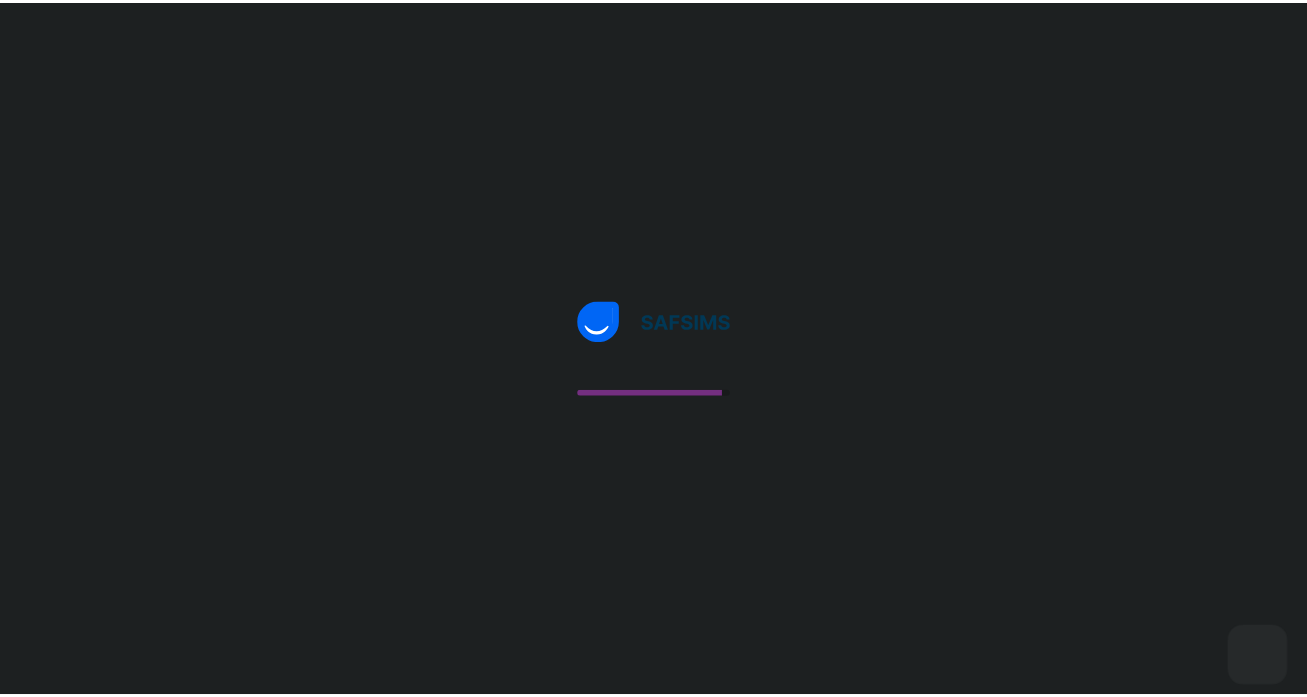 scroll, scrollTop: 0, scrollLeft: 0, axis: both 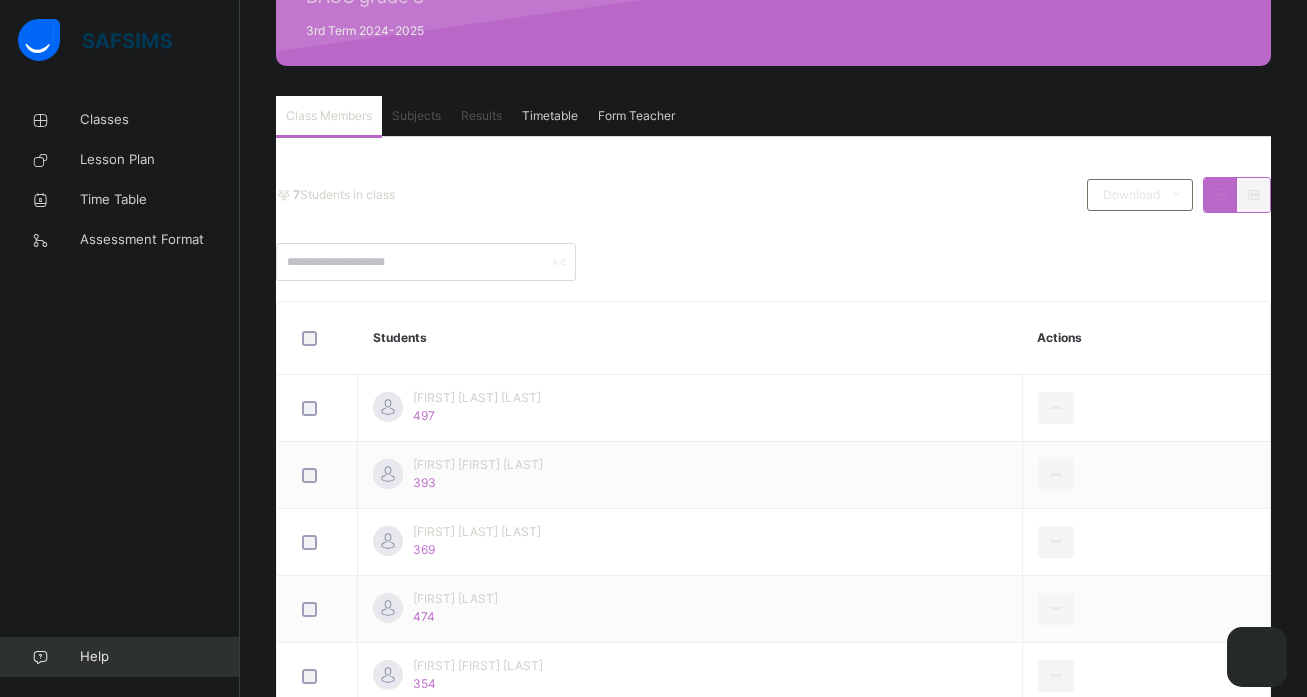 click on "Results" at bounding box center [481, 116] 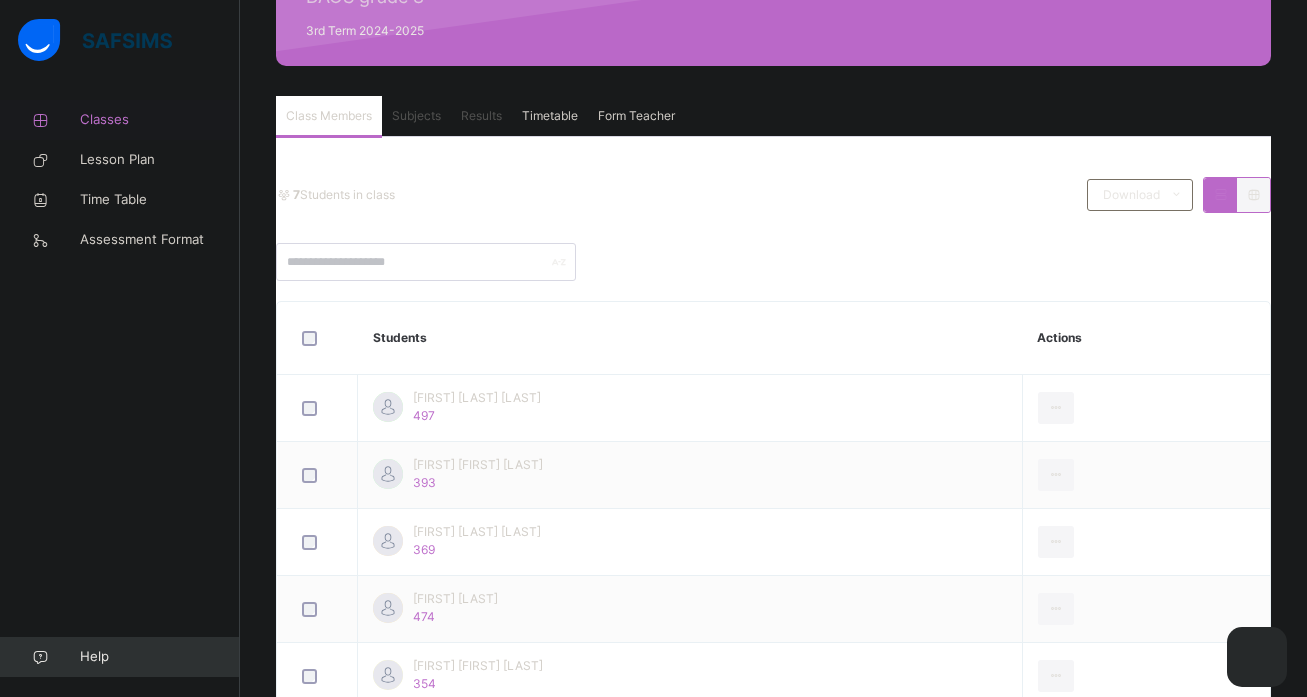 click on "Classes" at bounding box center (160, 120) 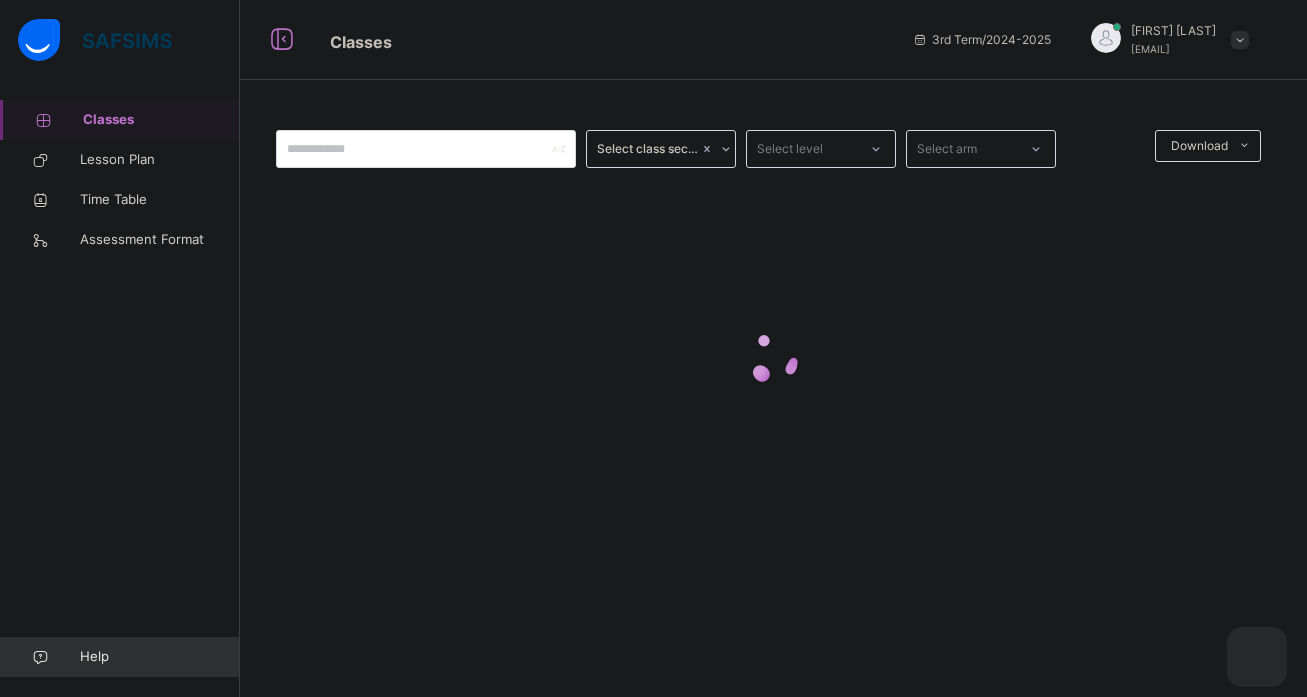 scroll, scrollTop: 0, scrollLeft: 0, axis: both 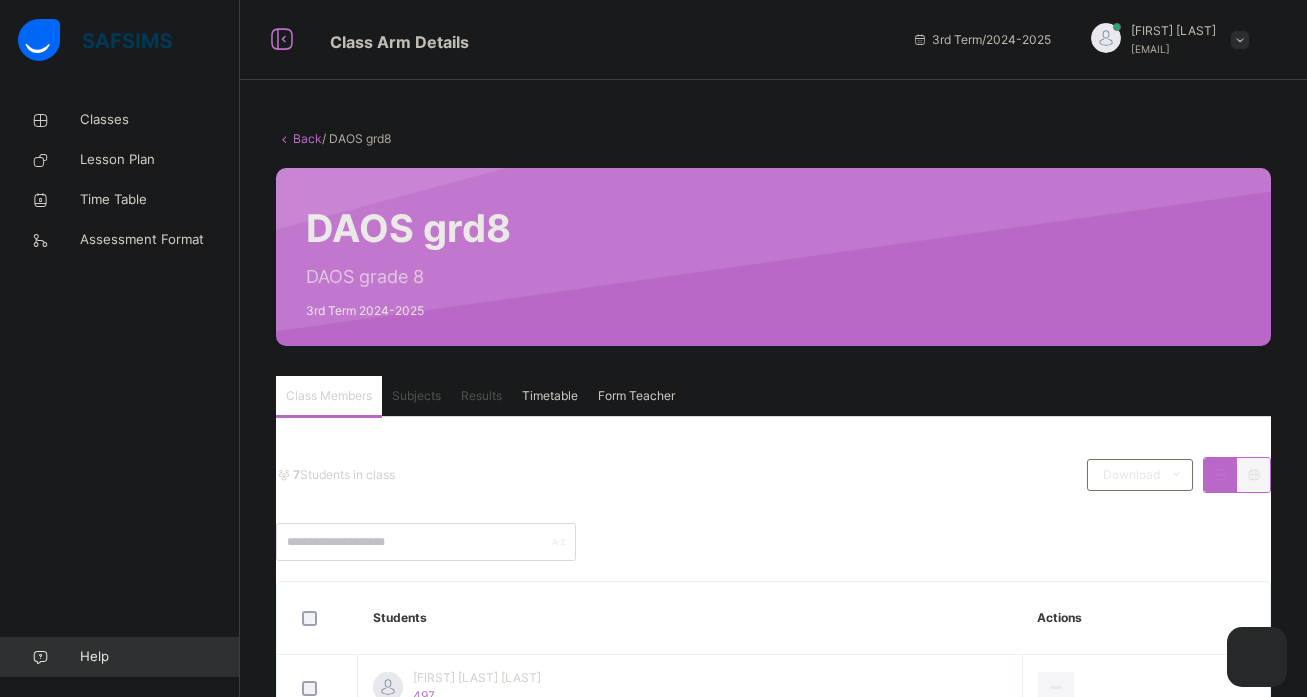 click on "3rd Term 2024-2025" at bounding box center (408, 311) 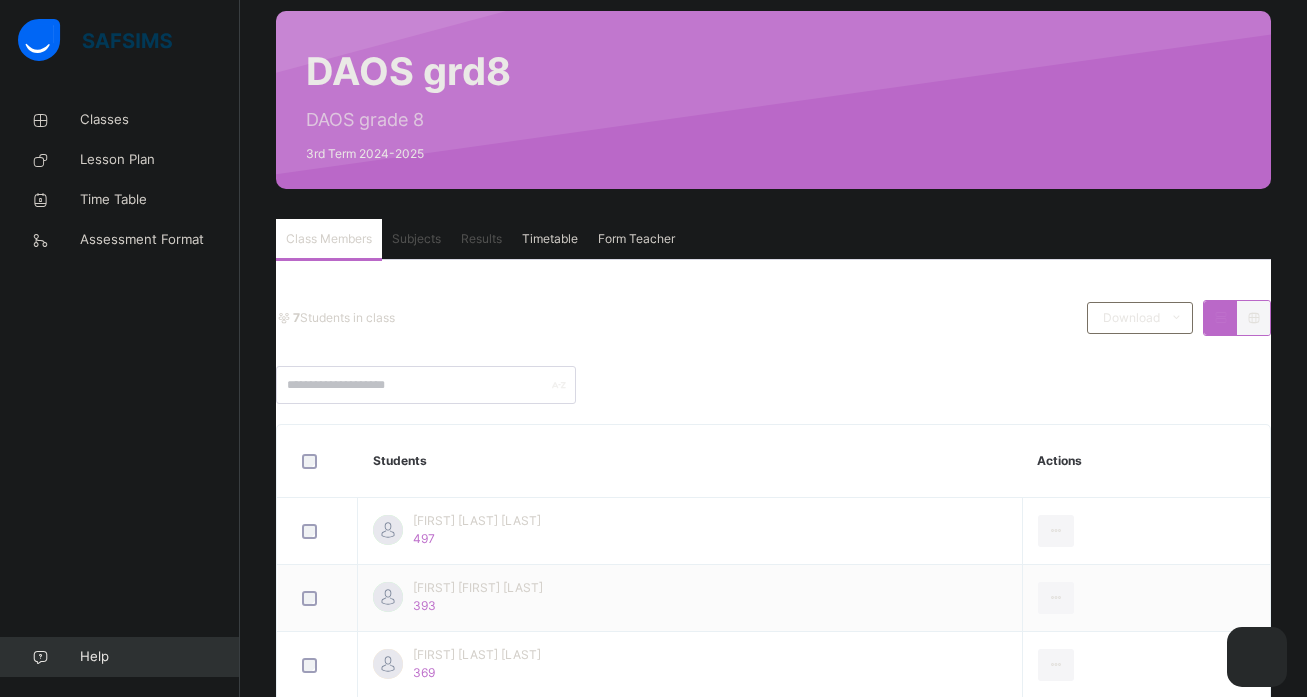scroll, scrollTop: 137, scrollLeft: 0, axis: vertical 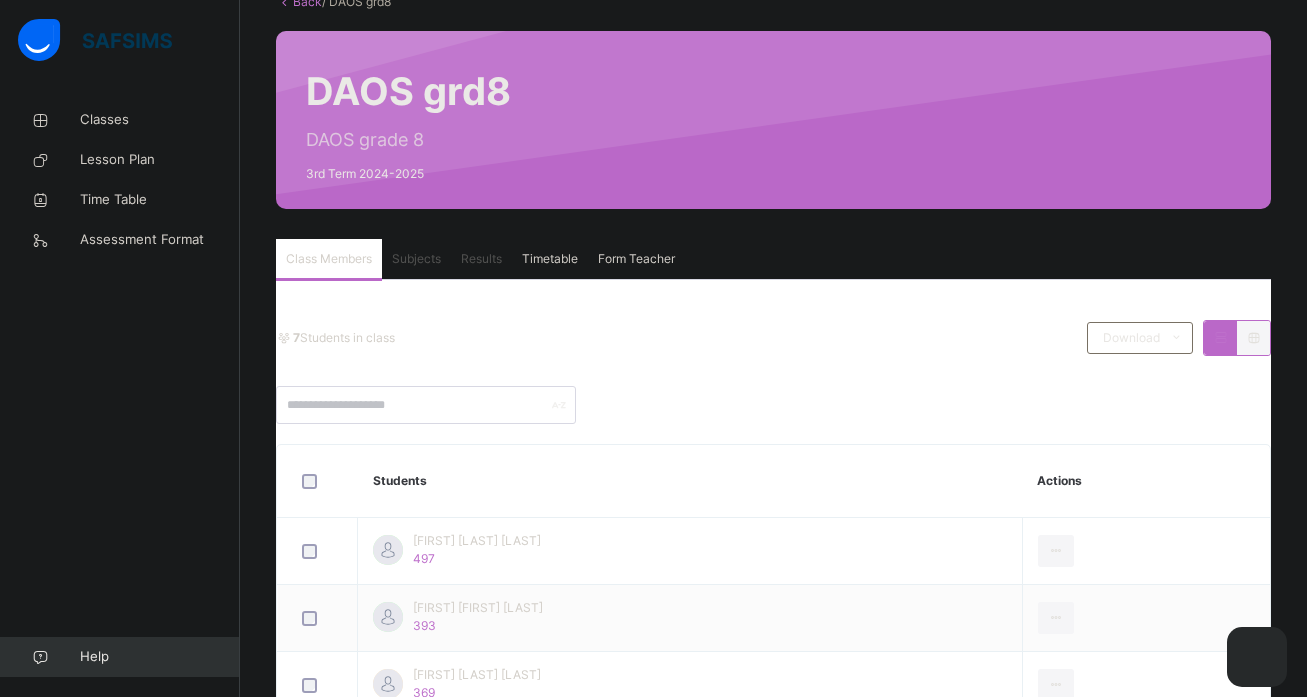 click on "Results" at bounding box center (481, 259) 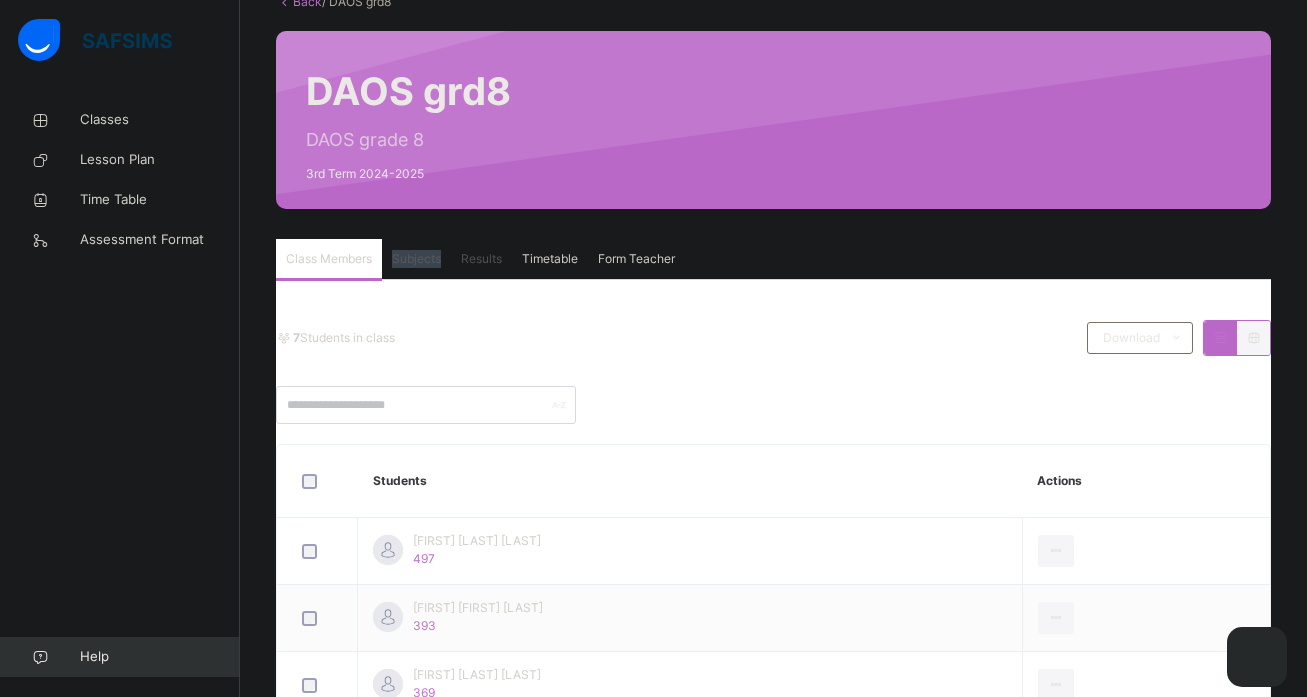 click on "Subjects" at bounding box center (416, 259) 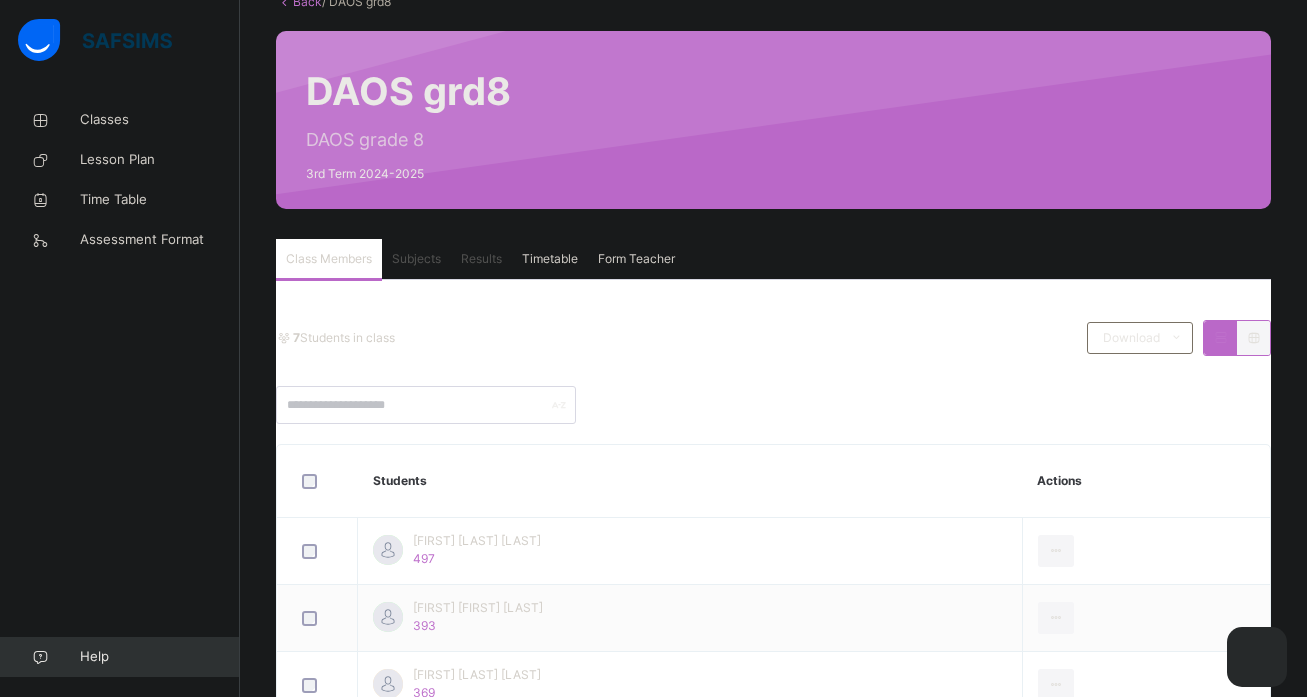click on "Subjects" at bounding box center (416, 259) 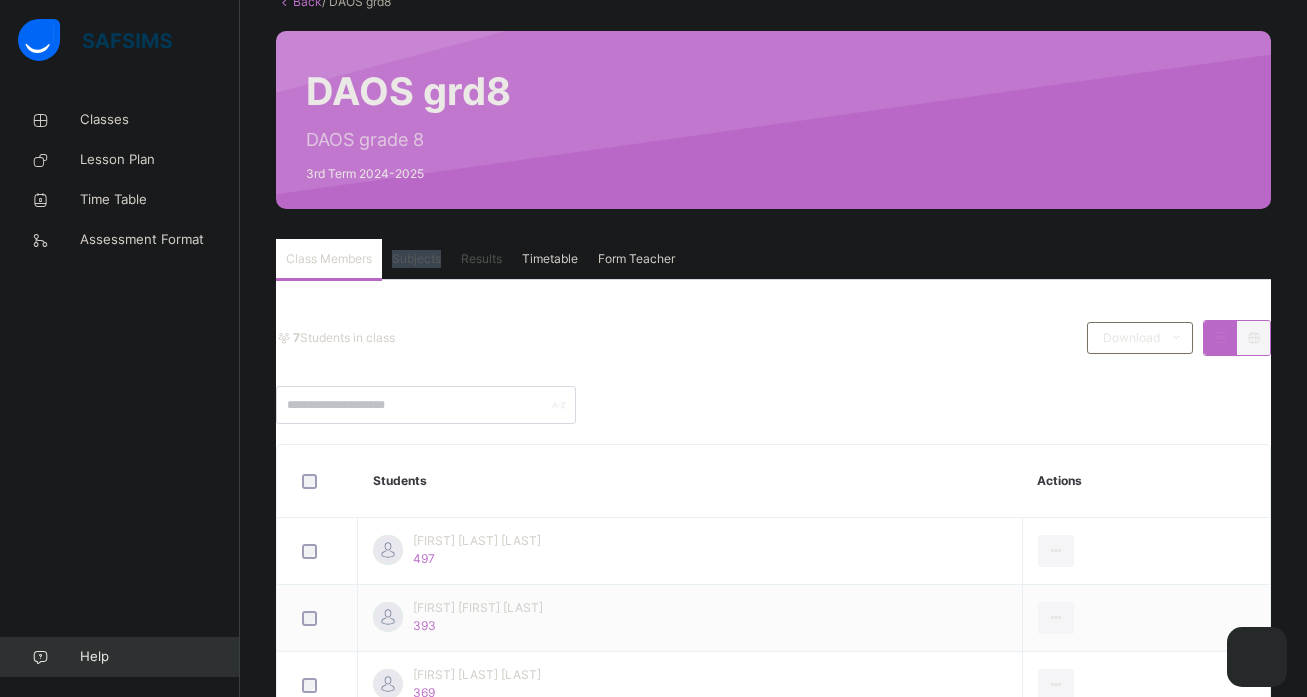 click at bounding box center (1253, 337) 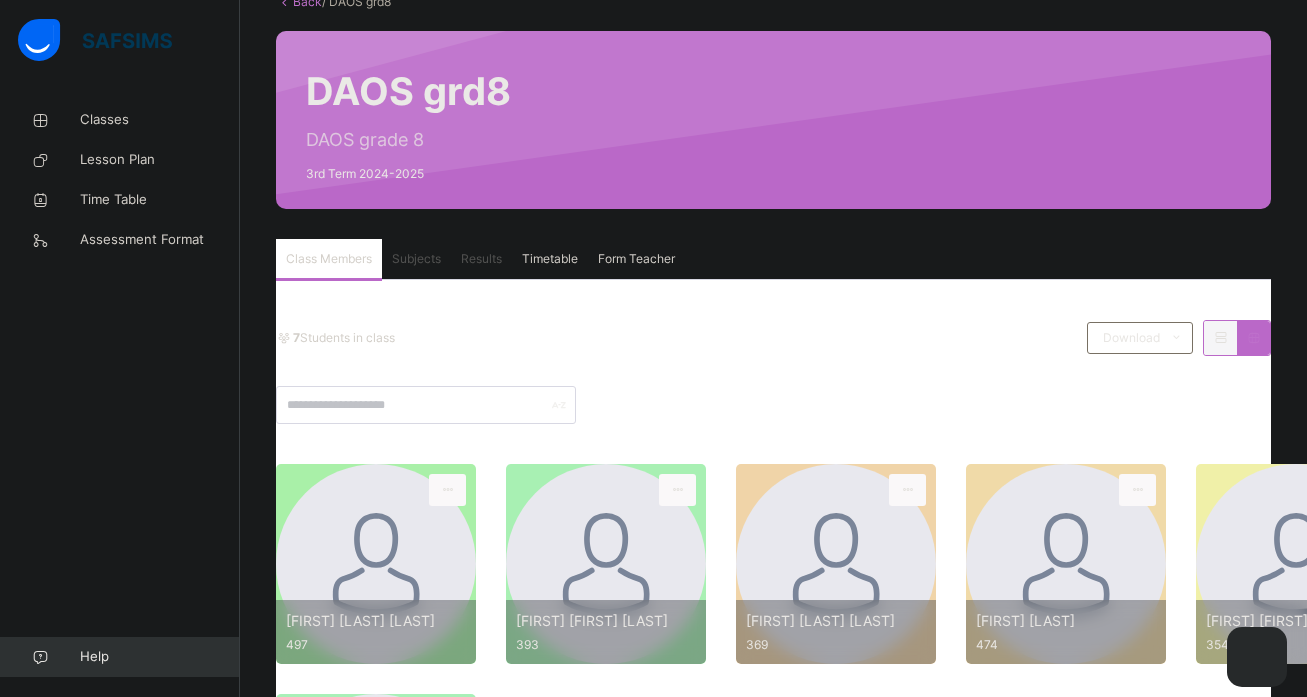 click at bounding box center (1220, 338) 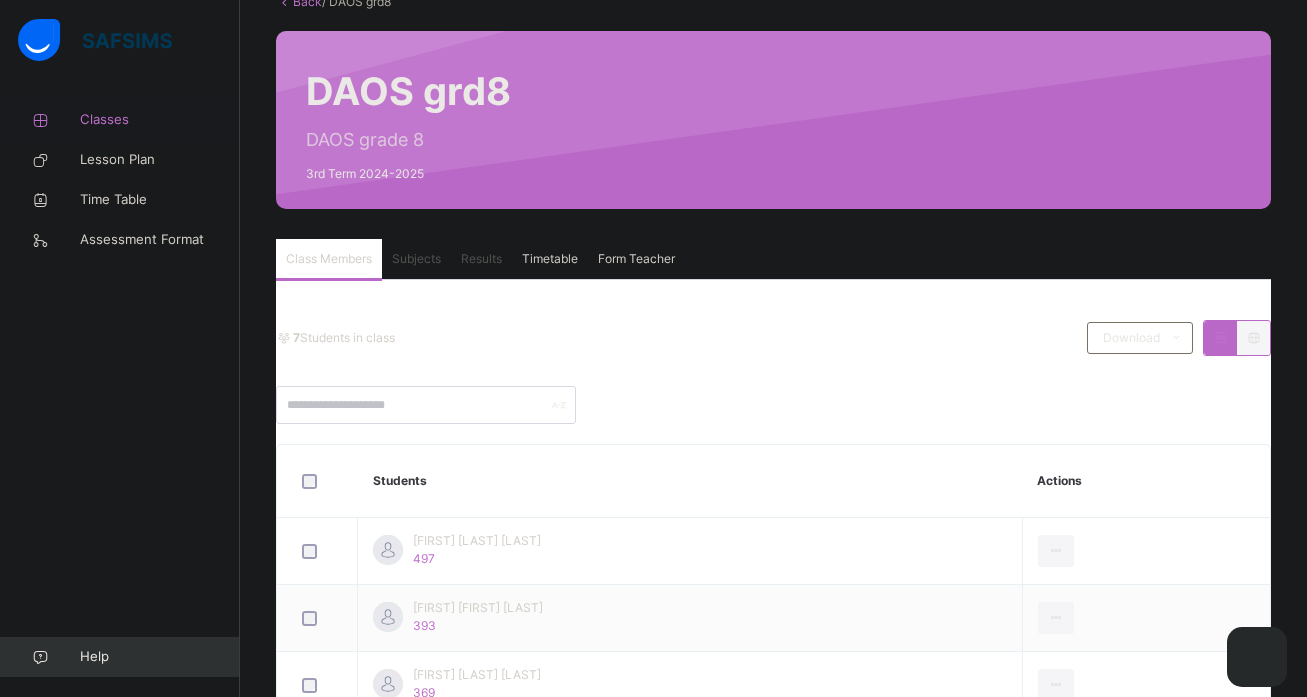 click on "Classes" at bounding box center (120, 120) 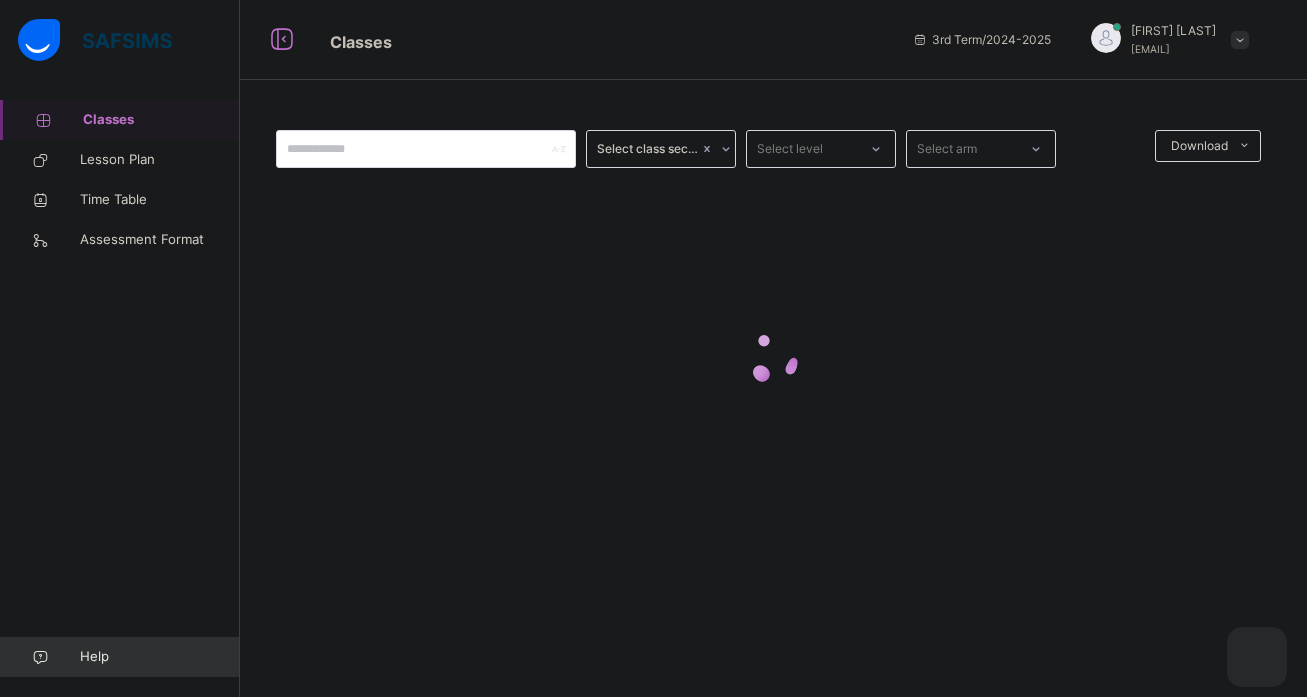 scroll, scrollTop: 0, scrollLeft: 0, axis: both 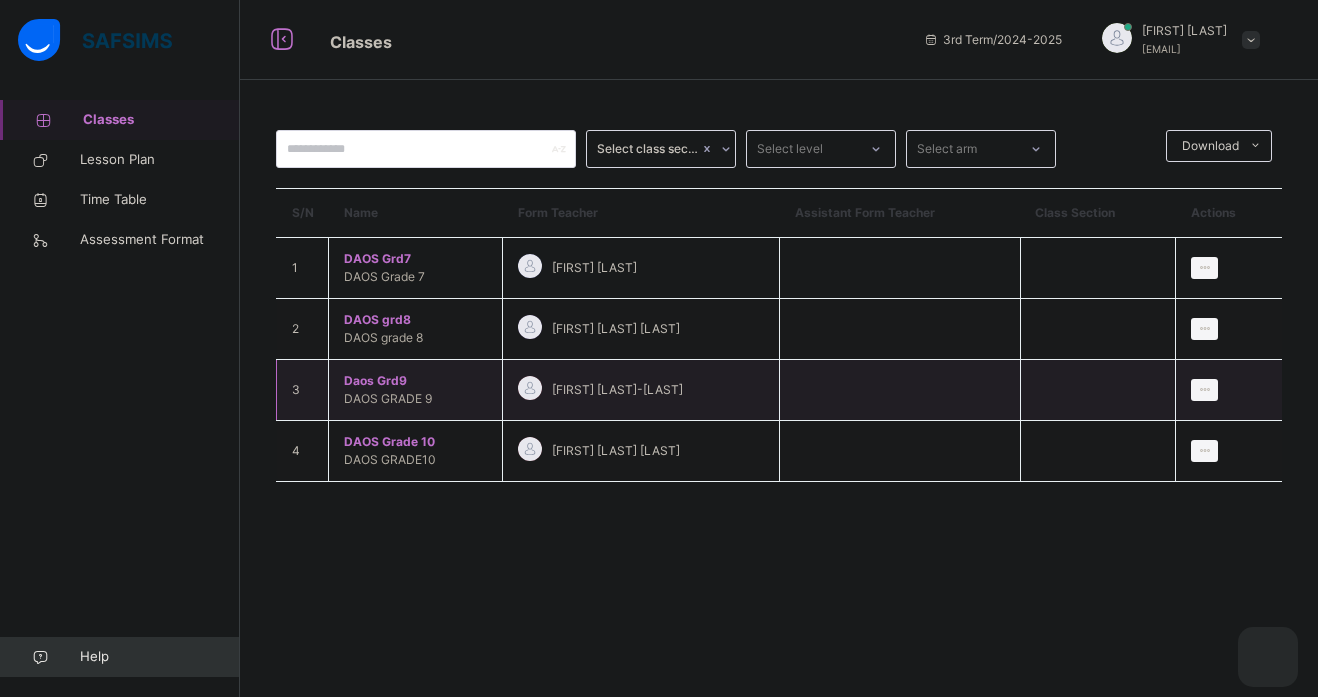 click on "Daos Grd9" at bounding box center [415, 381] 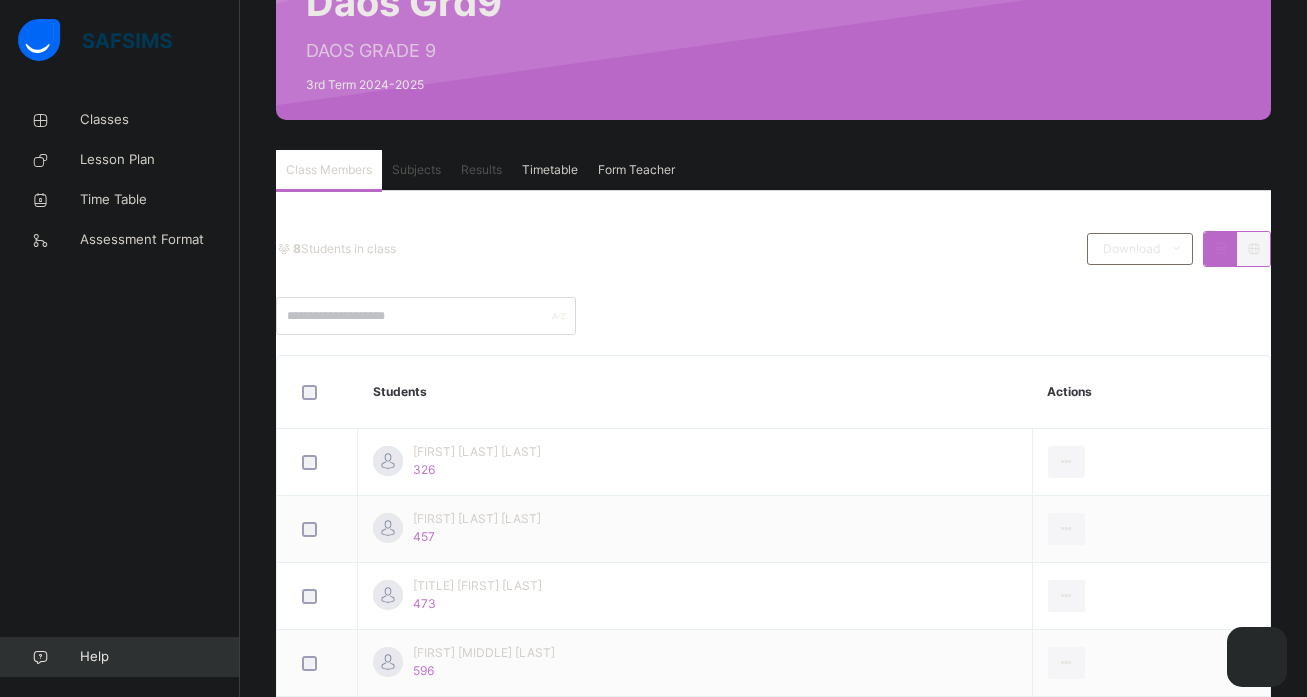 scroll, scrollTop: 240, scrollLeft: 0, axis: vertical 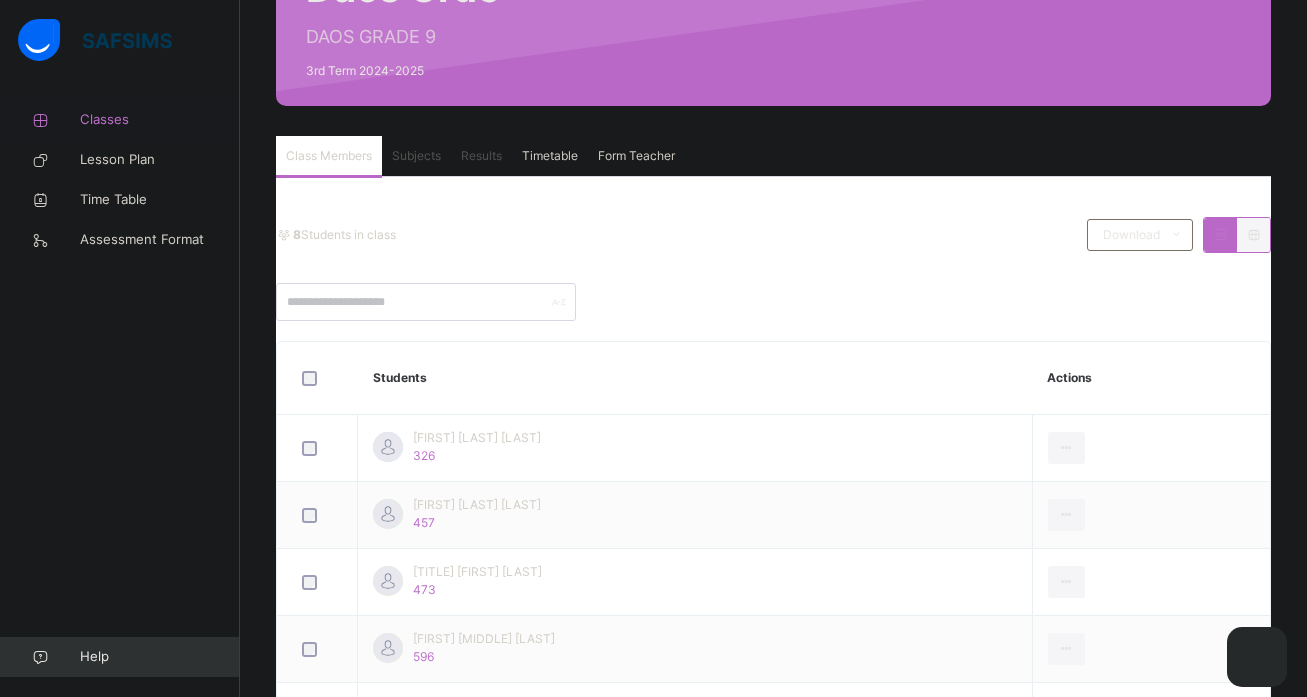 click on "Classes" at bounding box center [160, 120] 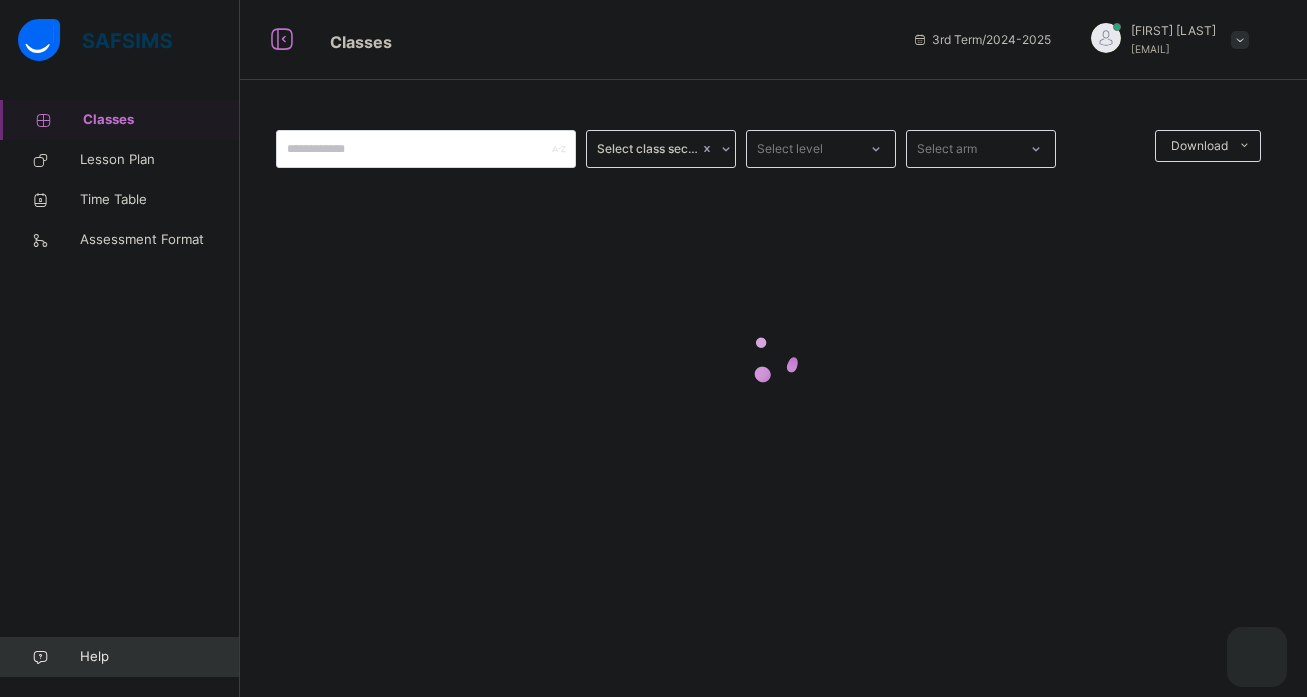scroll, scrollTop: 0, scrollLeft: 0, axis: both 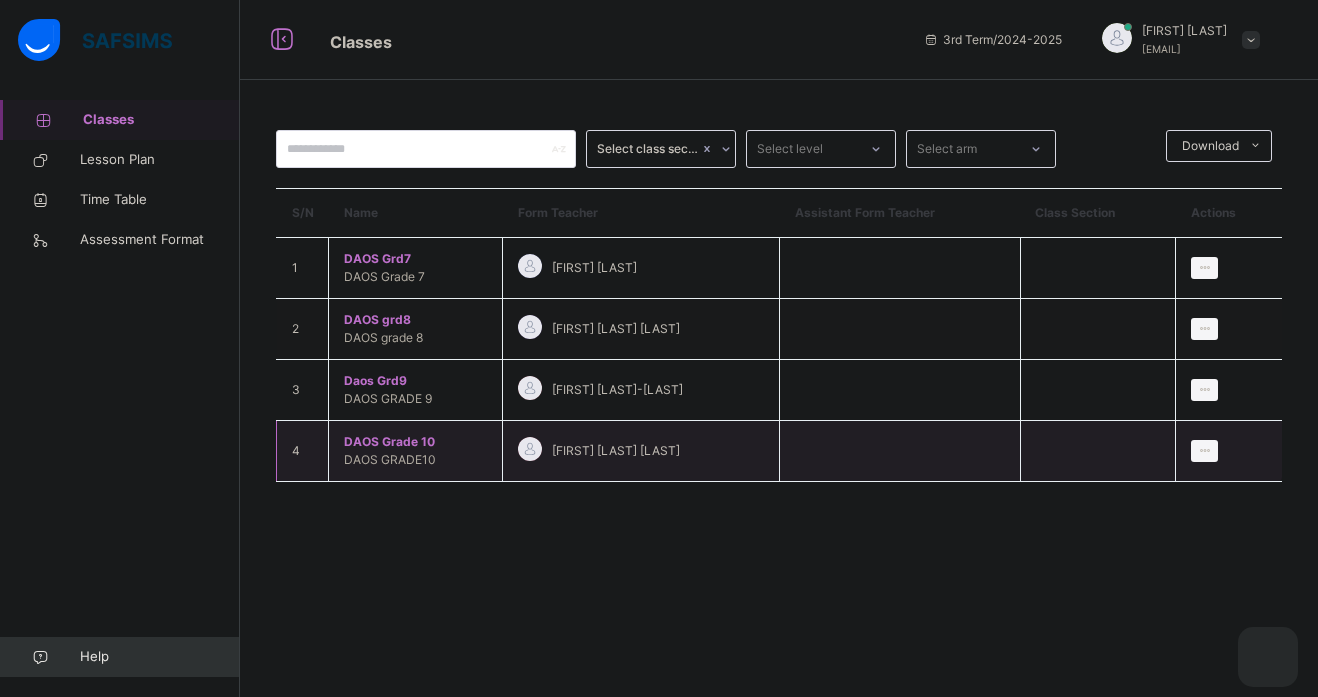 click on "DAOS Grade 10" at bounding box center [415, 442] 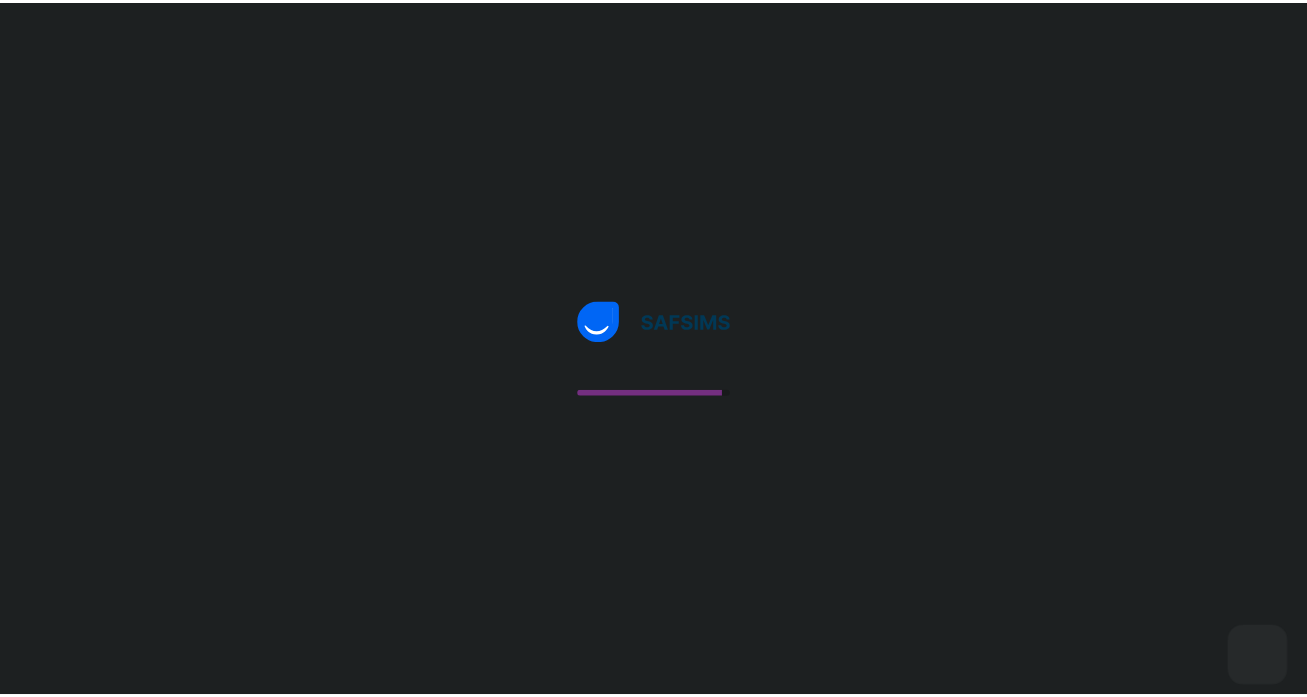 scroll, scrollTop: 0, scrollLeft: 0, axis: both 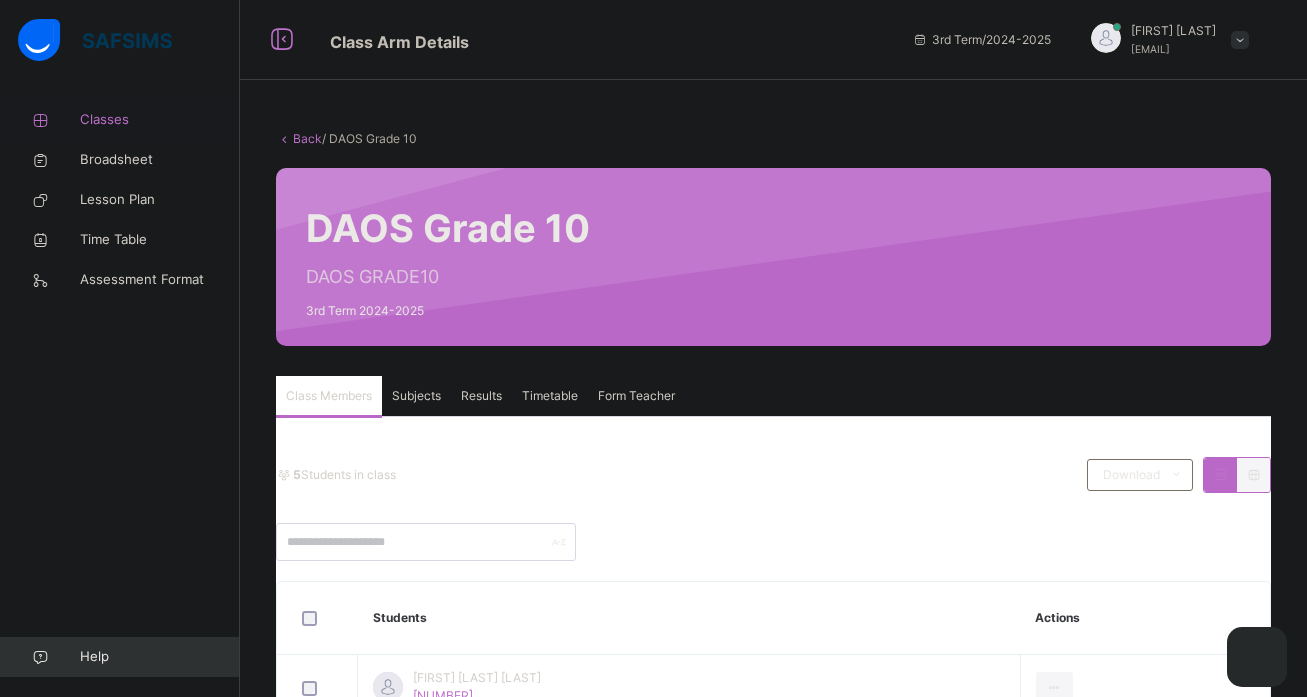 click on "Classes" at bounding box center (160, 120) 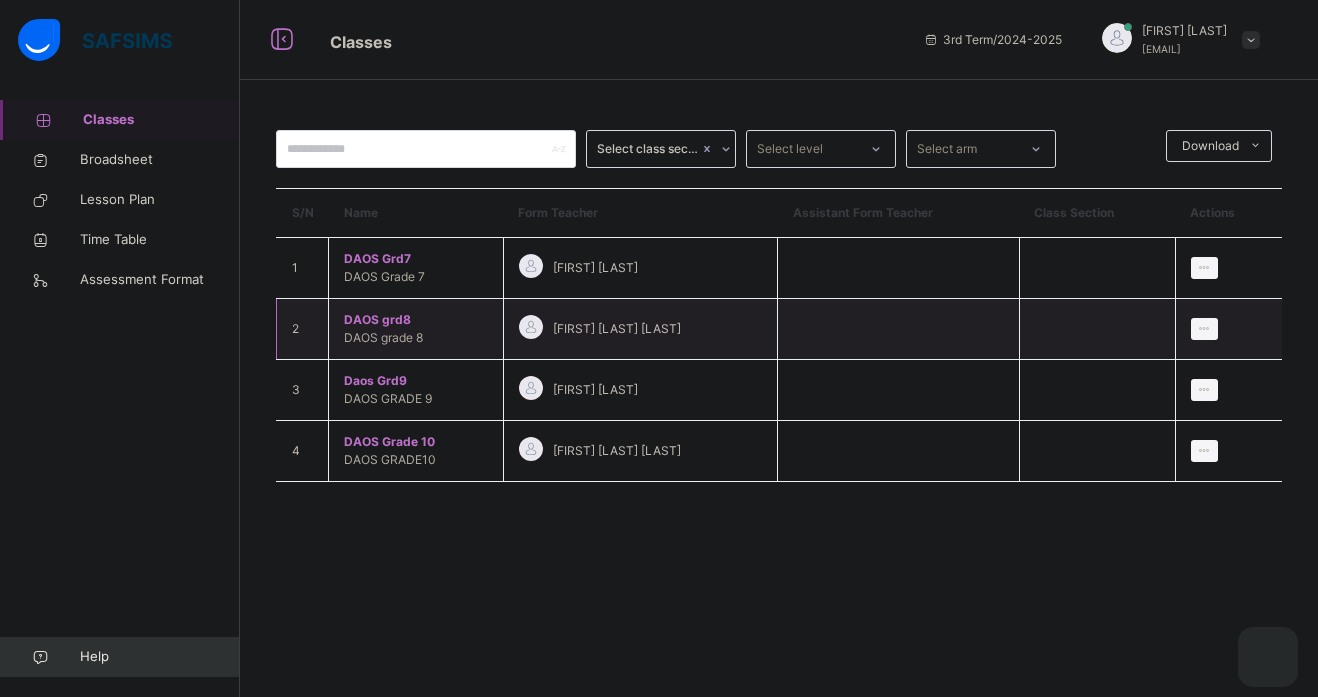 click on "DAOS grade 8" at bounding box center [383, 337] 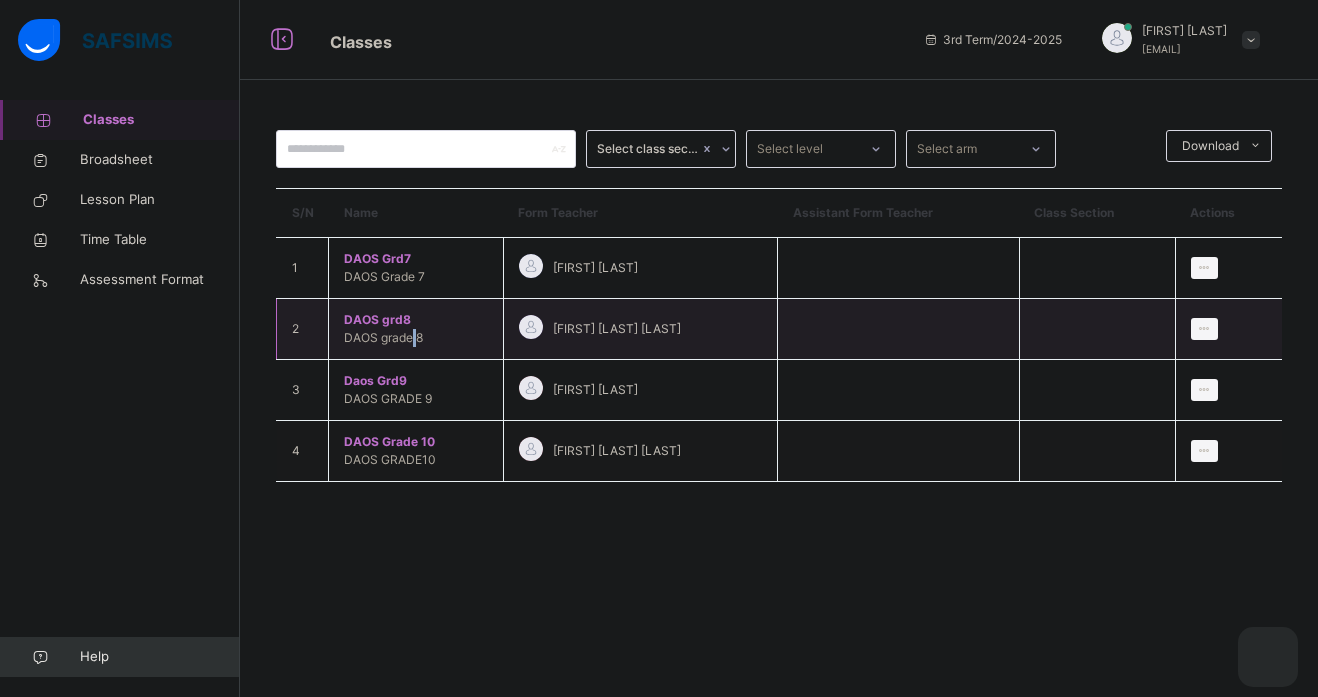 click on "DAOS grd8" at bounding box center (416, 320) 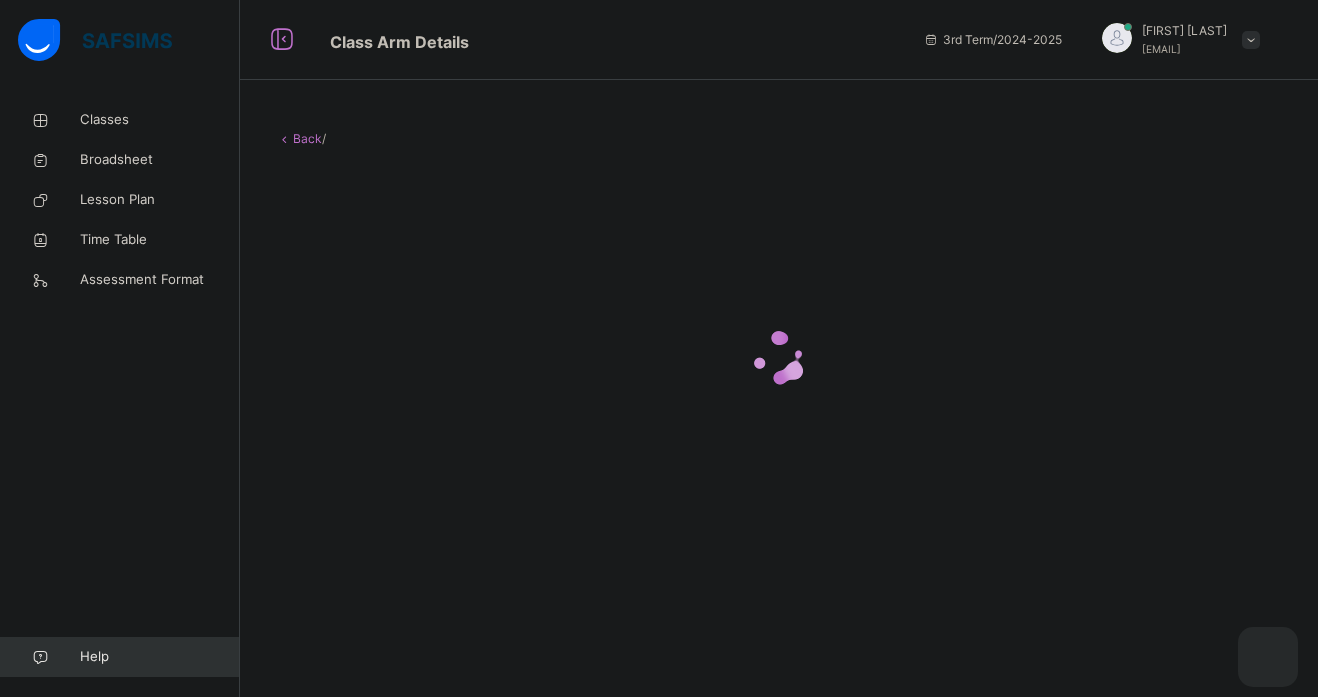click at bounding box center (779, 358) 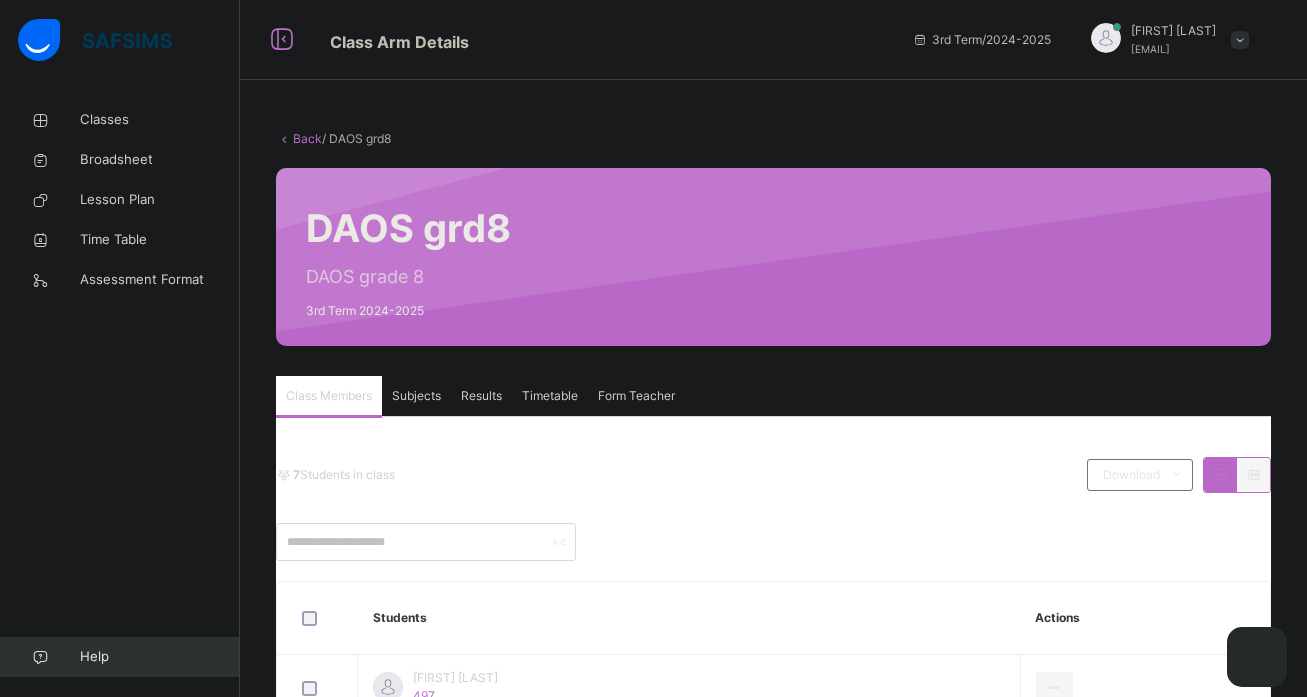 scroll, scrollTop: 40, scrollLeft: 0, axis: vertical 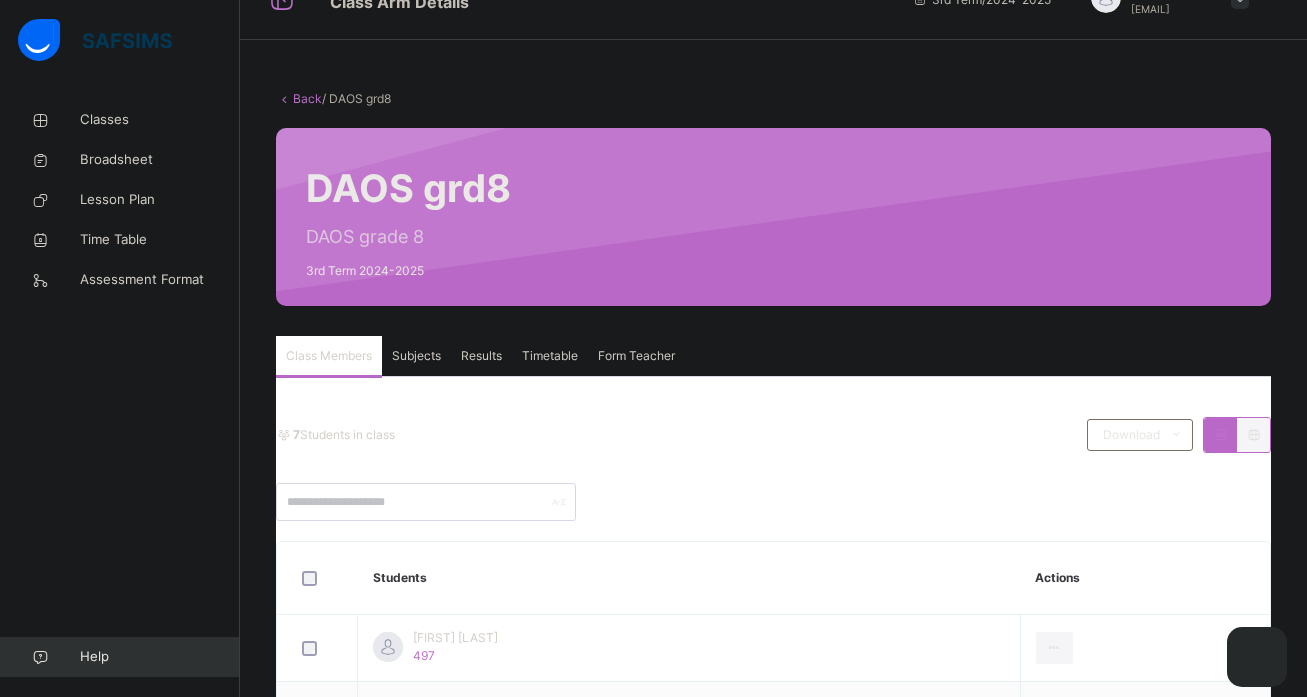 click on "Subjects" at bounding box center (416, 356) 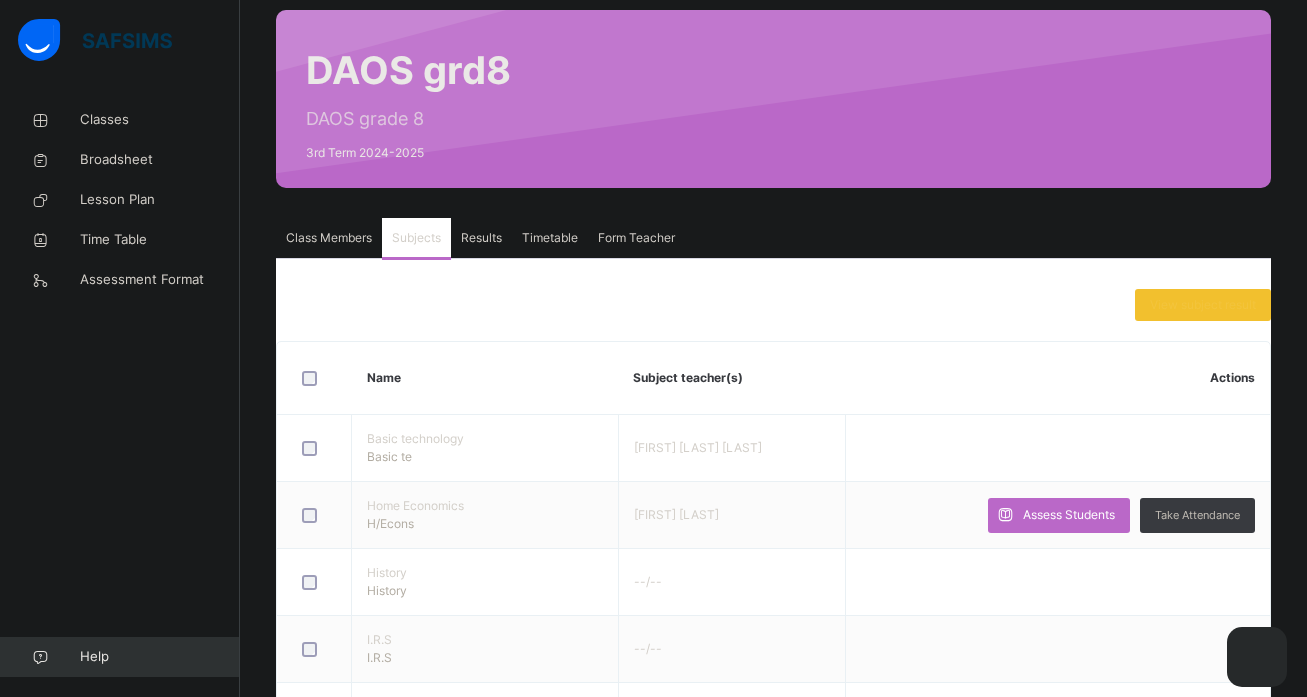 scroll, scrollTop: 160, scrollLeft: 0, axis: vertical 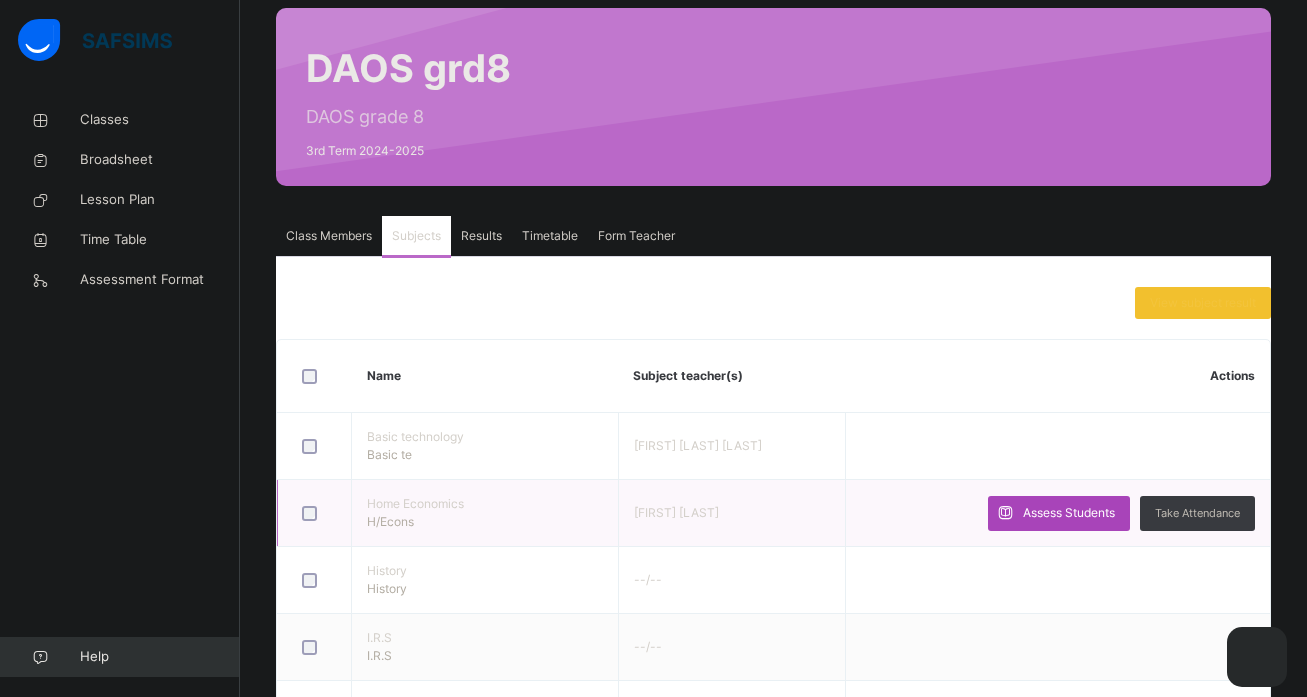 click on "Assess Students" at bounding box center (1069, 513) 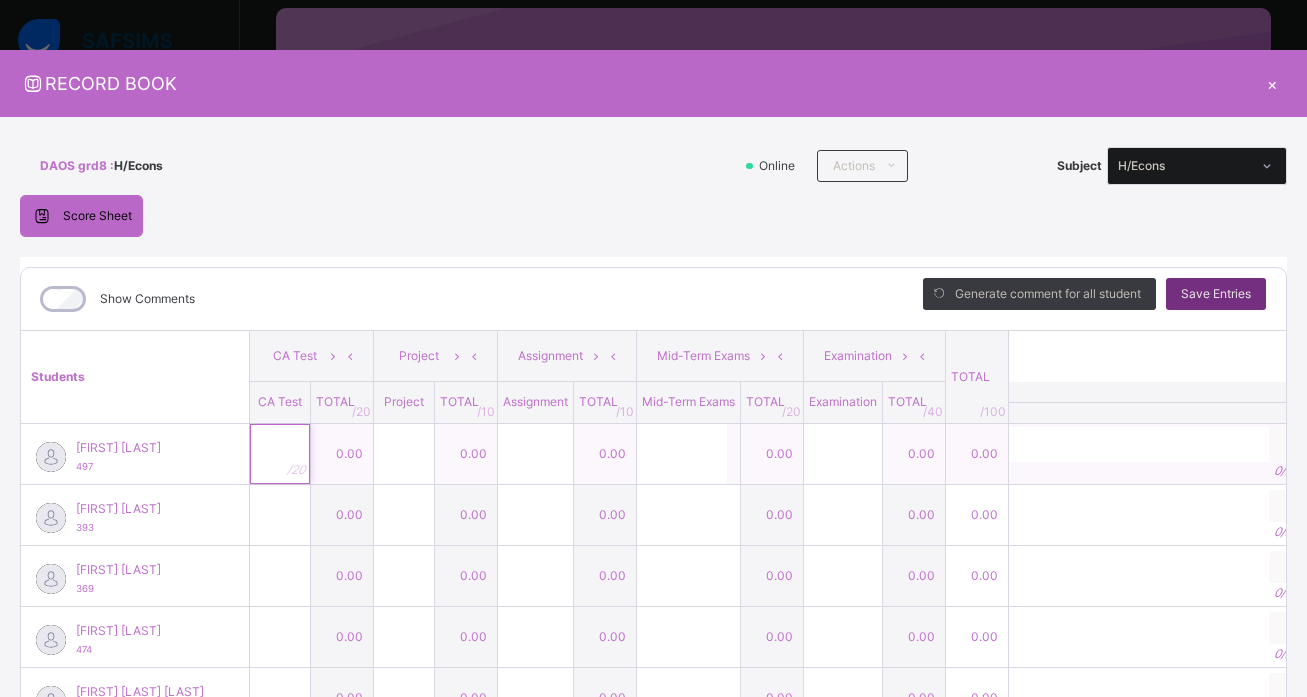 click at bounding box center (280, 454) 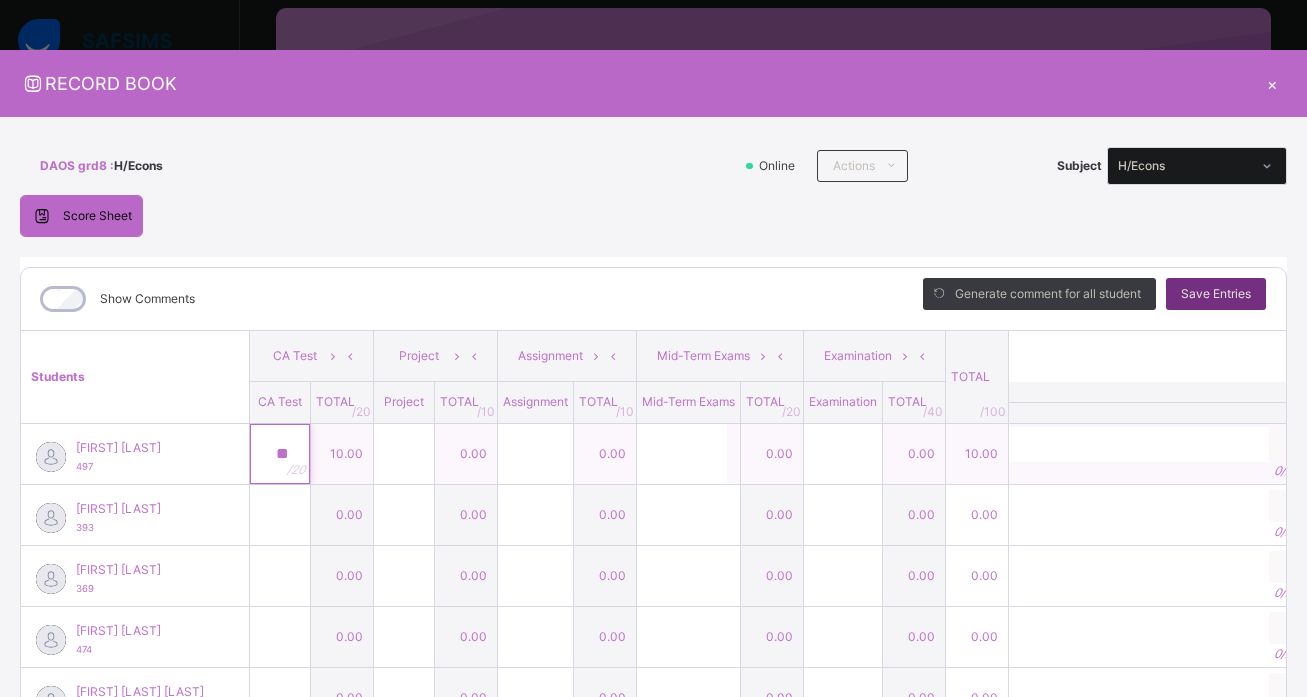 type on "**" 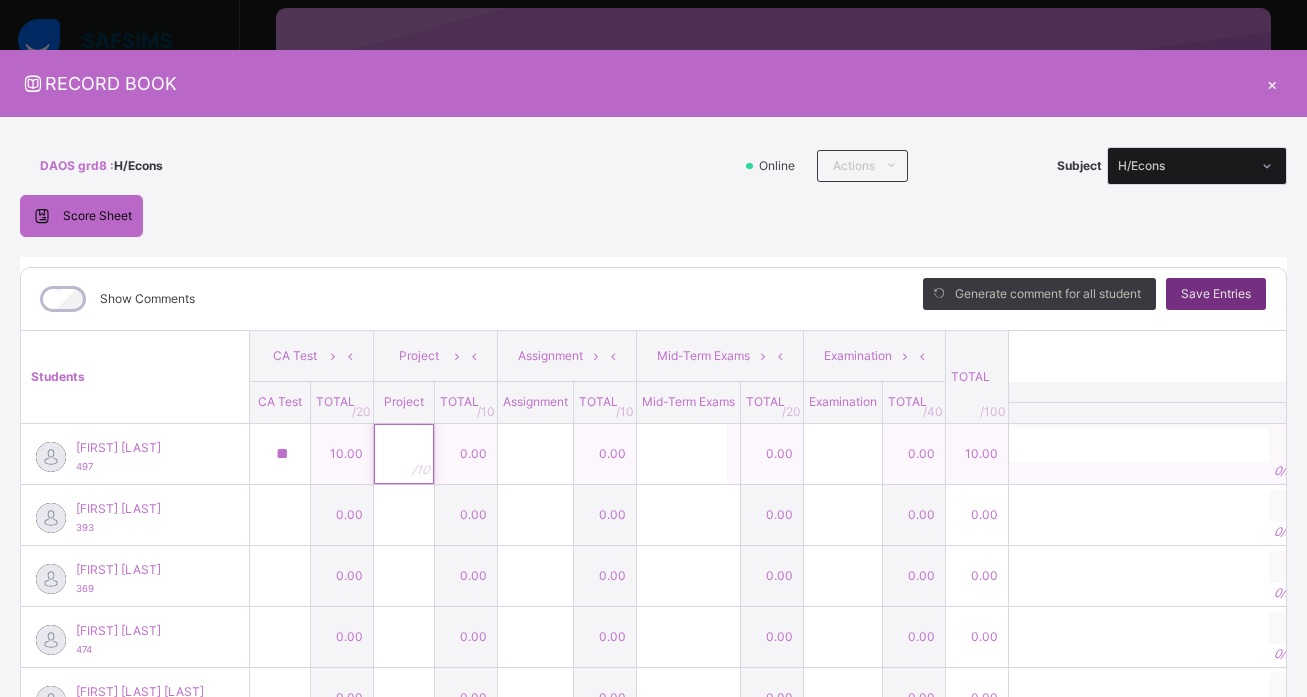 click at bounding box center [404, 454] 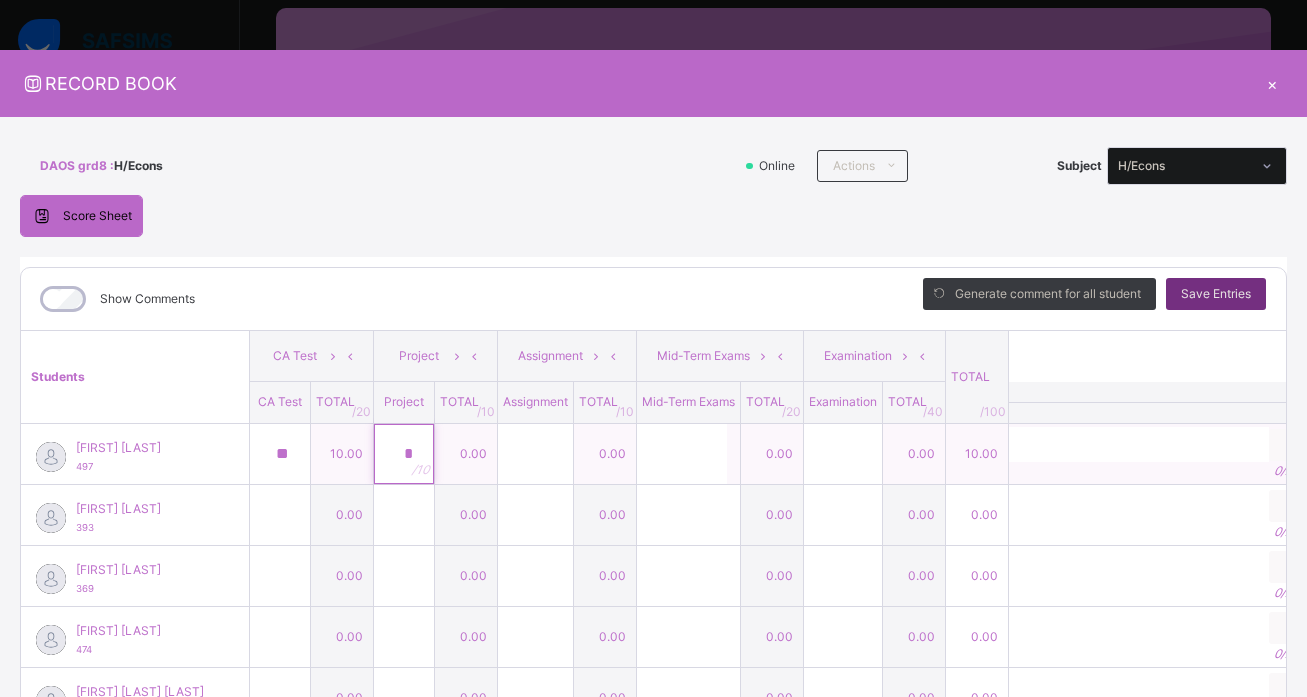 click on "*" at bounding box center (404, 454) 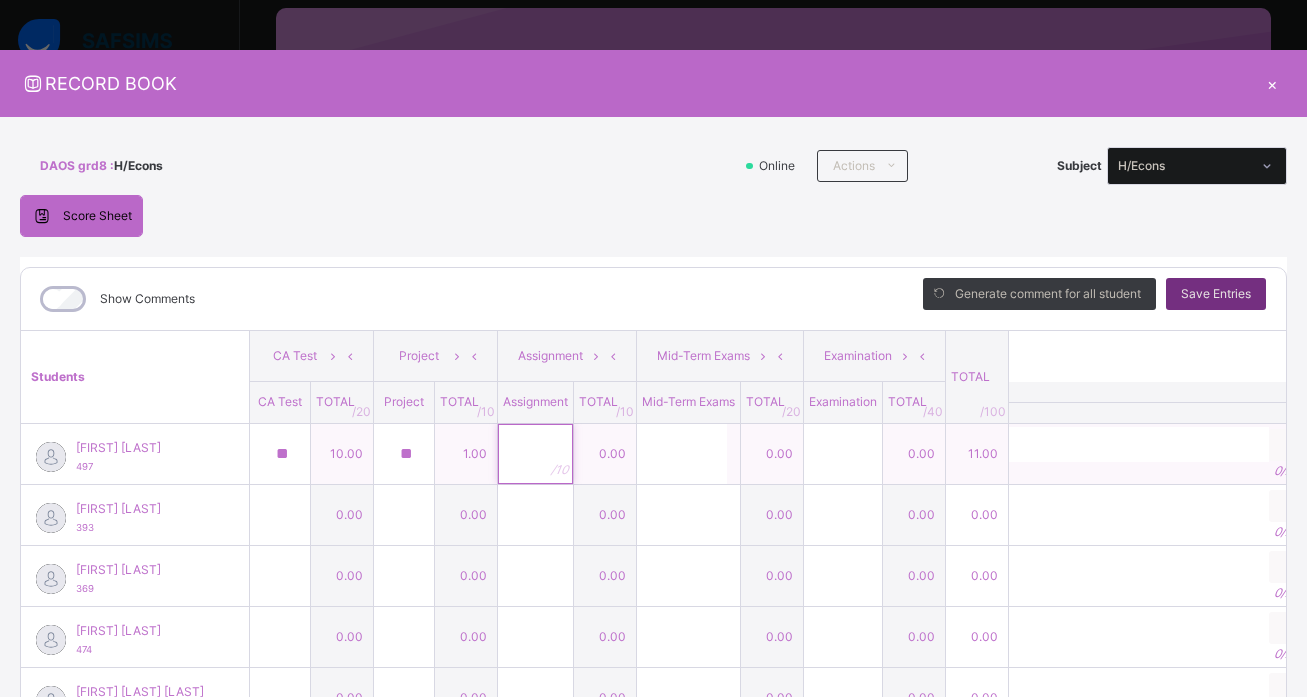 click at bounding box center (535, 454) 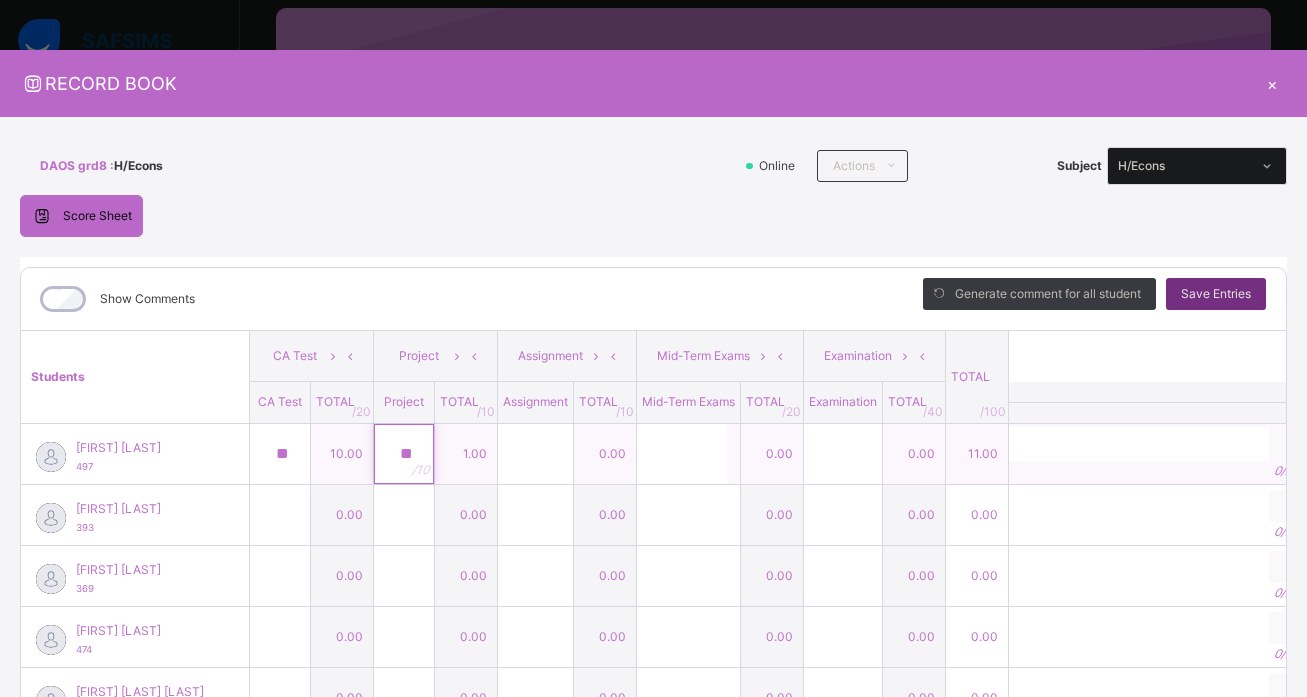 click on "**" at bounding box center [404, 454] 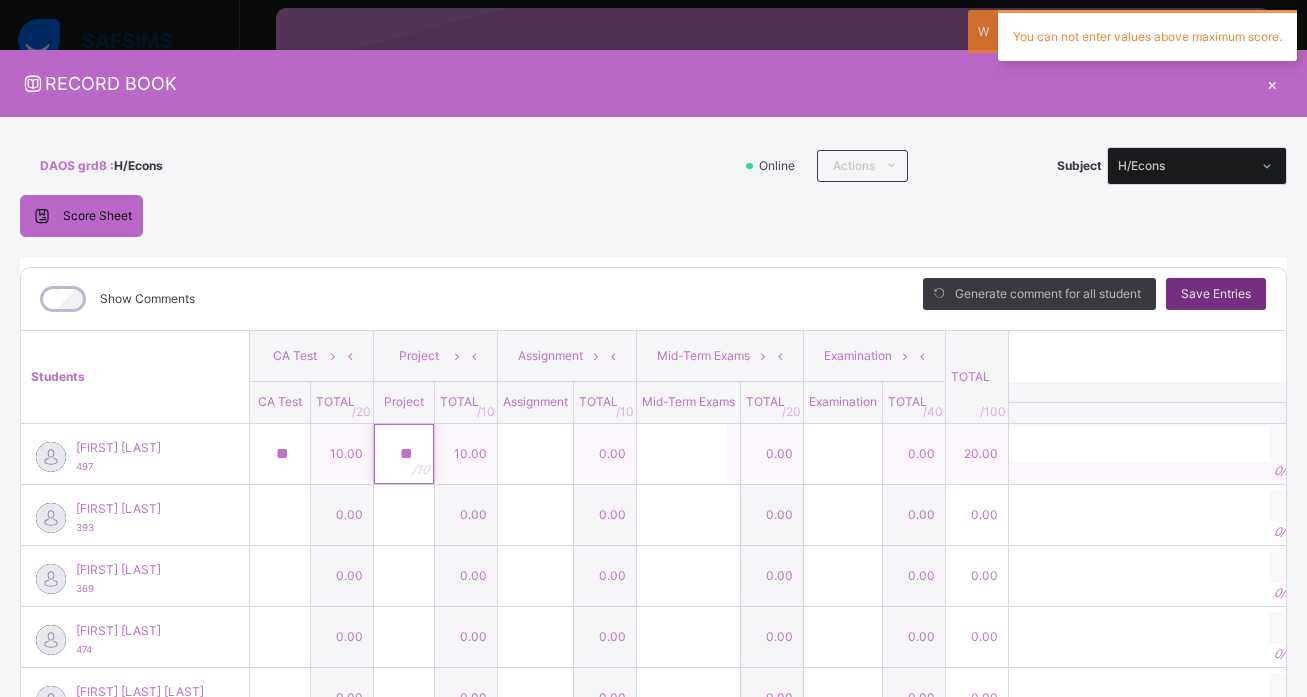 type on "**" 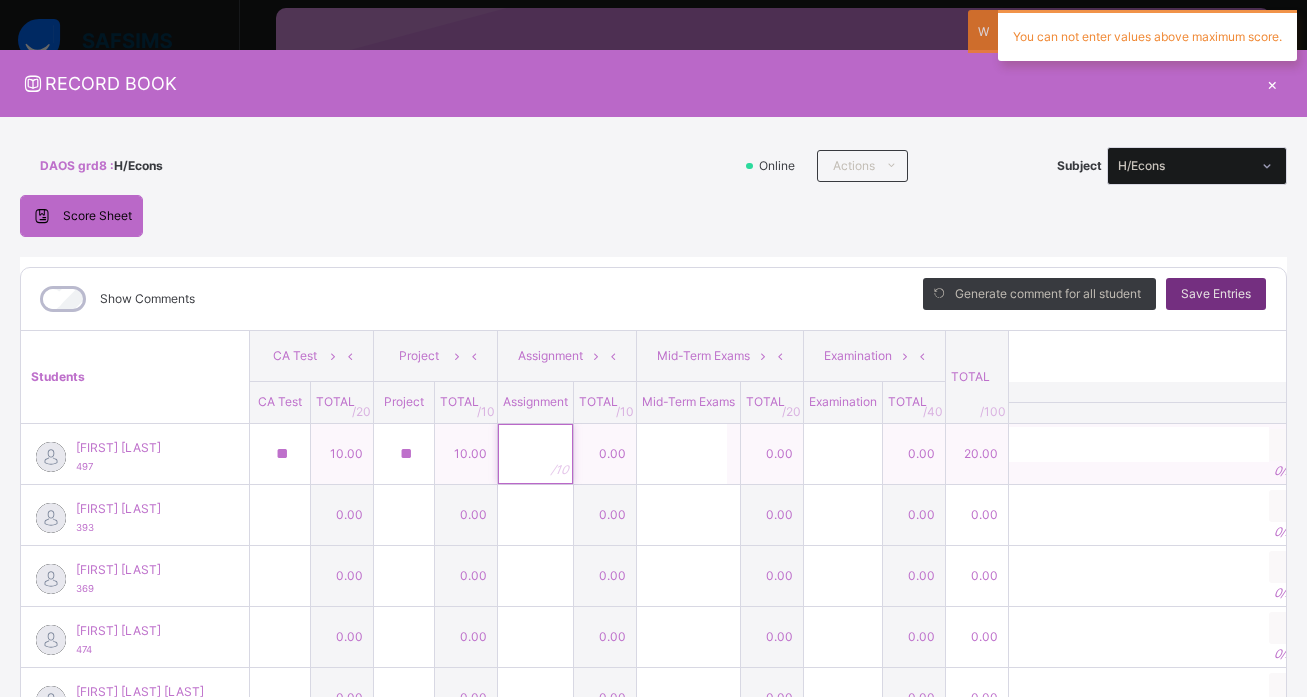 click at bounding box center [535, 454] 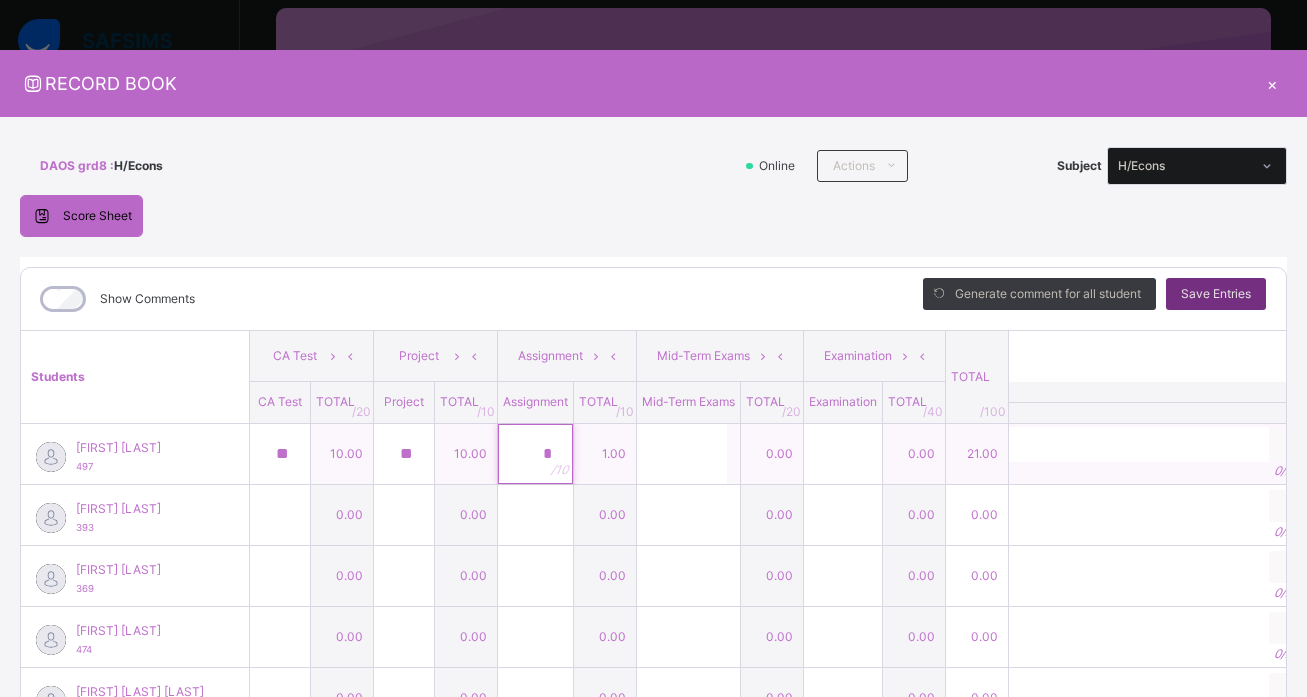 type on "*" 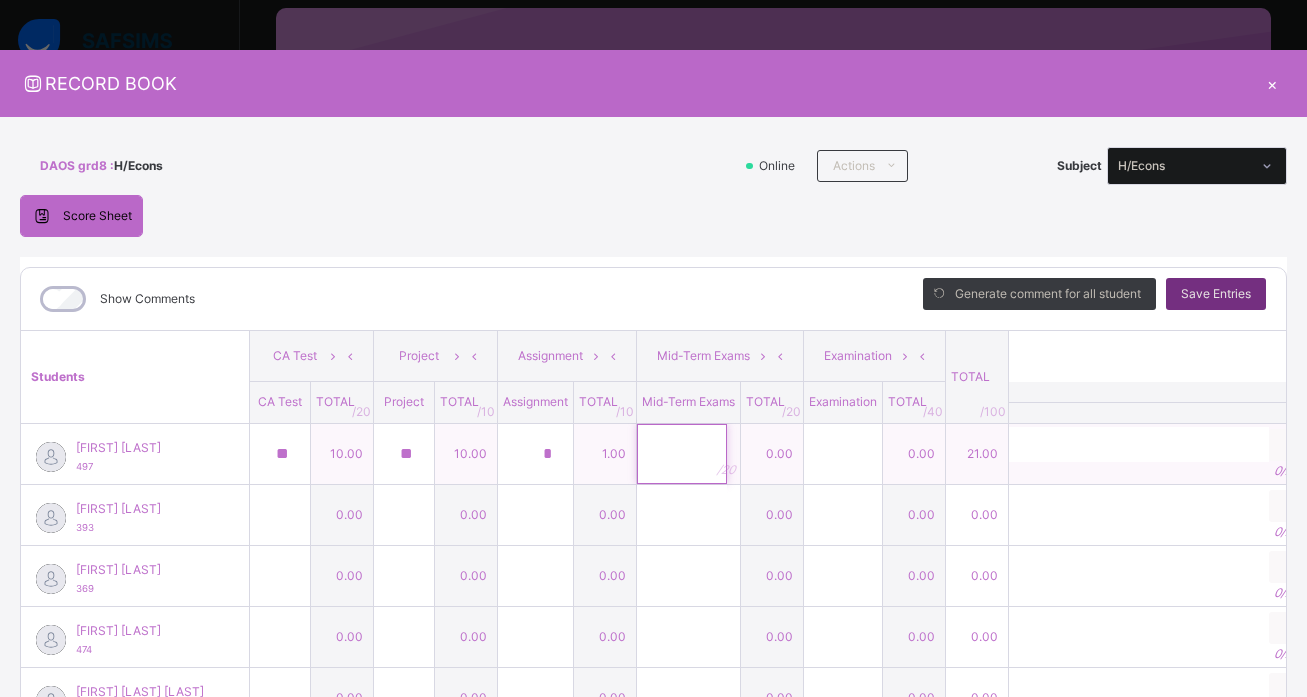click at bounding box center (682, 454) 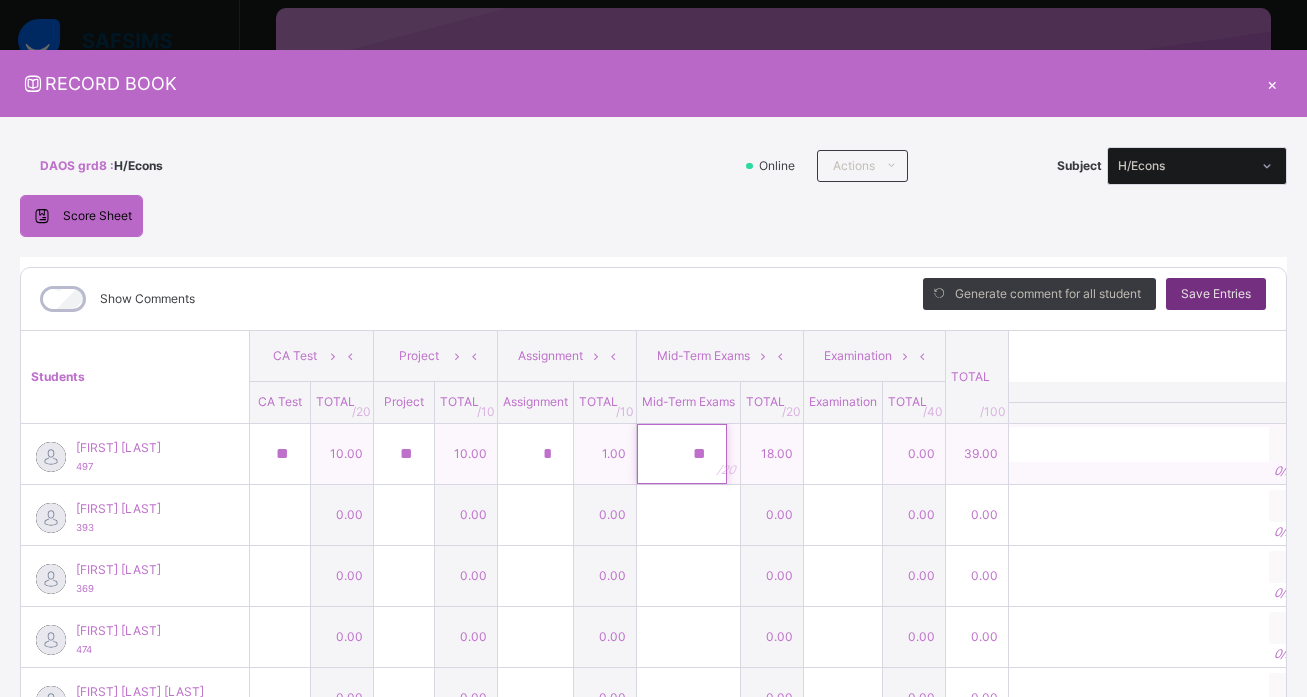 type on "**" 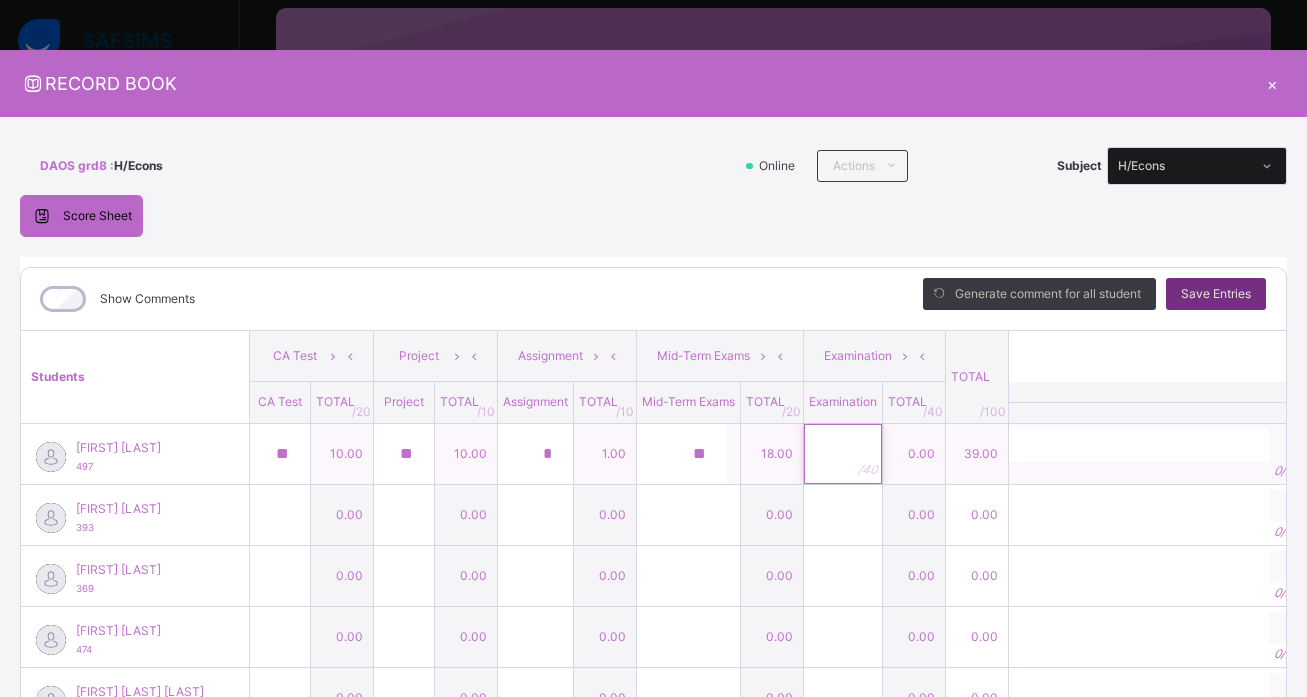 click at bounding box center [843, 454] 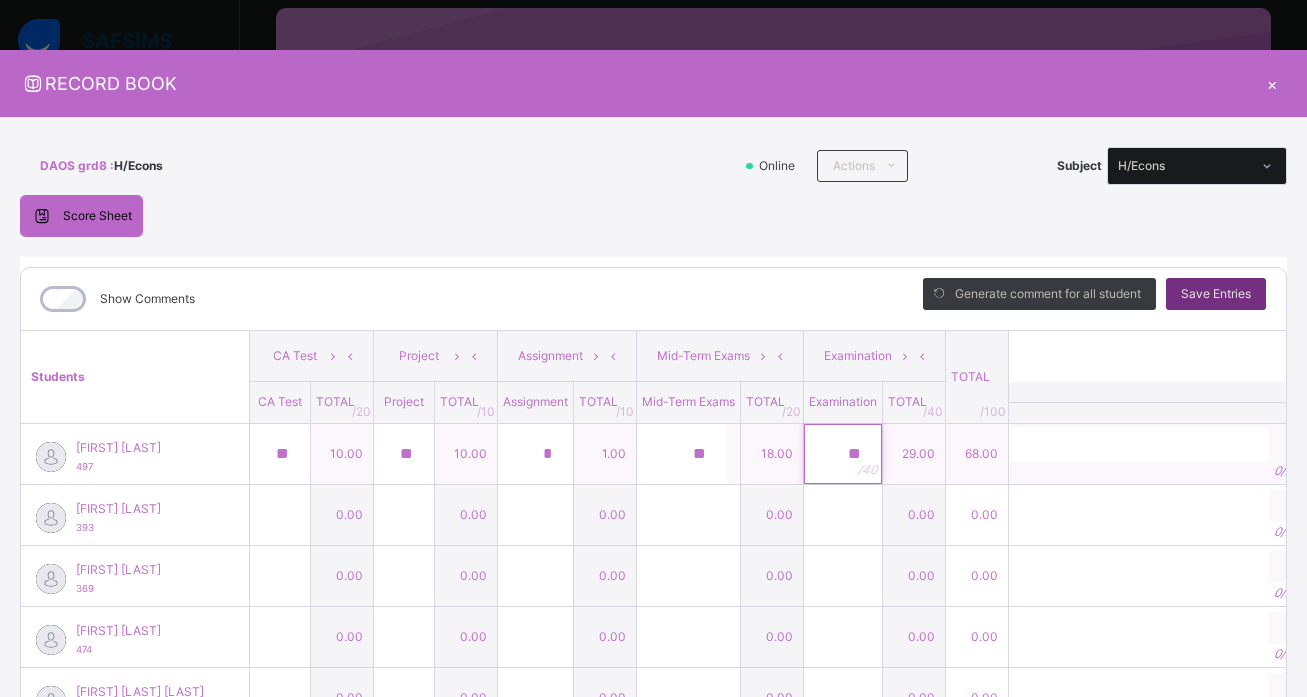 type on "**" 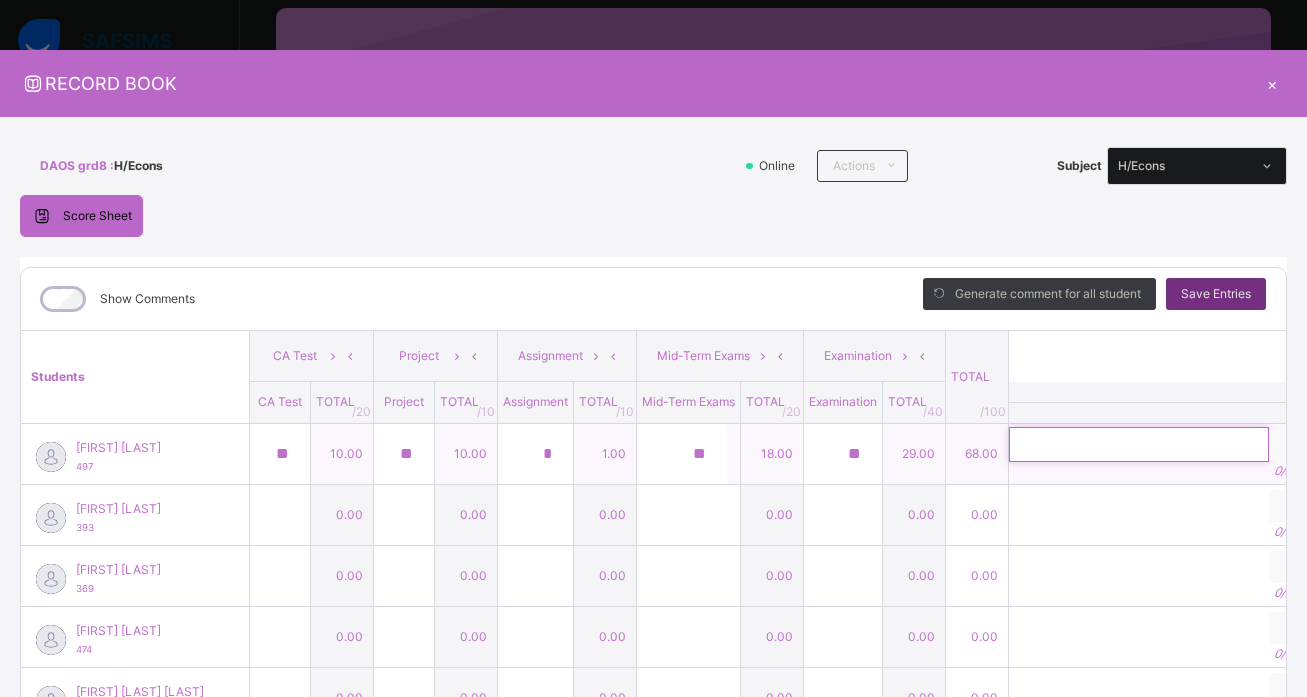 click at bounding box center [1139, 444] 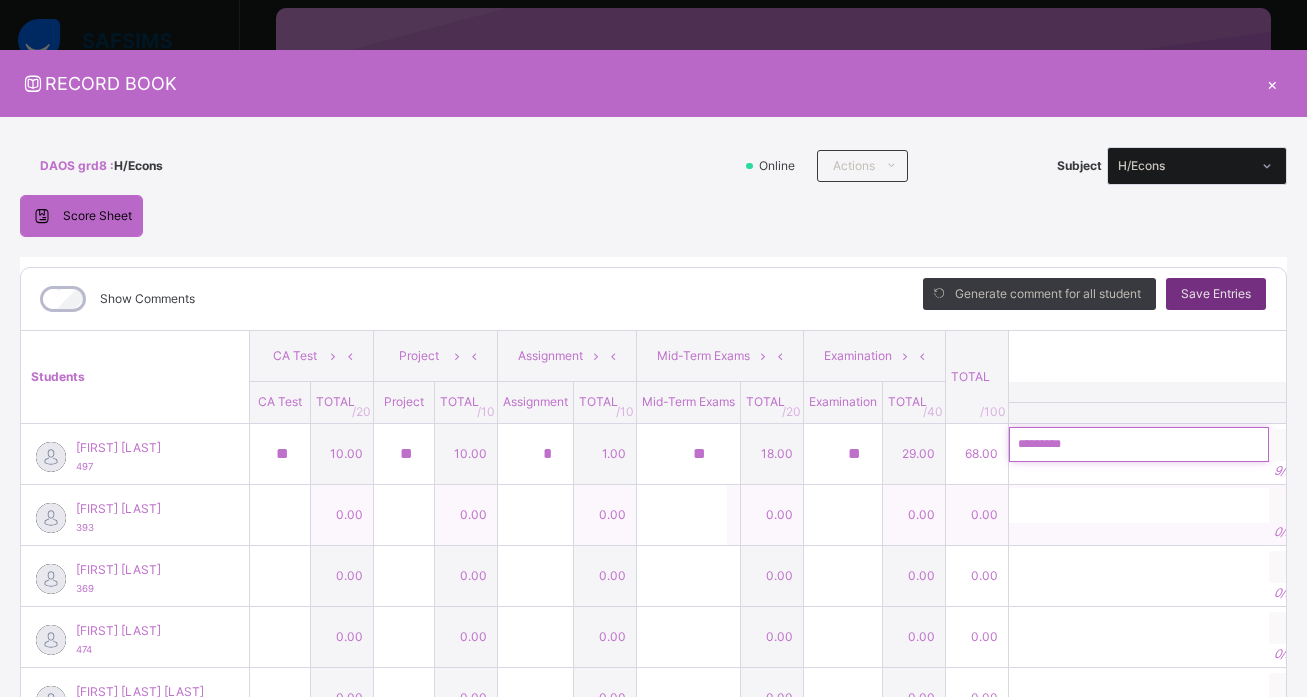 type on "*********" 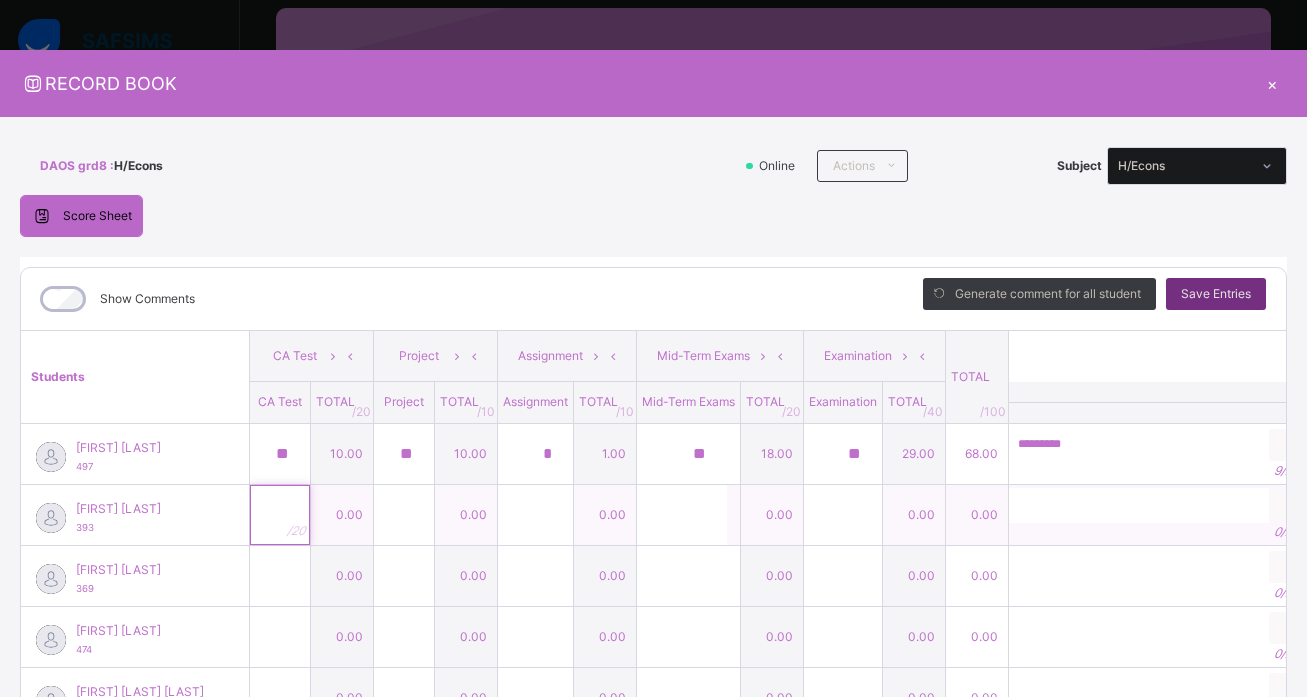 click at bounding box center [280, 515] 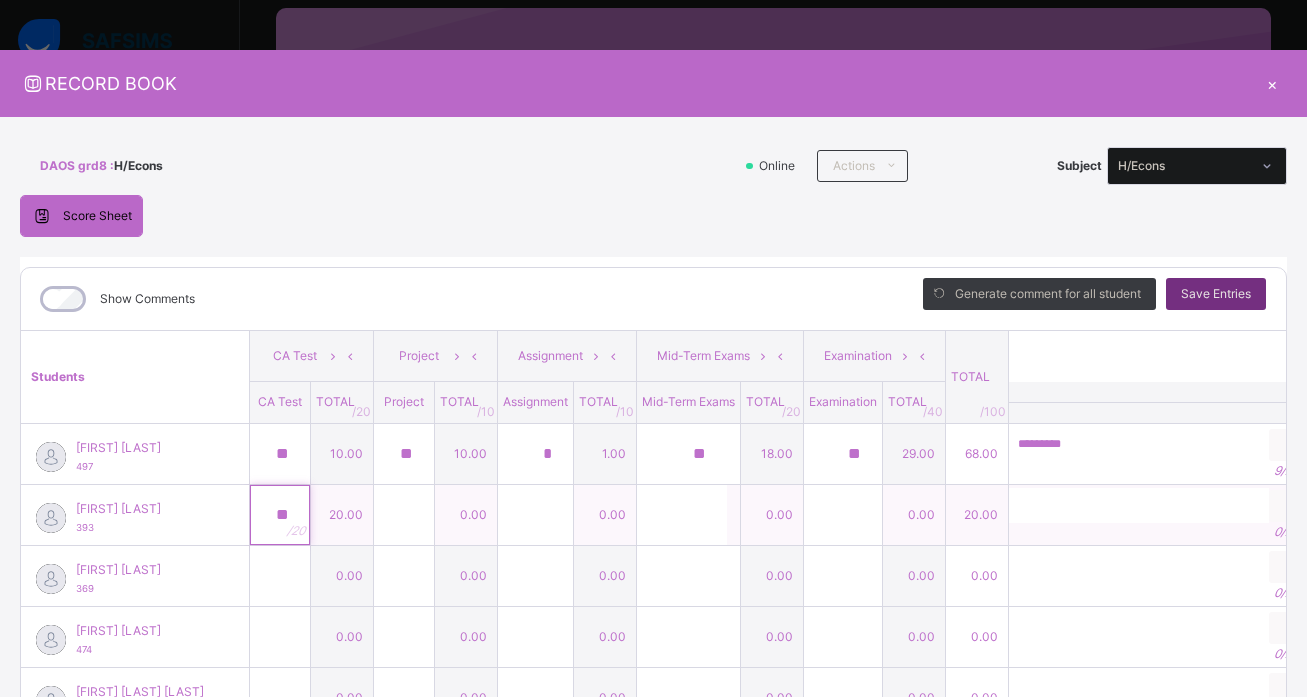 type on "**" 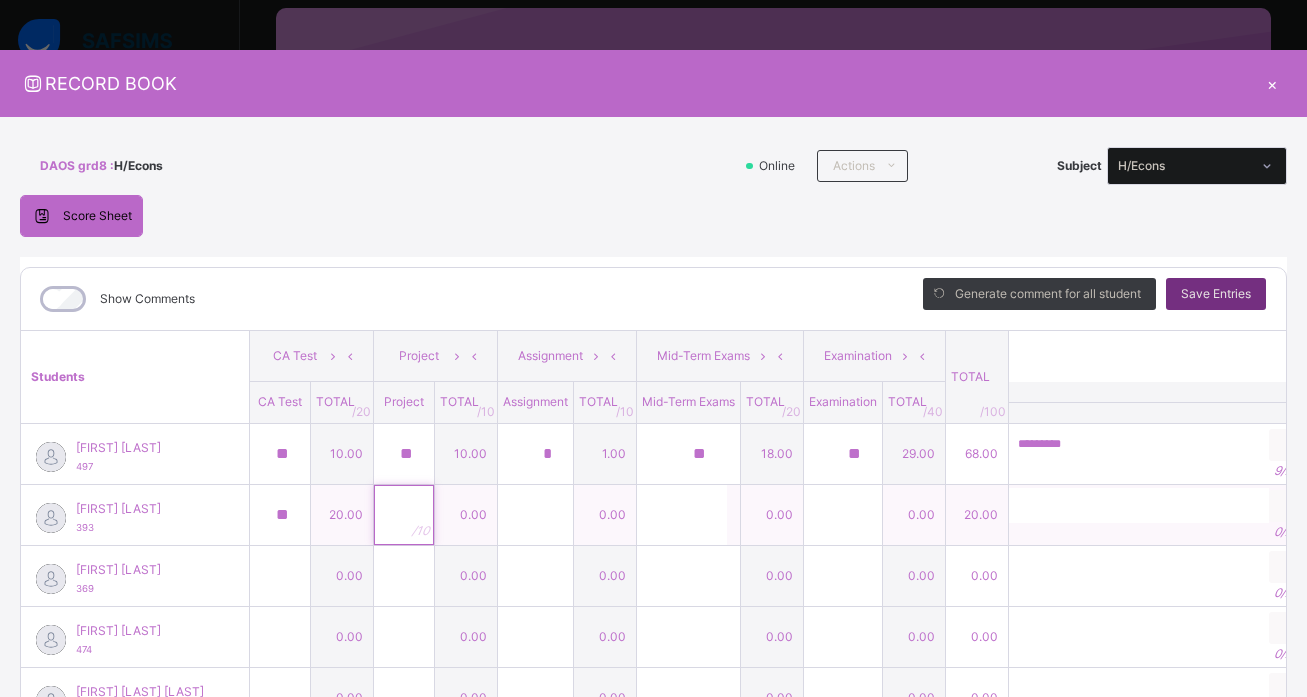 click at bounding box center (404, 515) 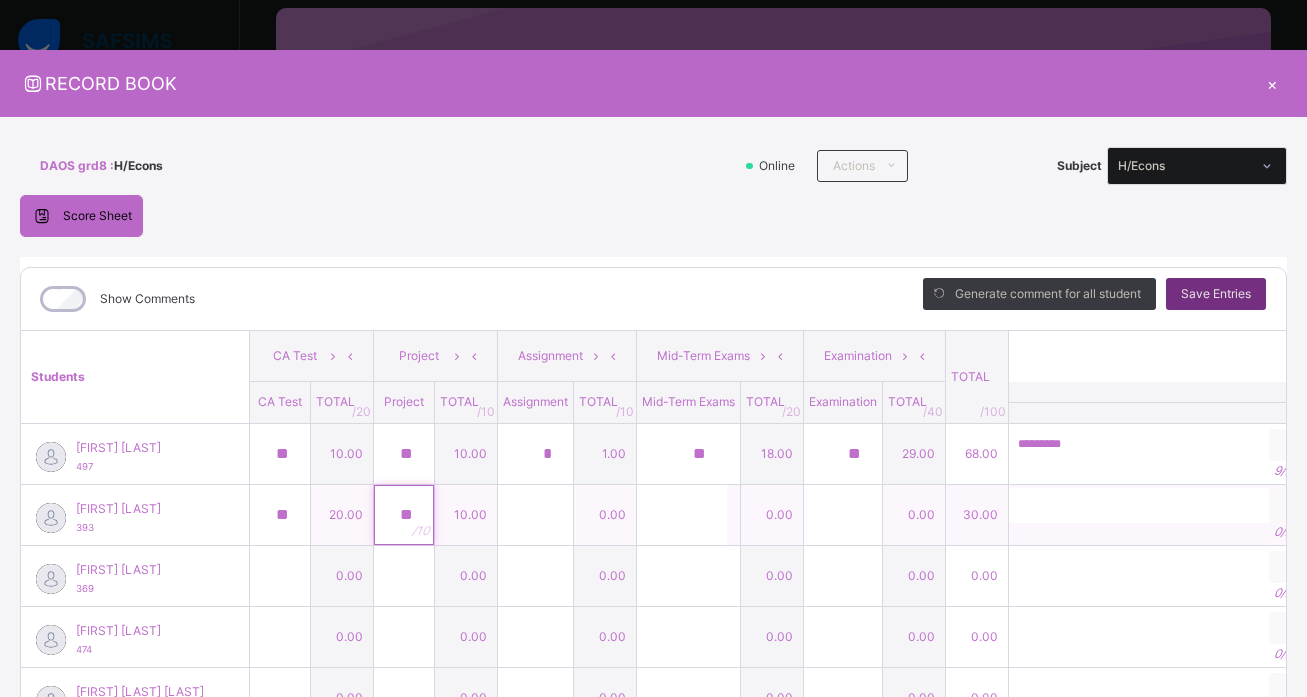 type on "**" 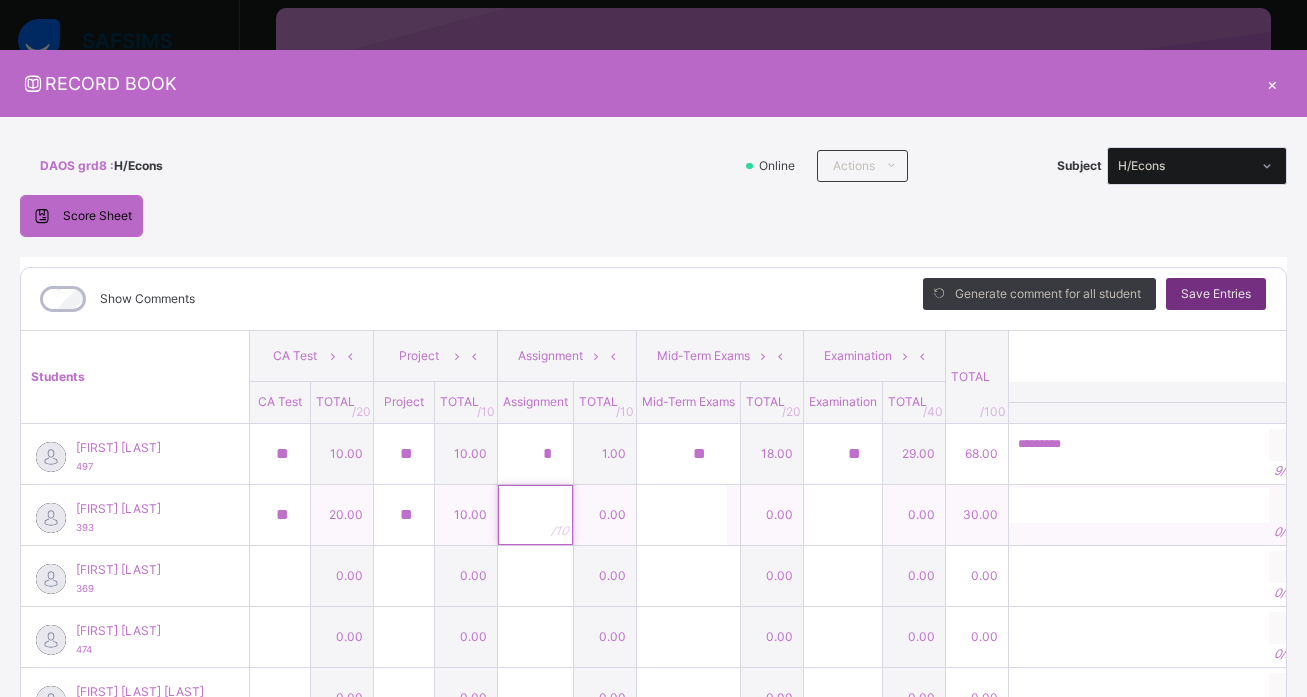 click at bounding box center [535, 515] 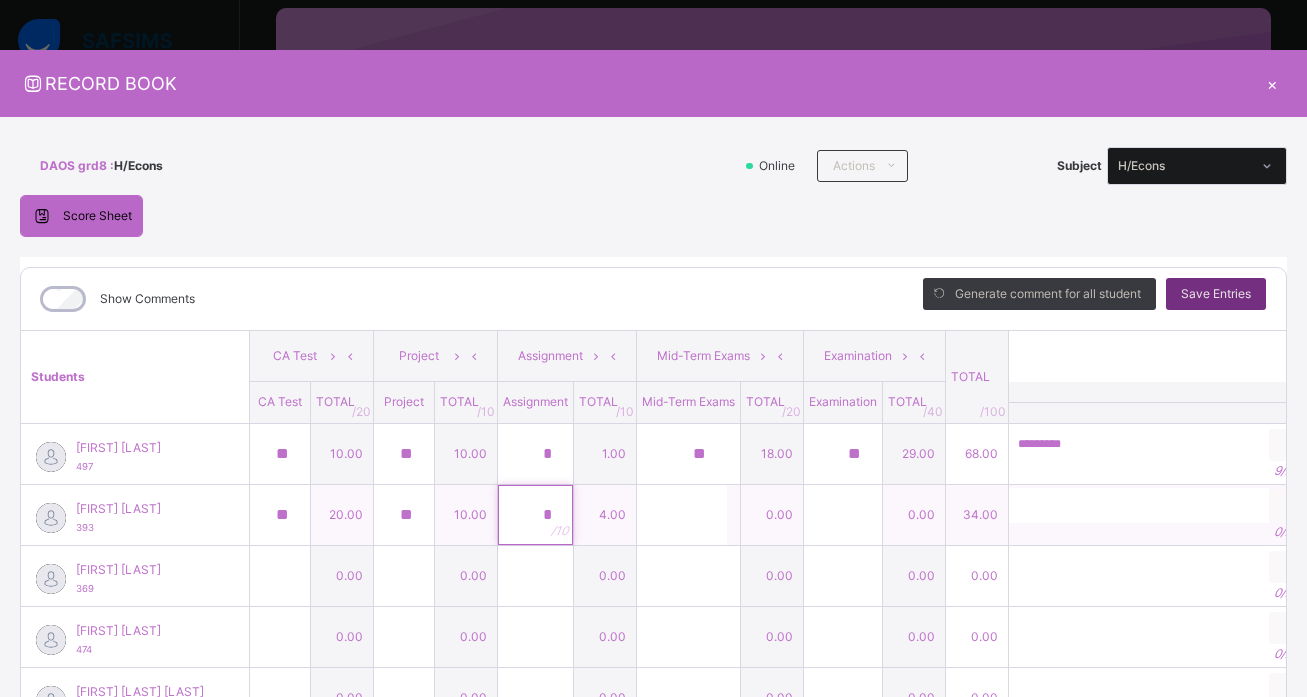 type on "*" 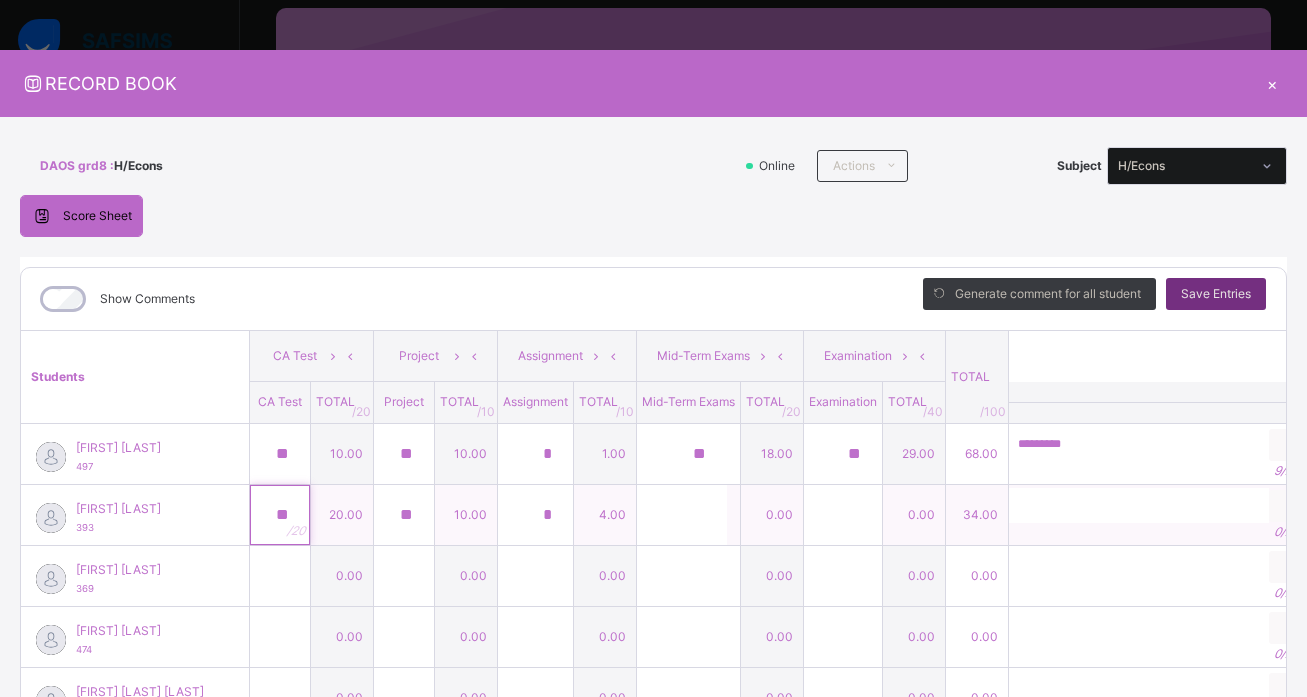 click on "**" at bounding box center [280, 515] 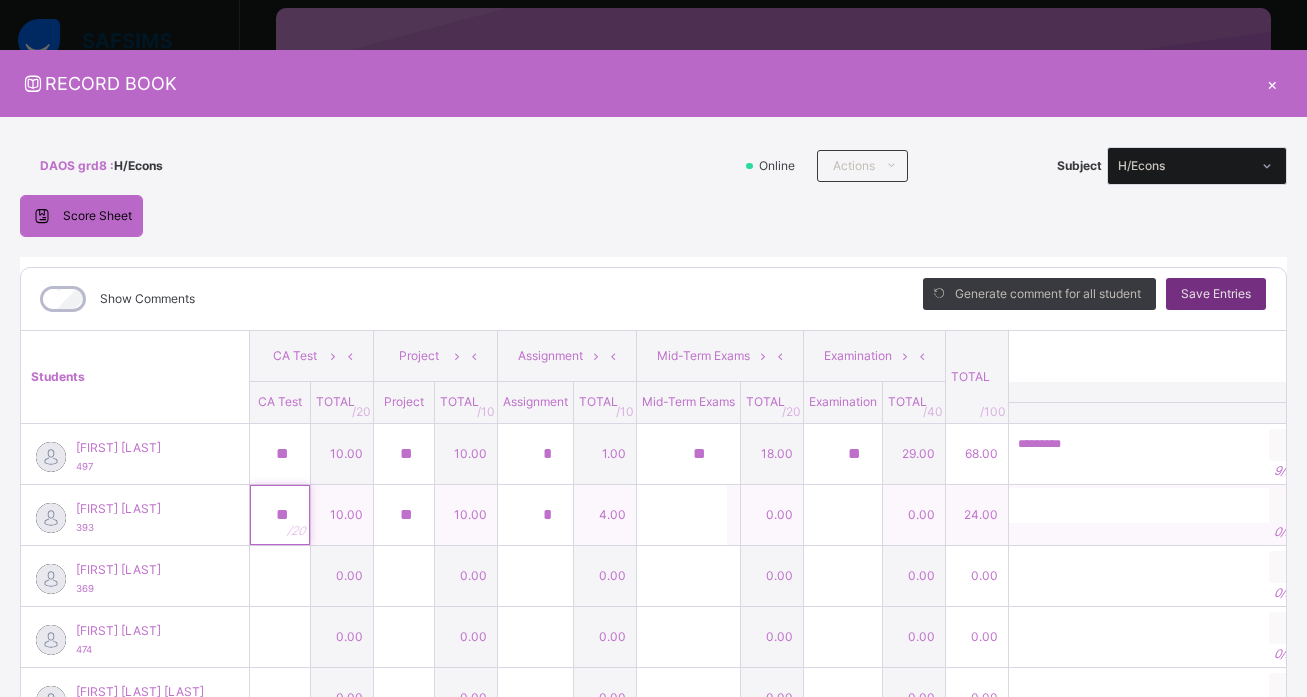 type on "**" 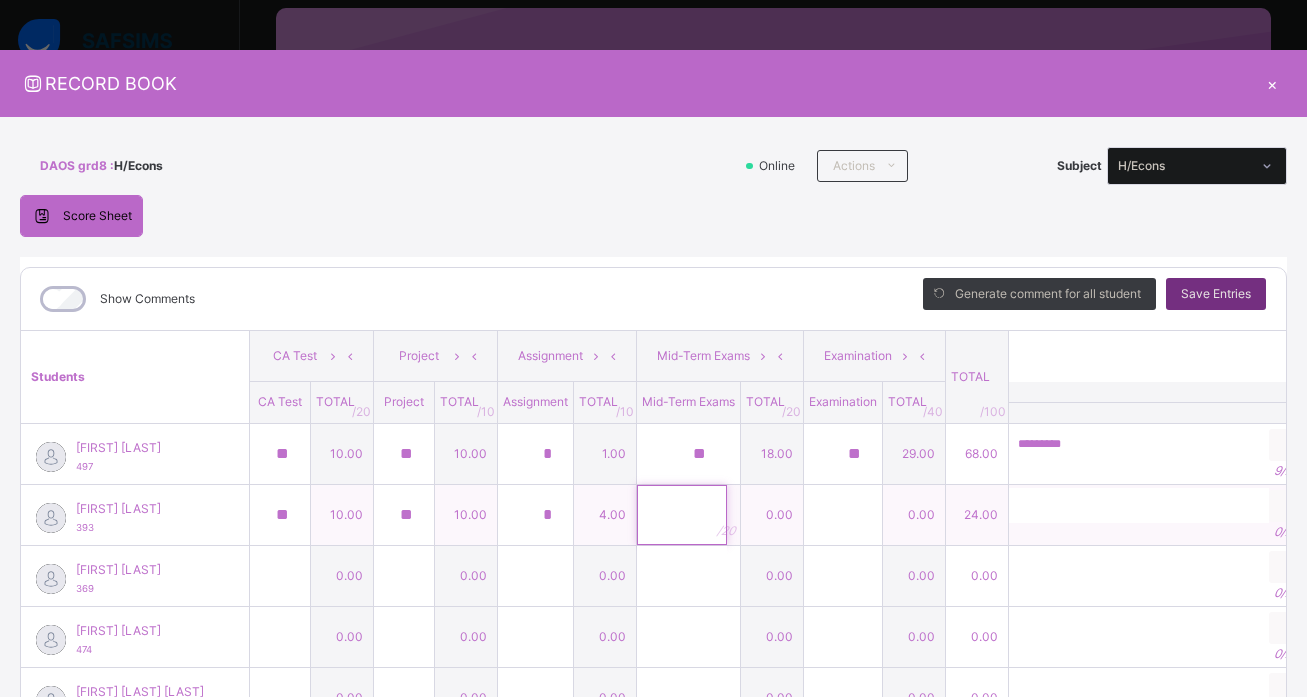 click at bounding box center (682, 515) 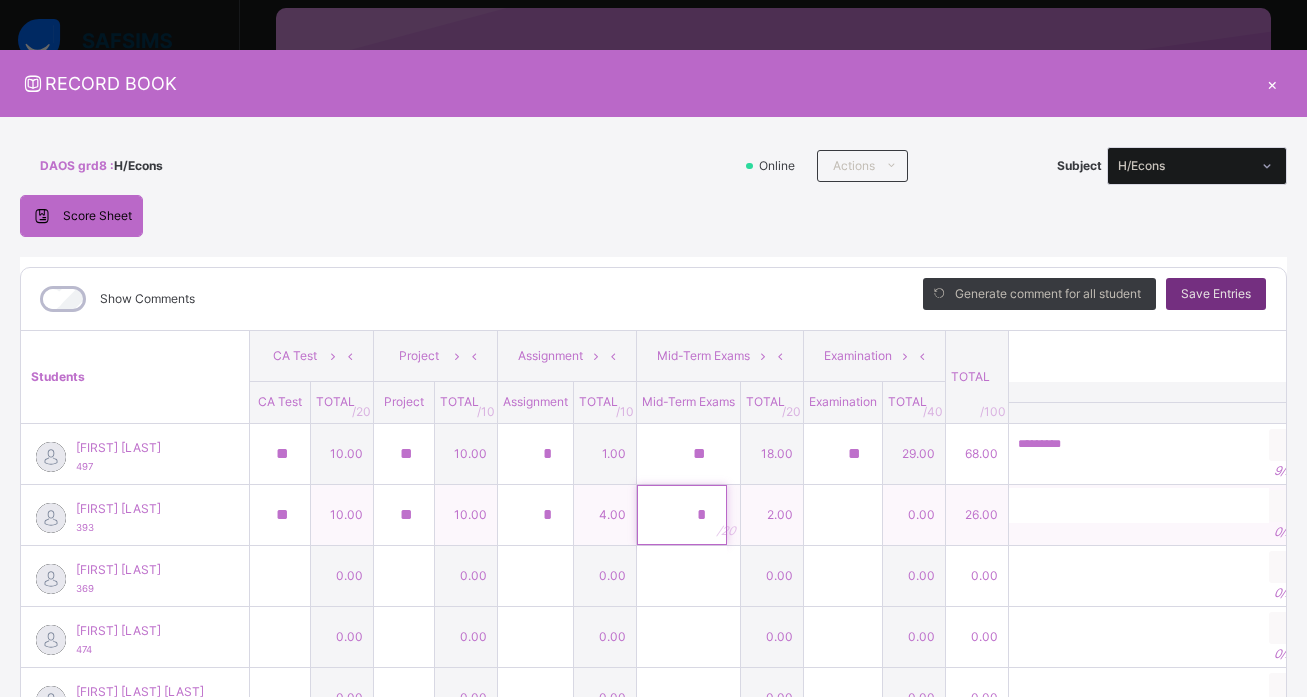 type on "*" 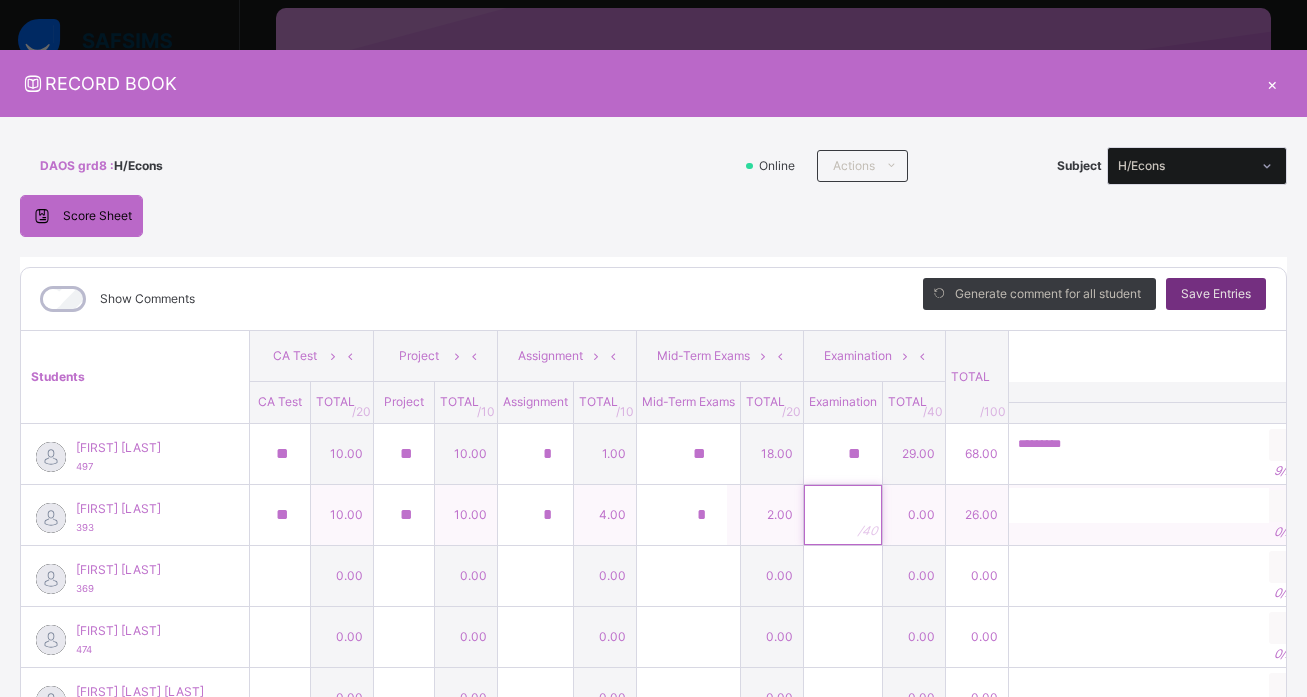 click at bounding box center [843, 515] 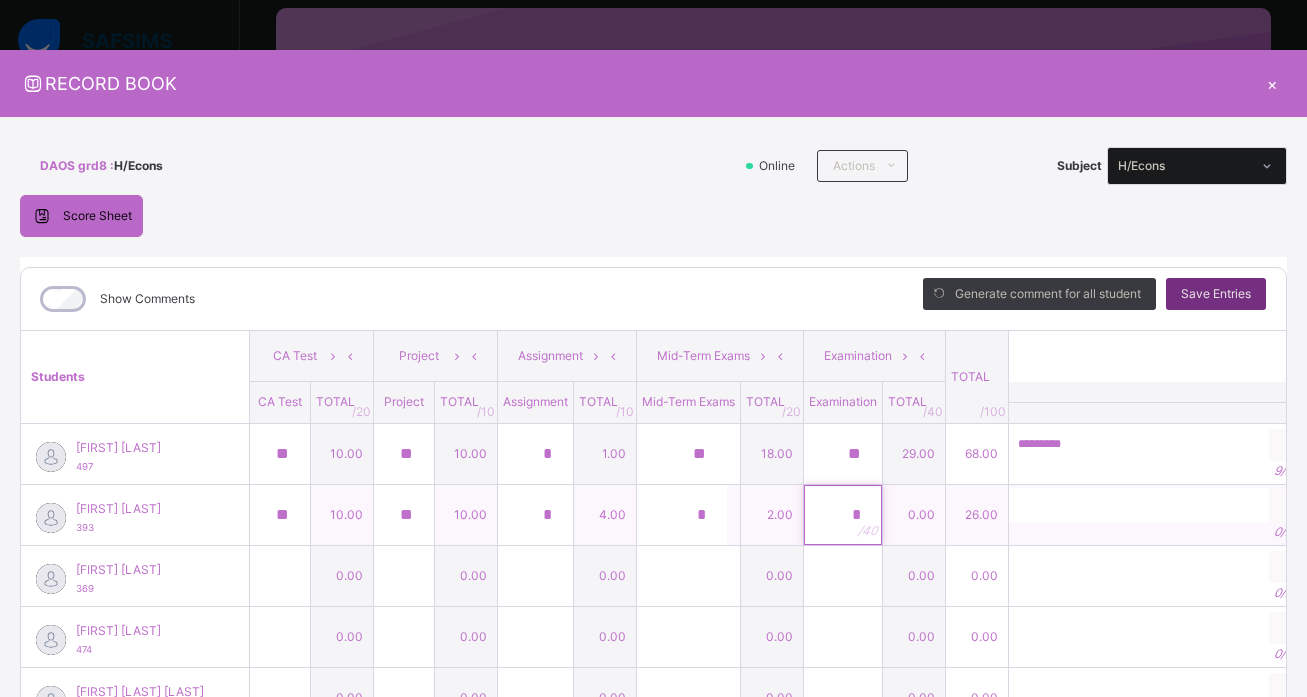 click on "*" at bounding box center (843, 515) 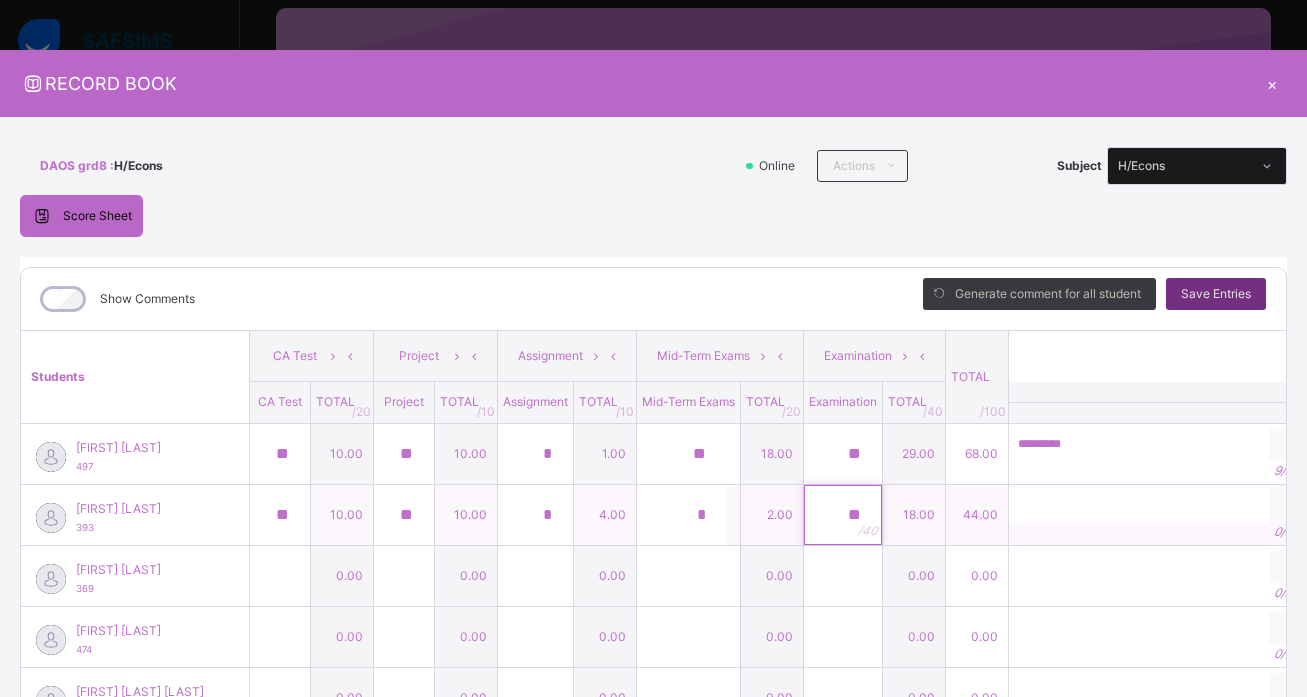 type on "**" 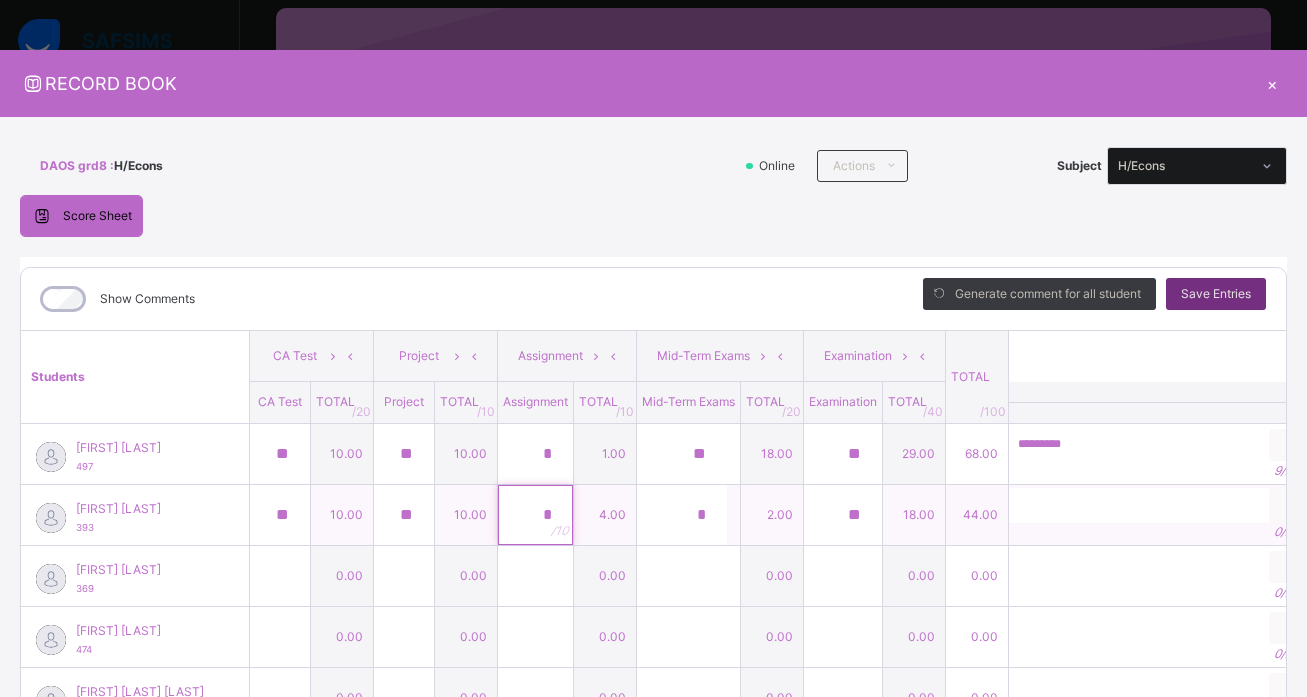click on "*" at bounding box center [535, 515] 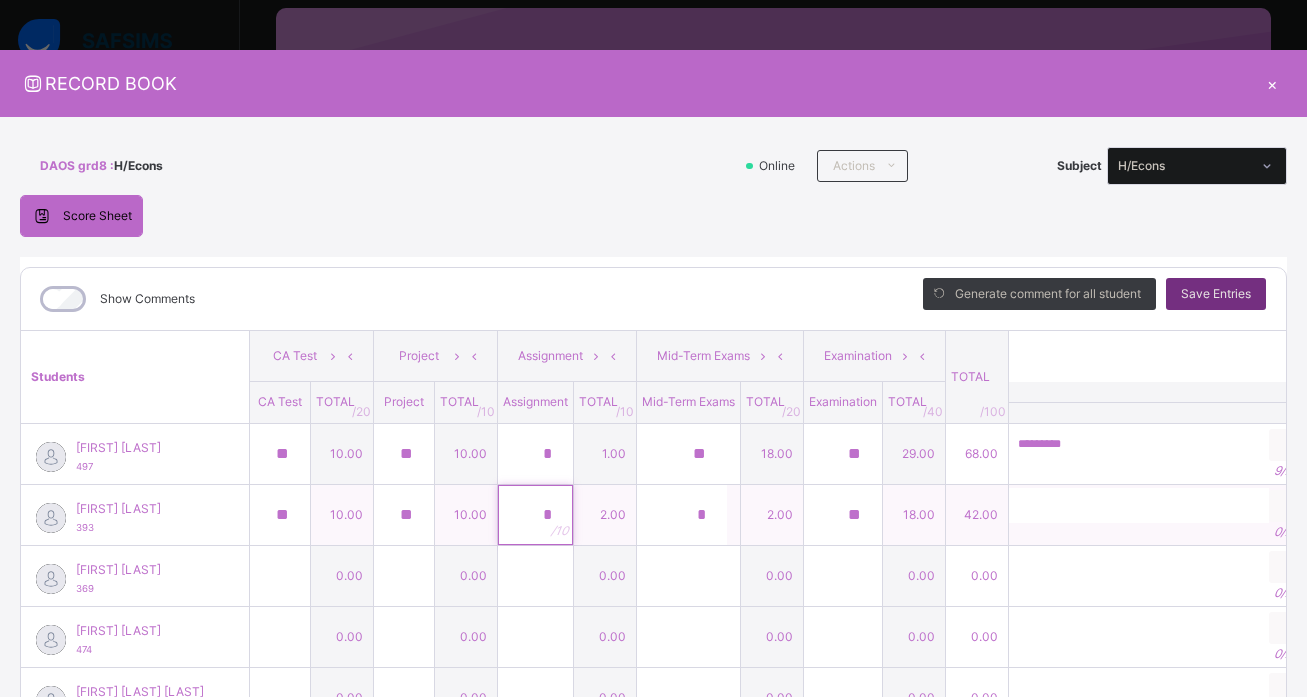 type on "*" 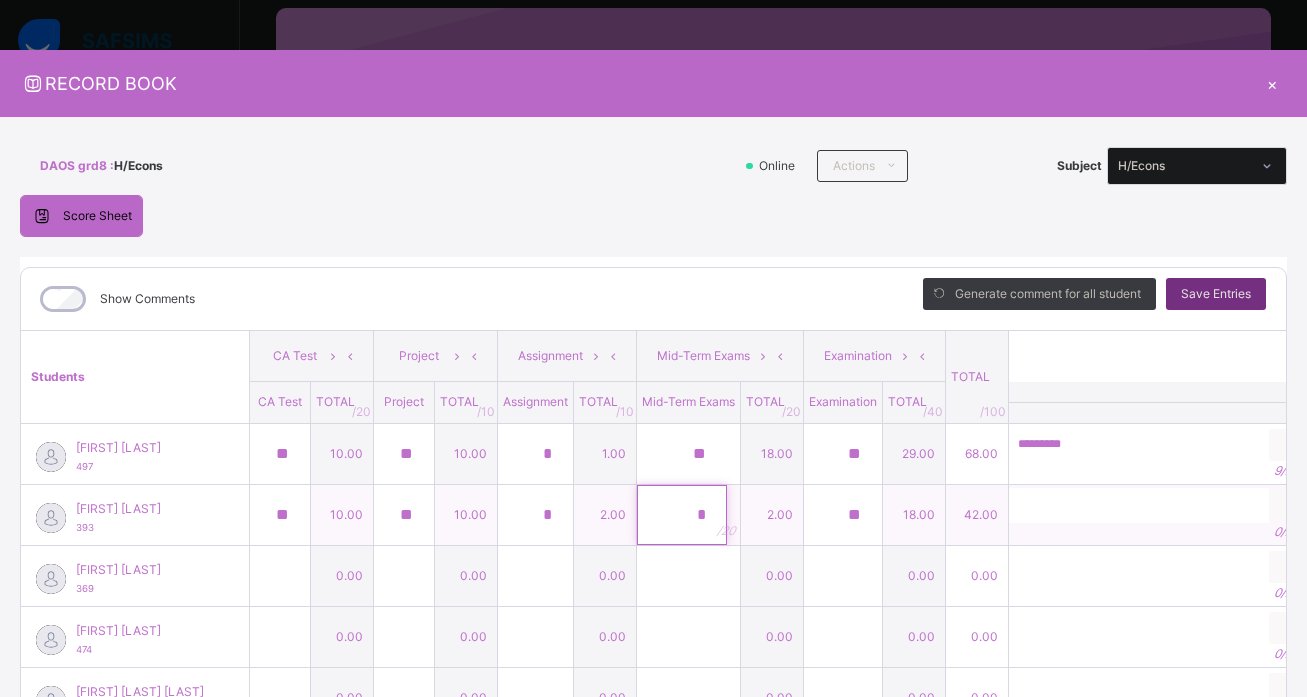 click on "*" at bounding box center (682, 515) 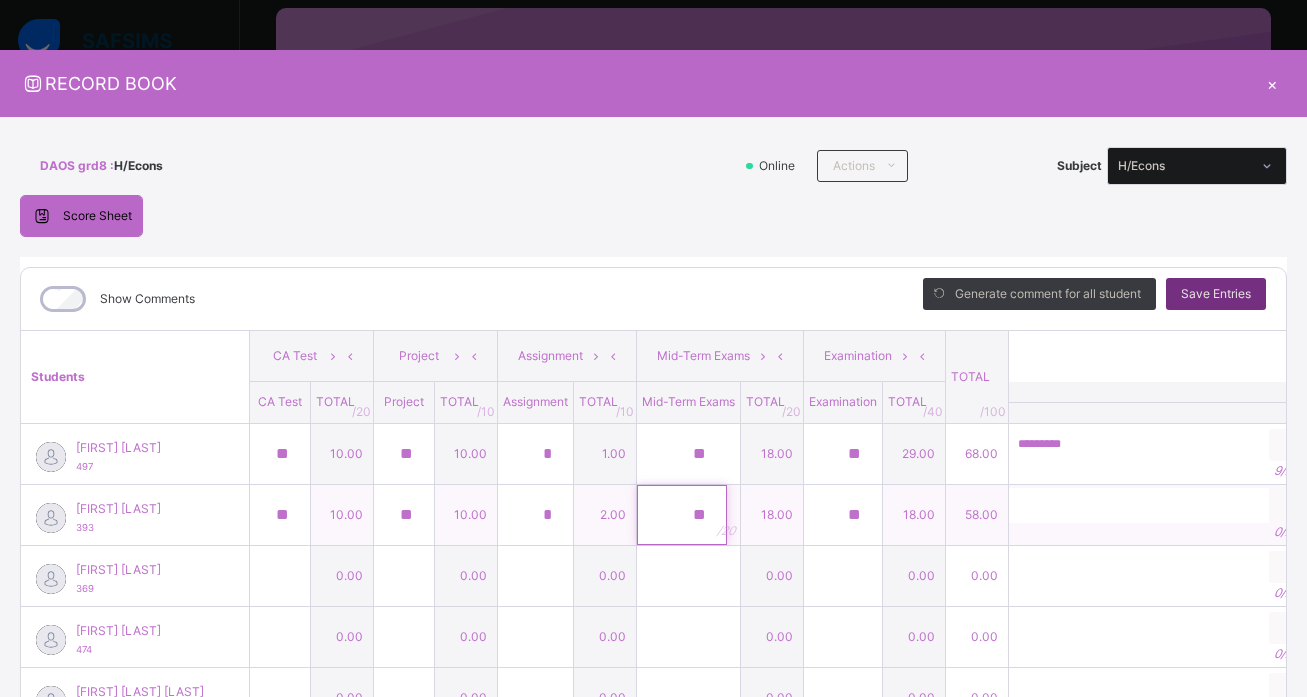type on "**" 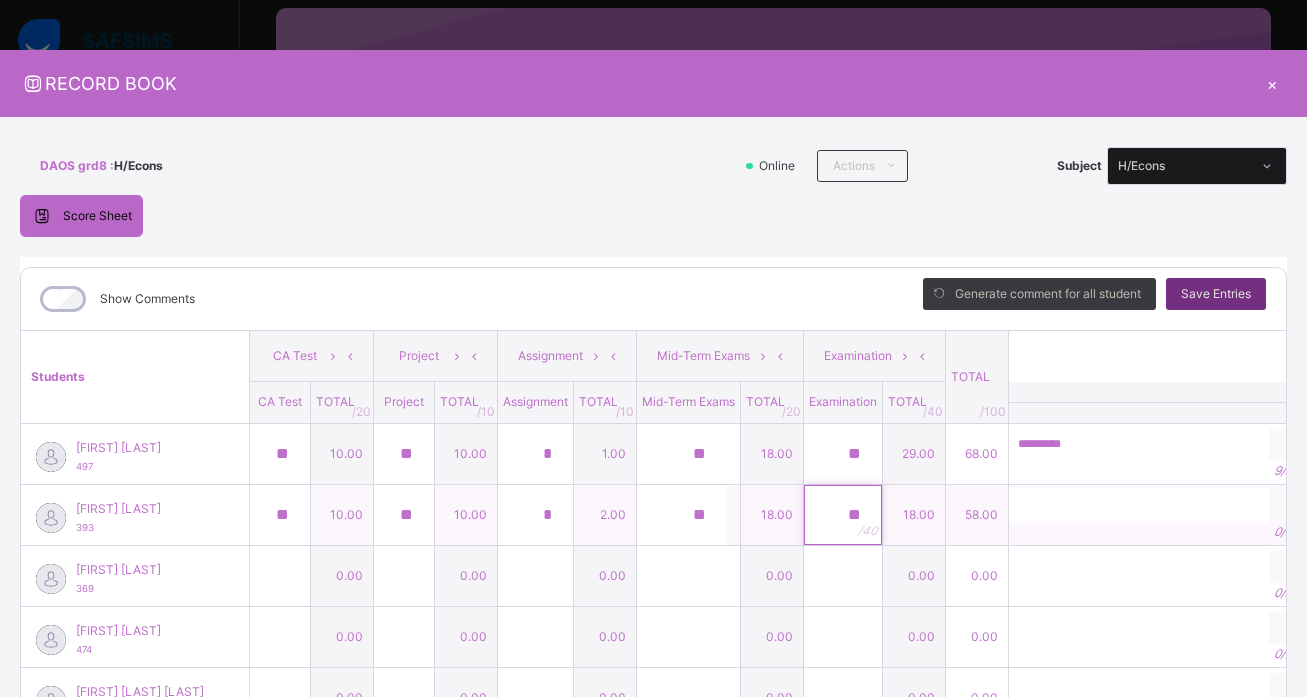 click on "**" at bounding box center [843, 515] 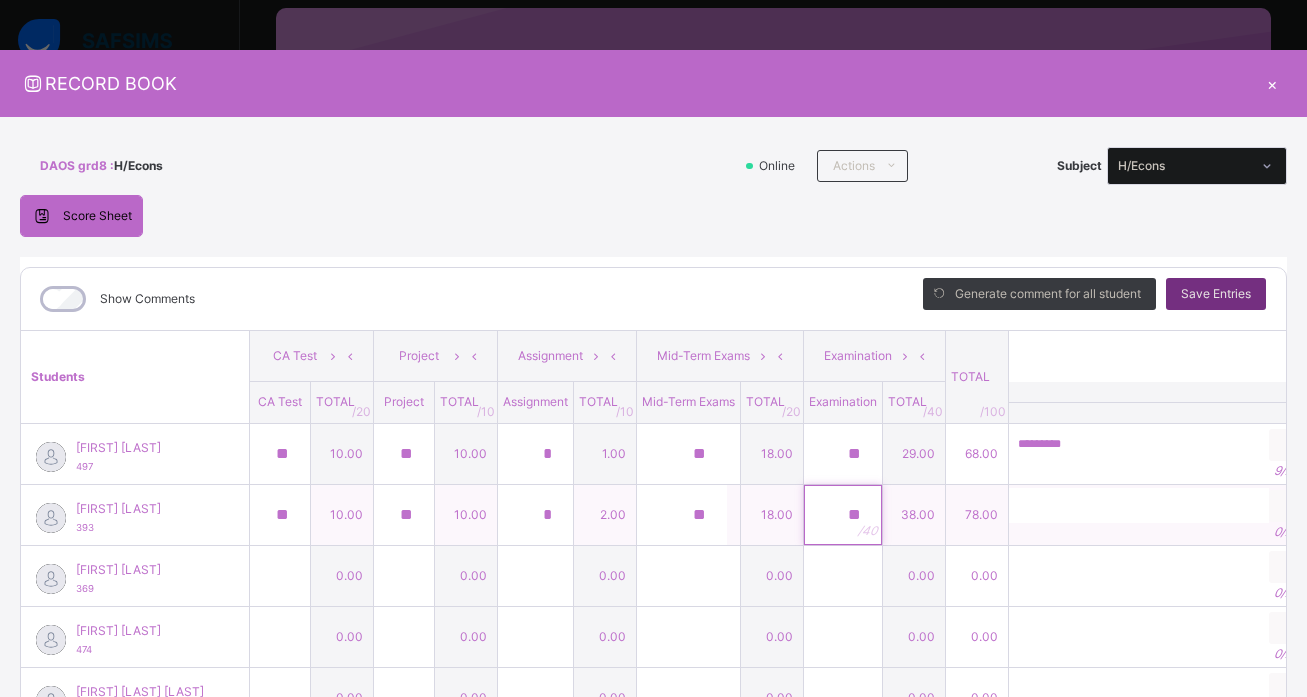 type on "**" 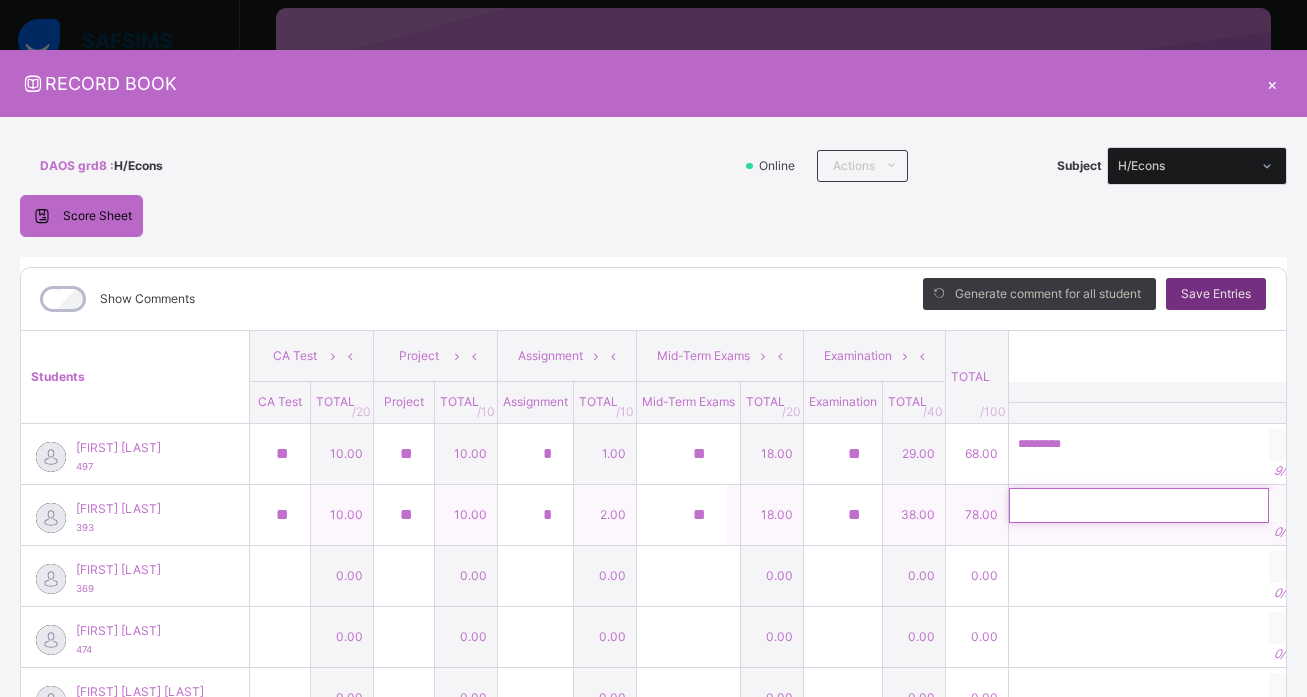 click at bounding box center [1139, 505] 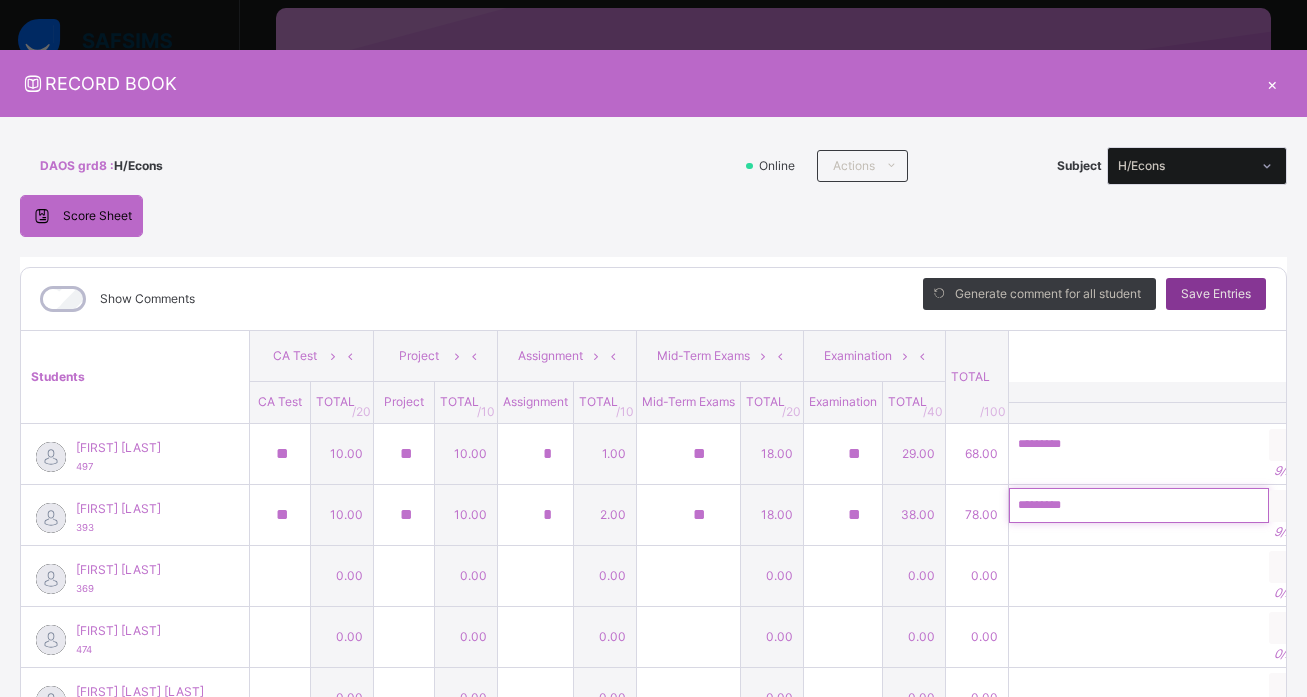type on "*********" 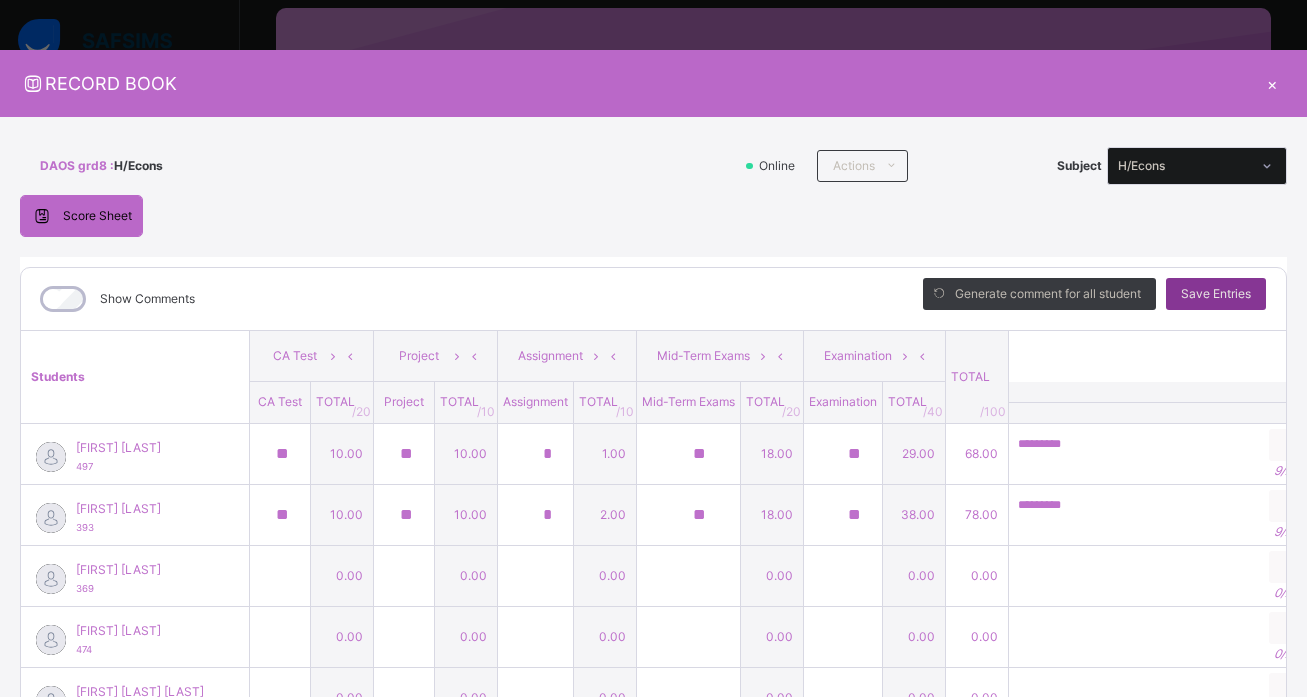 click on "Save Entries" at bounding box center [1216, 294] 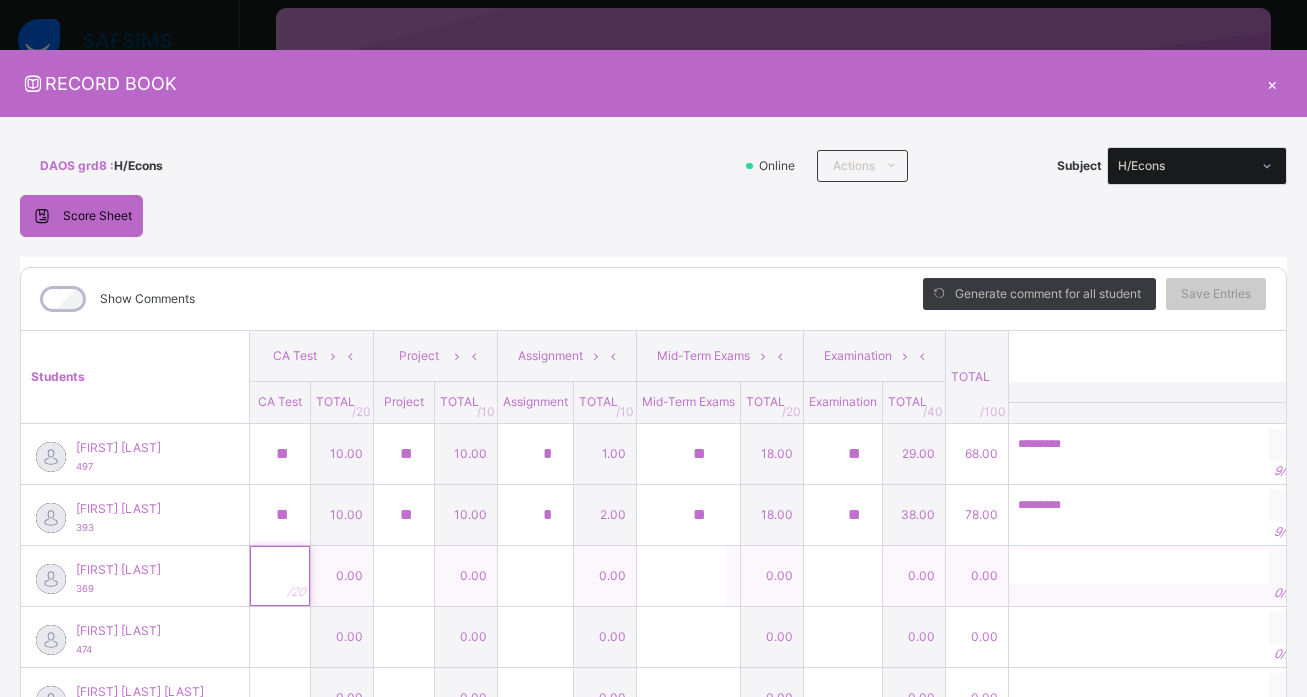 click at bounding box center [280, 576] 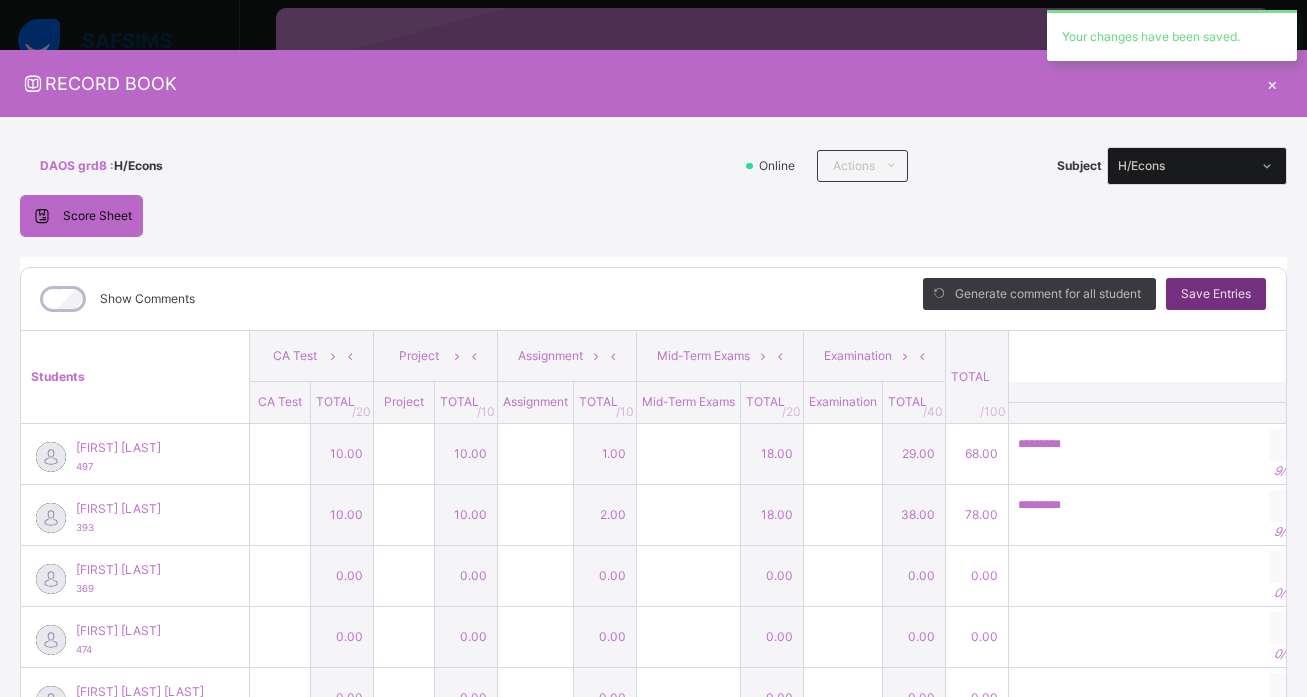 type on "**" 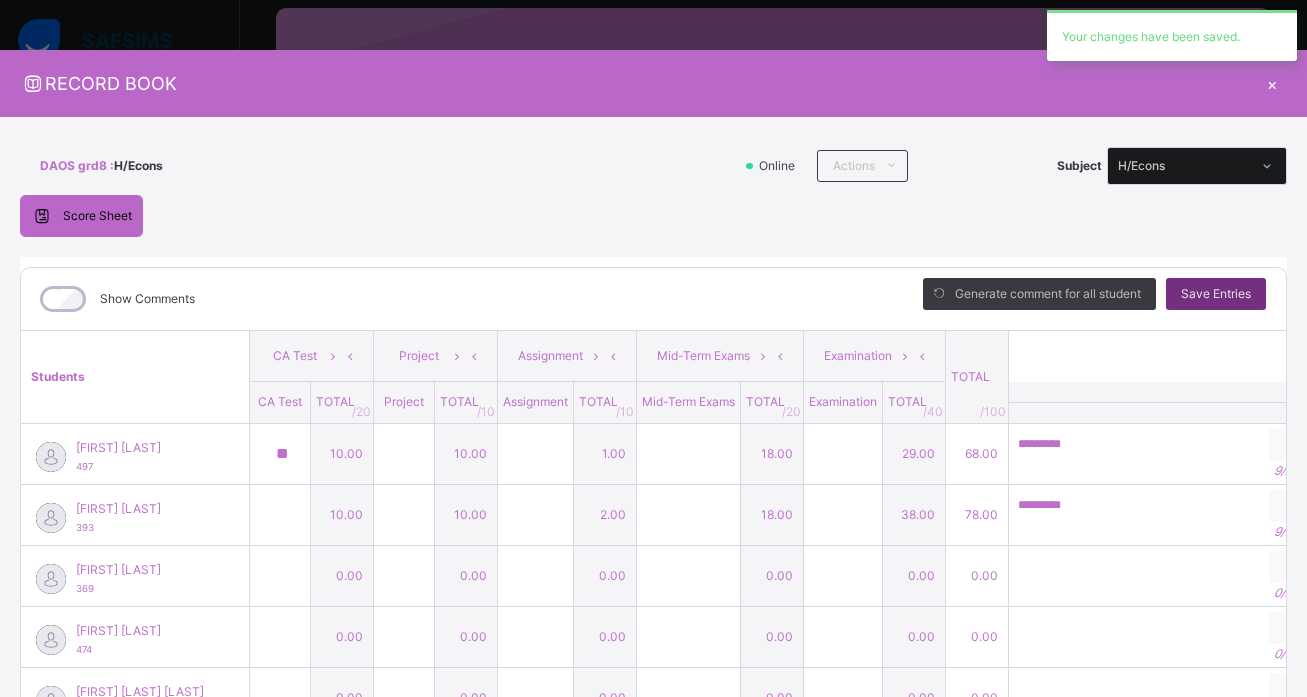 type on "**" 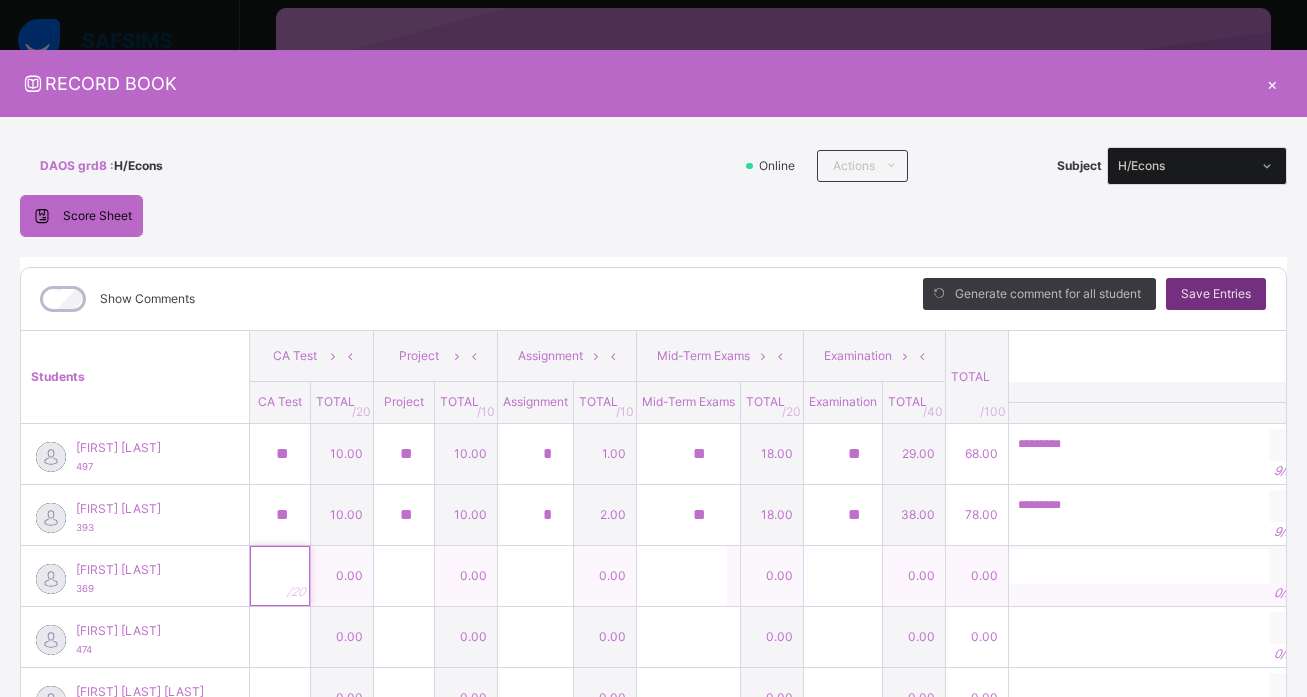 click at bounding box center [280, 576] 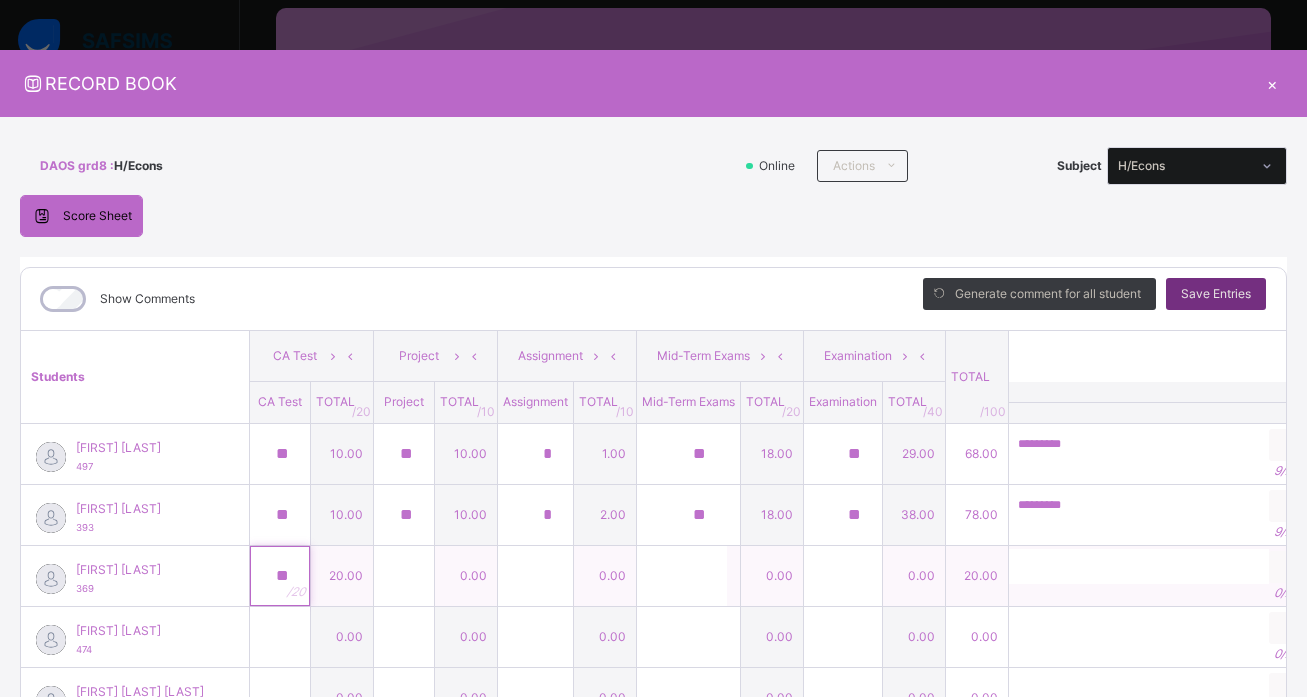 type on "**" 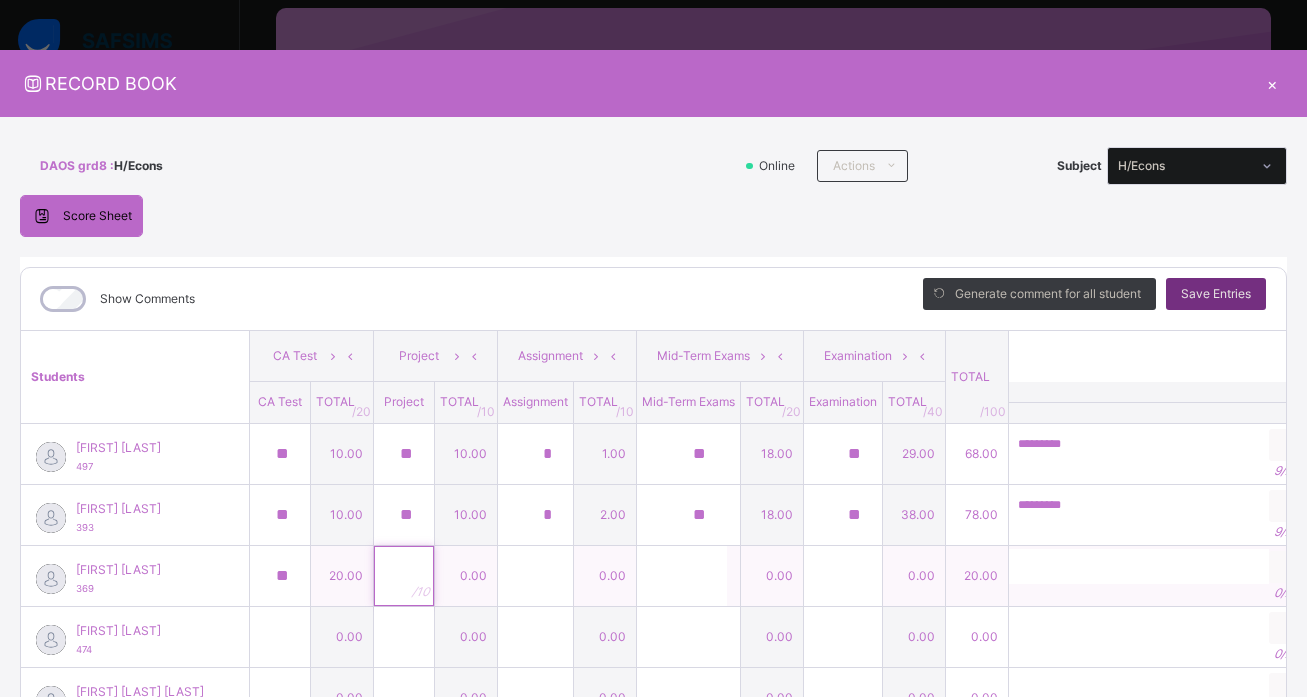 click at bounding box center (404, 576) 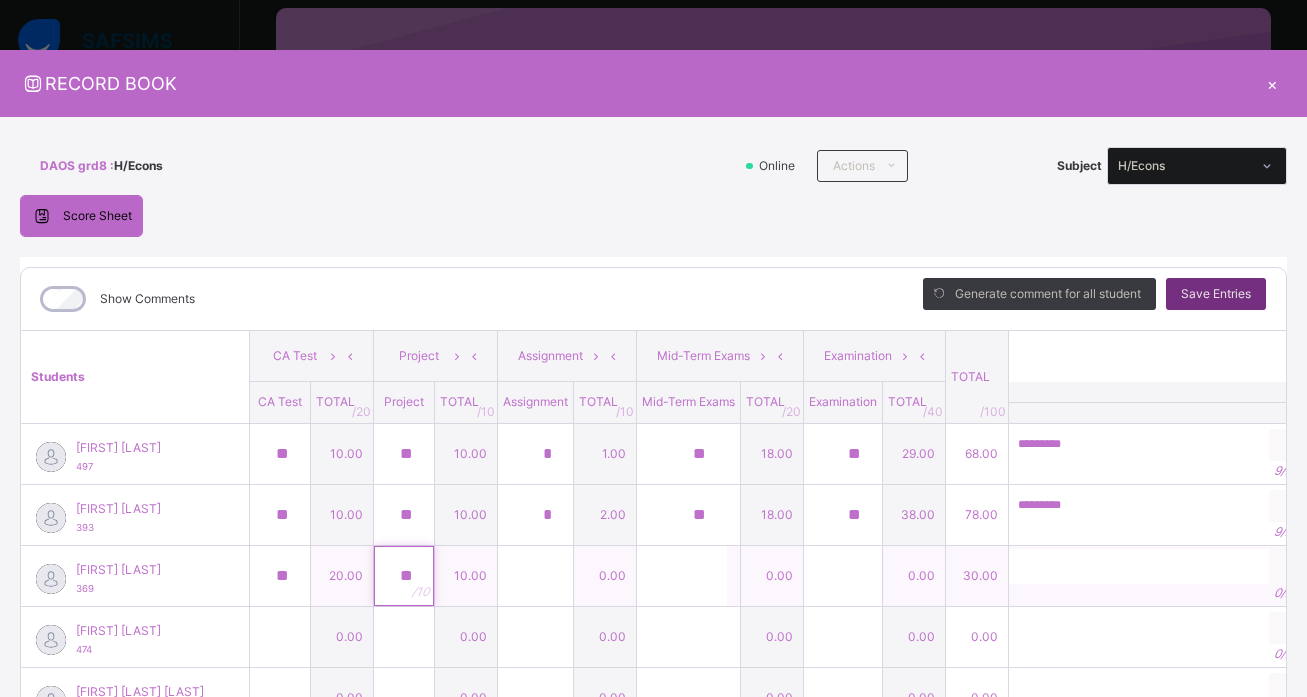 type on "**" 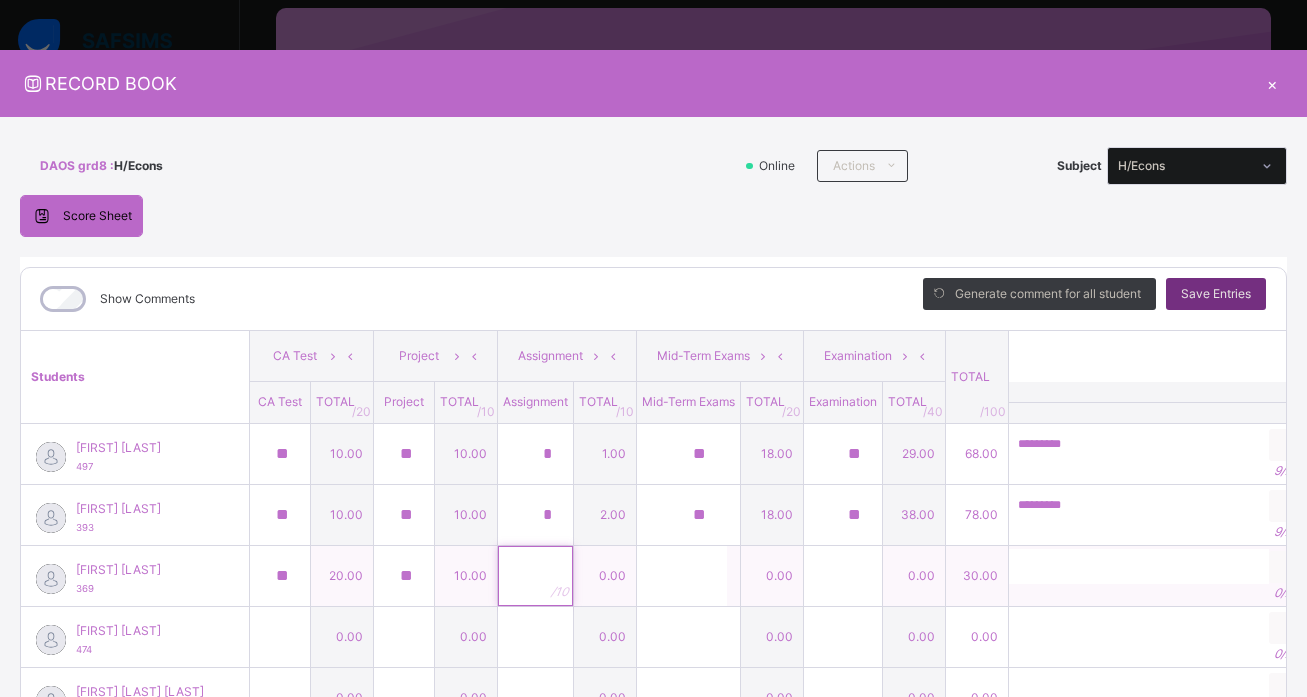 click at bounding box center [535, 576] 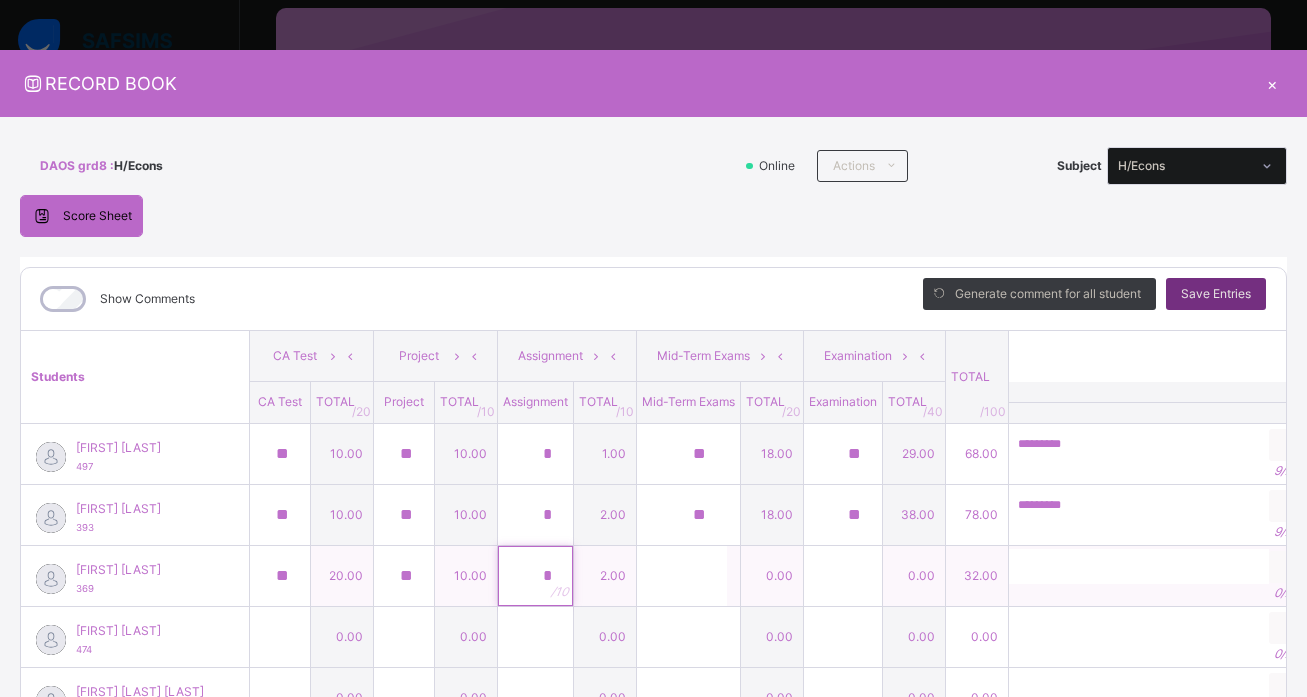 type on "*" 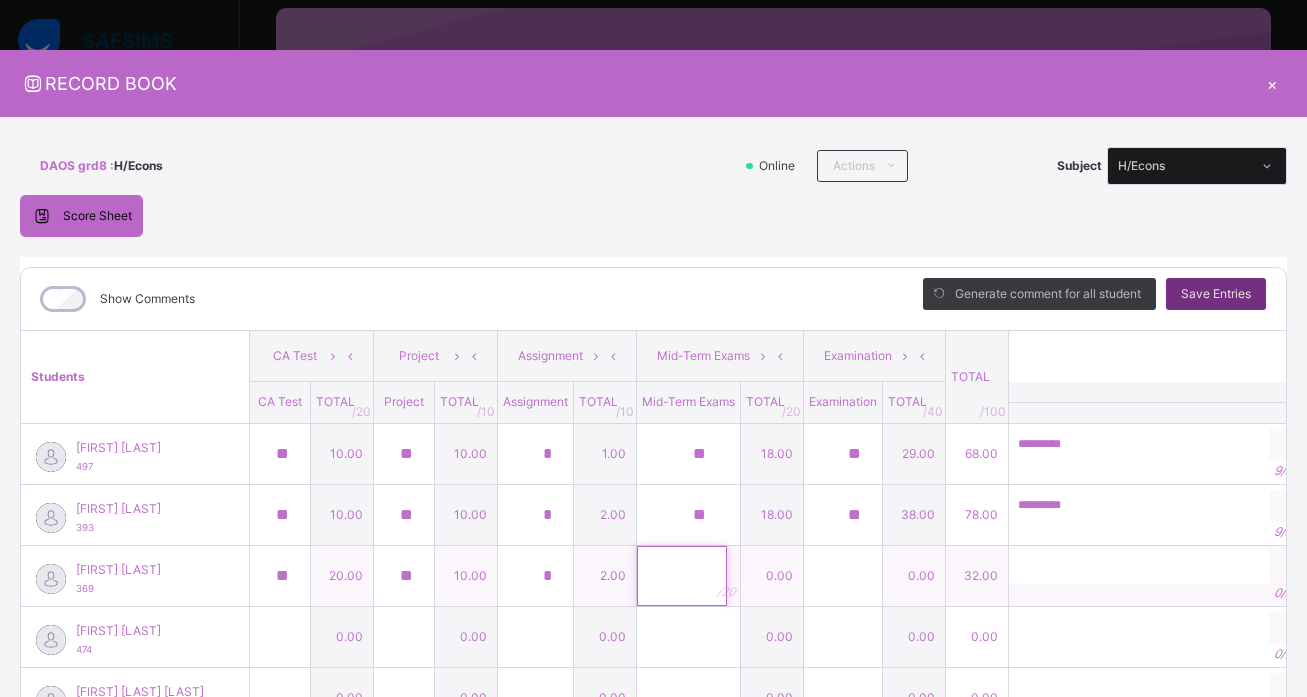 click at bounding box center (682, 576) 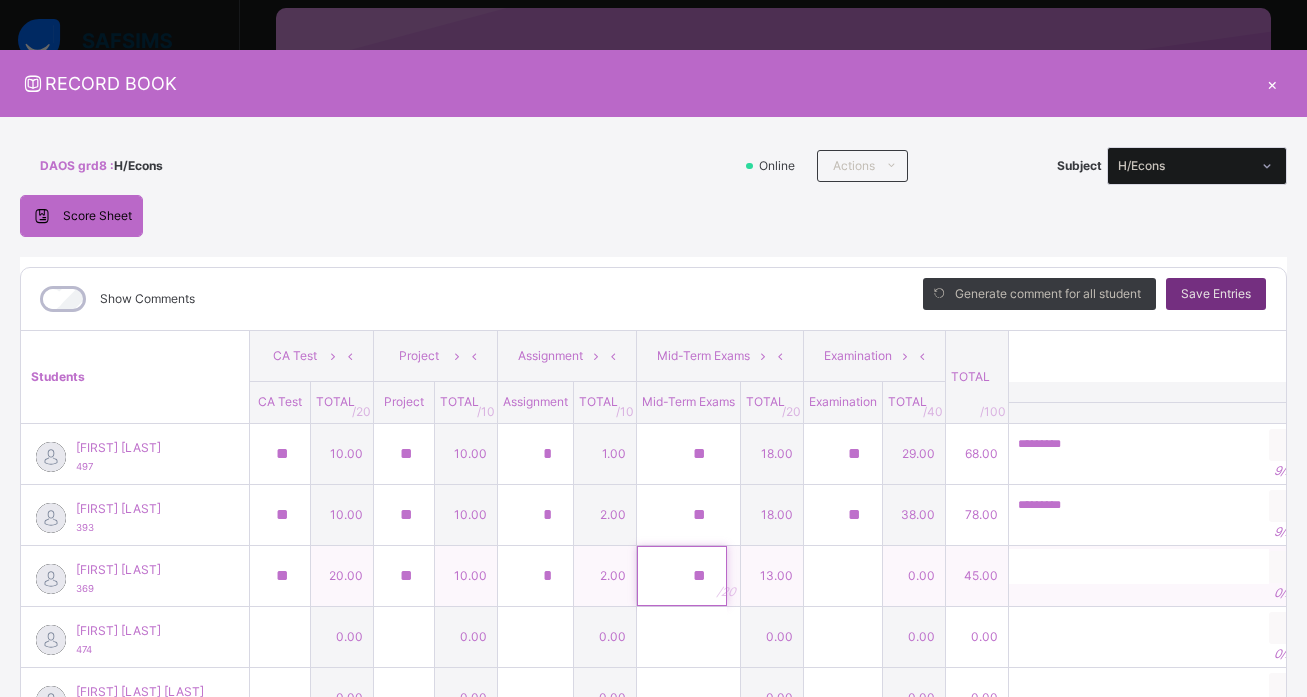 type on "**" 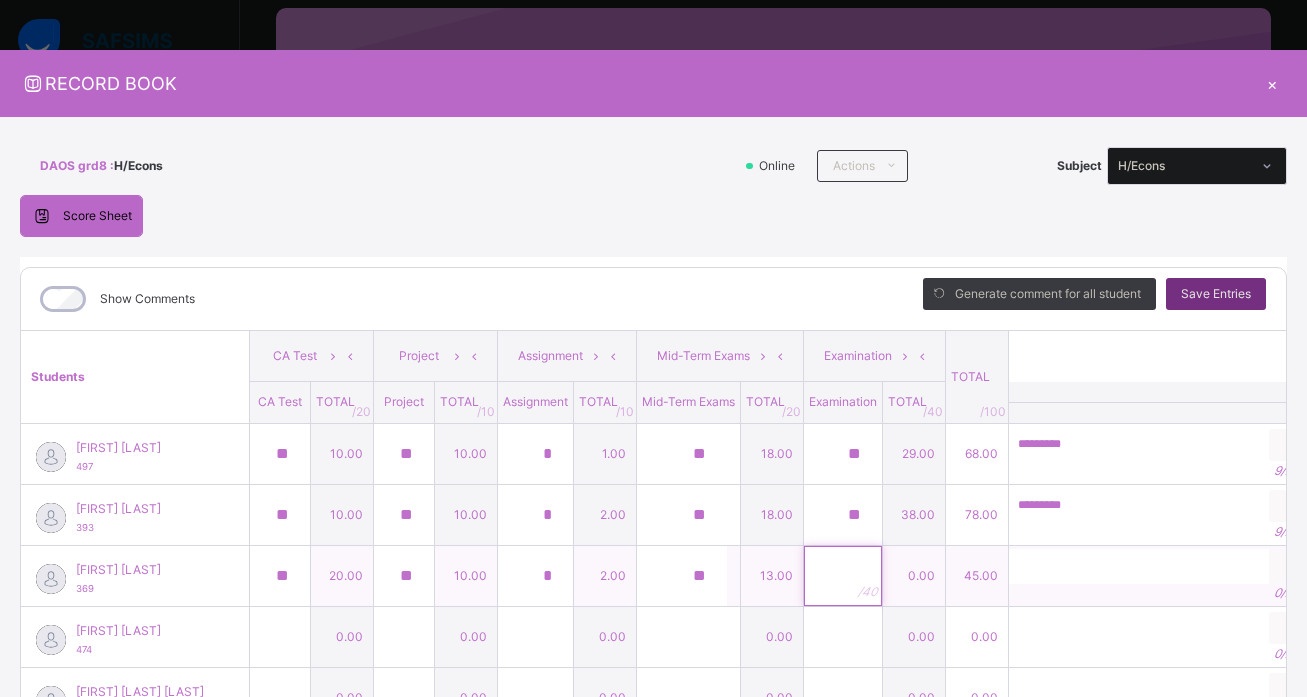 click at bounding box center [843, 576] 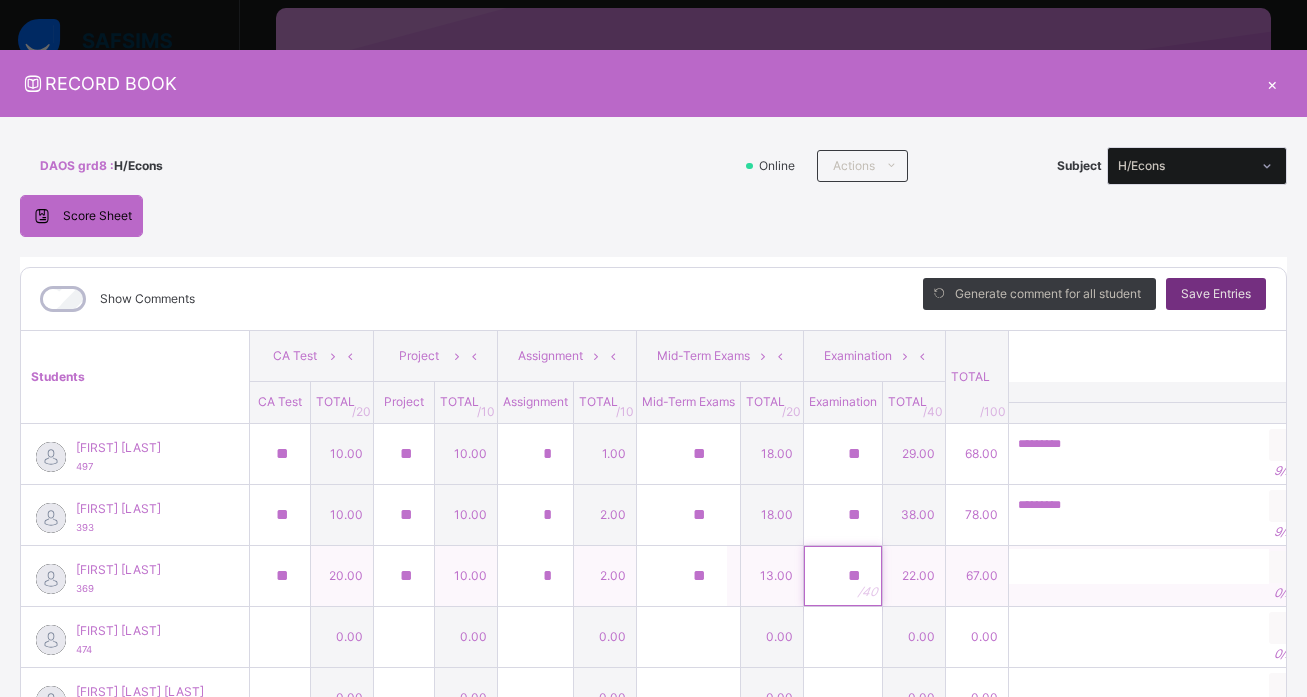 type on "**" 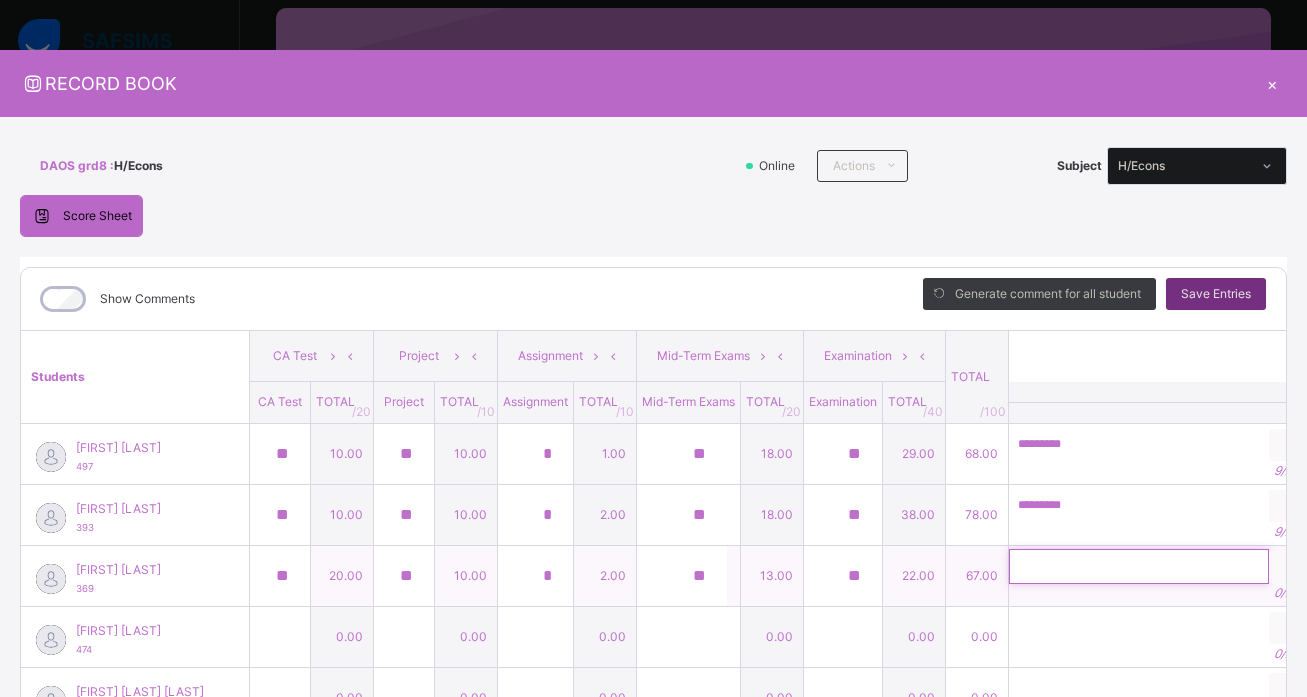 click at bounding box center (1139, 566) 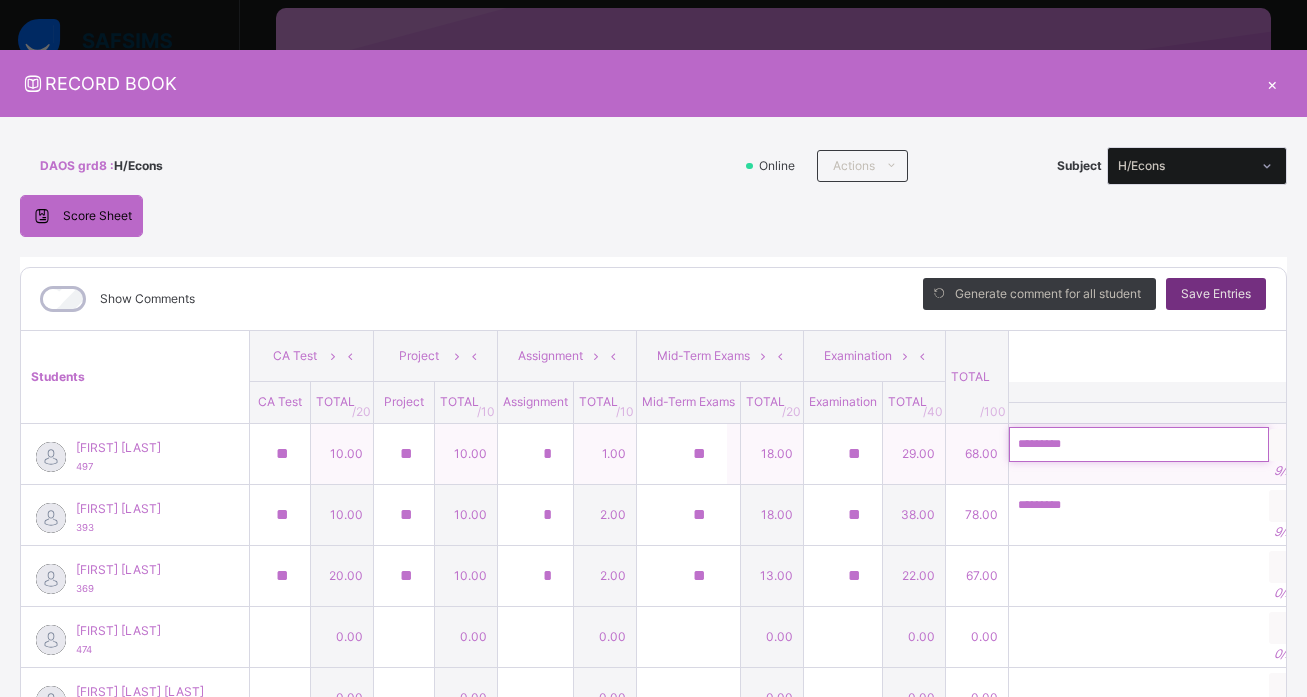 drag, startPoint x: 1078, startPoint y: 446, endPoint x: 1155, endPoint y: 444, distance: 77.02597 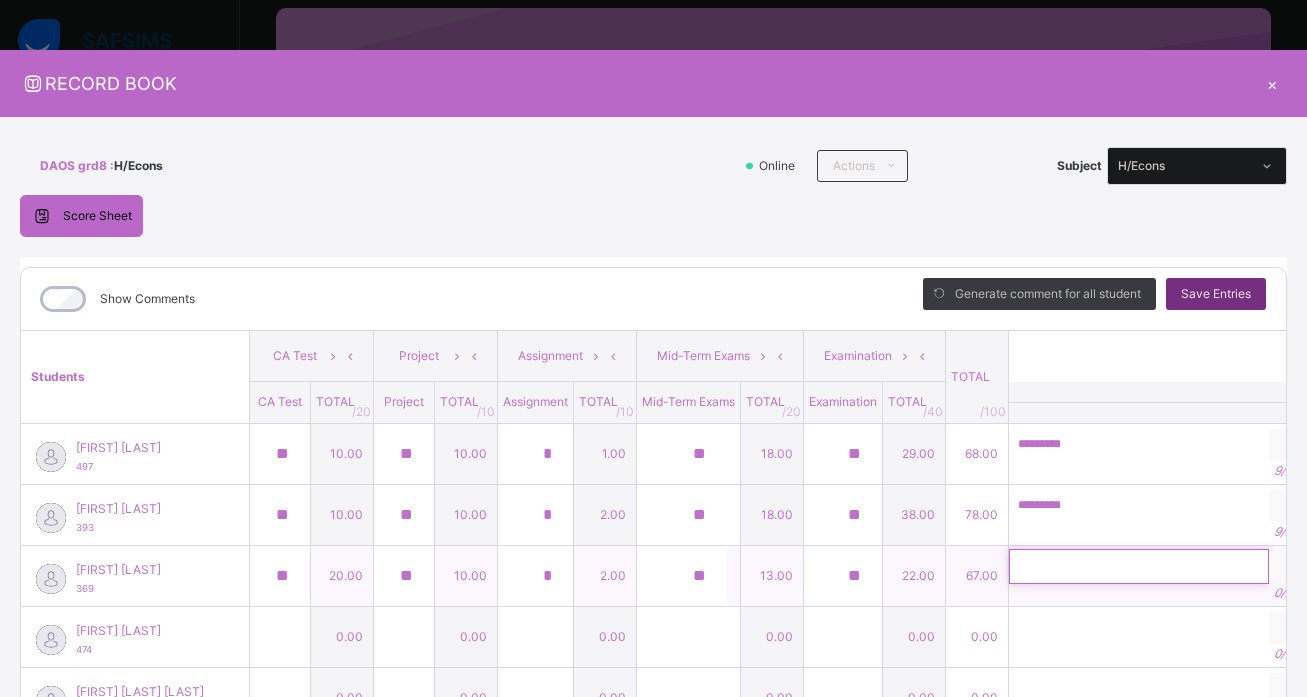 click at bounding box center (1139, 566) 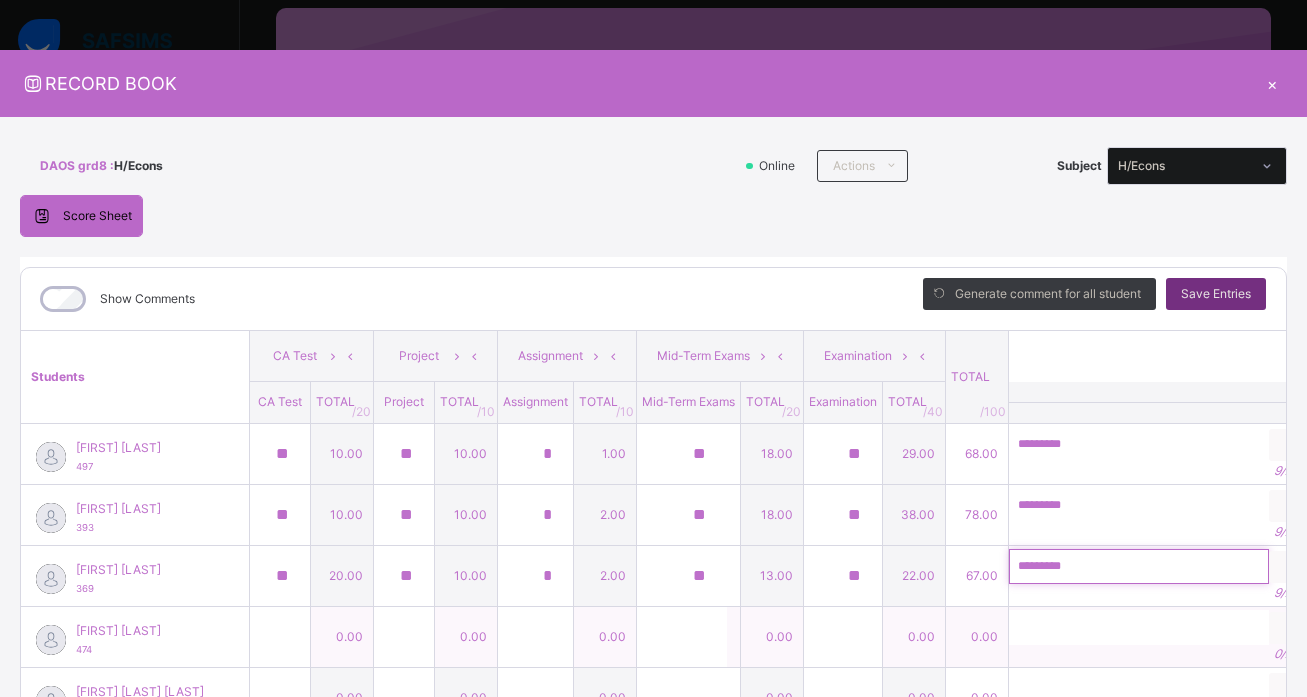 type on "*********" 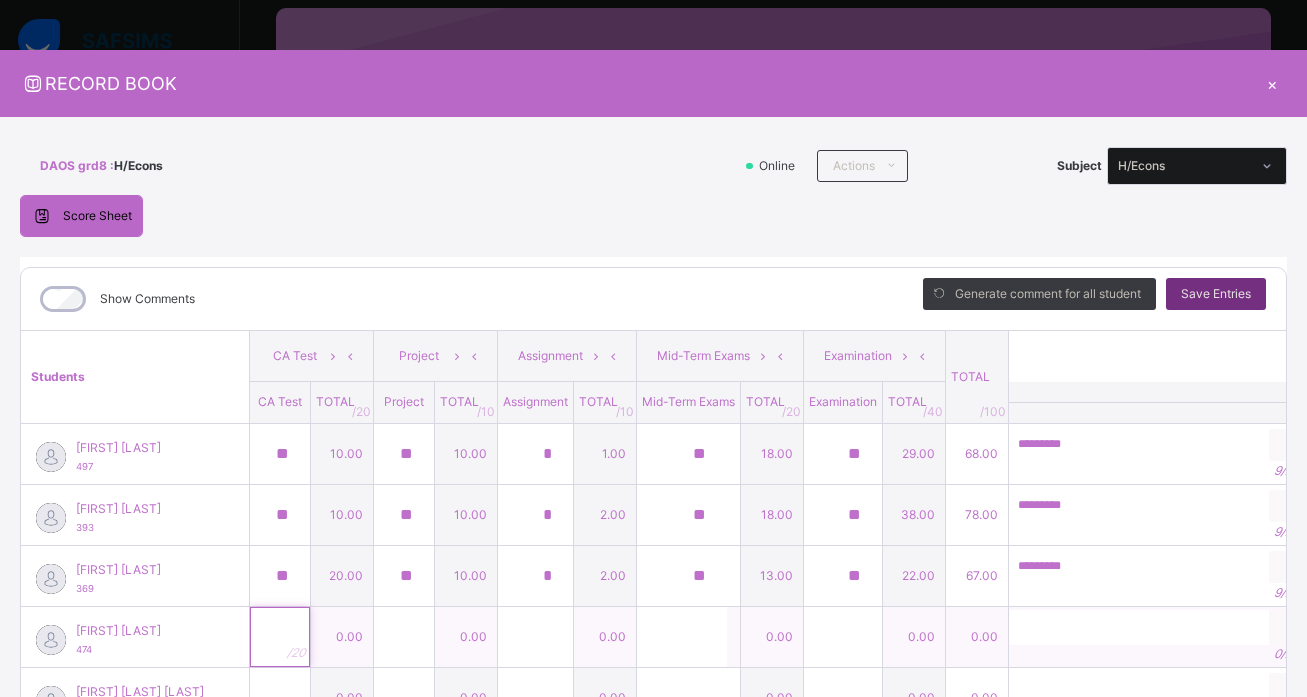 click at bounding box center (280, 637) 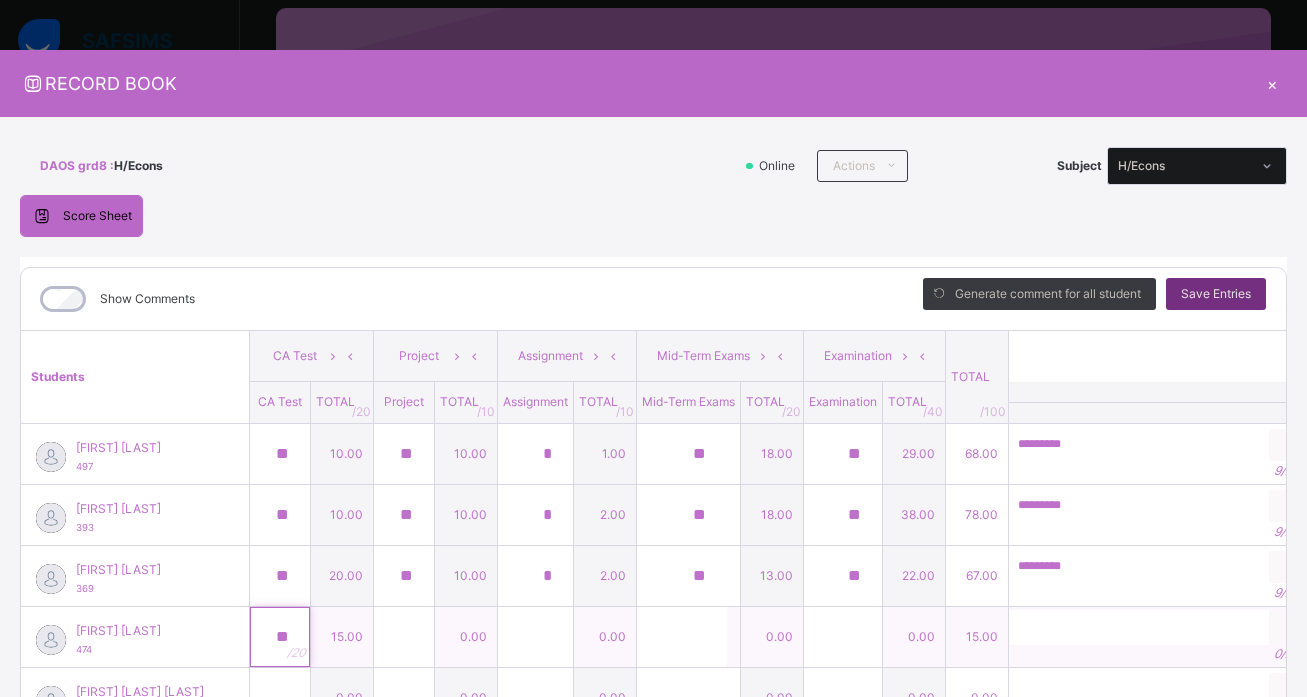 type on "**" 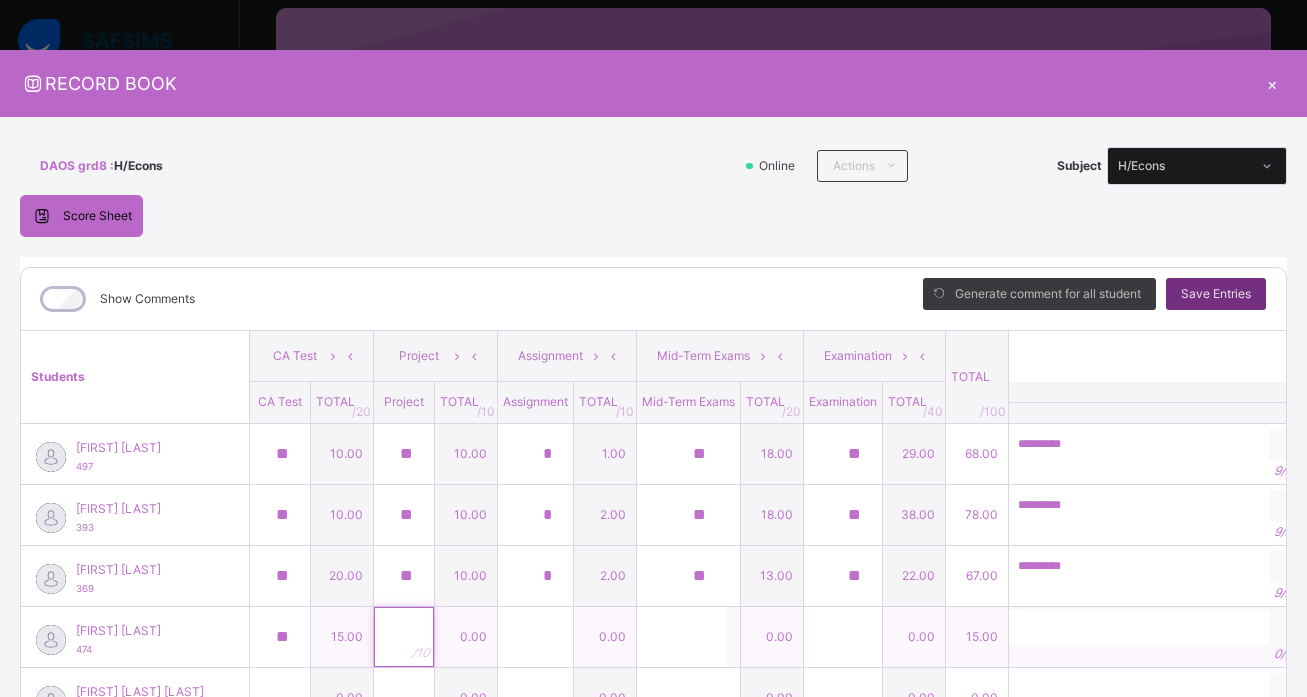click at bounding box center (404, 637) 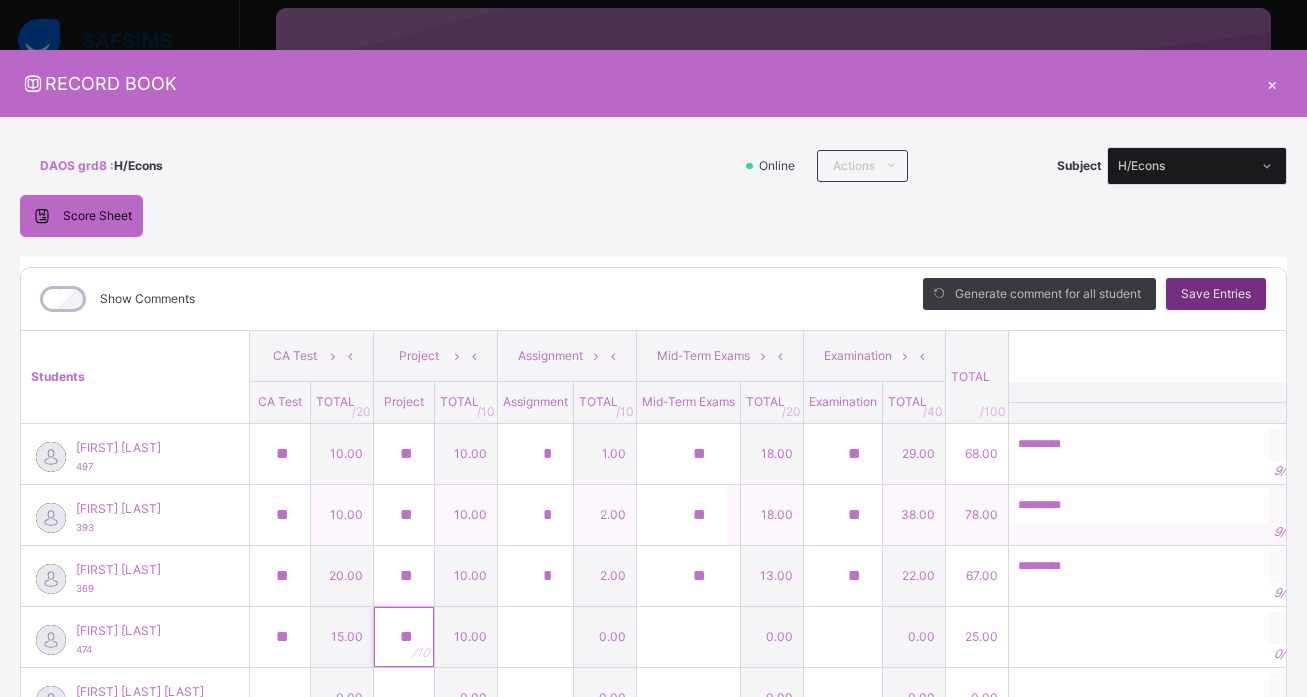 type on "**" 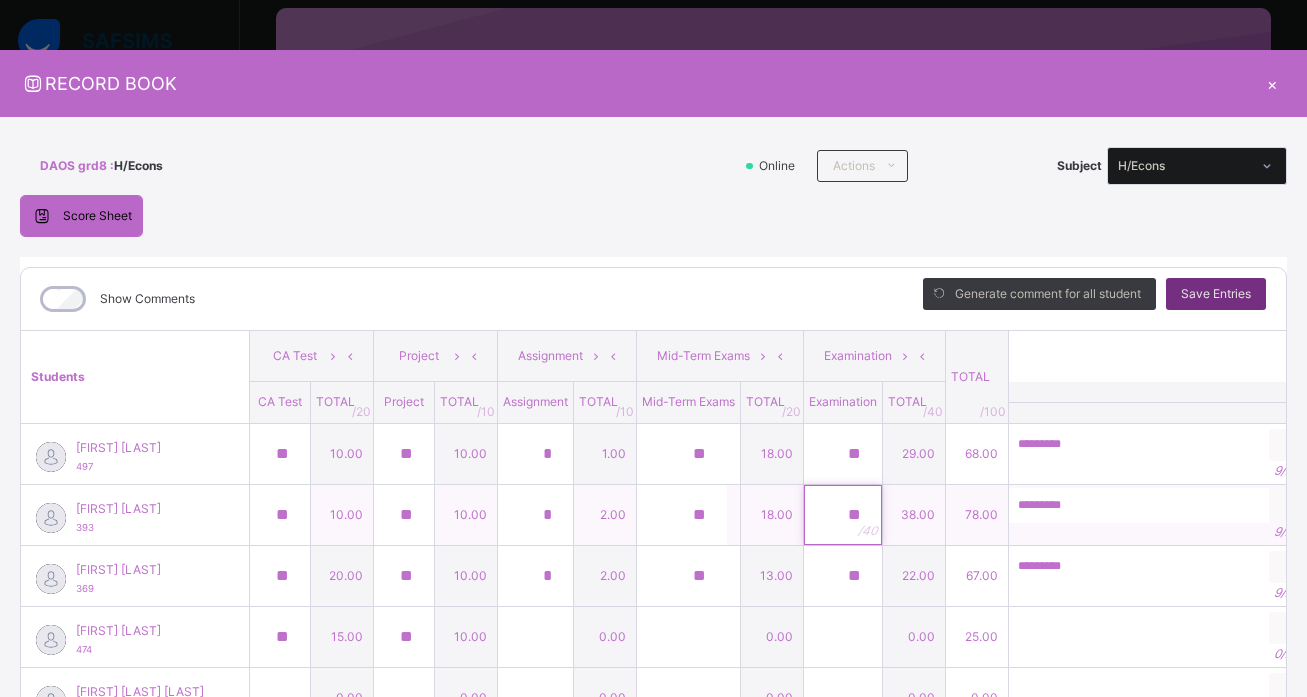 click on "**" at bounding box center (843, 515) 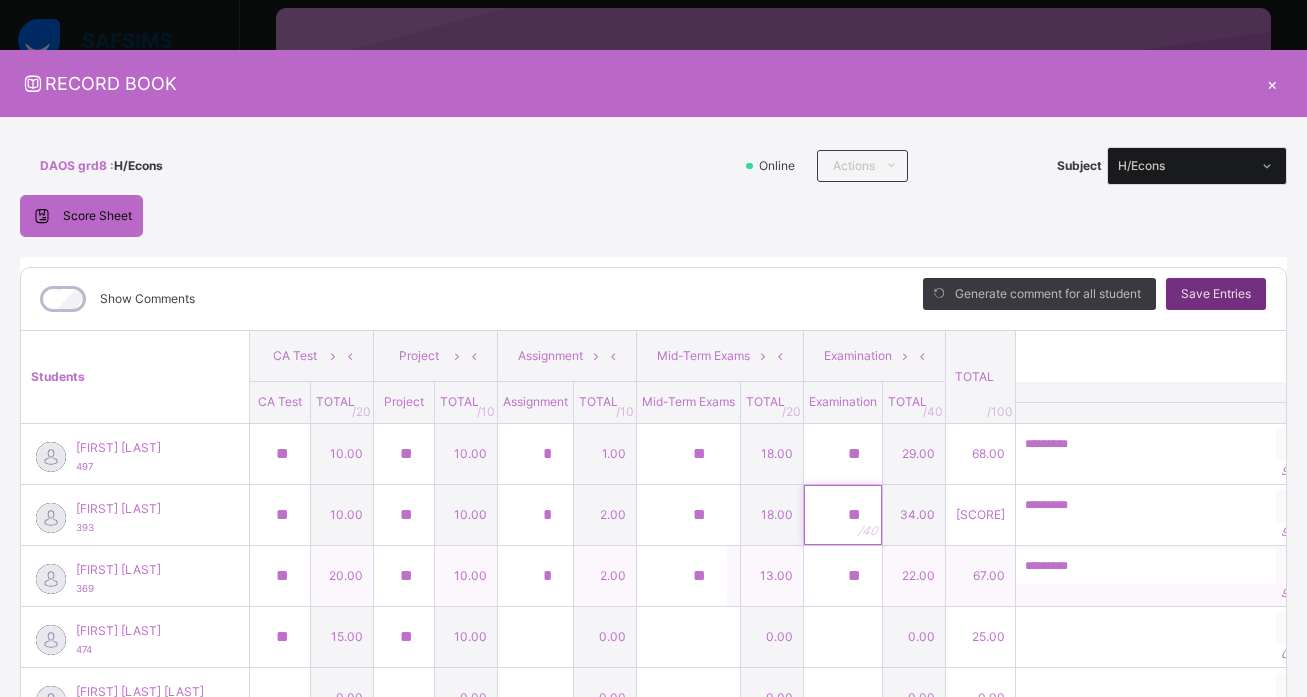type on "**" 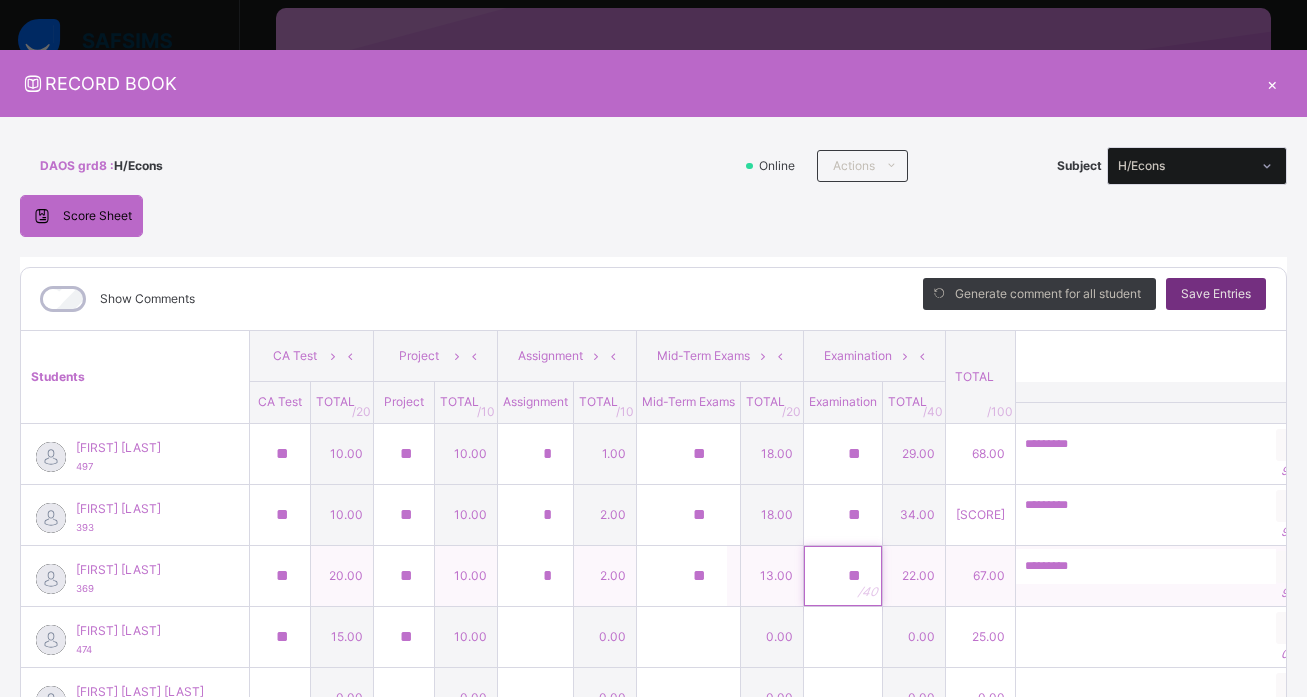 click on "**" at bounding box center [843, 576] 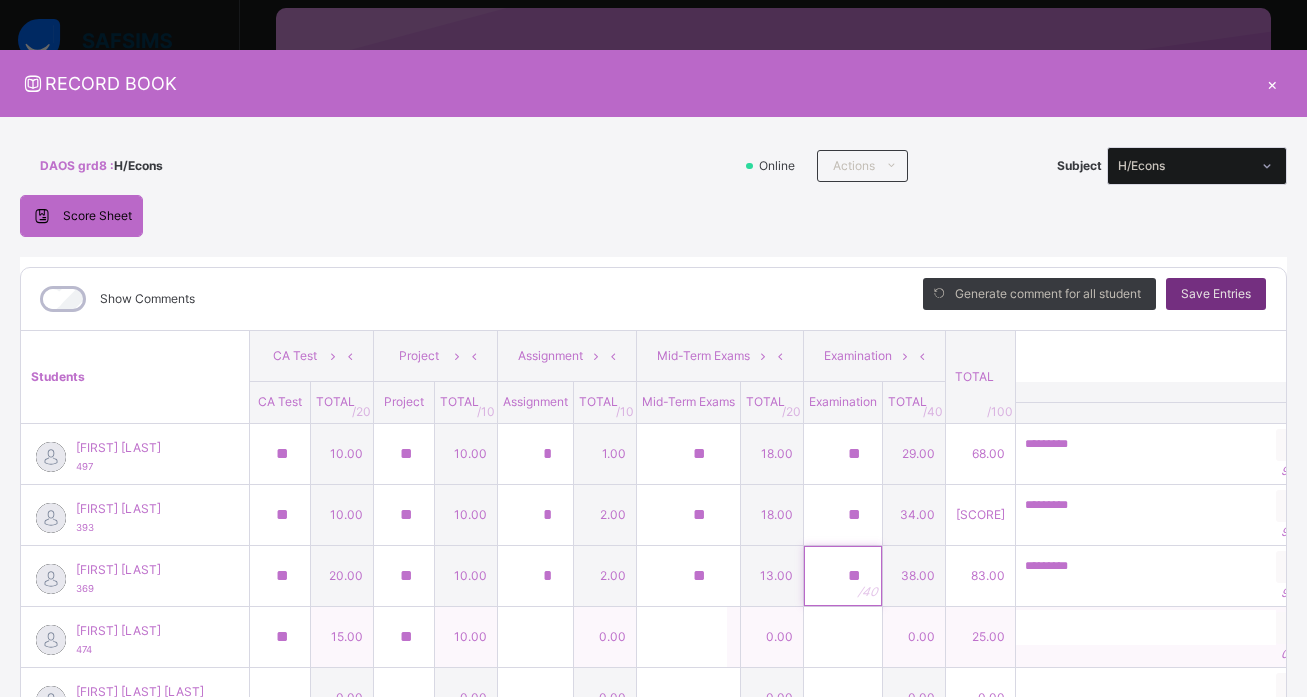 type on "**" 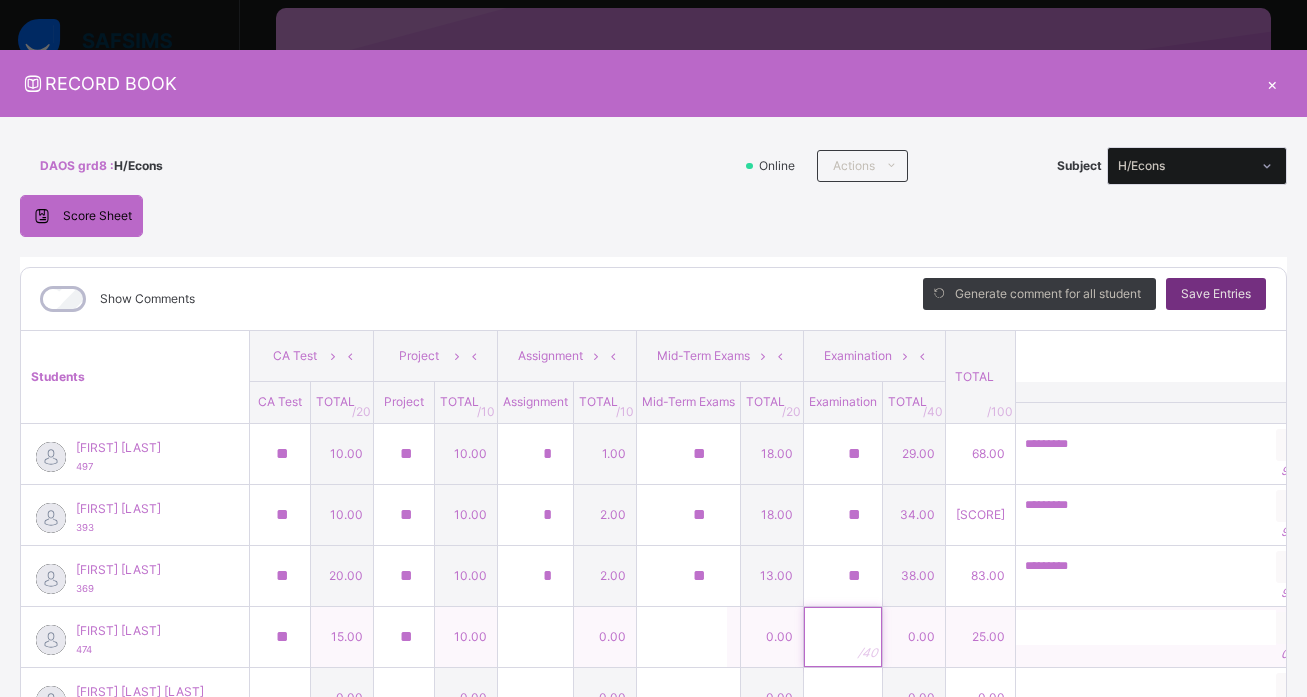 click at bounding box center (843, 637) 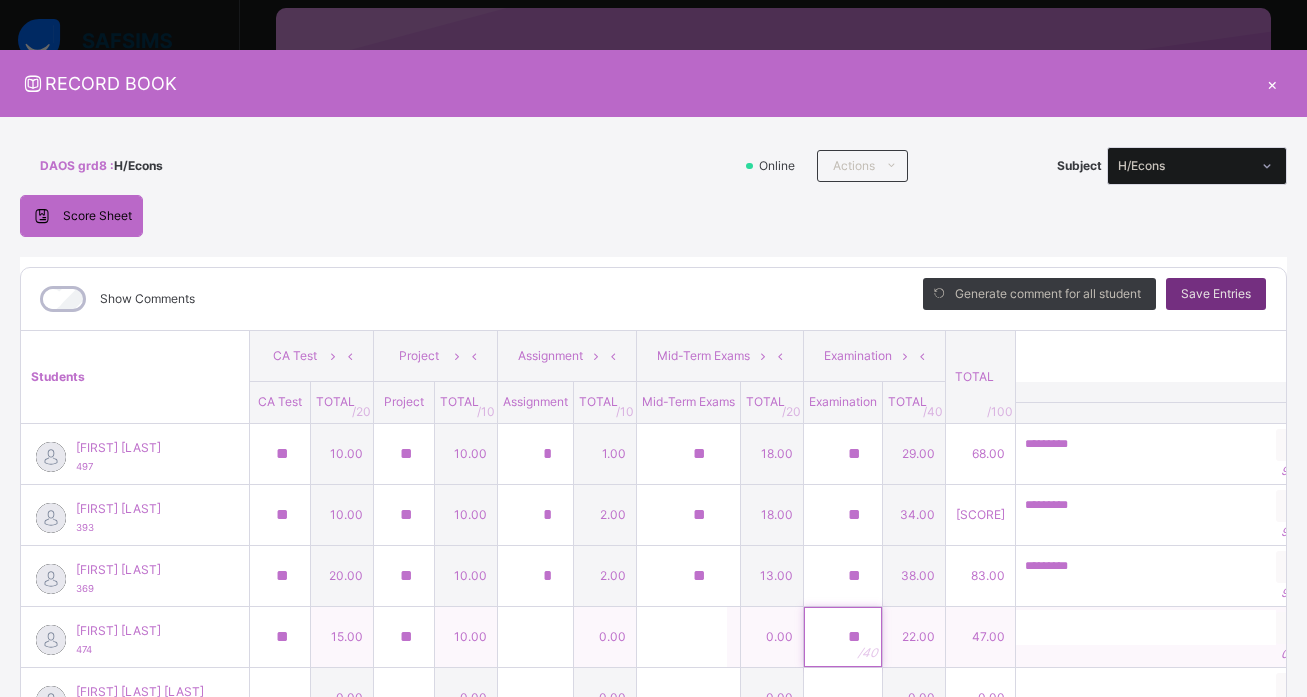 type on "**" 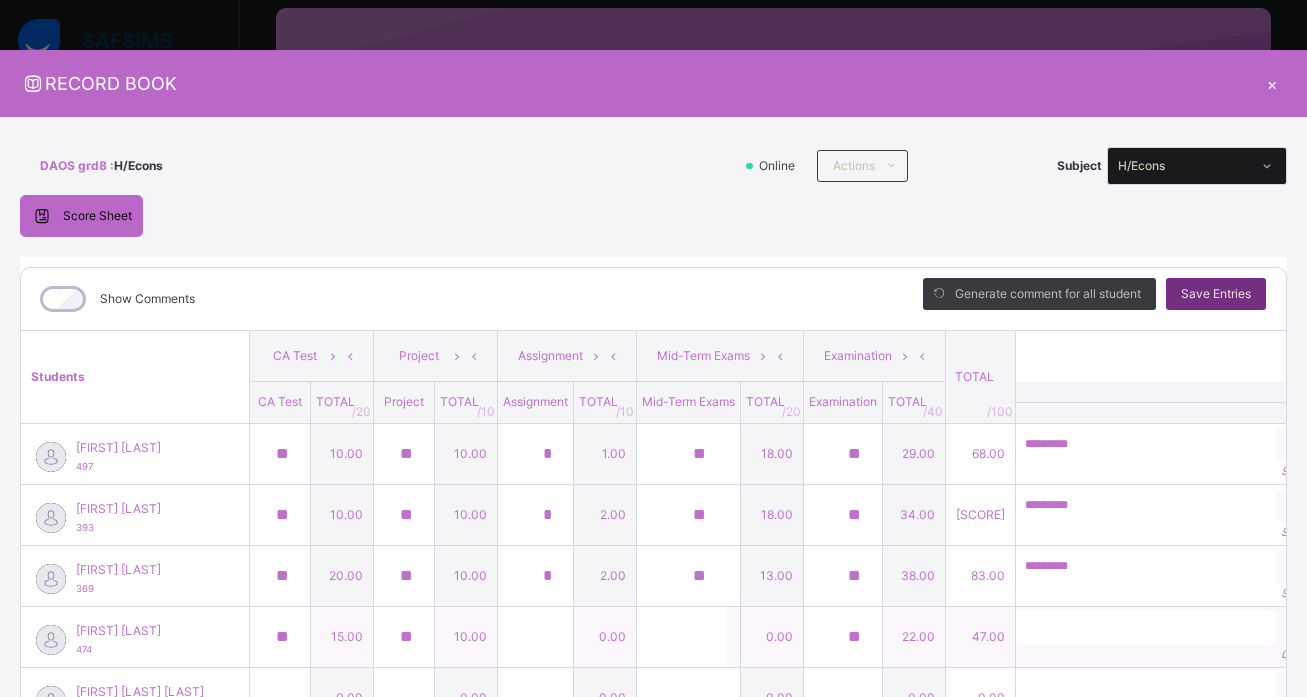 click on "0 / 250" at bounding box center [1169, 654] 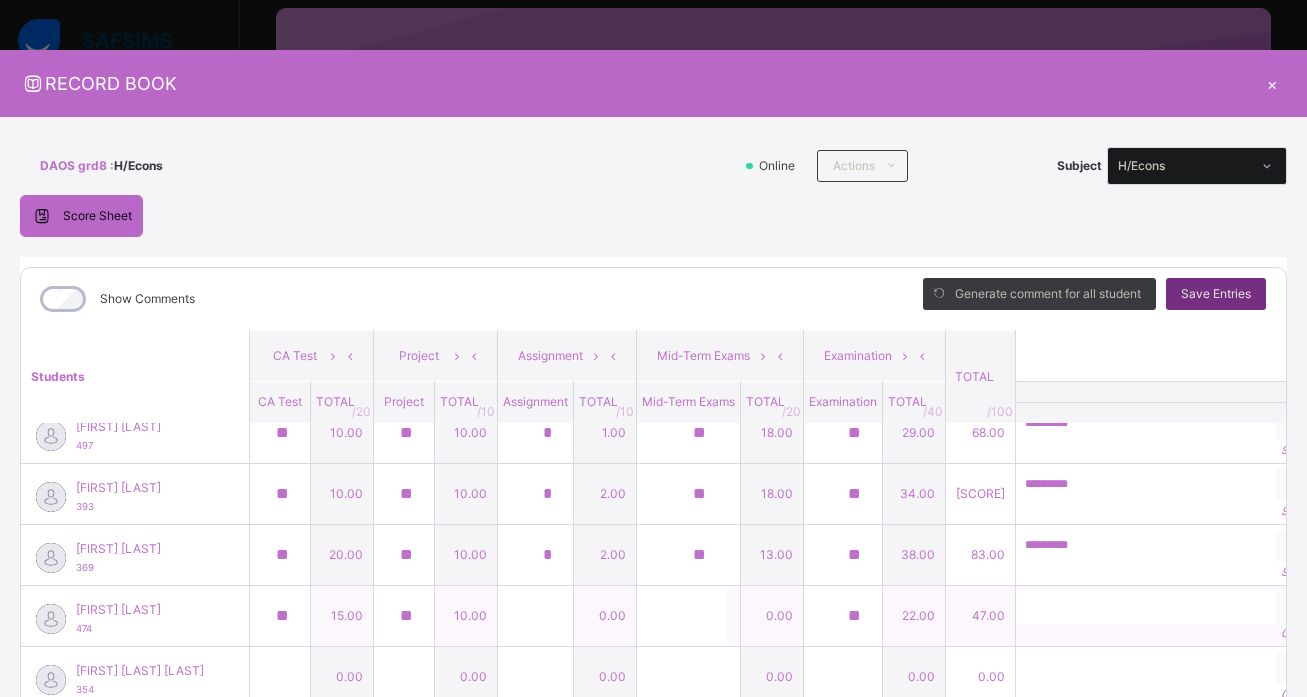 scroll, scrollTop: 32, scrollLeft: 0, axis: vertical 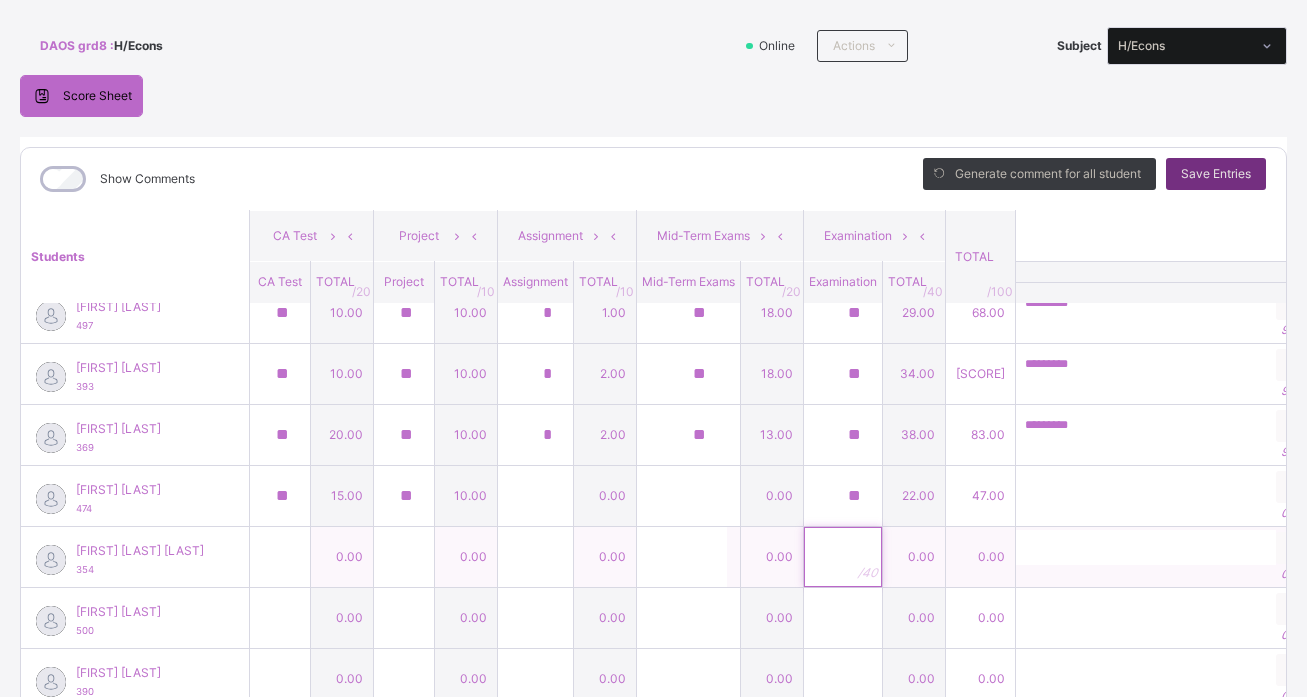 click at bounding box center (843, 557) 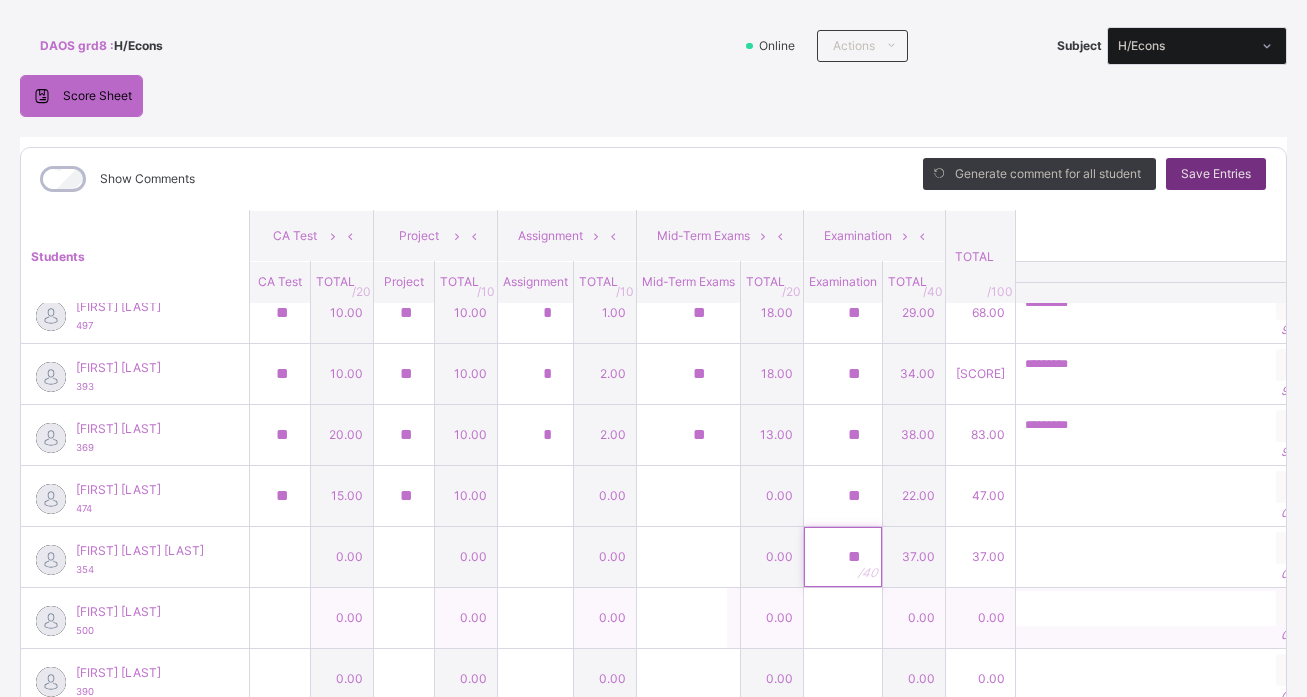 type on "**" 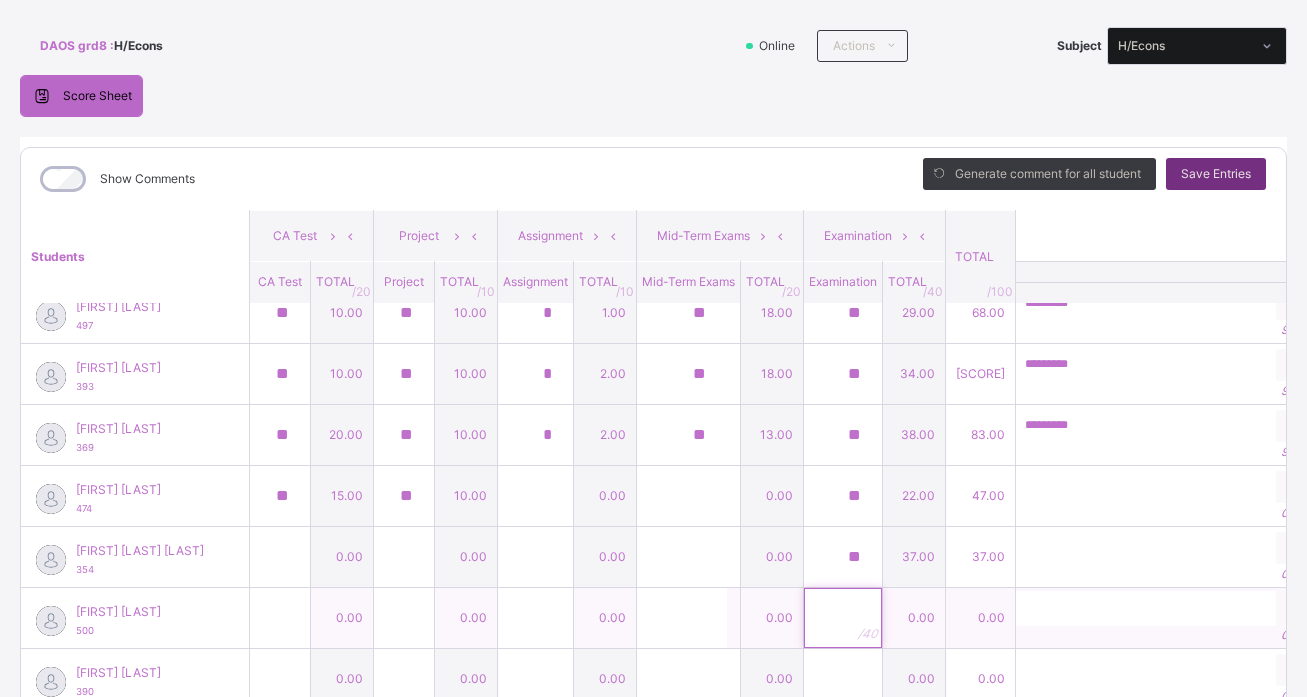 click at bounding box center [843, 618] 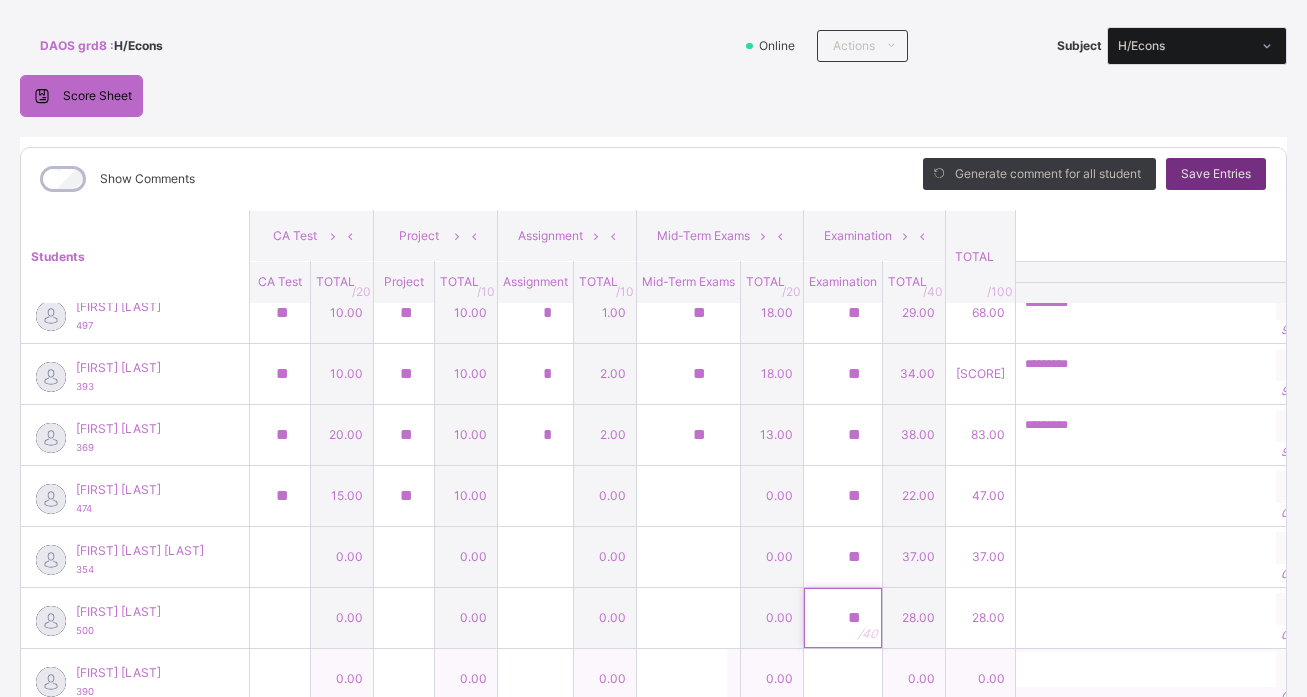 type on "**" 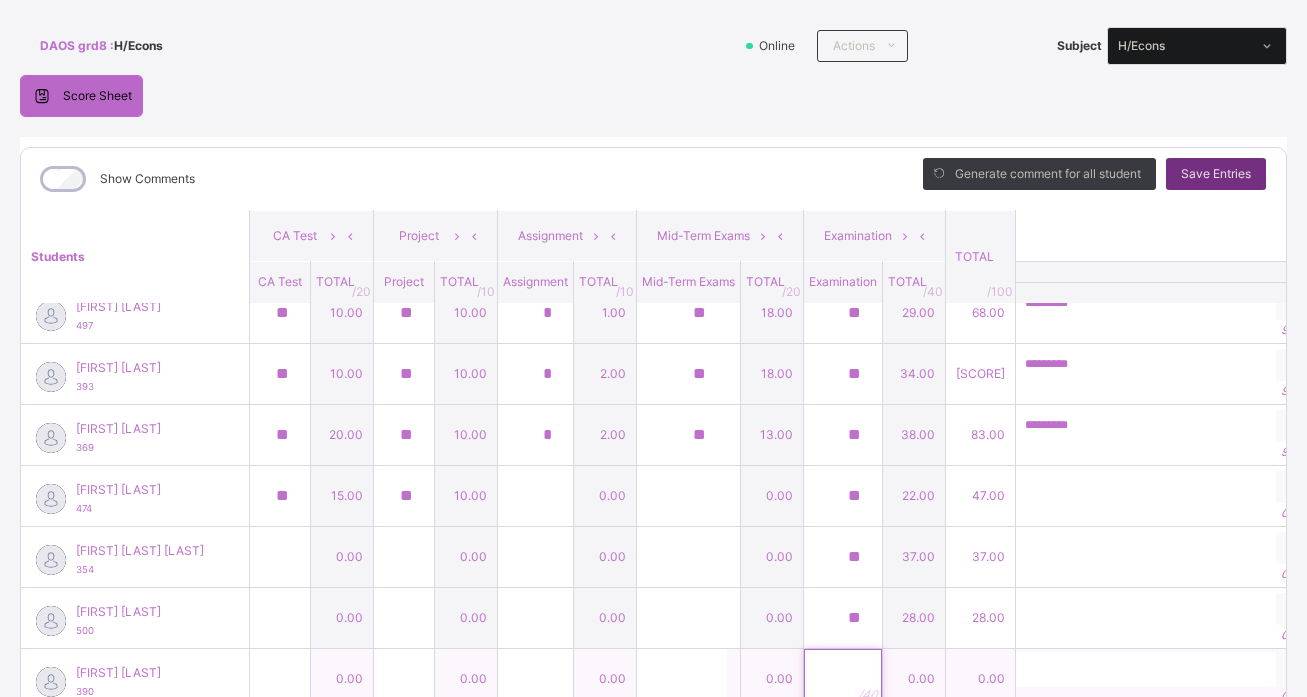 click at bounding box center (843, 679) 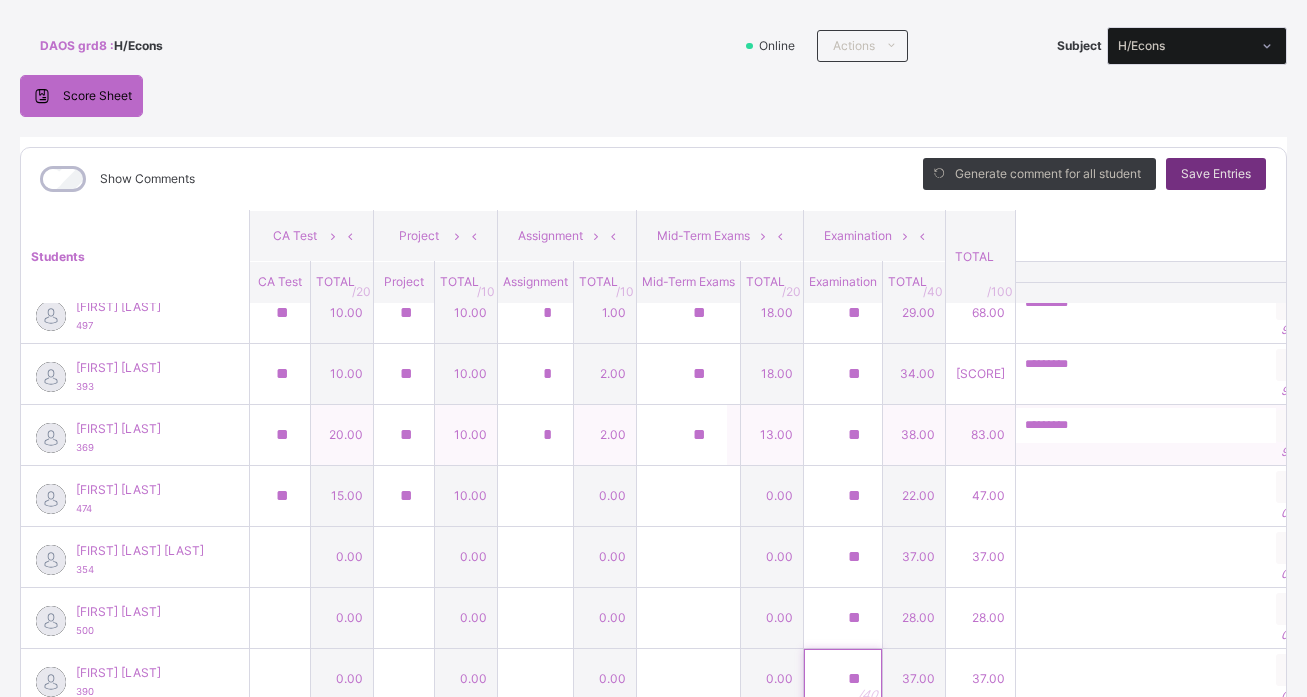 type on "**" 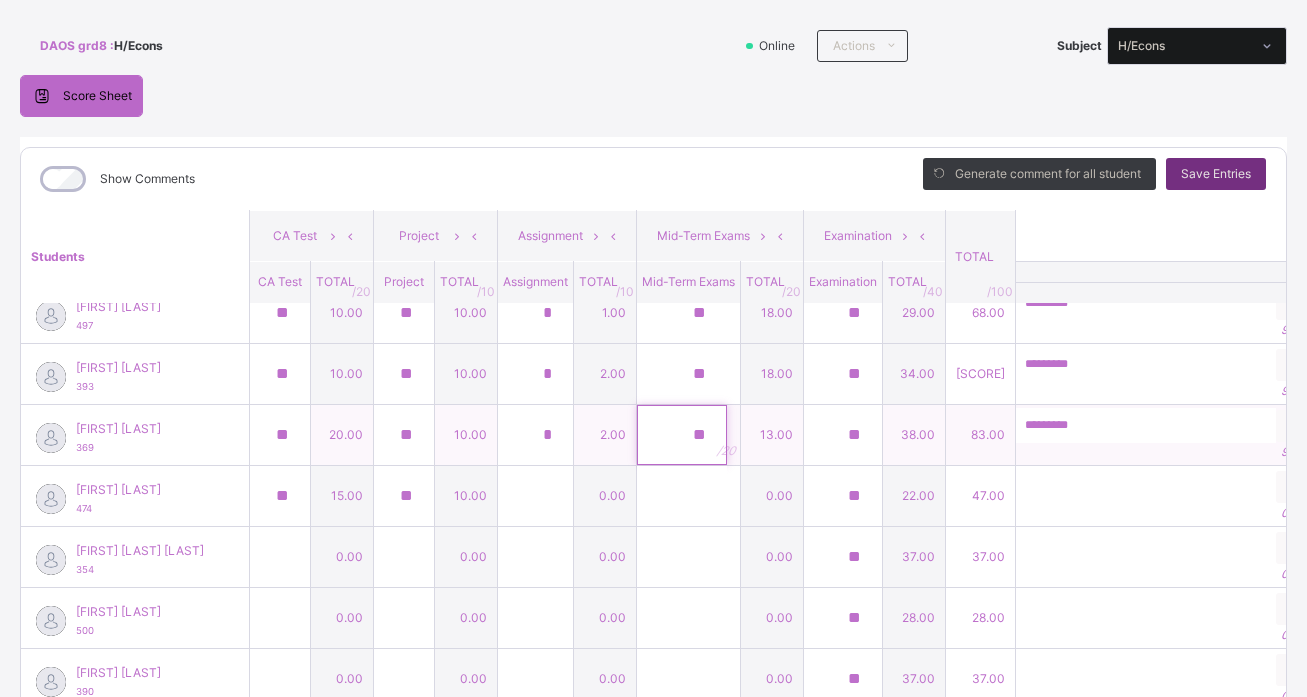 click on "**" at bounding box center [688, 435] 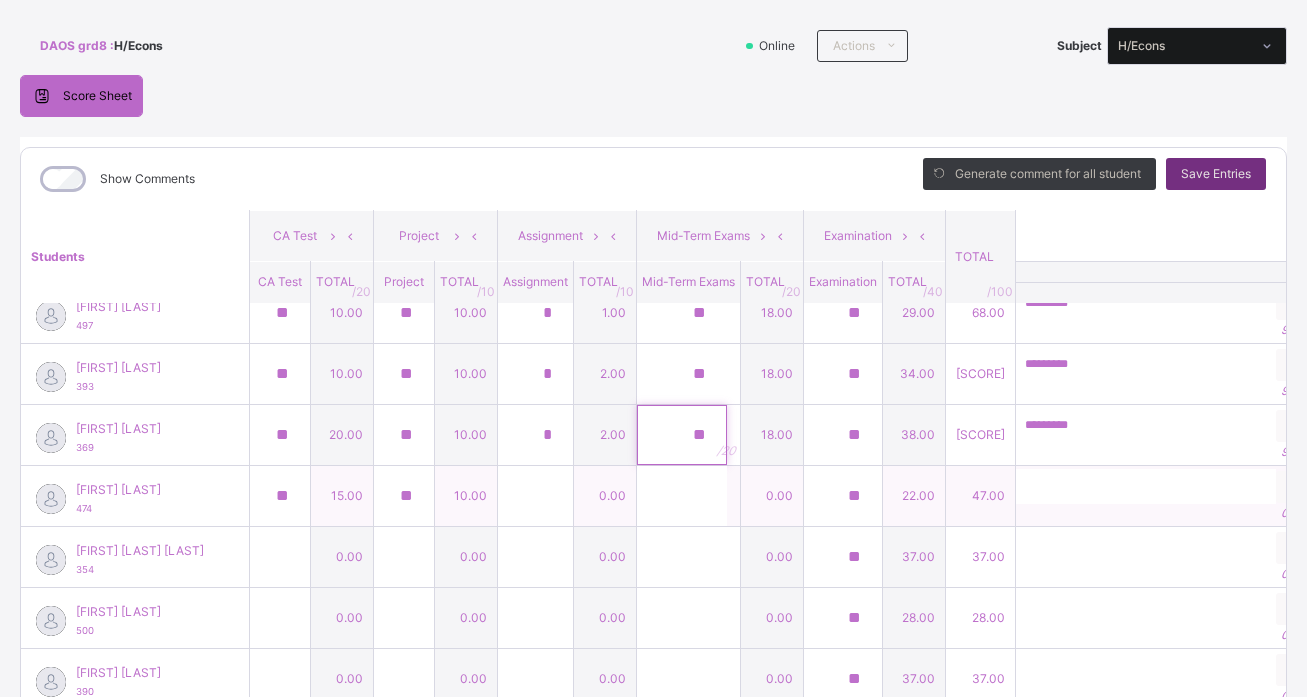 type on "**" 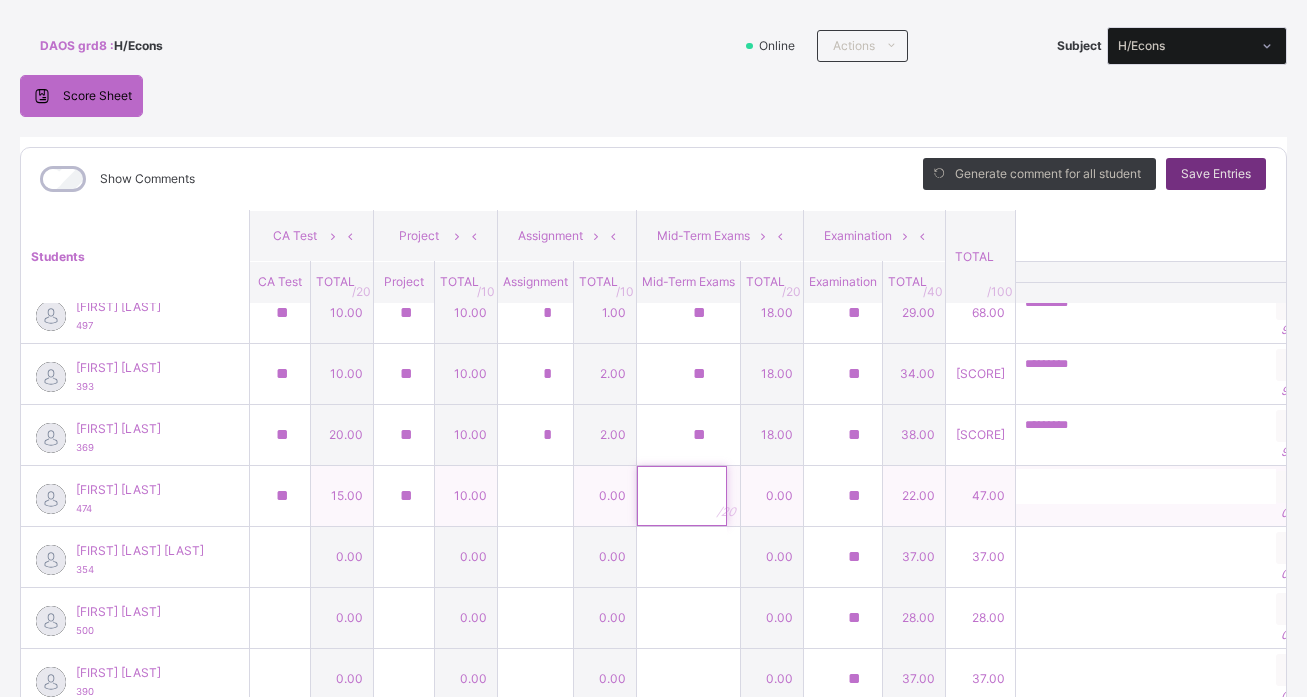 click at bounding box center [688, 496] 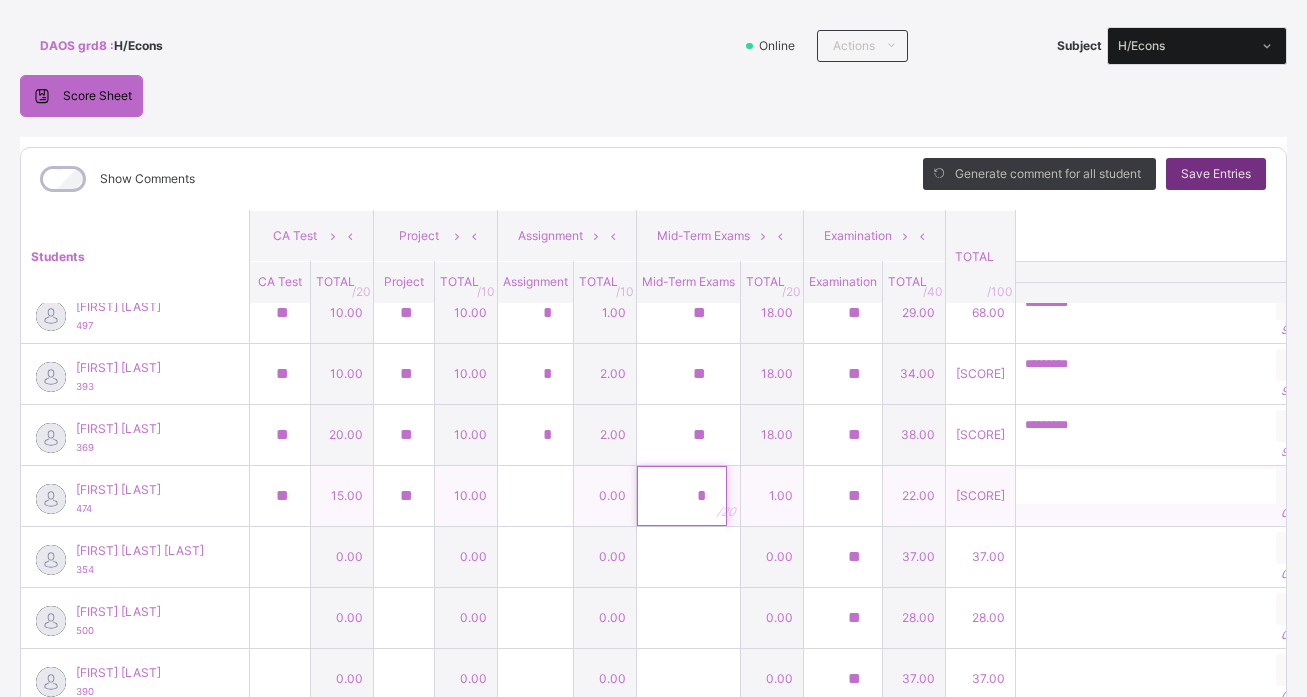 type on "**" 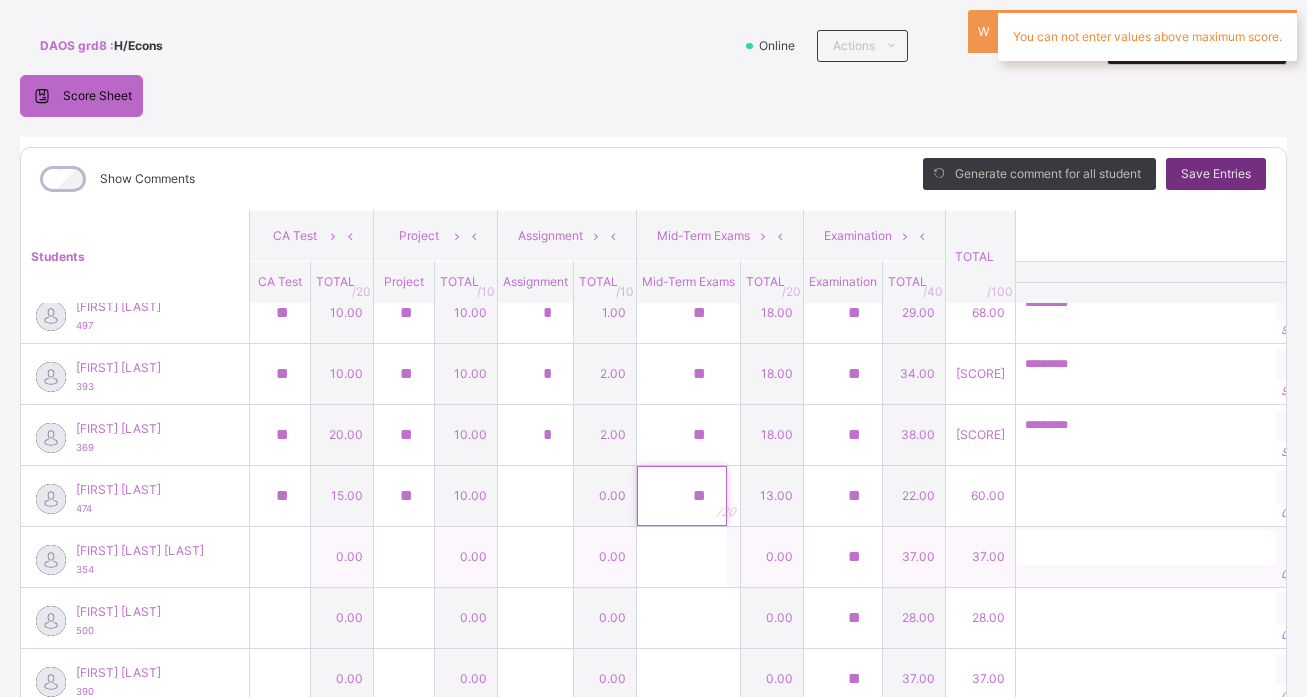 type on "**" 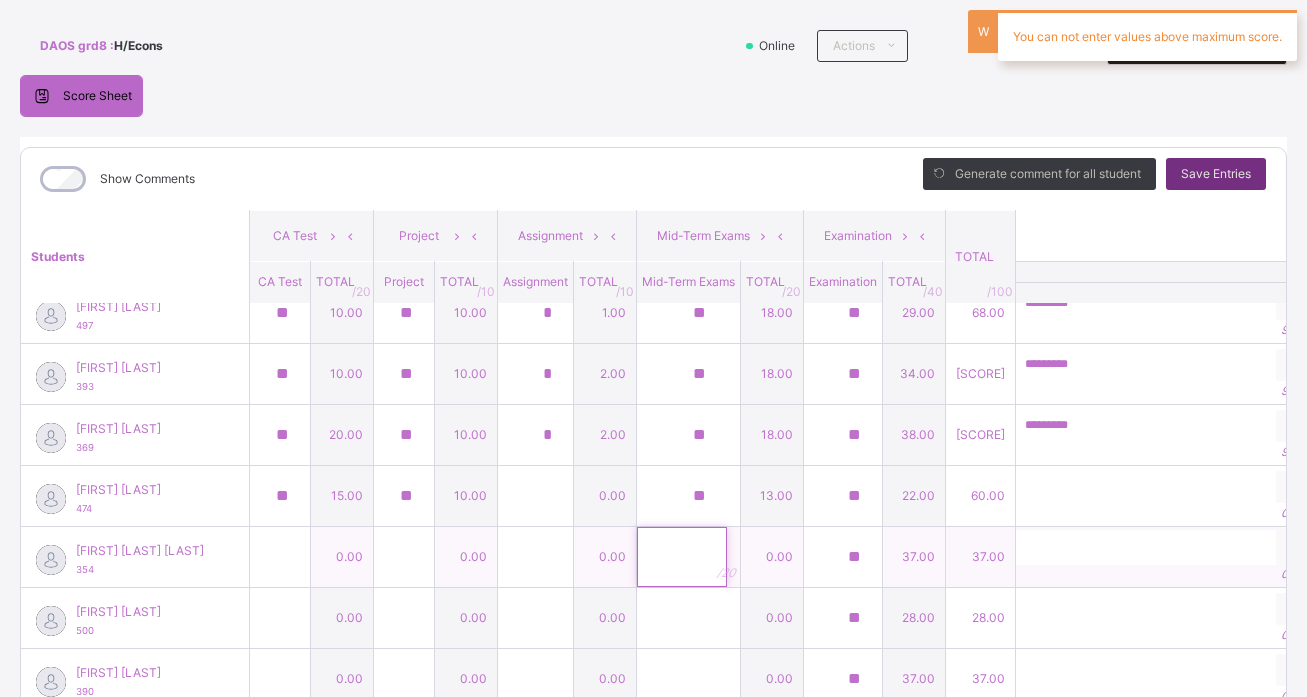 click at bounding box center [682, 557] 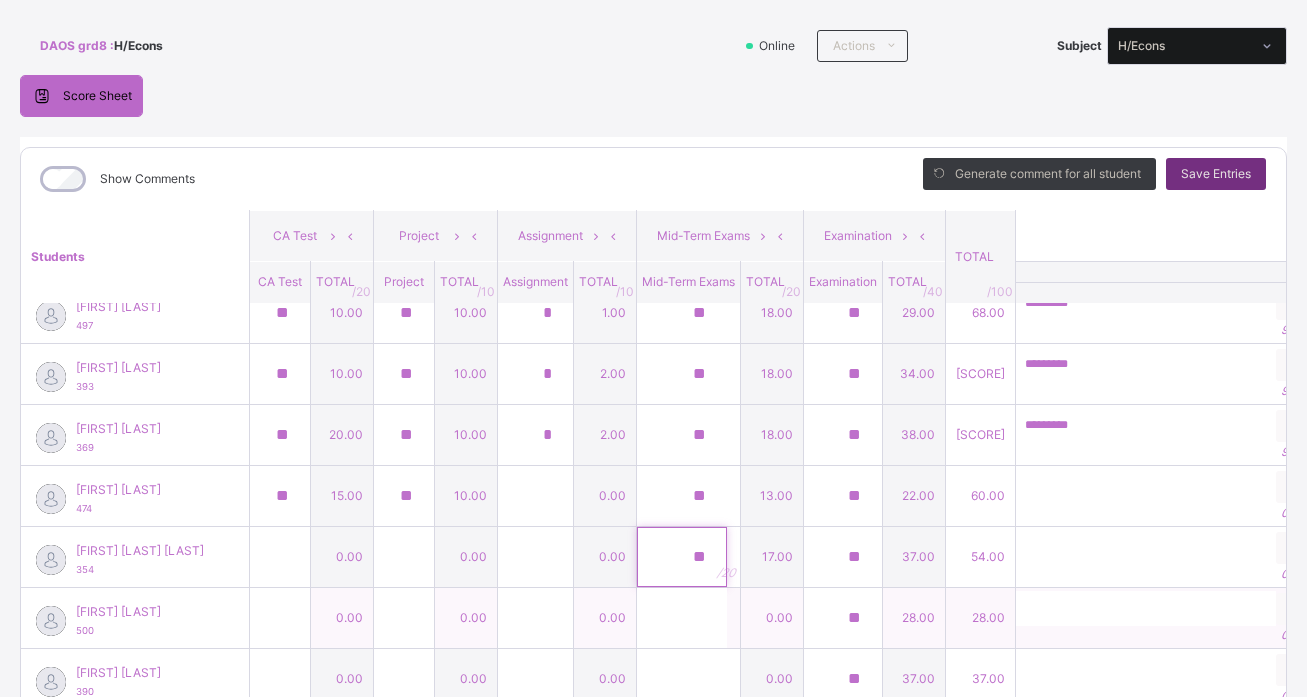 type on "**" 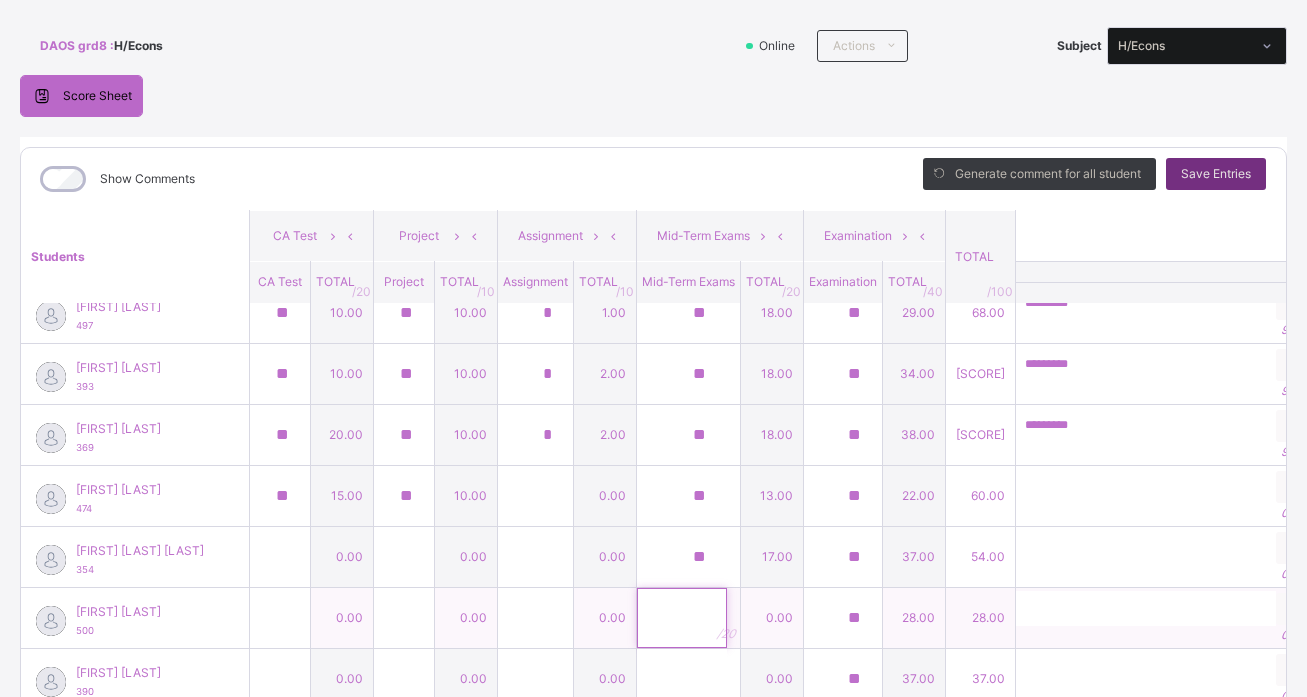 click at bounding box center (682, 618) 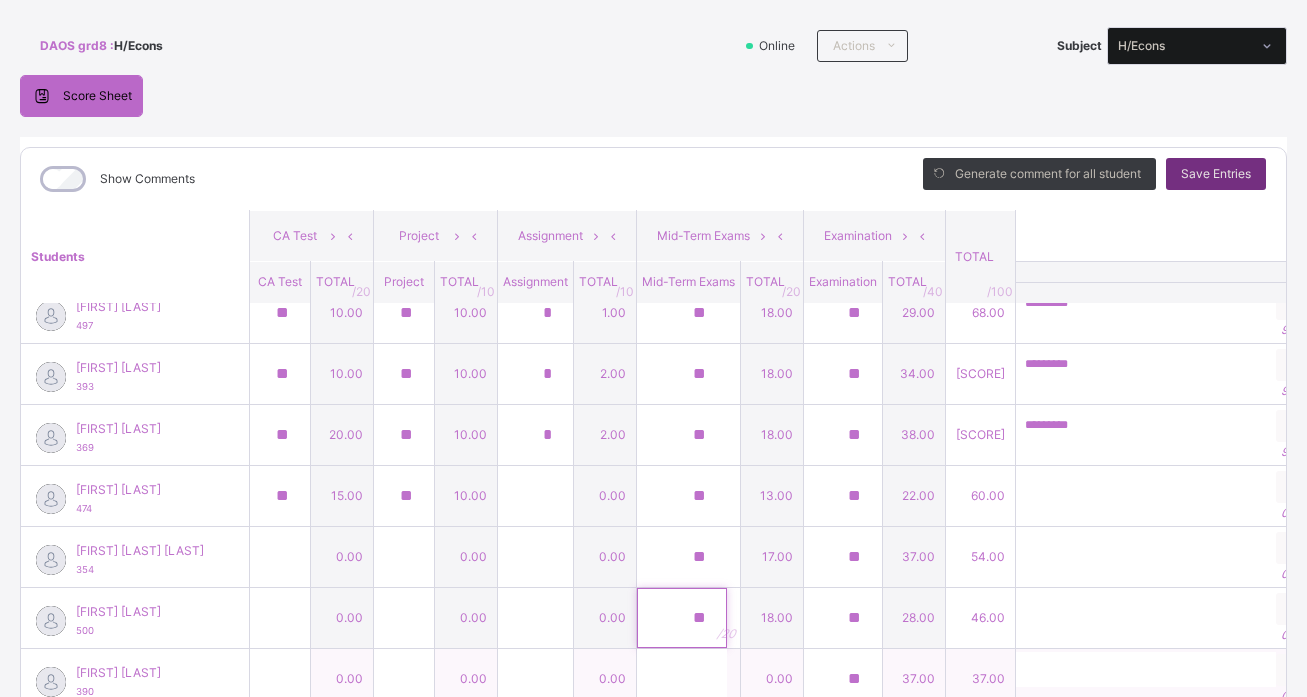 type on "**" 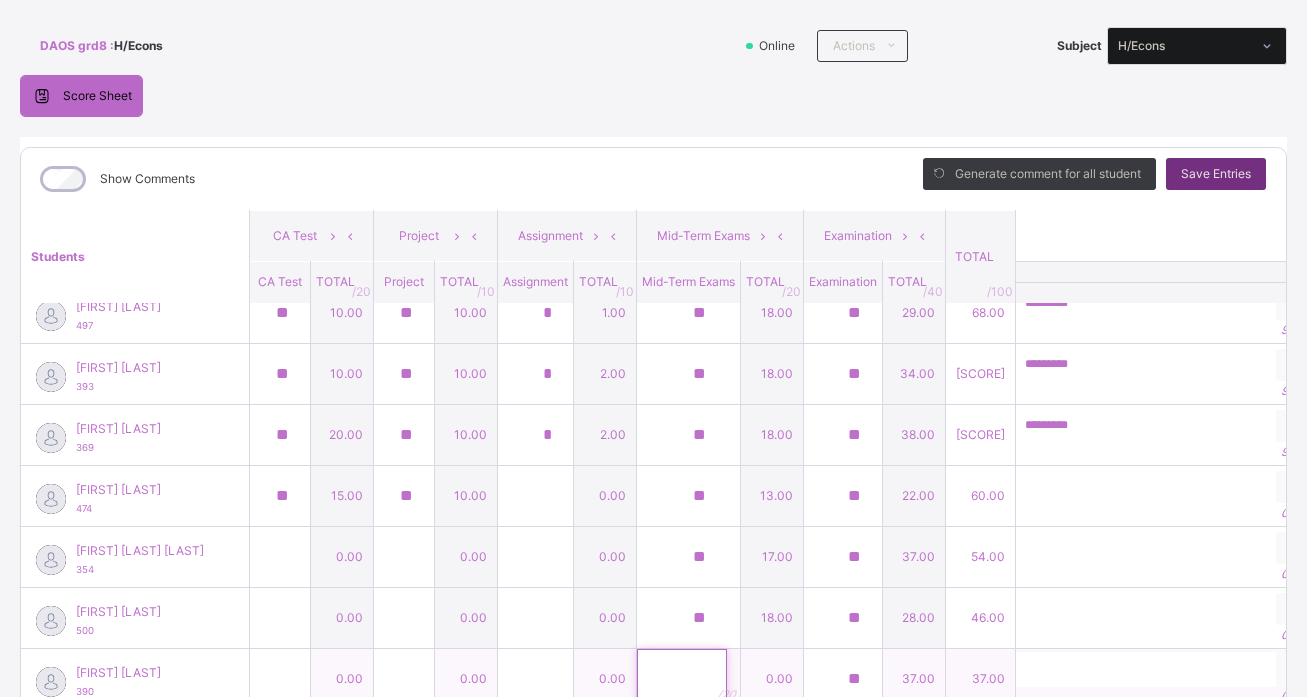 click at bounding box center (682, 679) 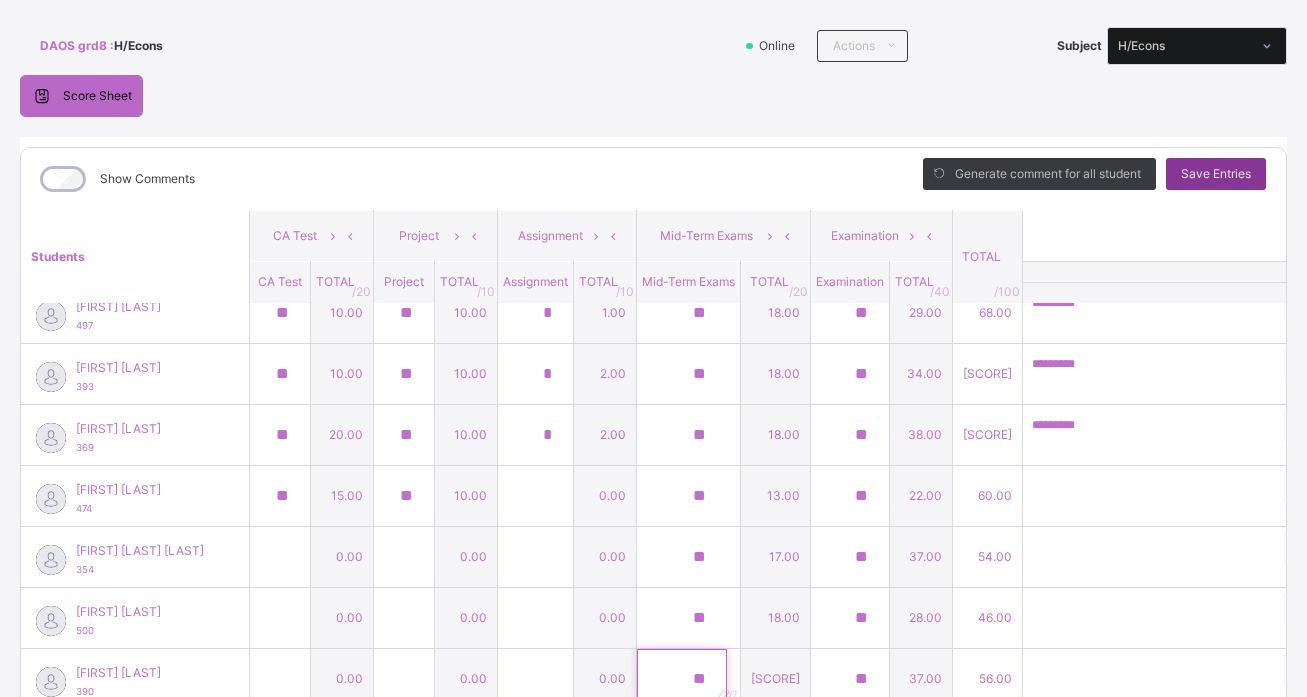 type on "**" 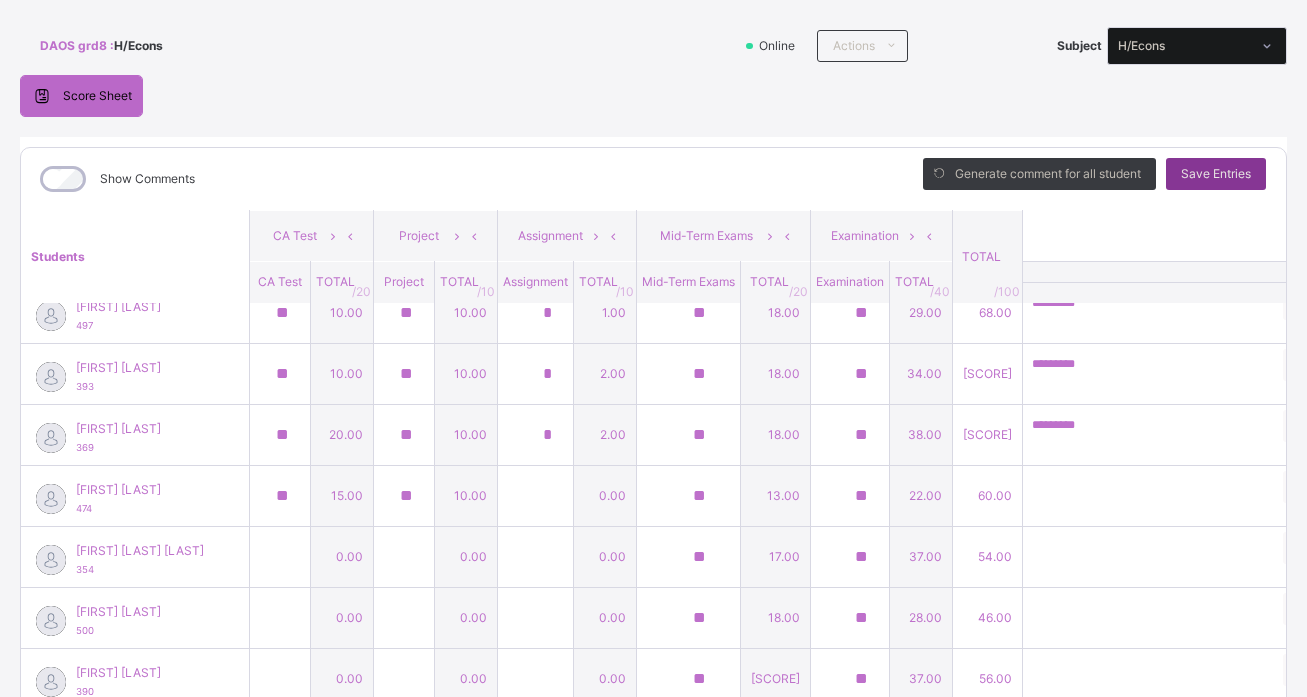 click on "Save Entries" at bounding box center [1216, 174] 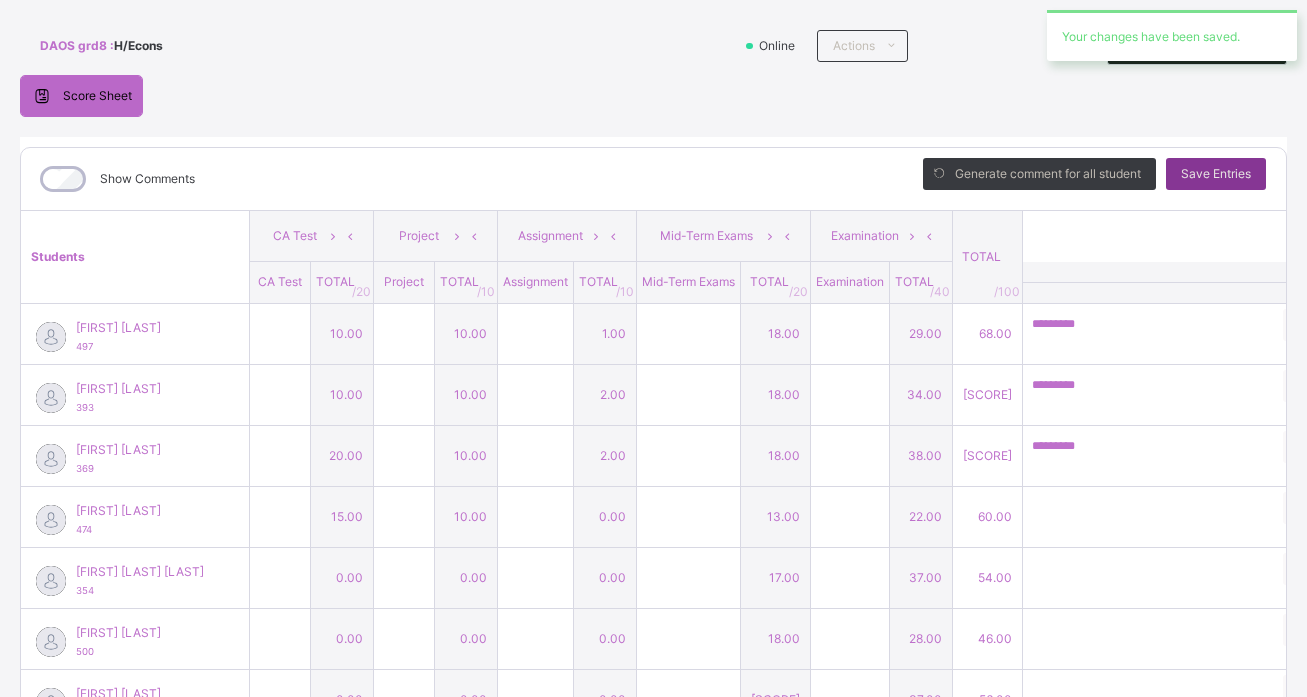 type on "**" 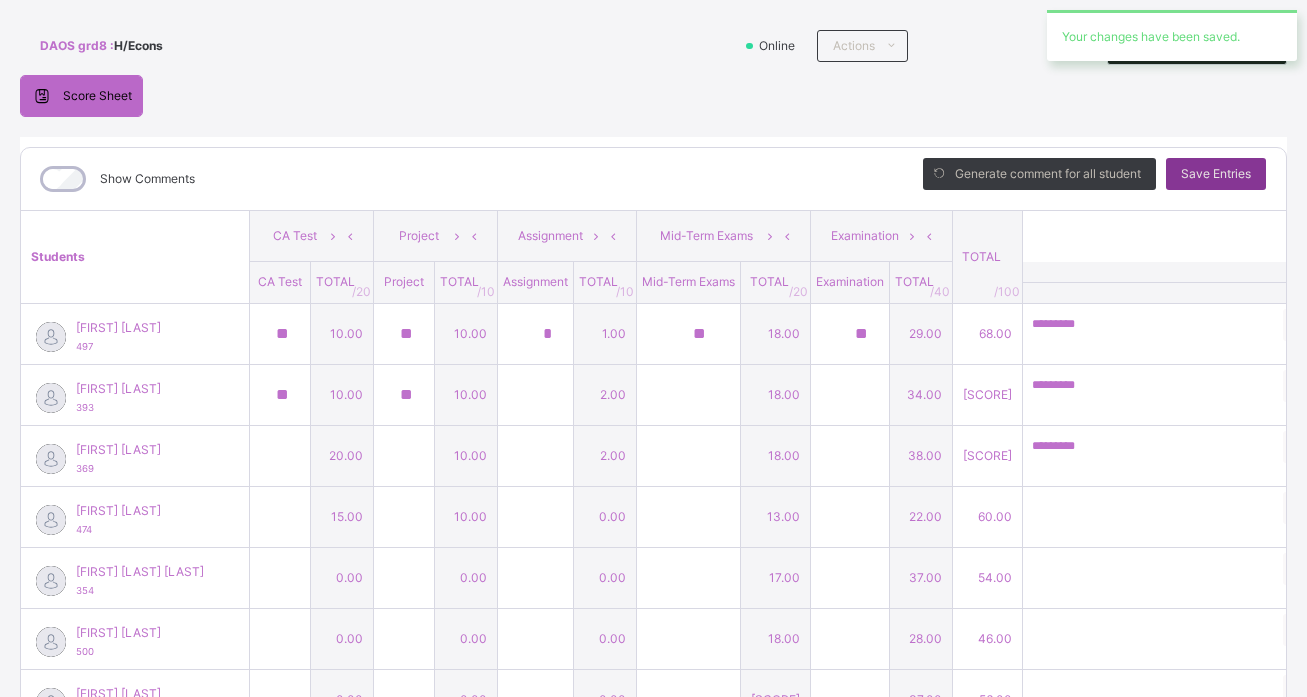 type on "*" 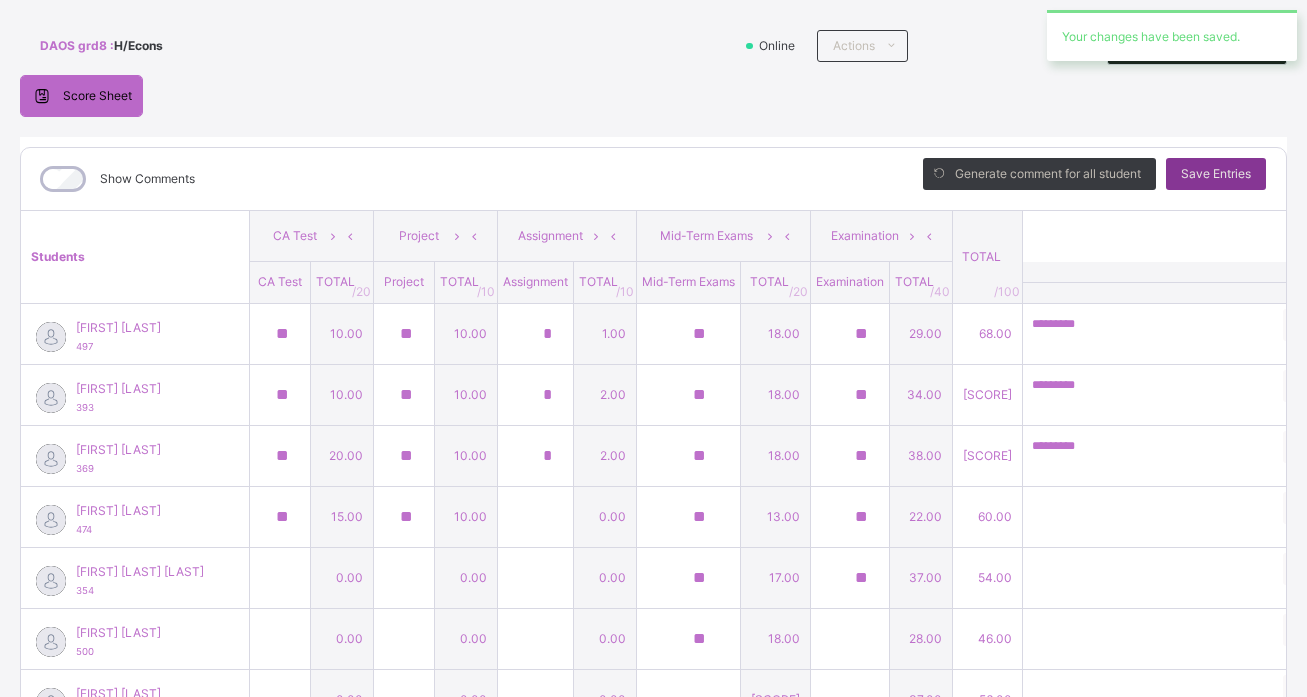 type on "**" 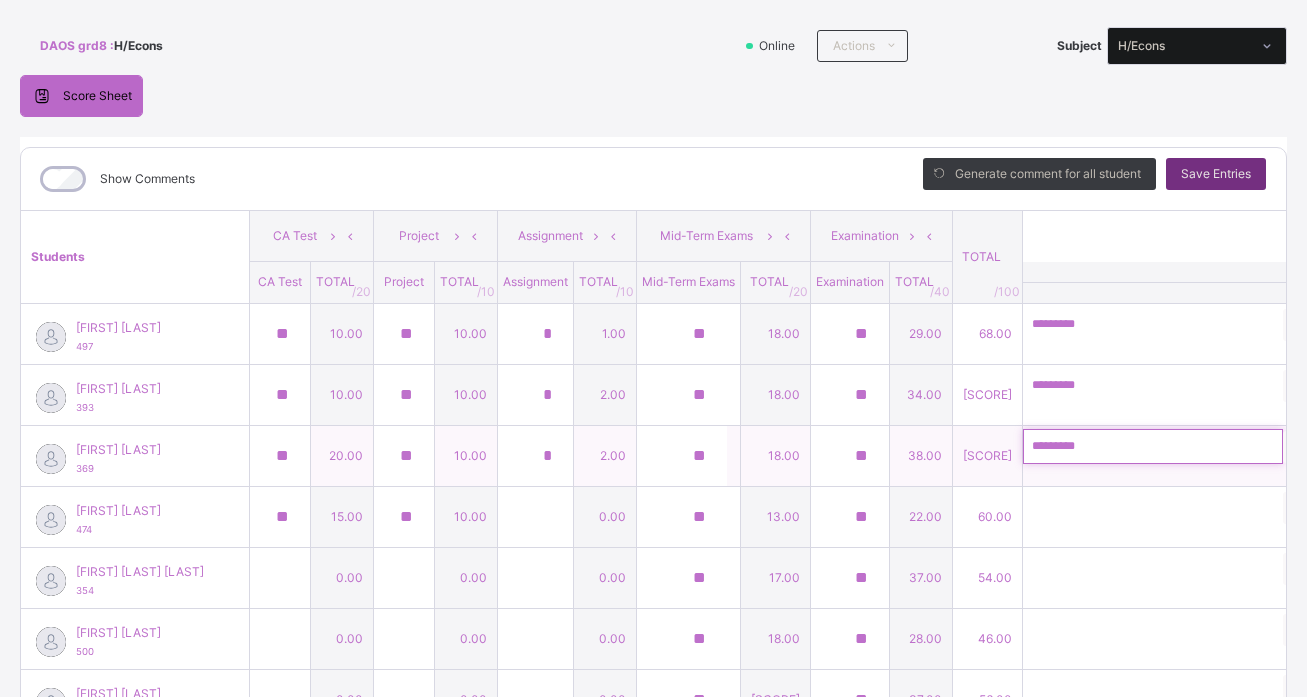 drag, startPoint x: 1080, startPoint y: 448, endPoint x: 1202, endPoint y: 446, distance: 122.016396 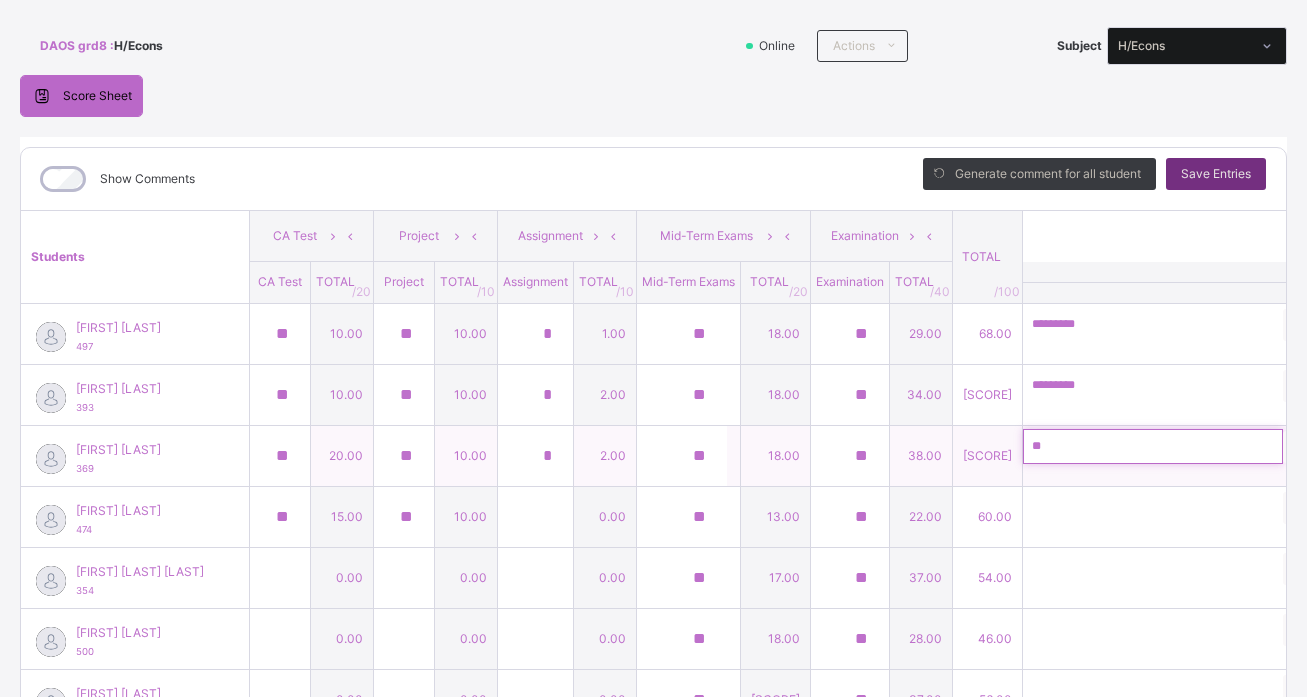 type on "*" 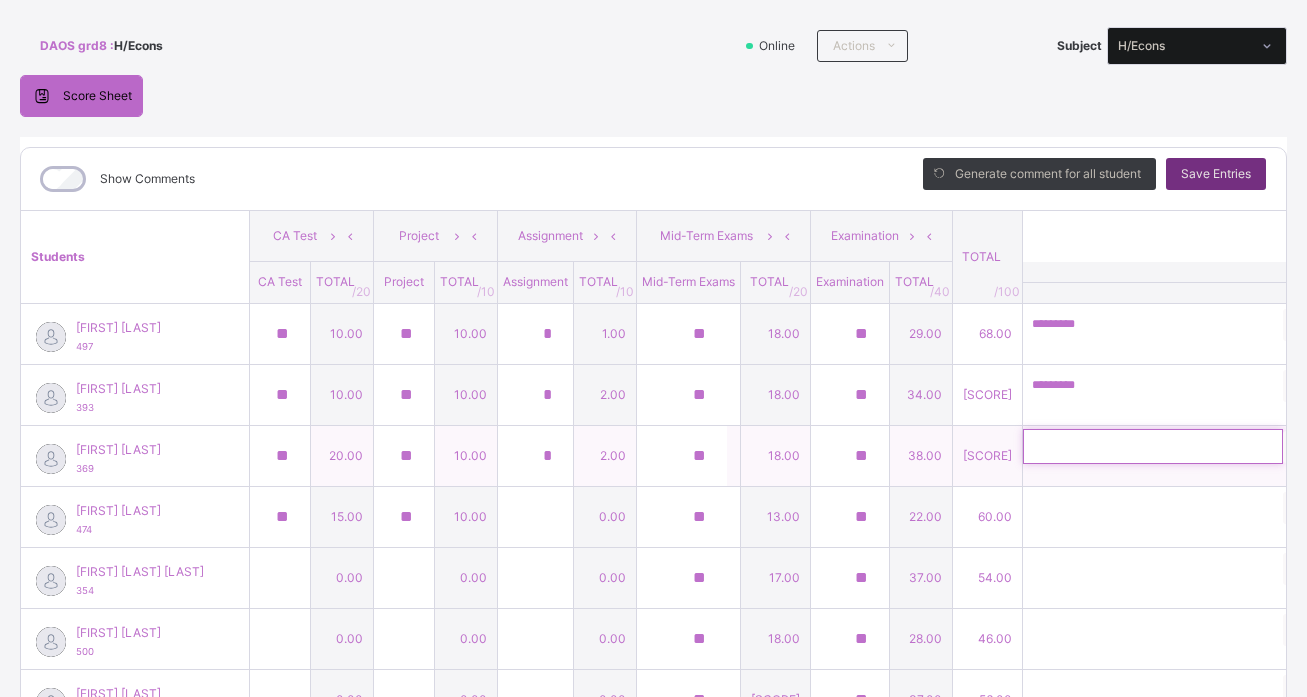 paste on "*********" 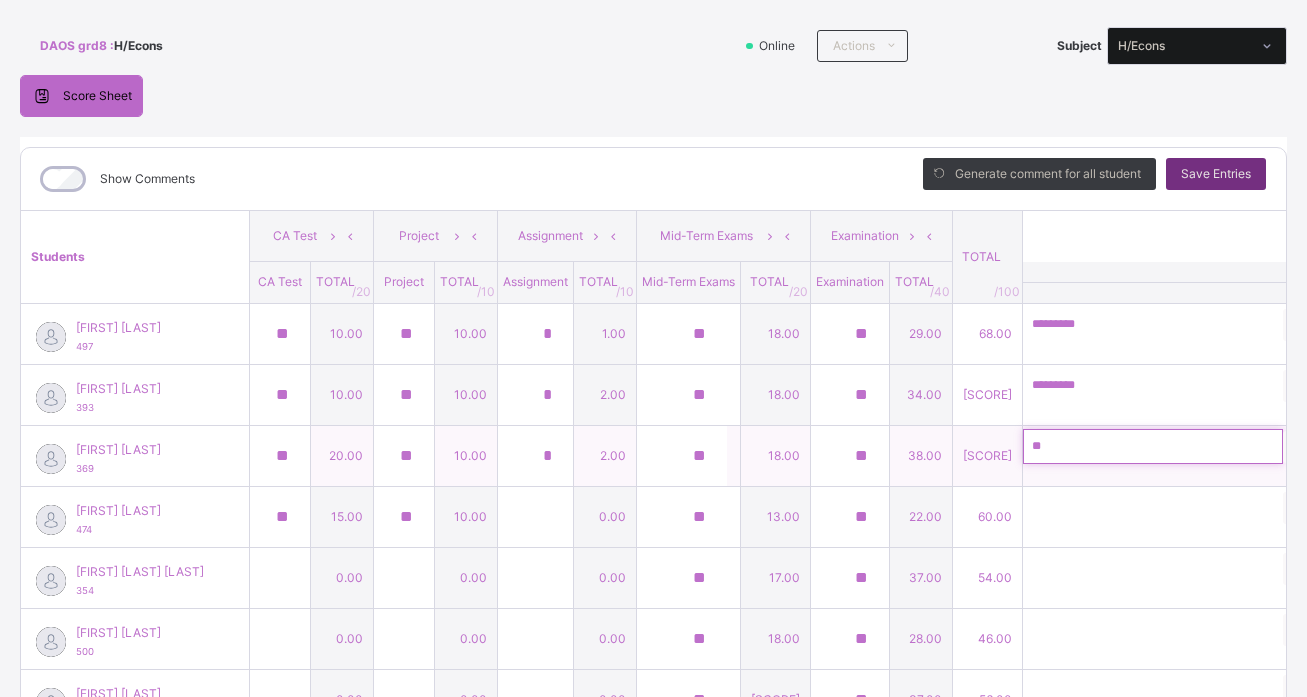 type on "*" 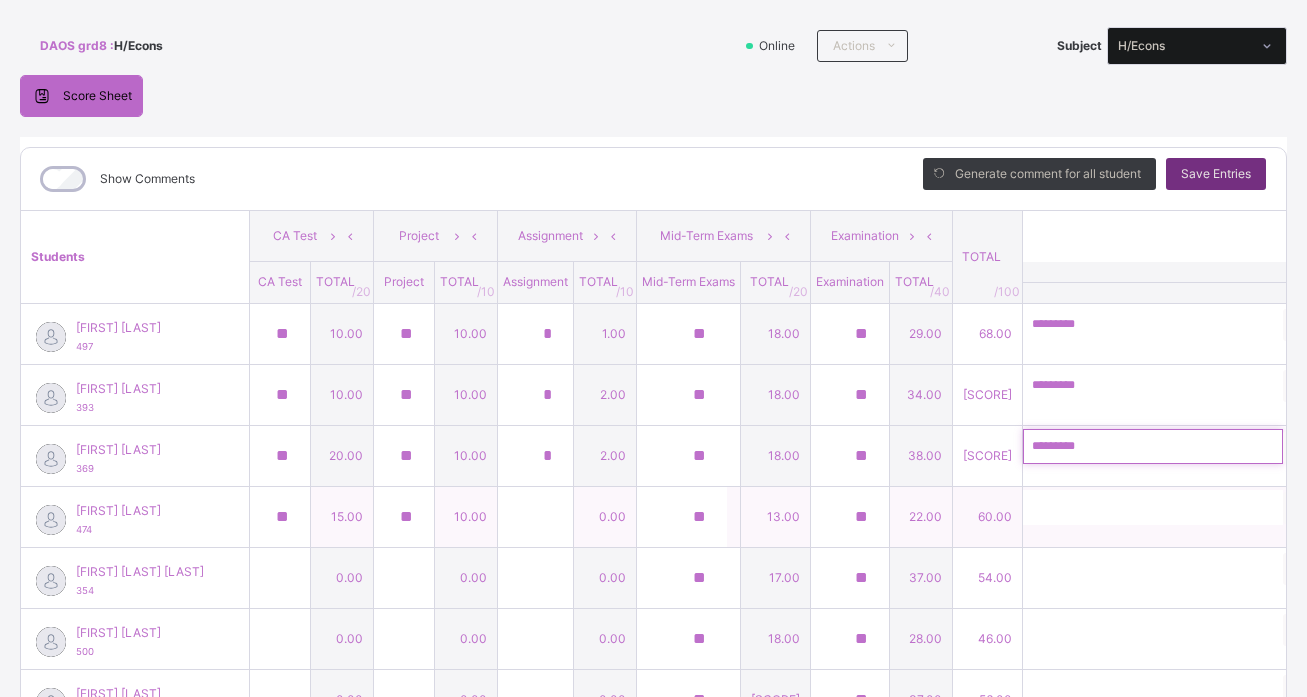 type on "*********" 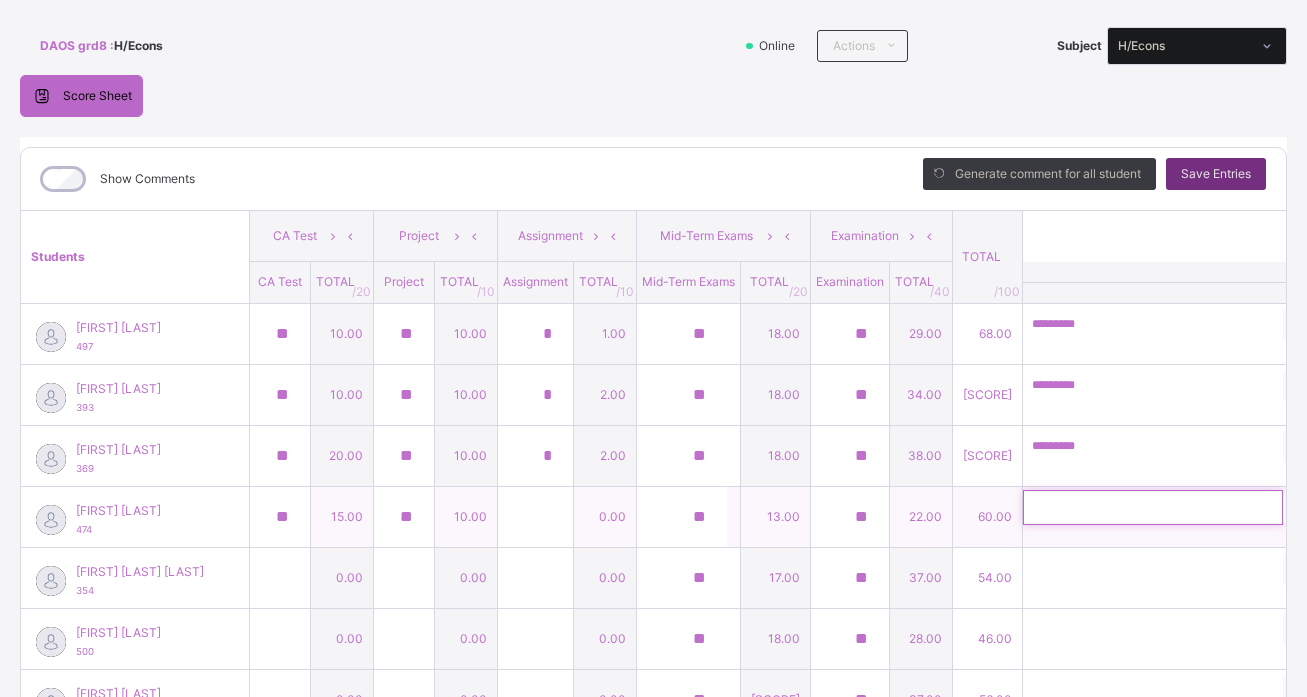 click at bounding box center [1153, 507] 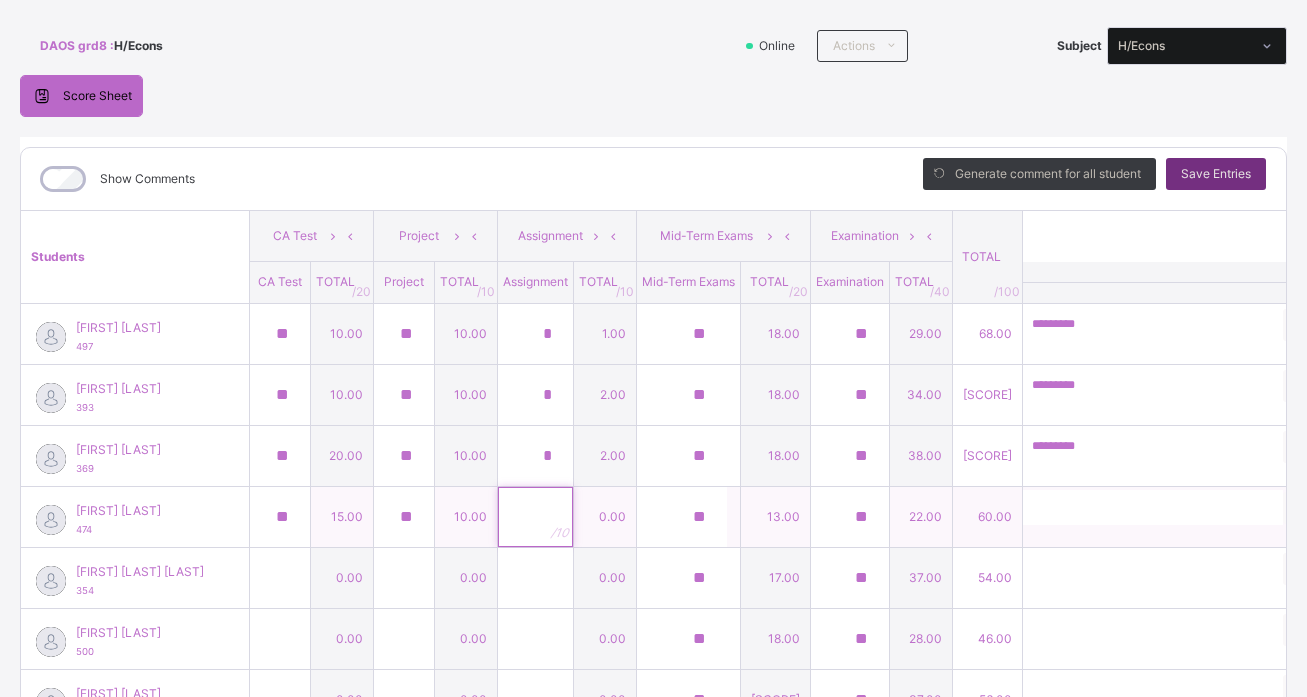 click at bounding box center (535, 517) 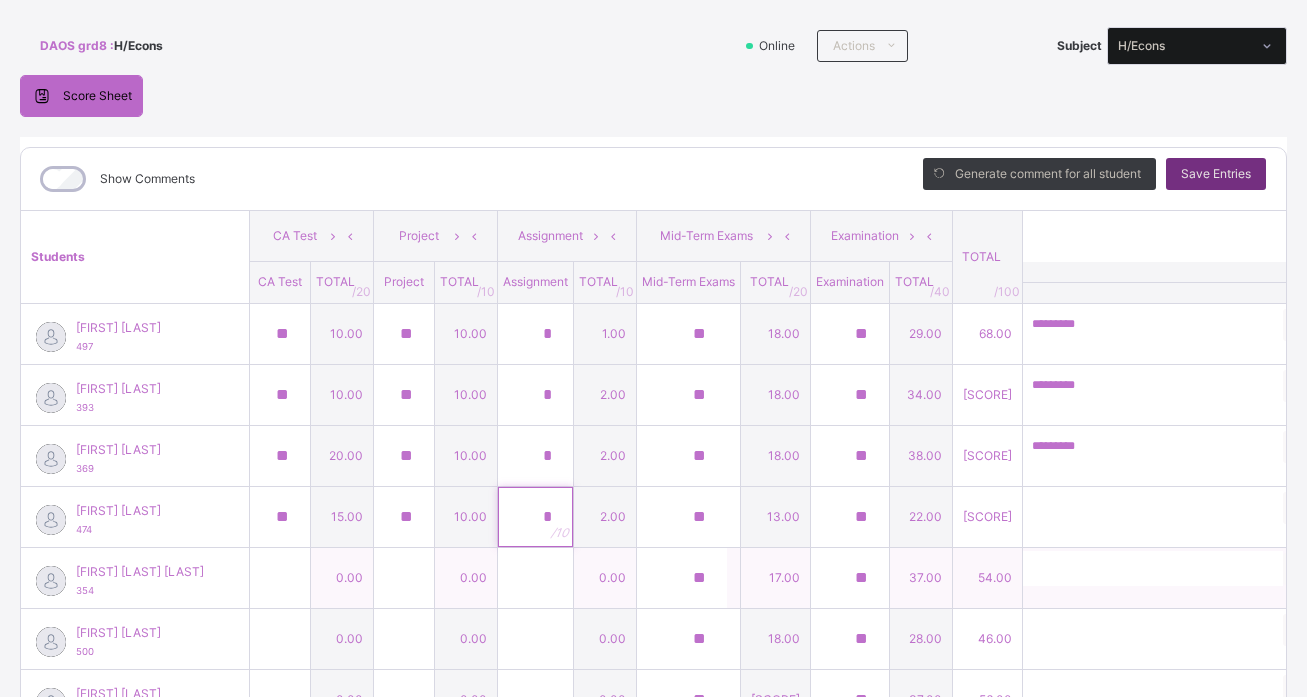 type on "*" 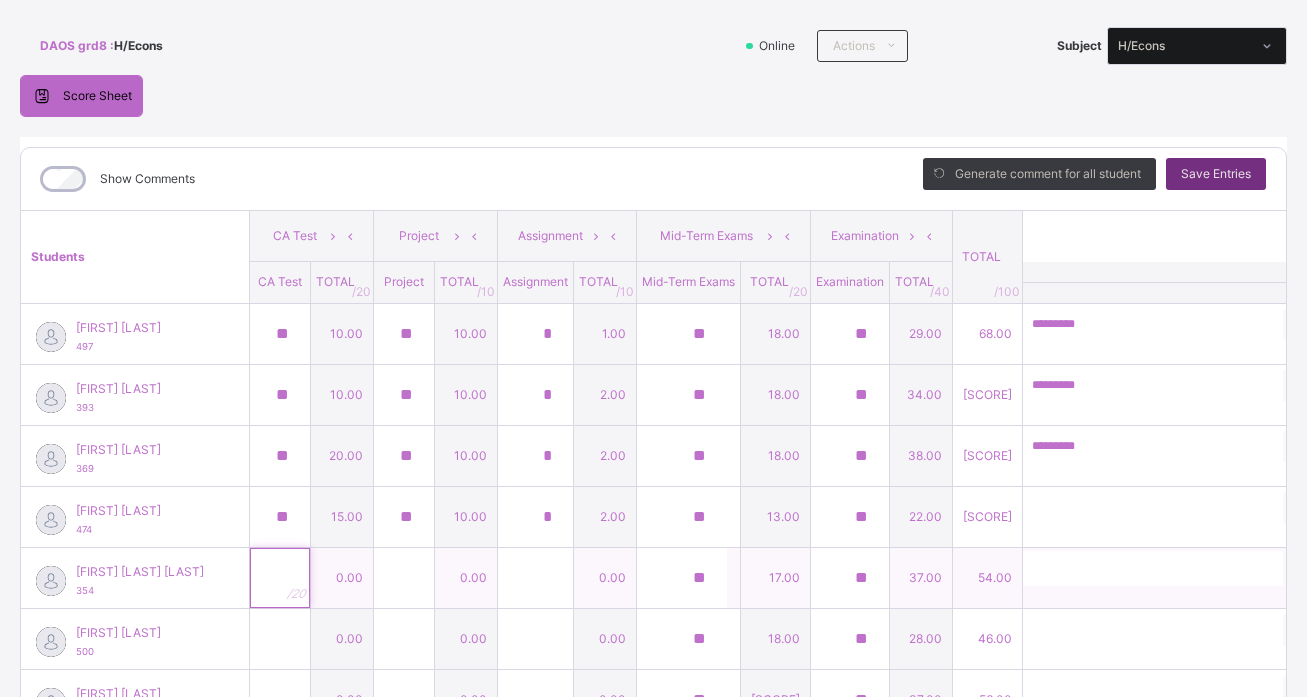 click at bounding box center [280, 578] 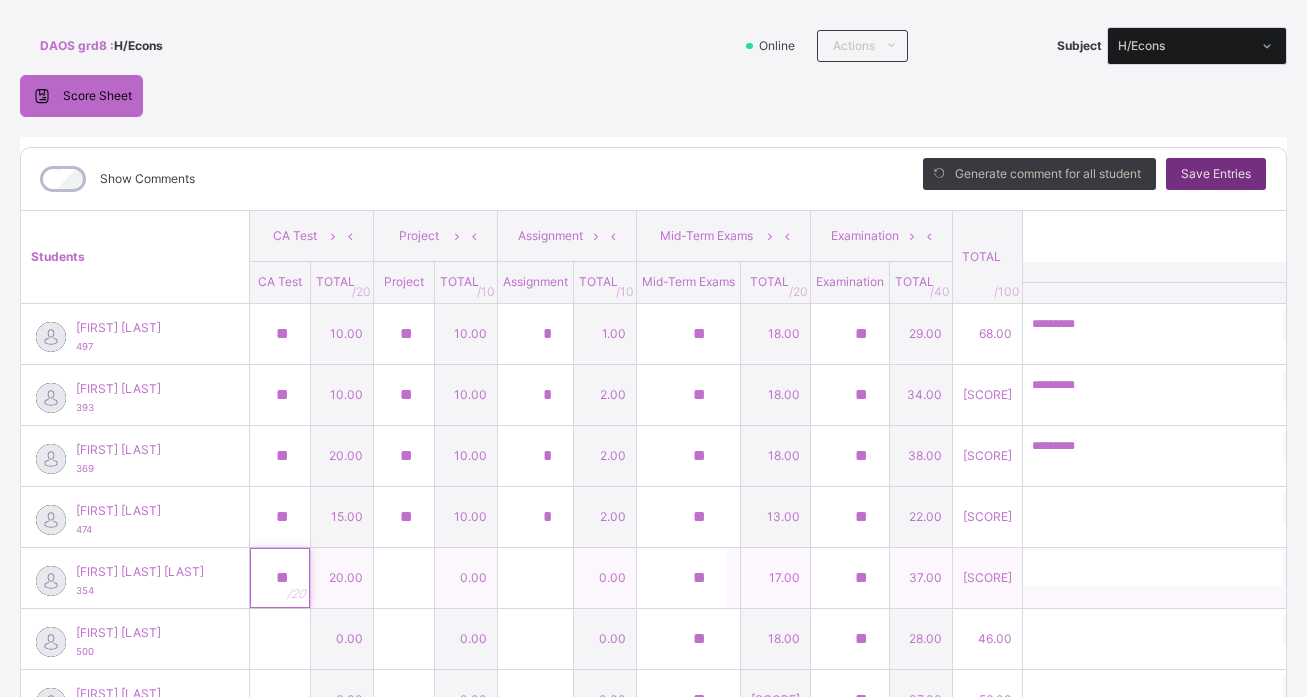 type on "**" 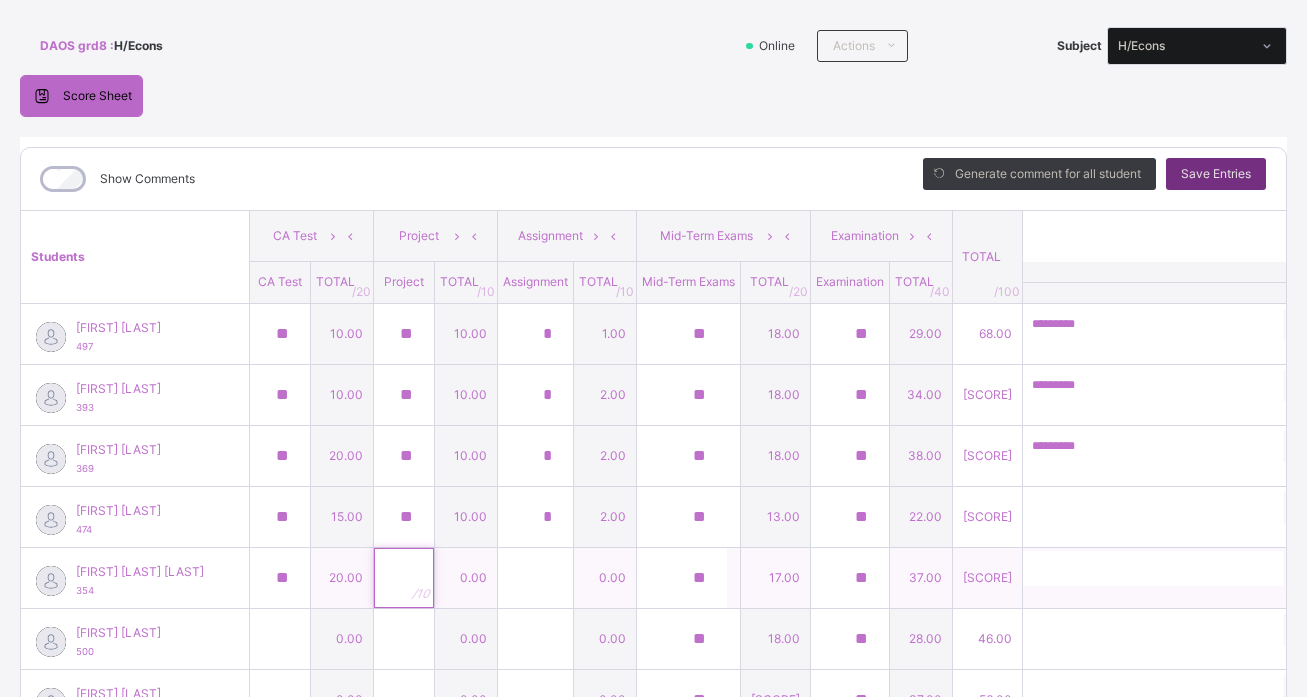 click at bounding box center [404, 578] 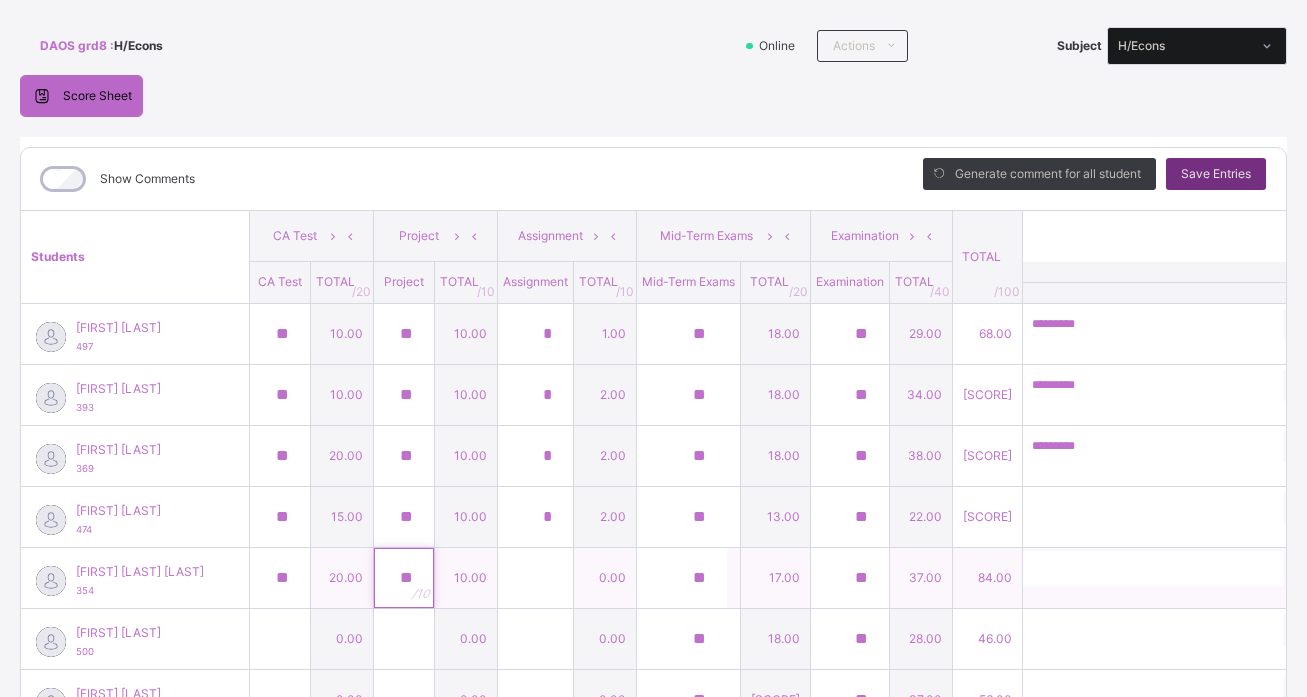 type on "**" 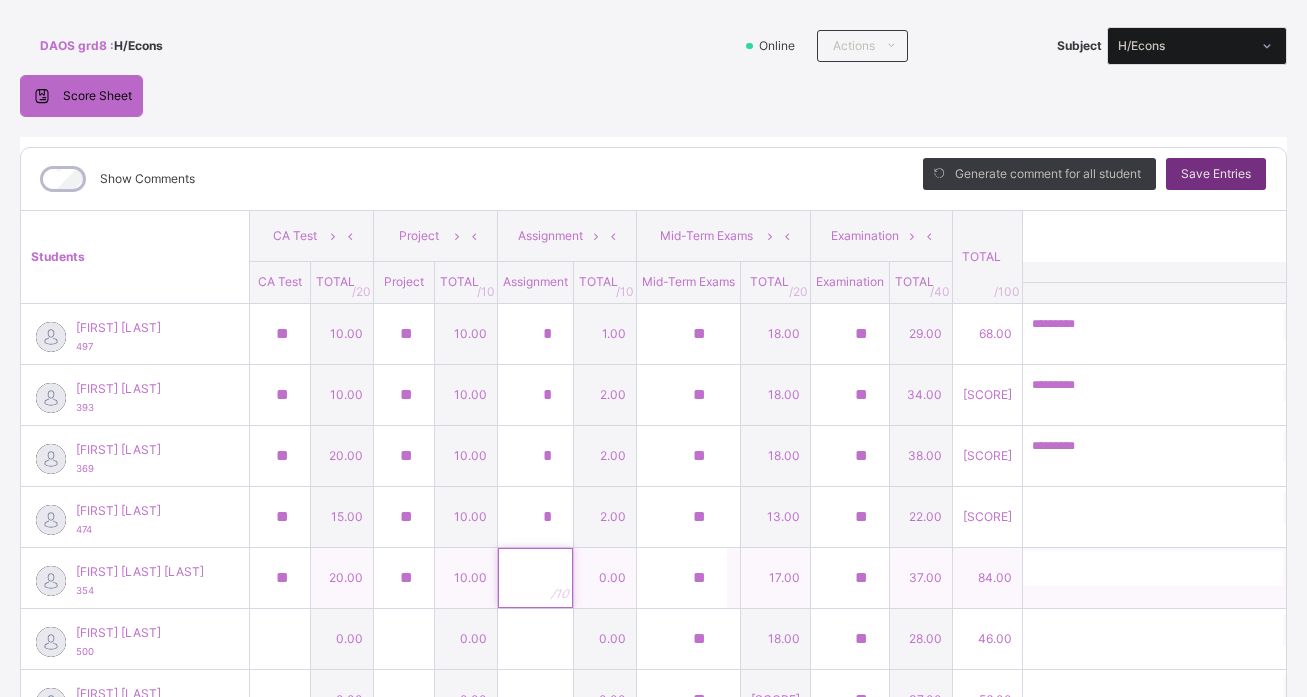 click at bounding box center (535, 578) 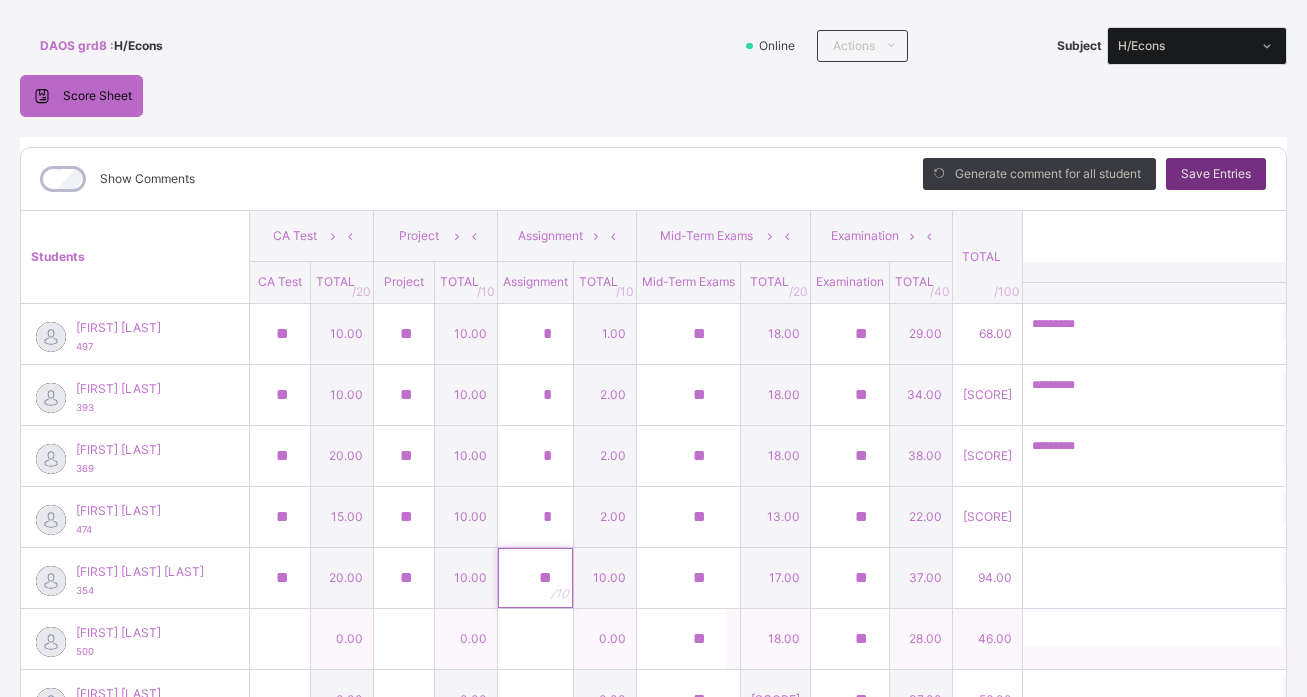 type on "**" 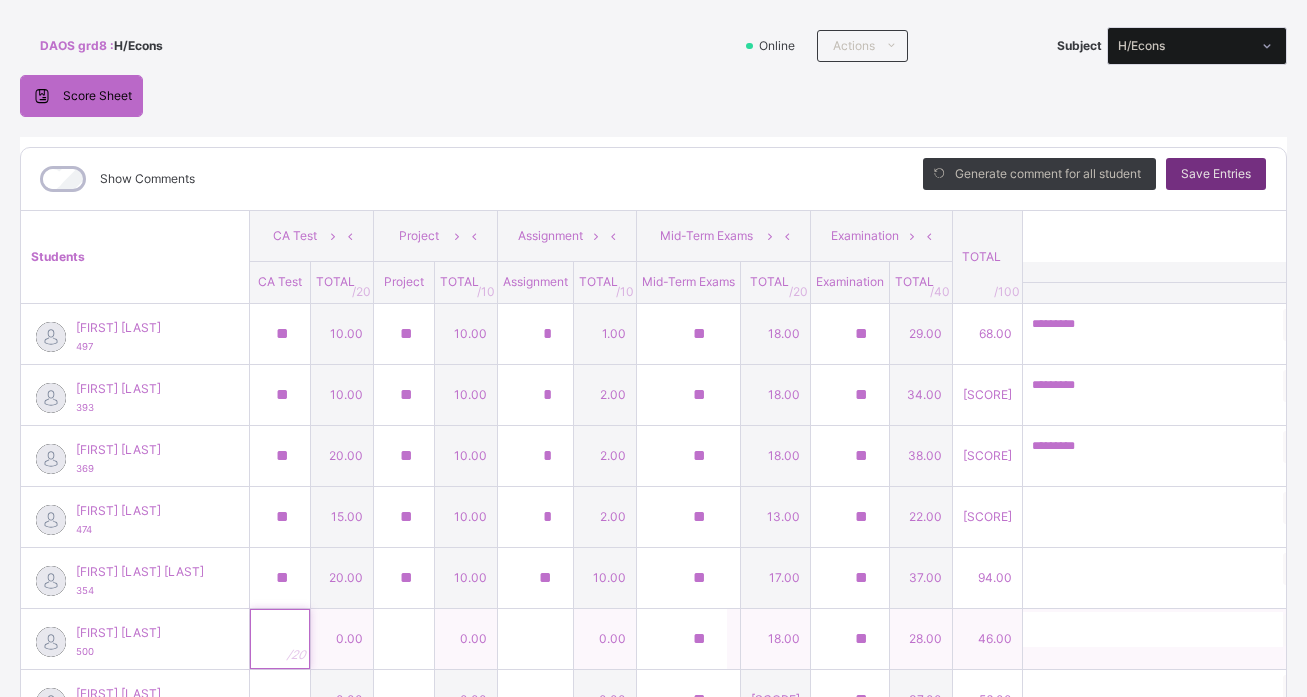 click at bounding box center [280, 639] 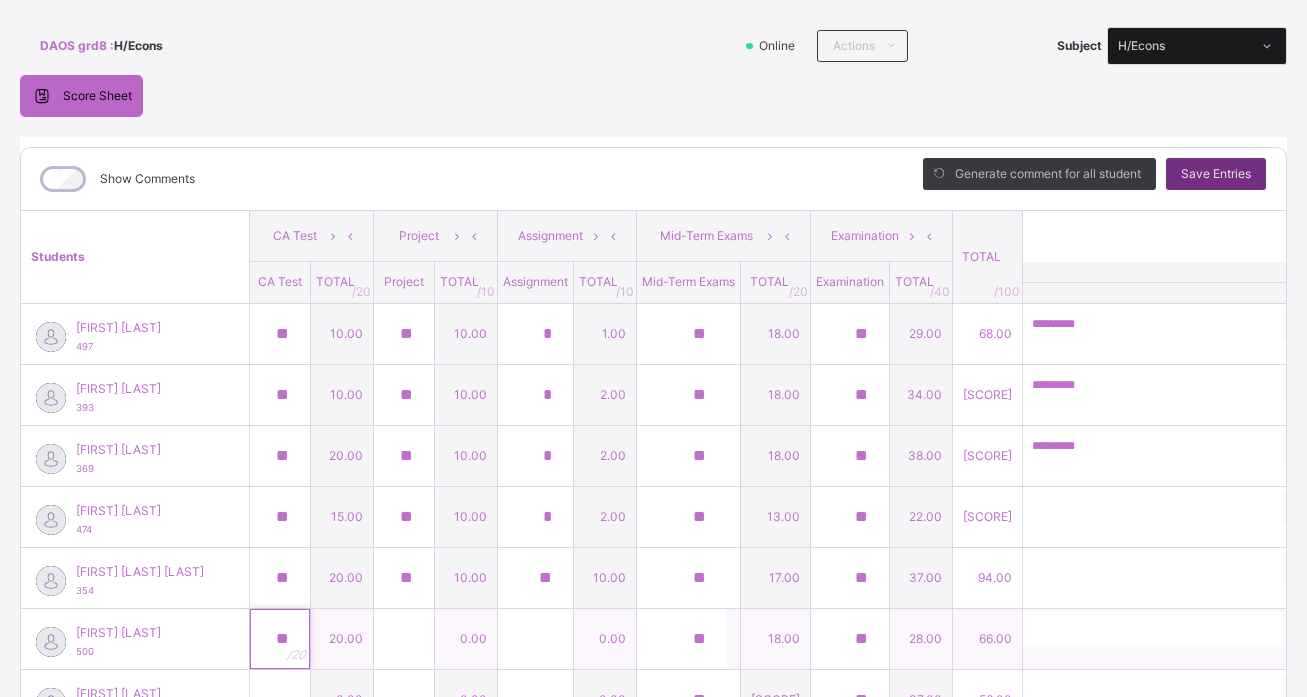 type on "**" 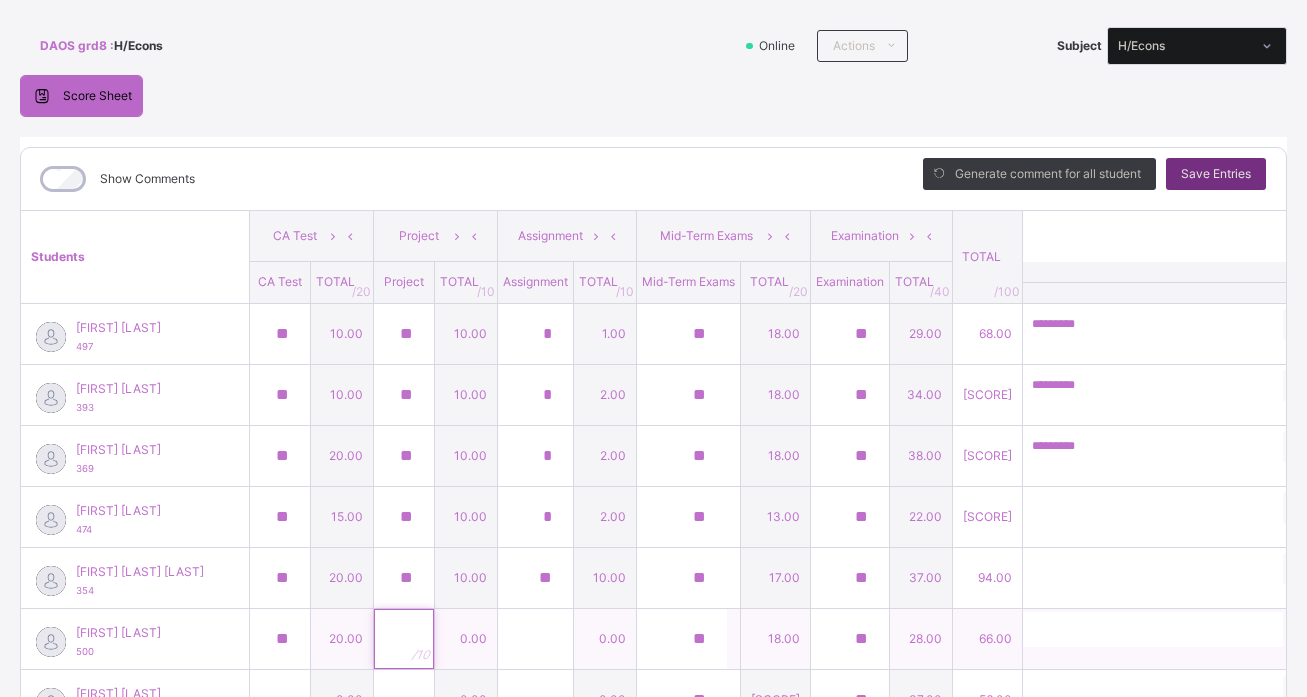 click at bounding box center [404, 639] 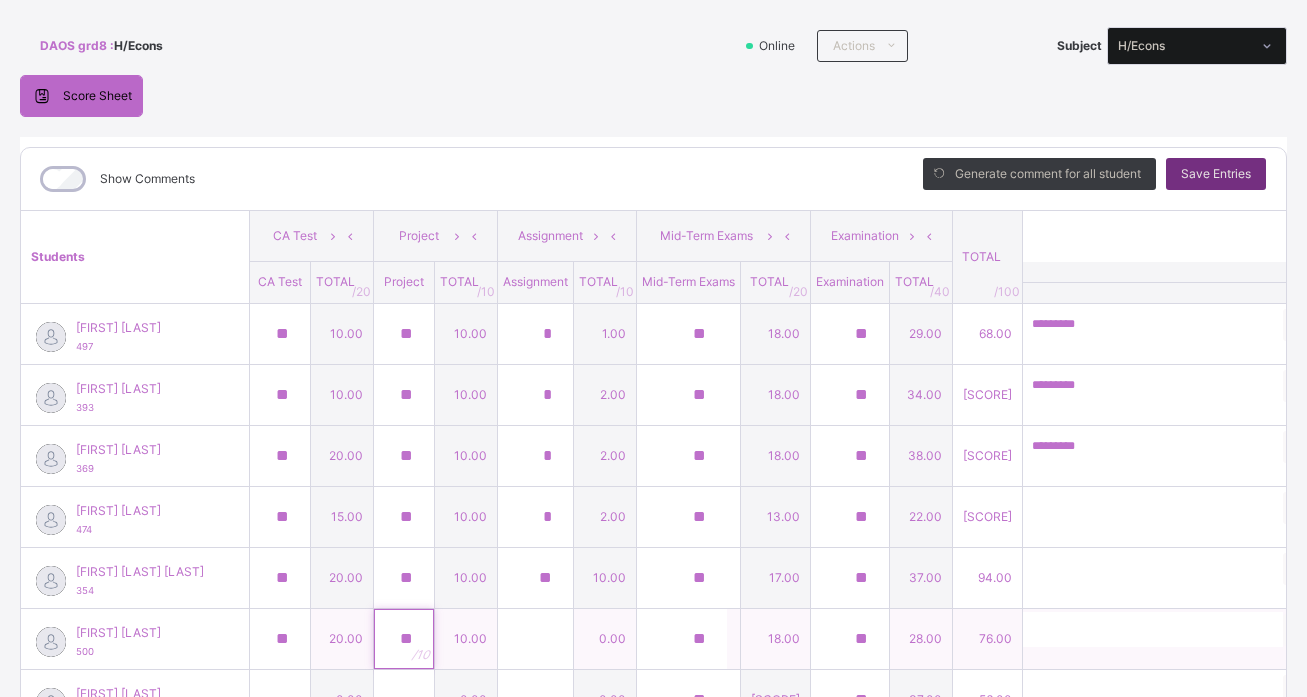 type on "**" 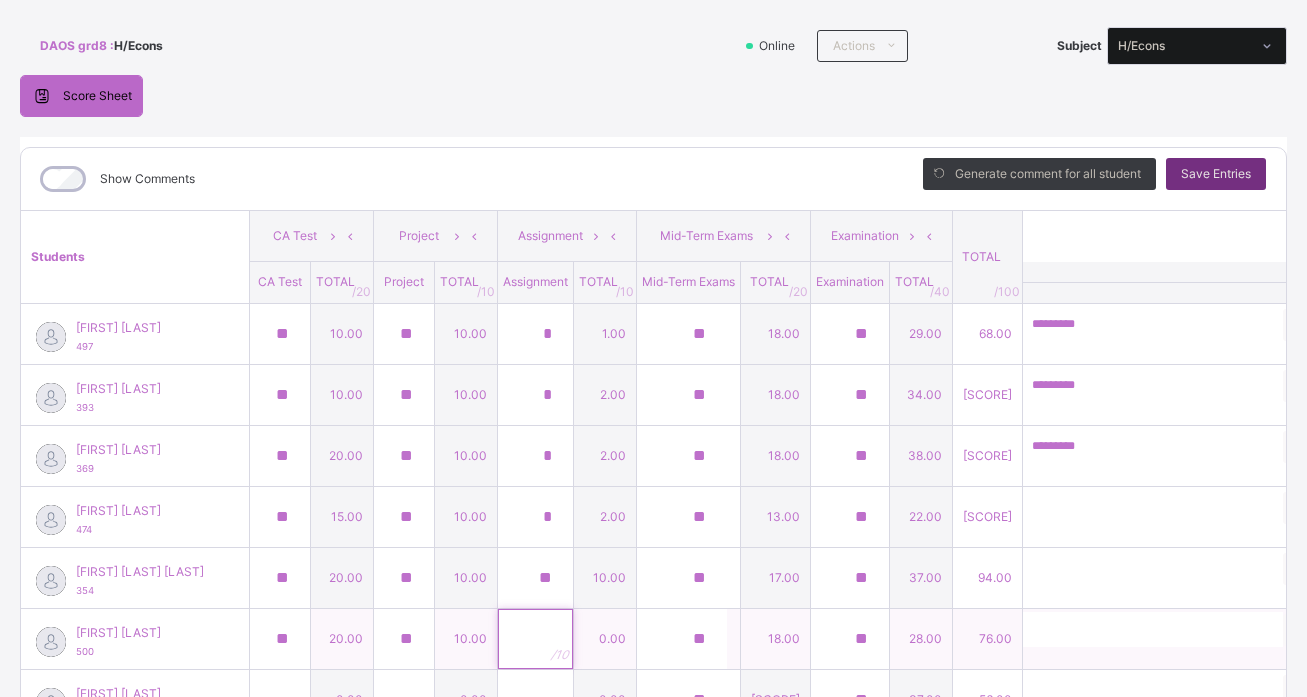 click at bounding box center (535, 639) 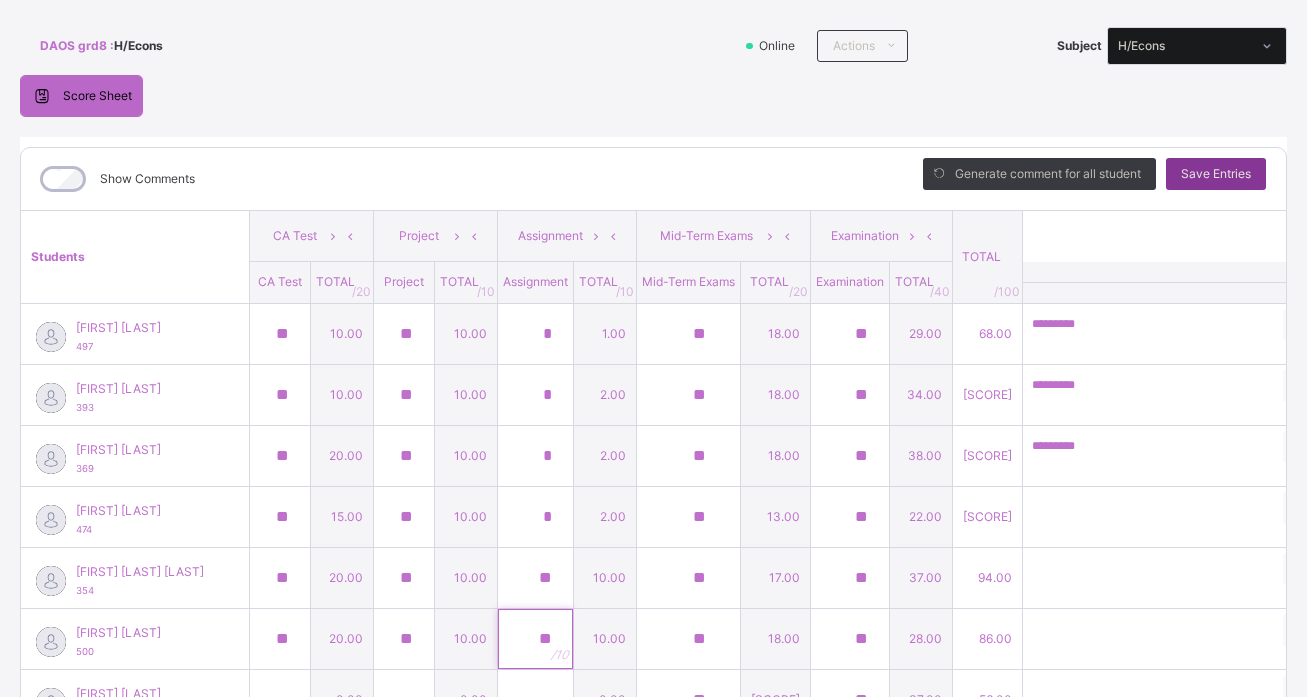 type on "**" 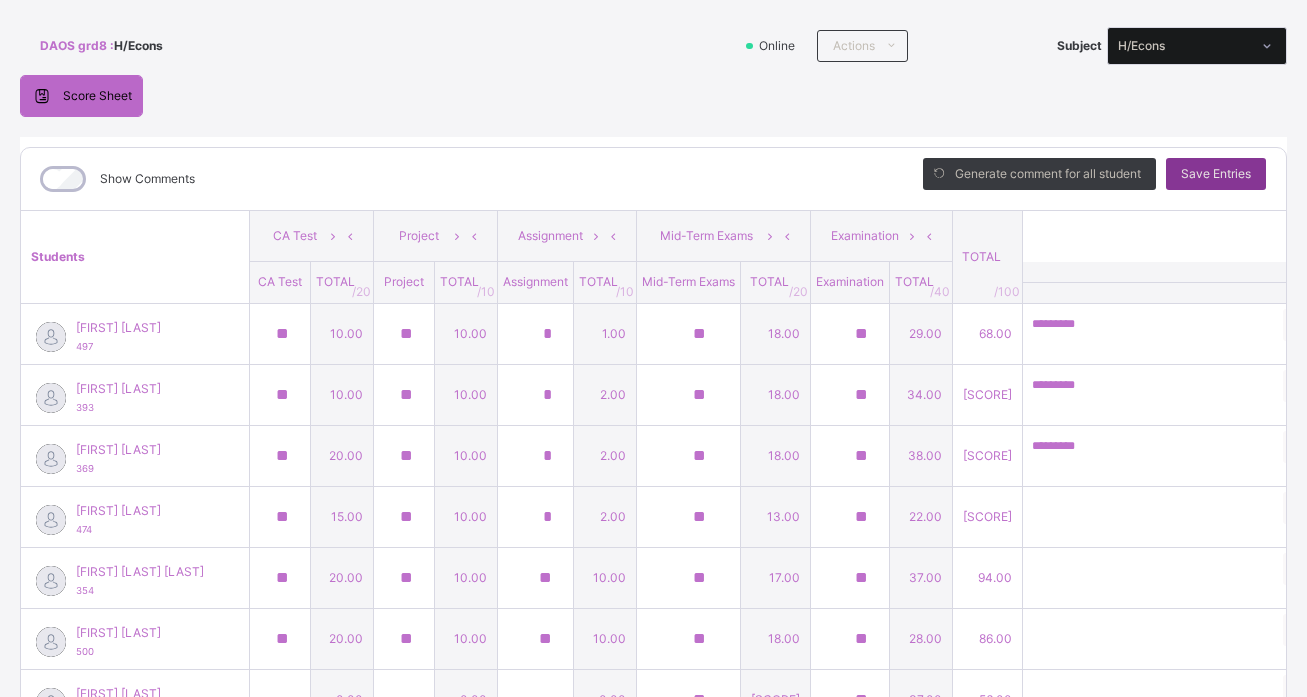 click on "Save Entries" at bounding box center (1216, 174) 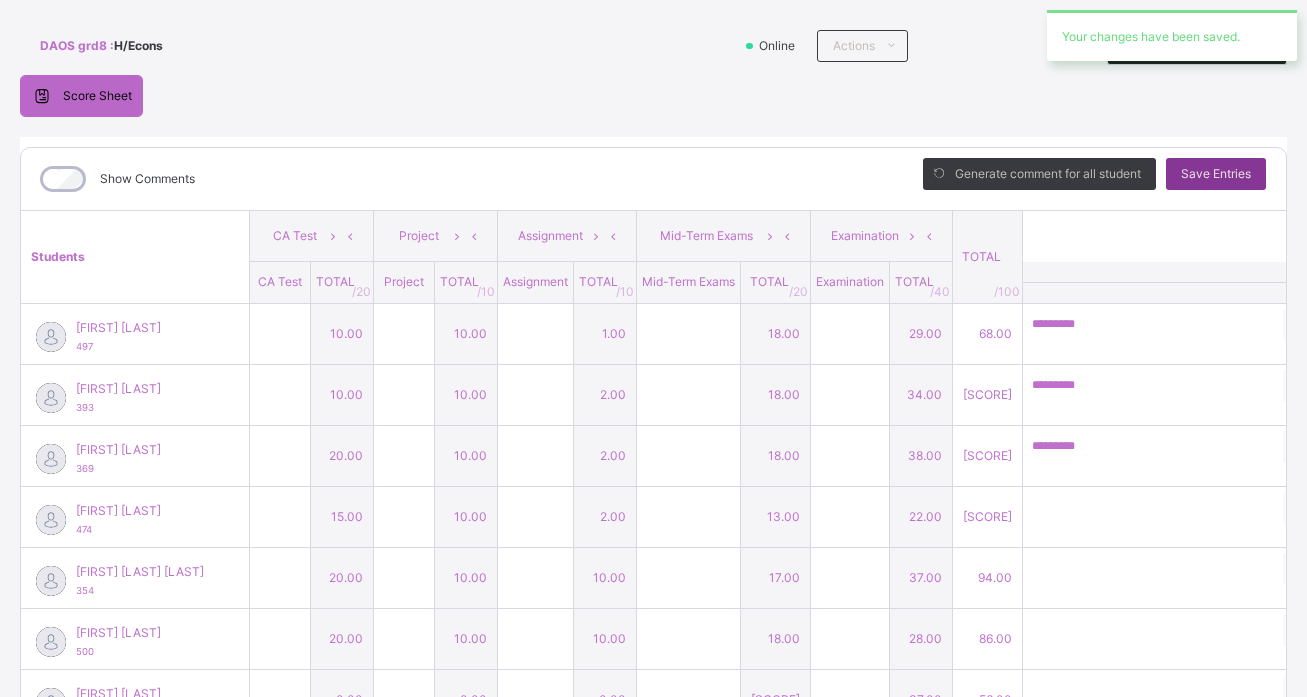 type on "**" 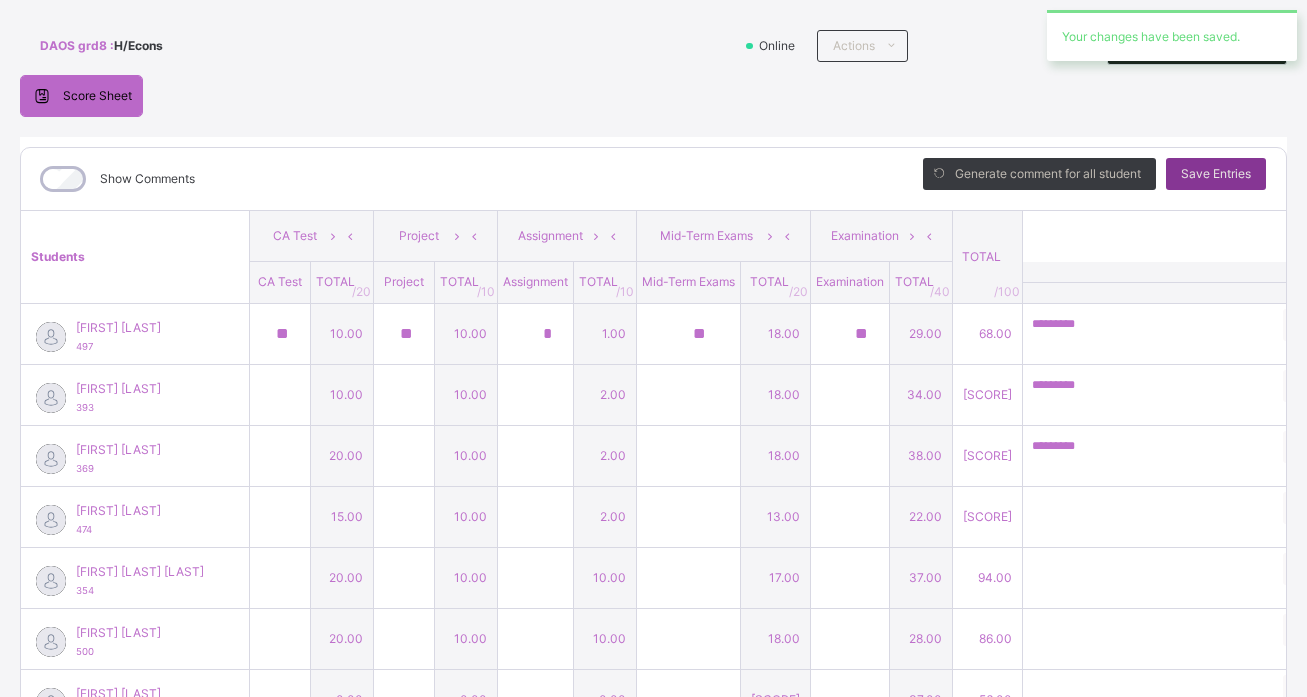 type on "**" 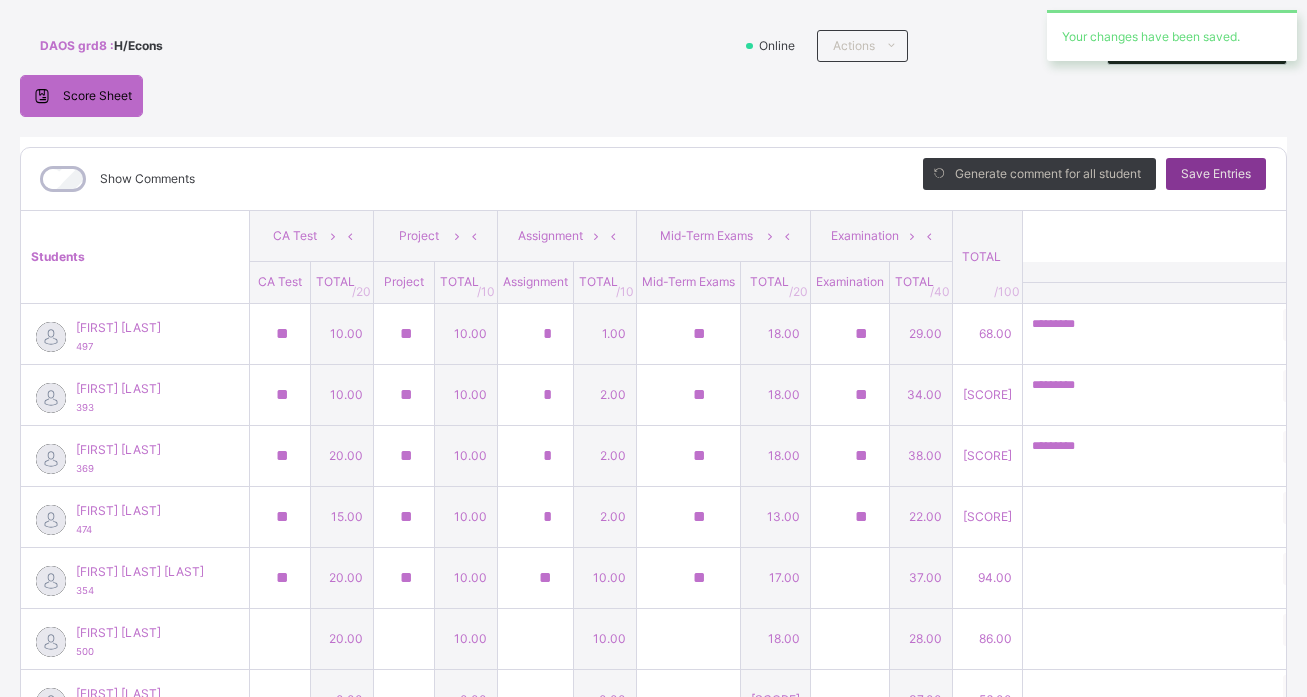 type on "**" 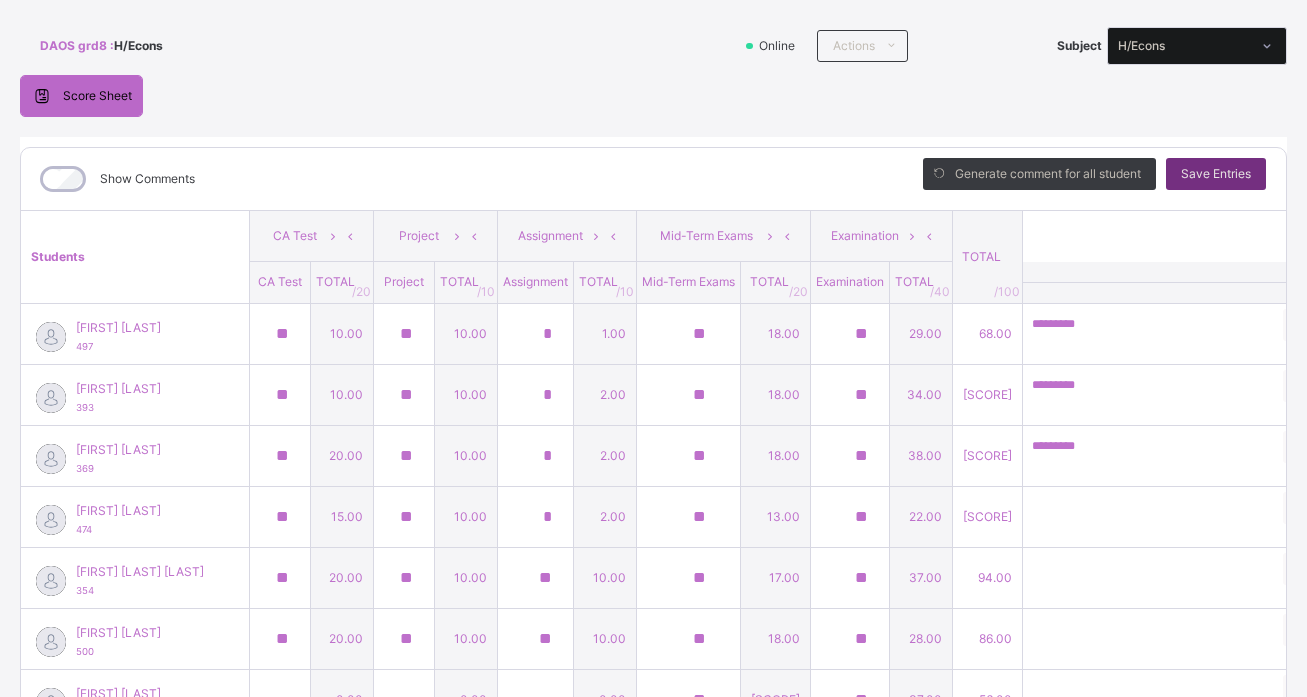 scroll, scrollTop: 32, scrollLeft: 0, axis: vertical 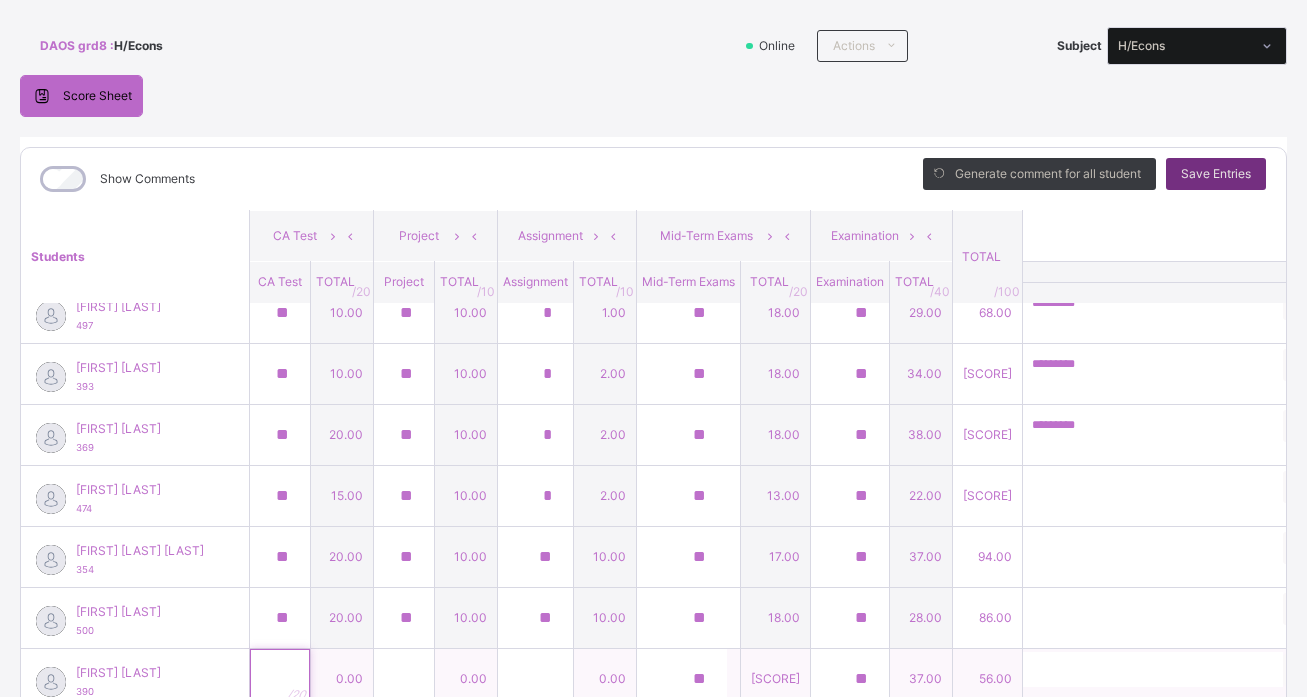 click at bounding box center [280, 679] 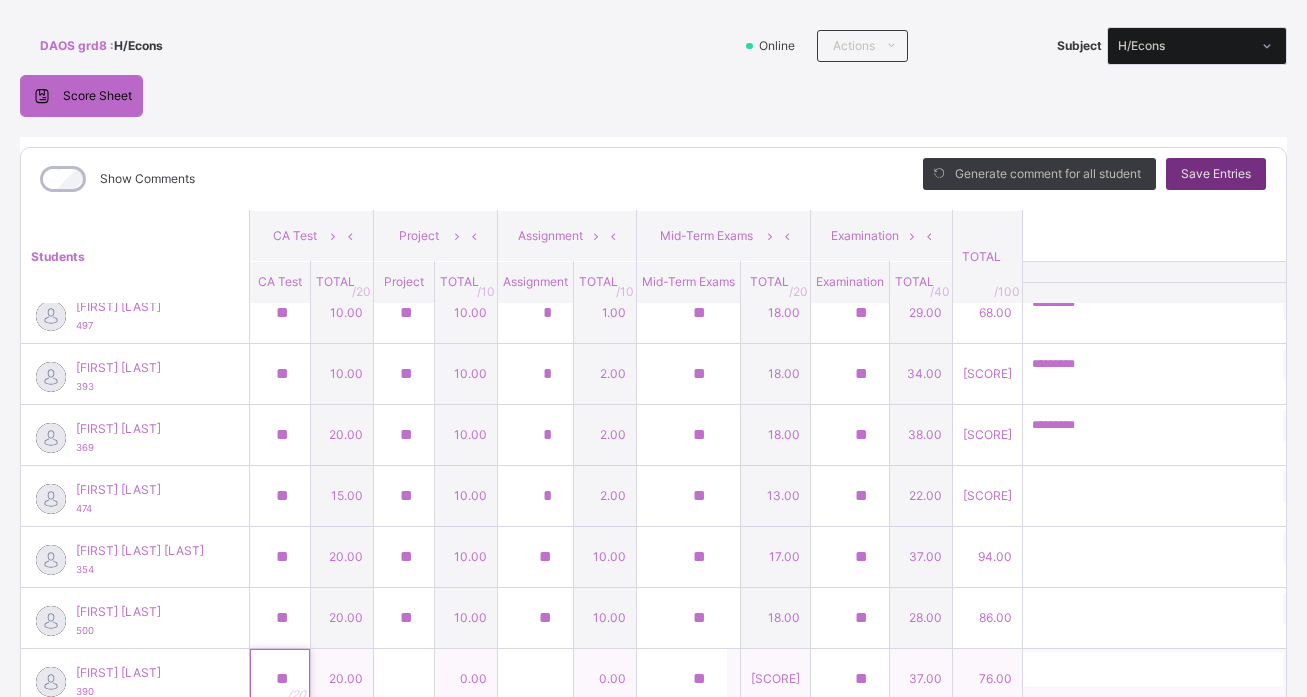 type on "**" 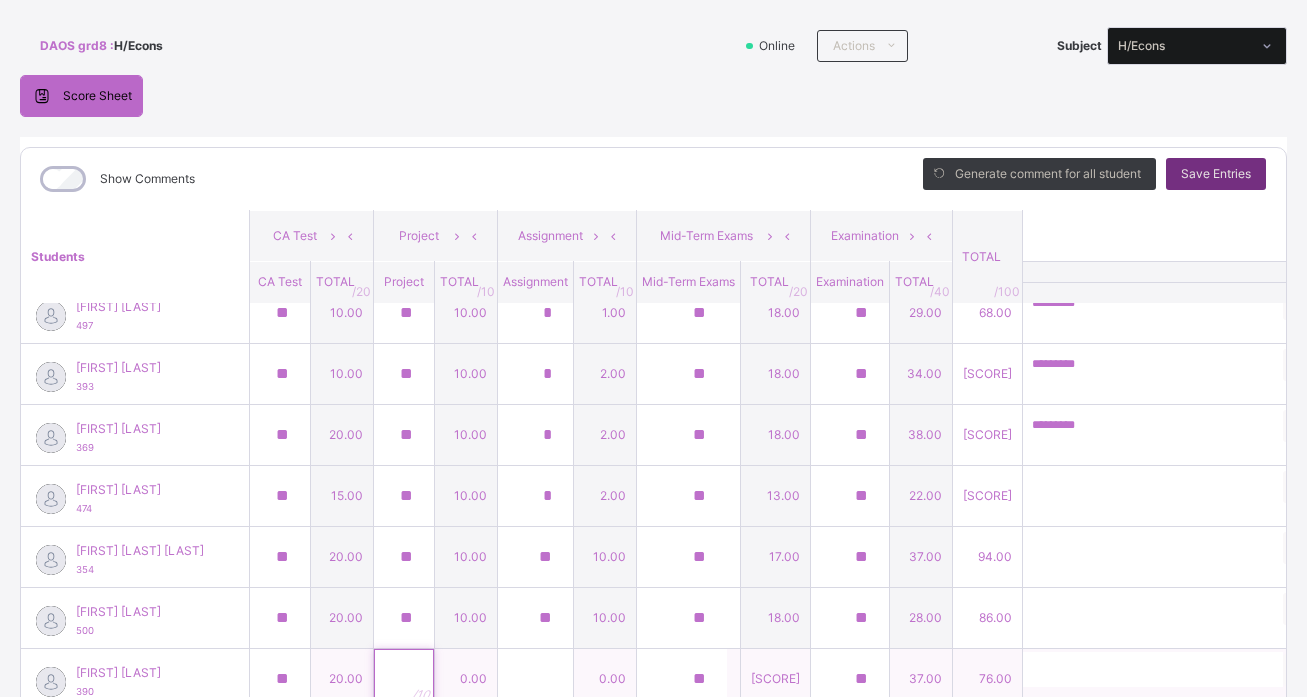 click at bounding box center (404, 679) 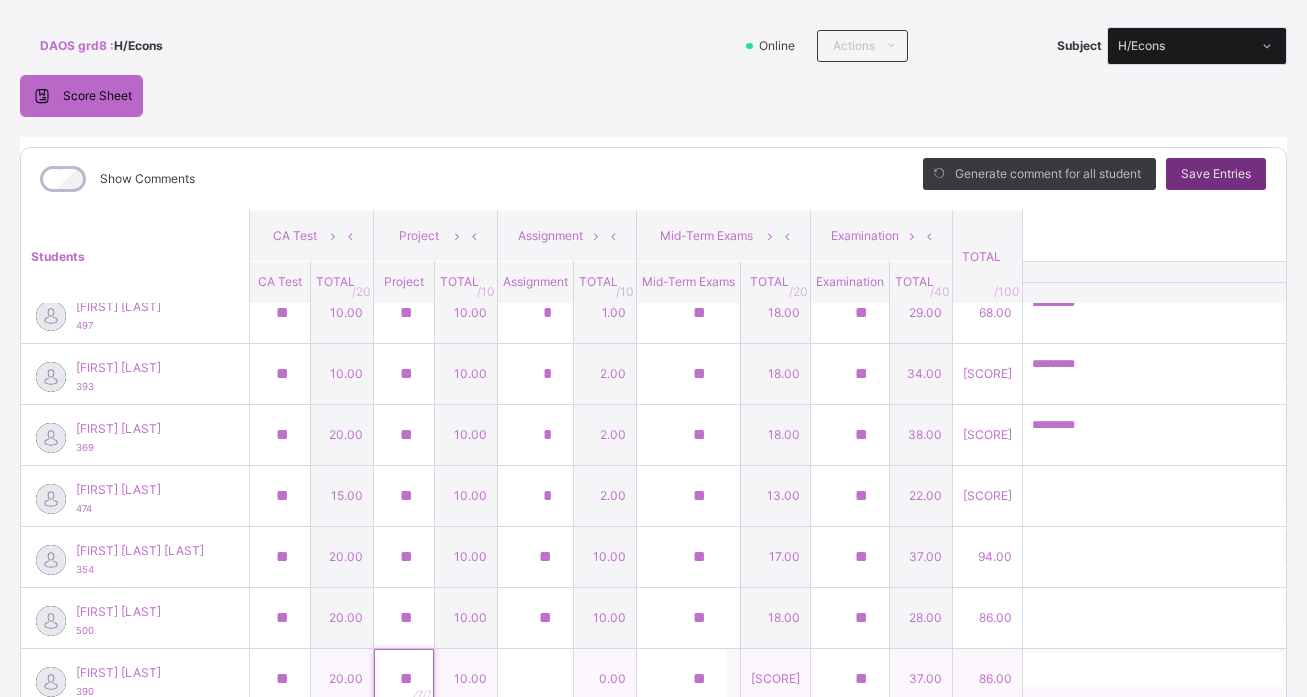 type on "**" 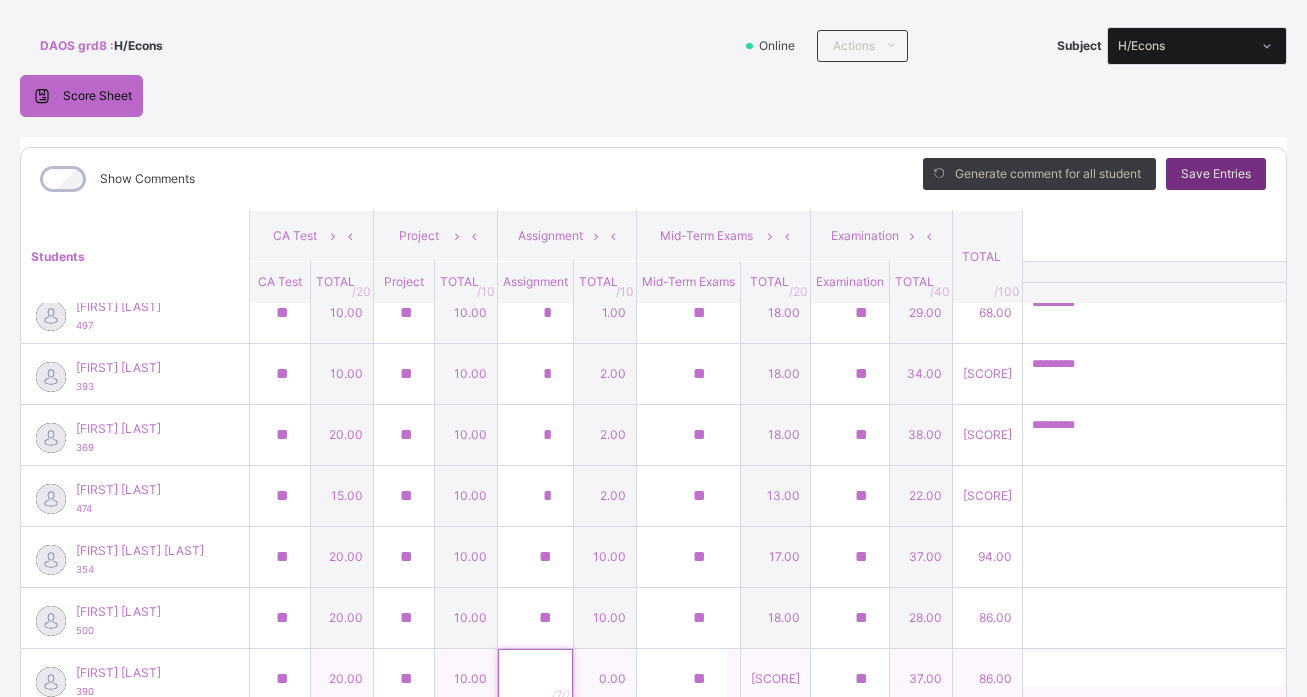 click at bounding box center [535, 679] 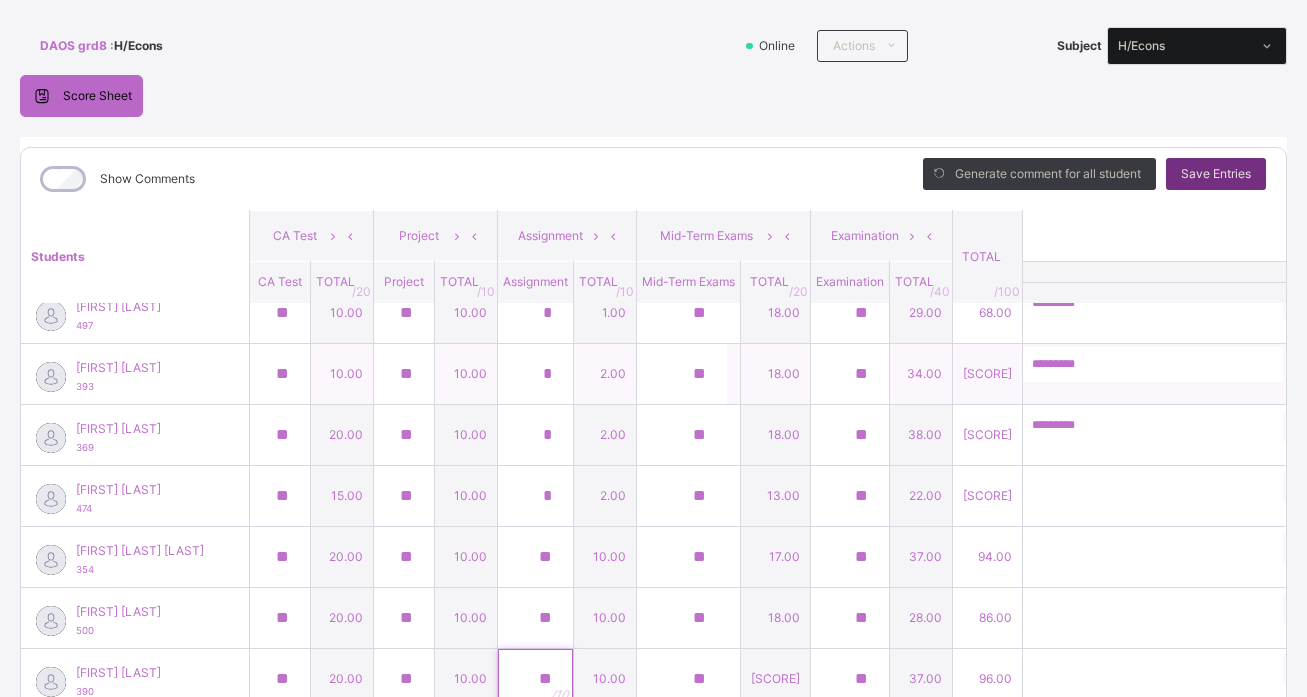 type on "**" 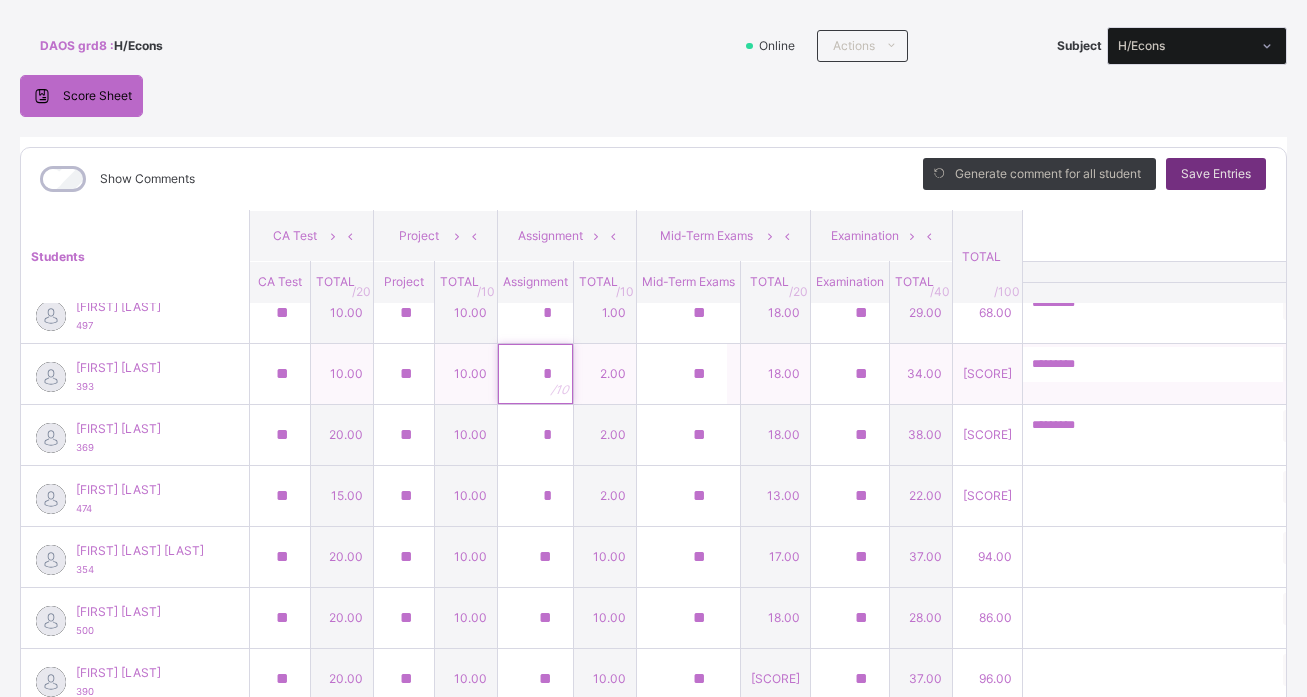 click on "*" at bounding box center (535, 374) 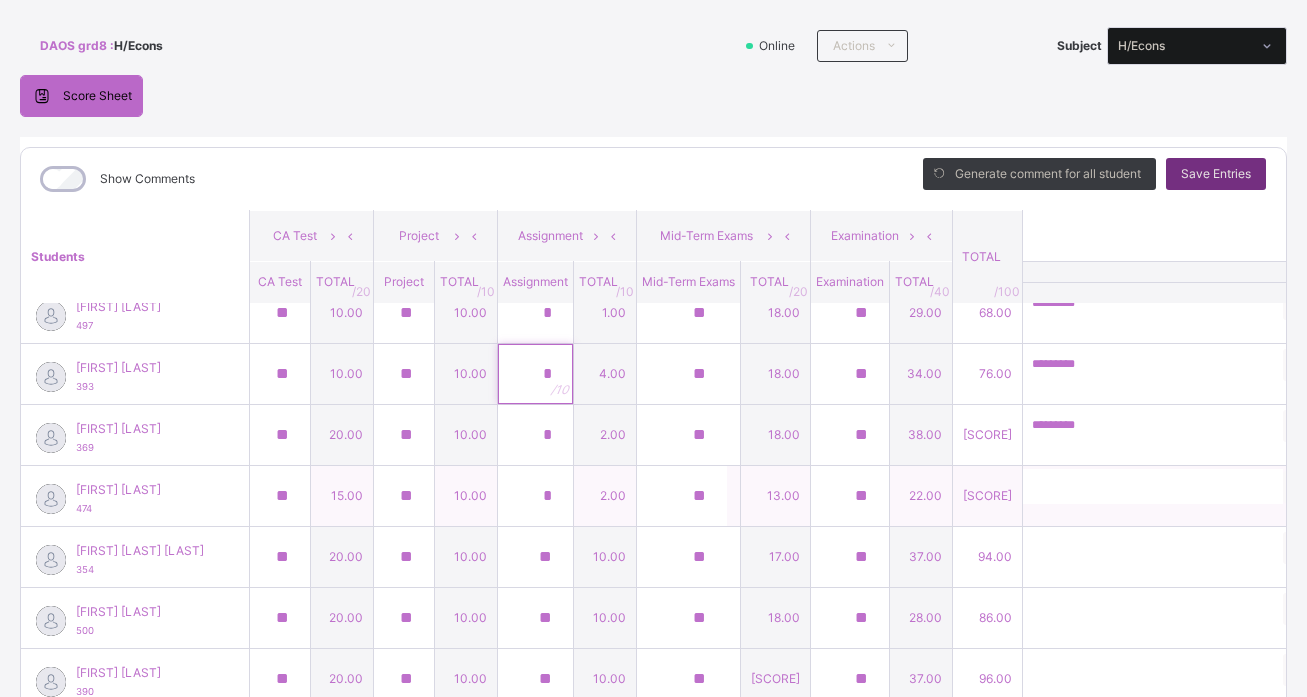 type on "*" 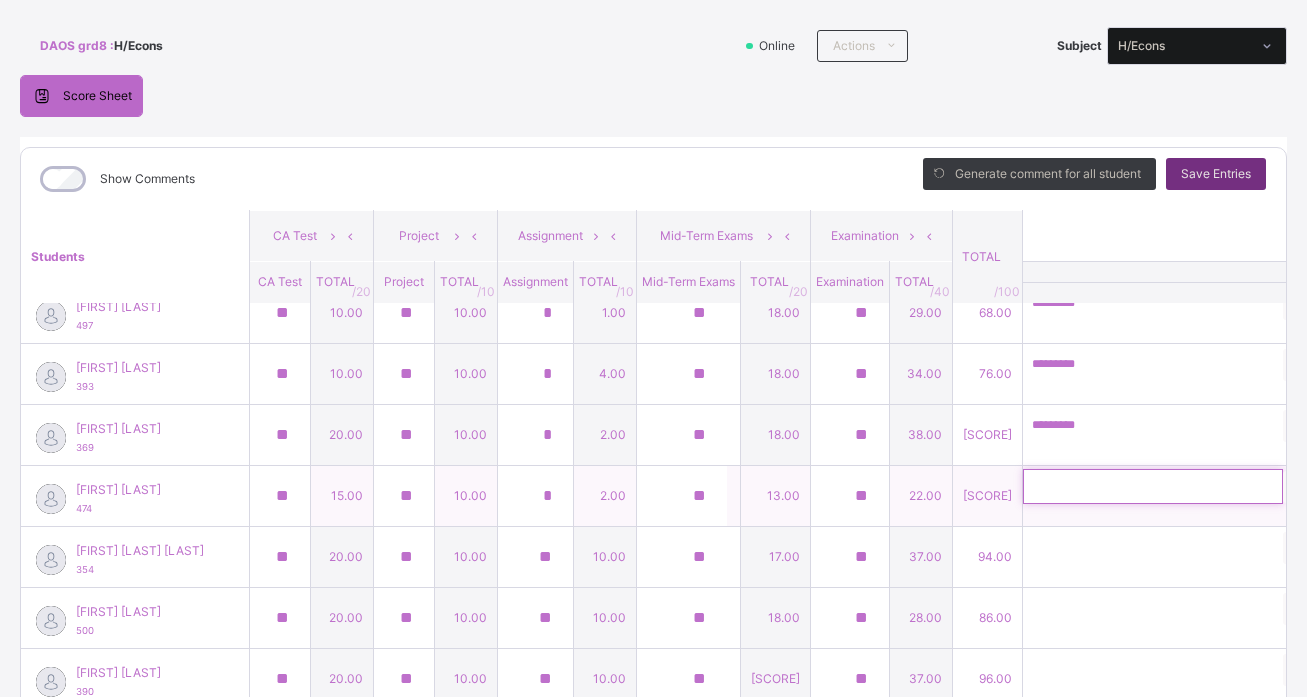 click at bounding box center (1153, 486) 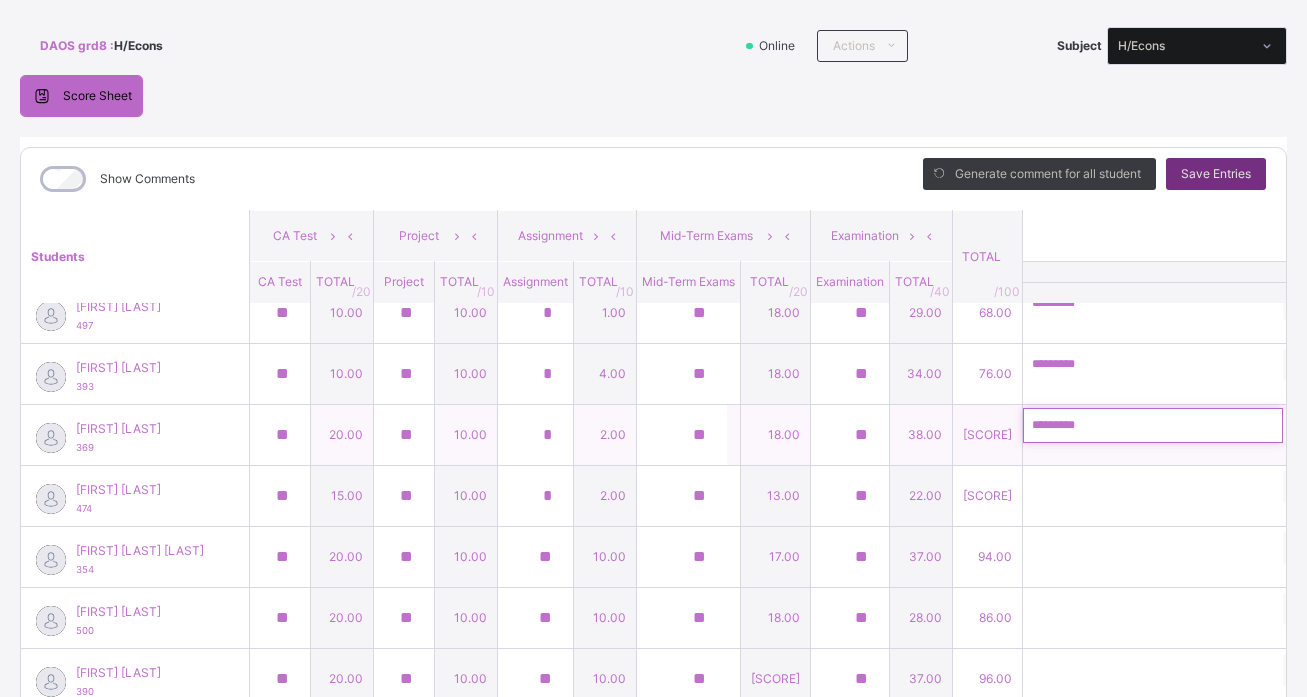 drag, startPoint x: 1110, startPoint y: 416, endPoint x: 1145, endPoint y: 420, distance: 35.22783 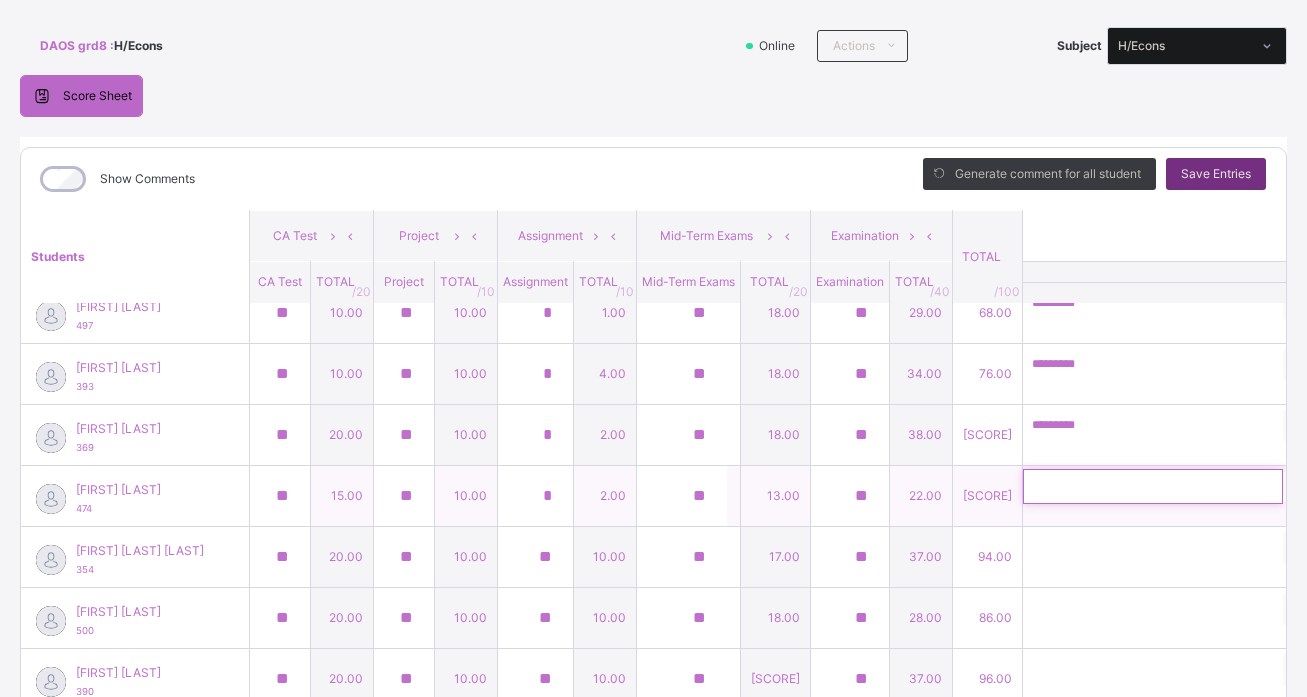 click at bounding box center (1153, 486) 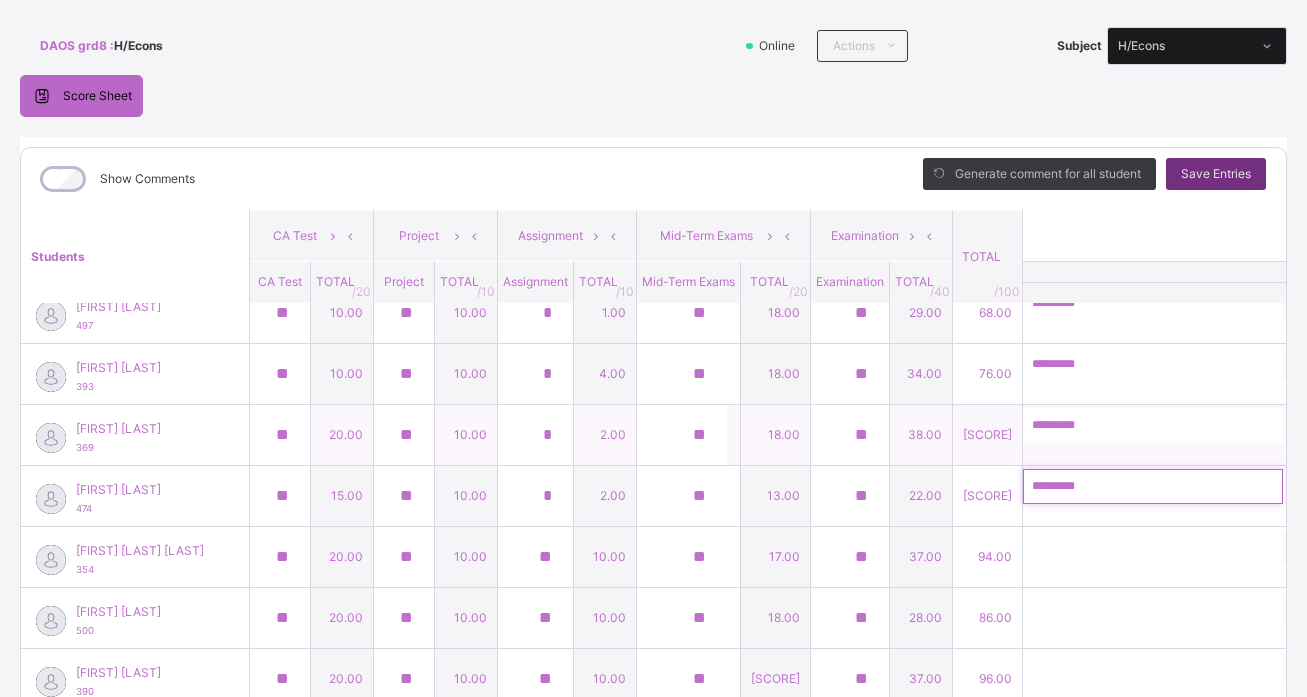 type on "*********" 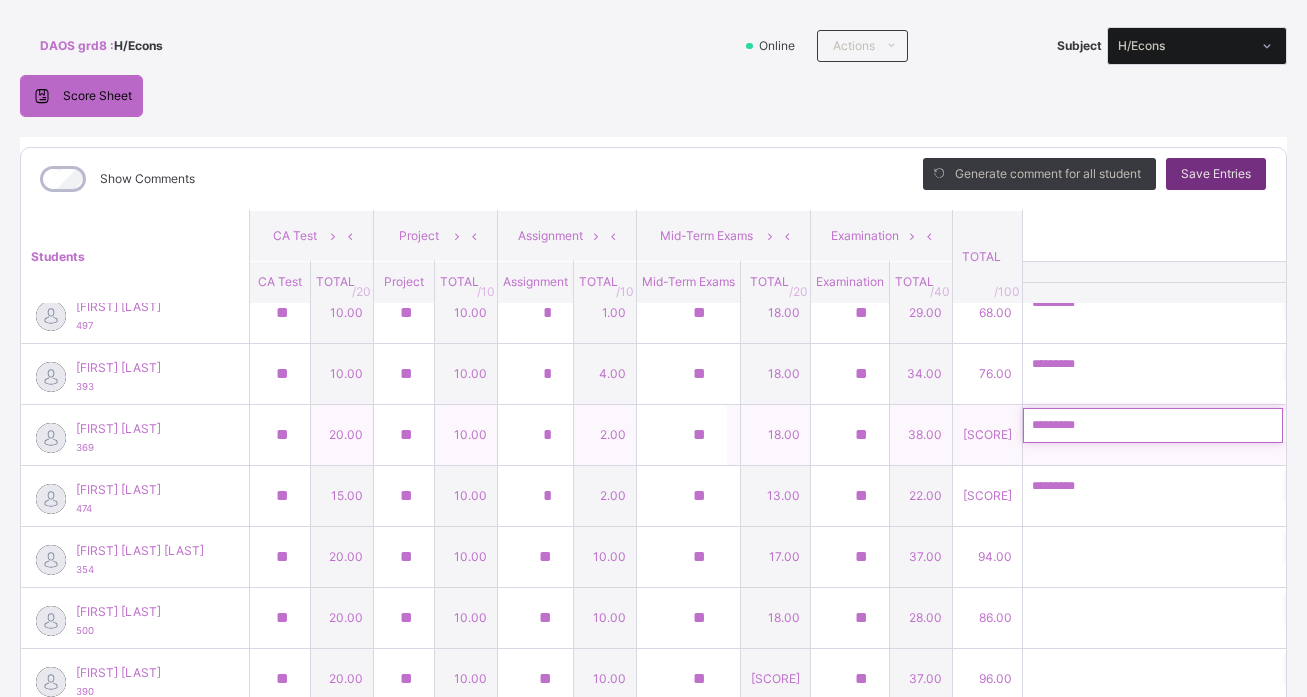 drag, startPoint x: 1097, startPoint y: 416, endPoint x: 1180, endPoint y: 413, distance: 83.0542 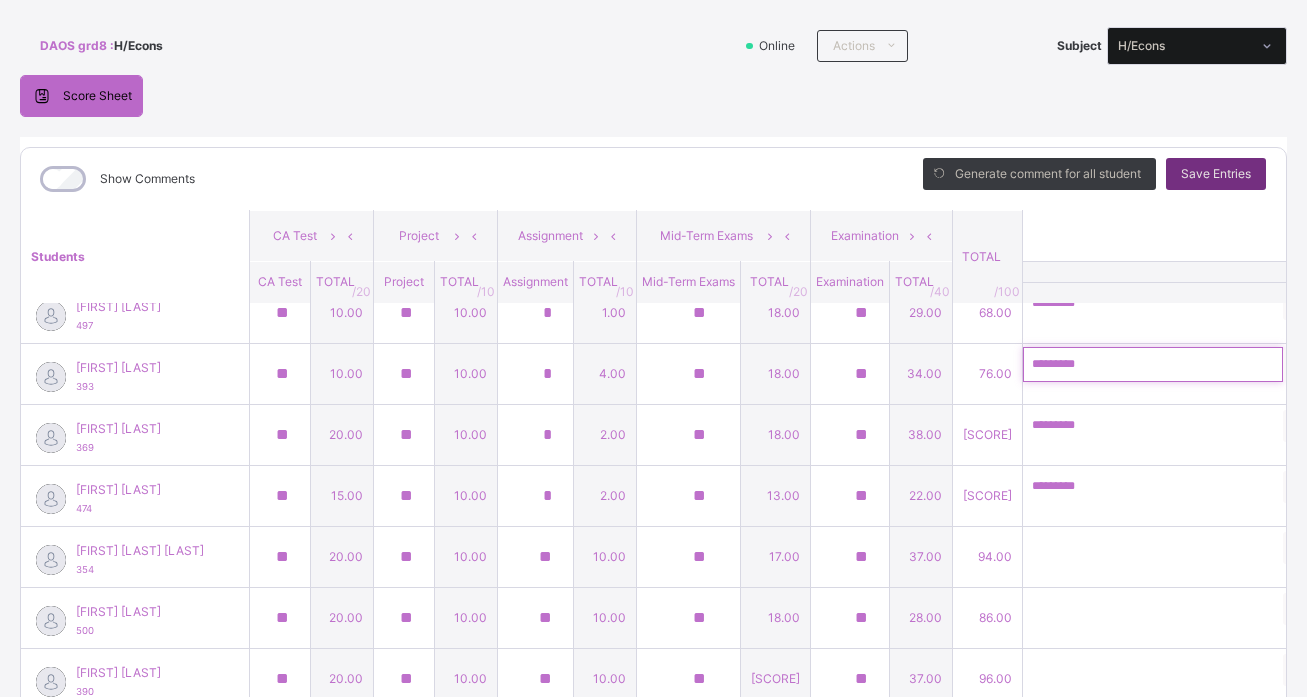 click on "Class Arm Details     3rd Term  /  2024-2025   [FIRST]   [LAST] [LAST]@[DOMAIN].com Classes Broadsheet Lesson Plan Time Table Assessment Format   Help Onboarding Great job! You have finished setting up all essential configurations. Our wizard which has lots of in-built templates will continue to guide you through with the academic configurations. Academic Configuration Steps Continue × Idle Mode Due to inactivity you would be logged out to the system in the next   15mins , click the "Resume" button to keep working or the "Log me out" button to log out of the system. Log me out Resume Back  / DAOS grd8  DAOS grd8  DAOS grade 8 3rd Term 2024-2025 Class Members Subjects Results Timetable Form Teacher Subjects More Options   7  Students in class Download Pdf Report Excel Report Daltha Academy Date: [DATE], [TIME] Class Members Class:  DAOS grd8  Total no. of Students:  7 Term:  3rd Term Session:  2024-2025 S/NO Admission No. Last Name First Name Other Name 1 497 [LAST] [FIRST] [LAST]" at bounding box center (653, 754) 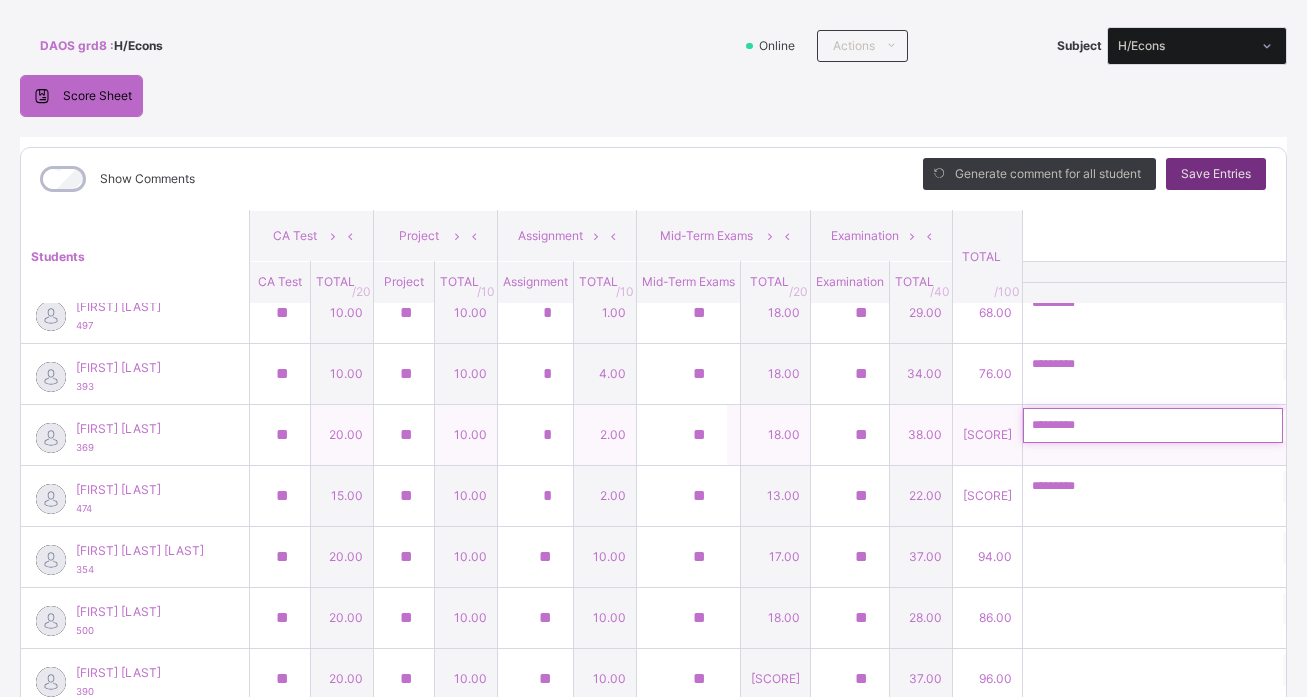 click on "*********" at bounding box center (1153, 425) 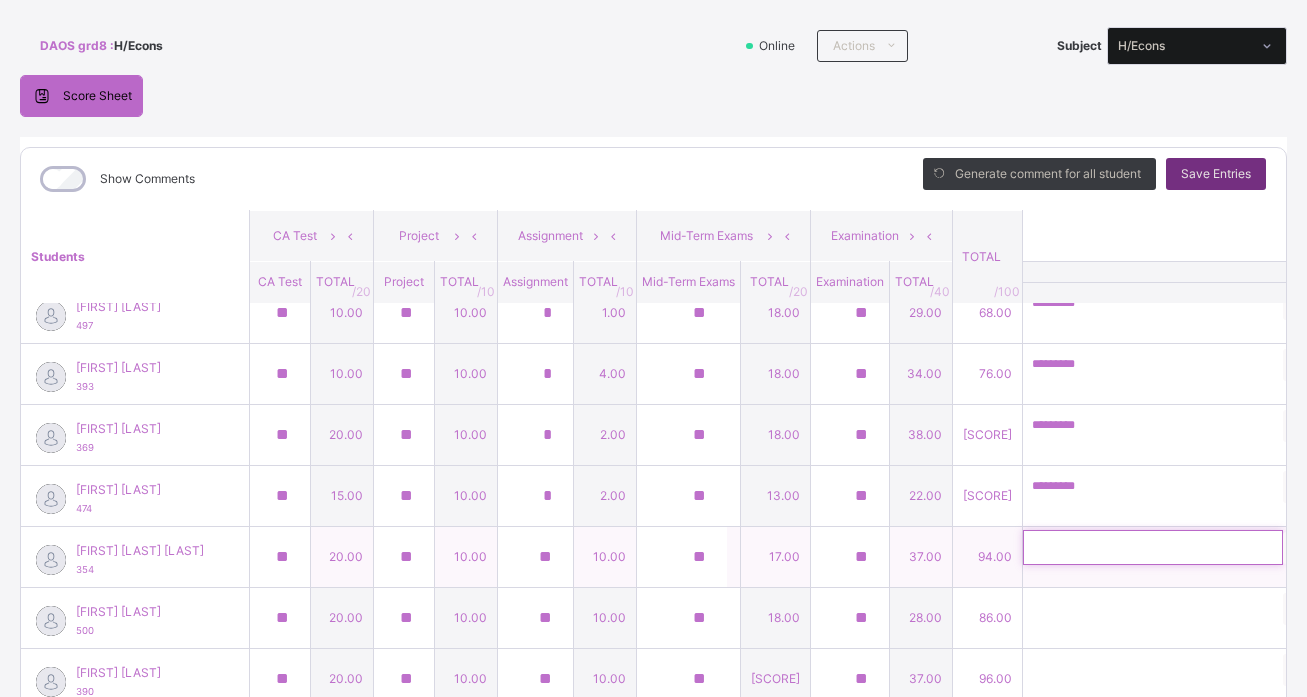 click at bounding box center [1153, 547] 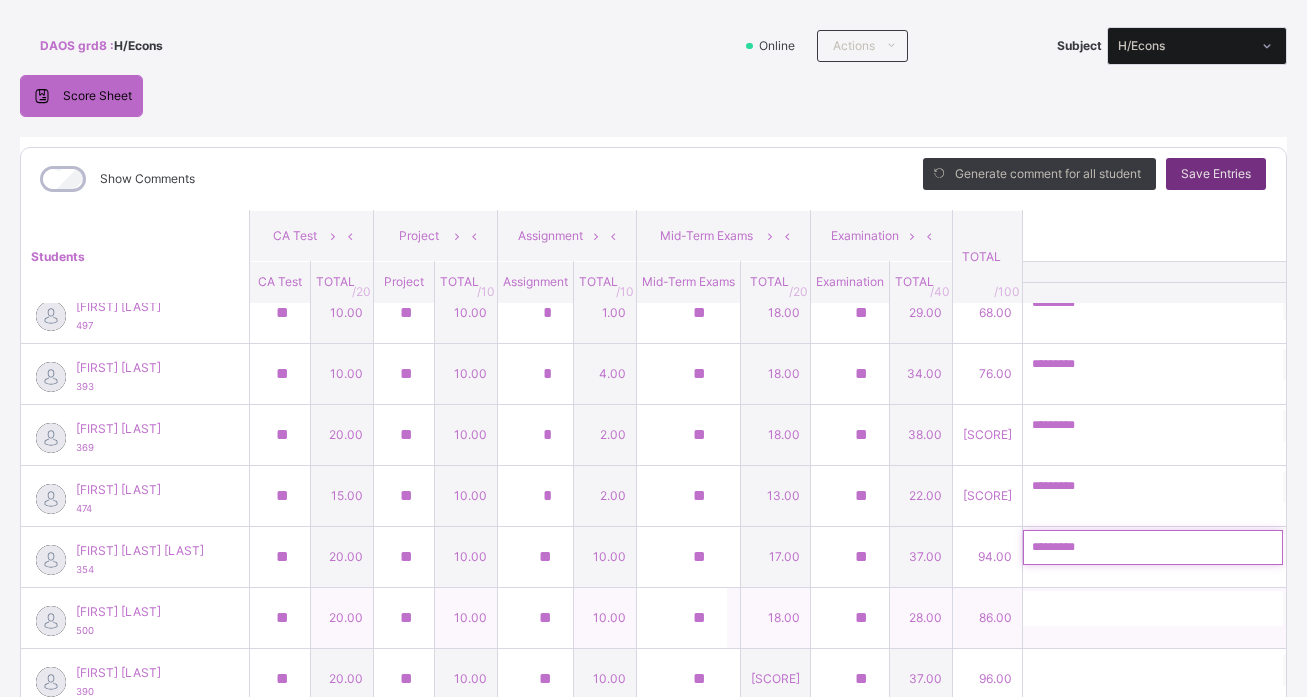 type on "*********" 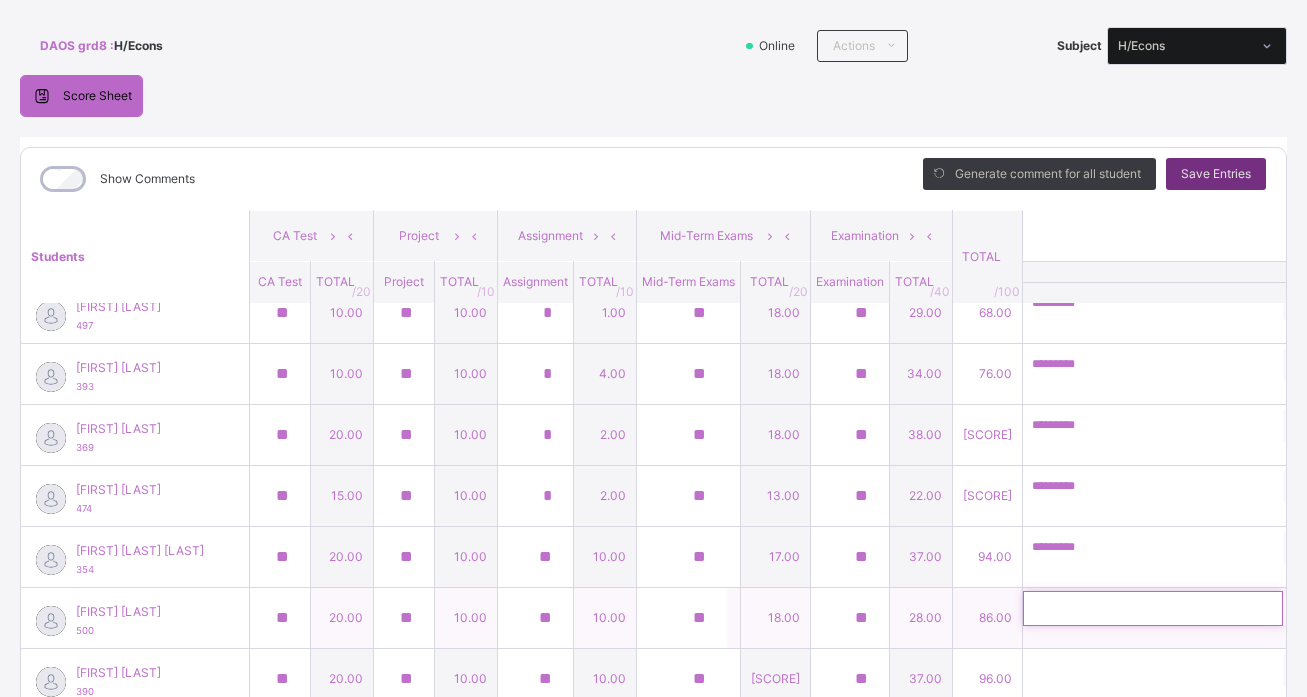 click at bounding box center (1153, 608) 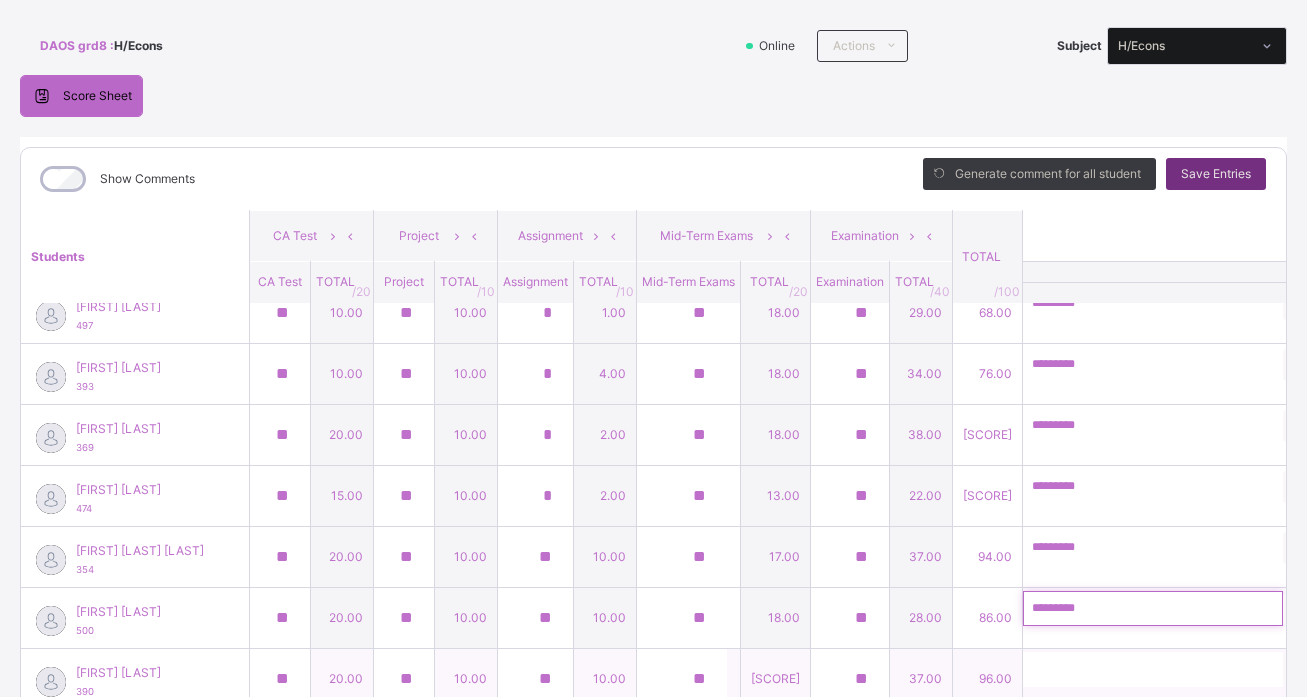 type on "*********" 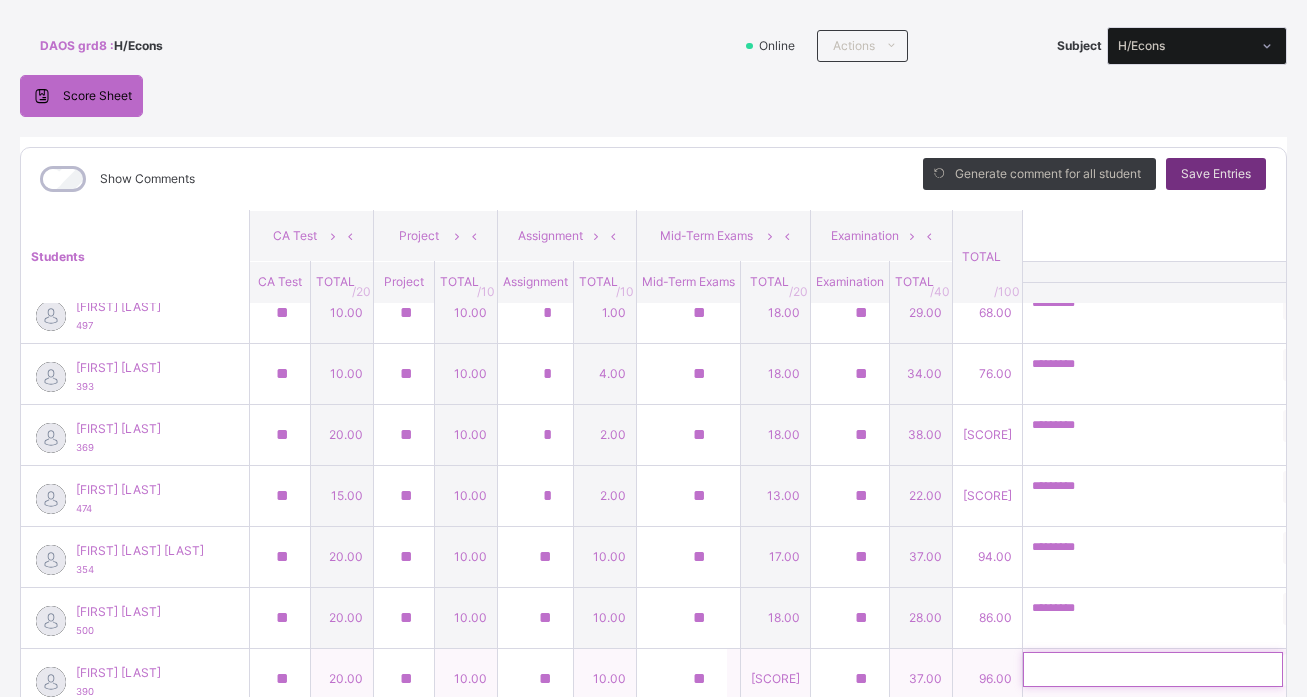 click at bounding box center [1153, 669] 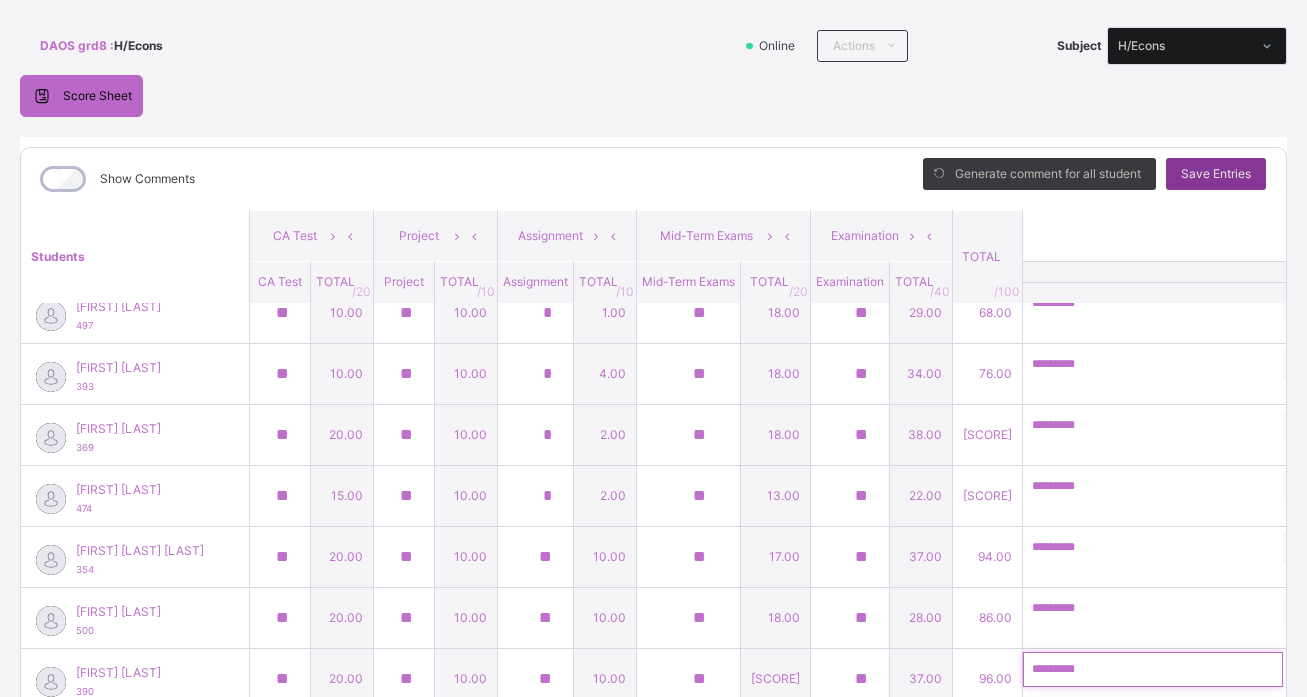 type on "*********" 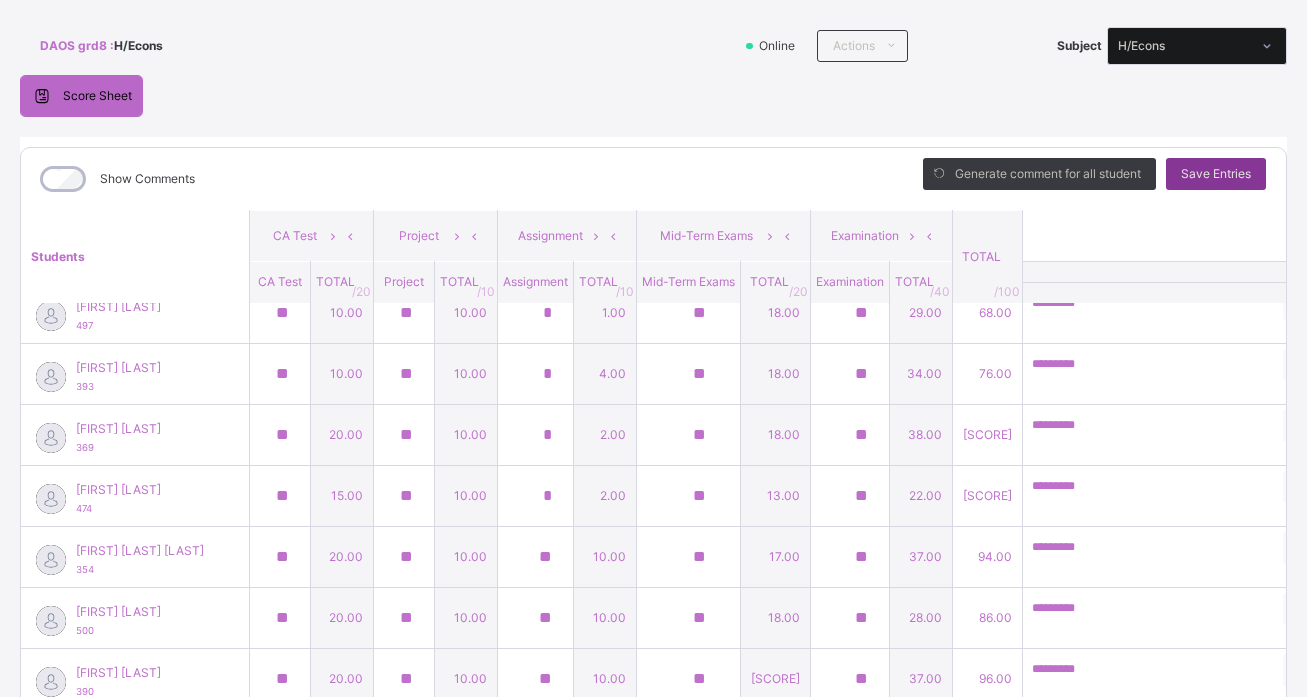 click on "Save Entries" at bounding box center [1216, 174] 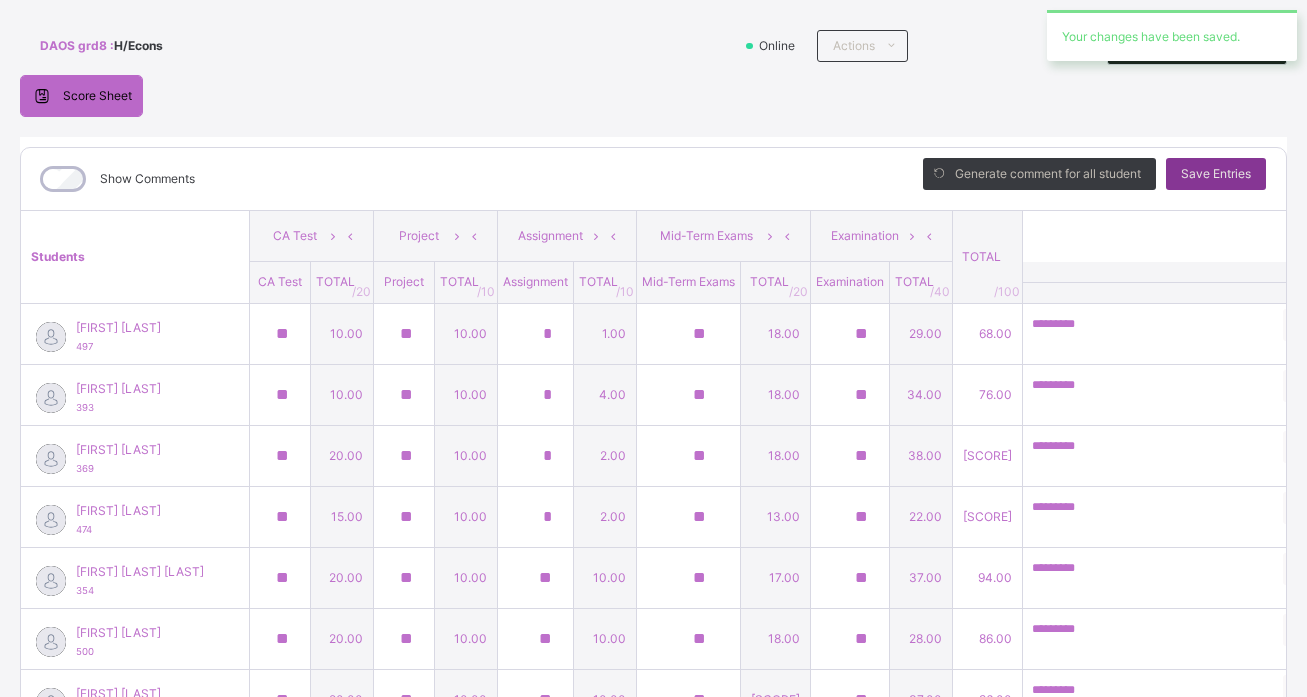 type on "**" 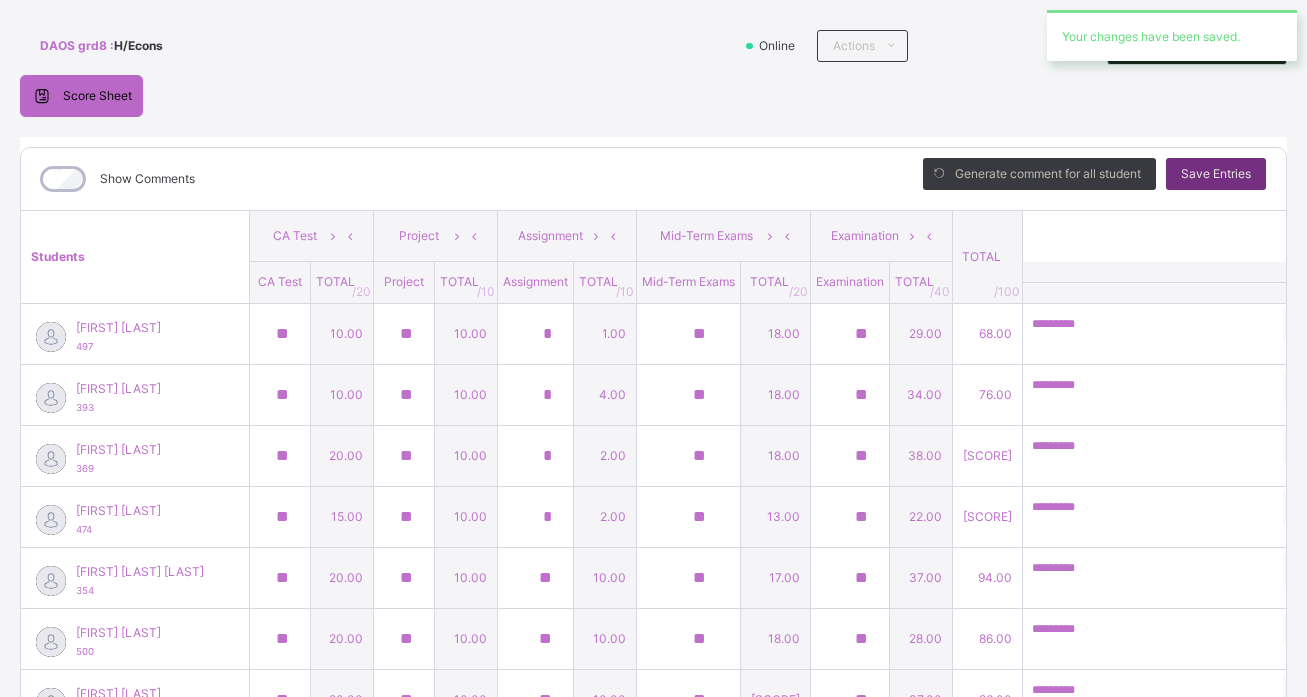 click on "Generate comment for all student   Save Entries" at bounding box center (1094, 179) 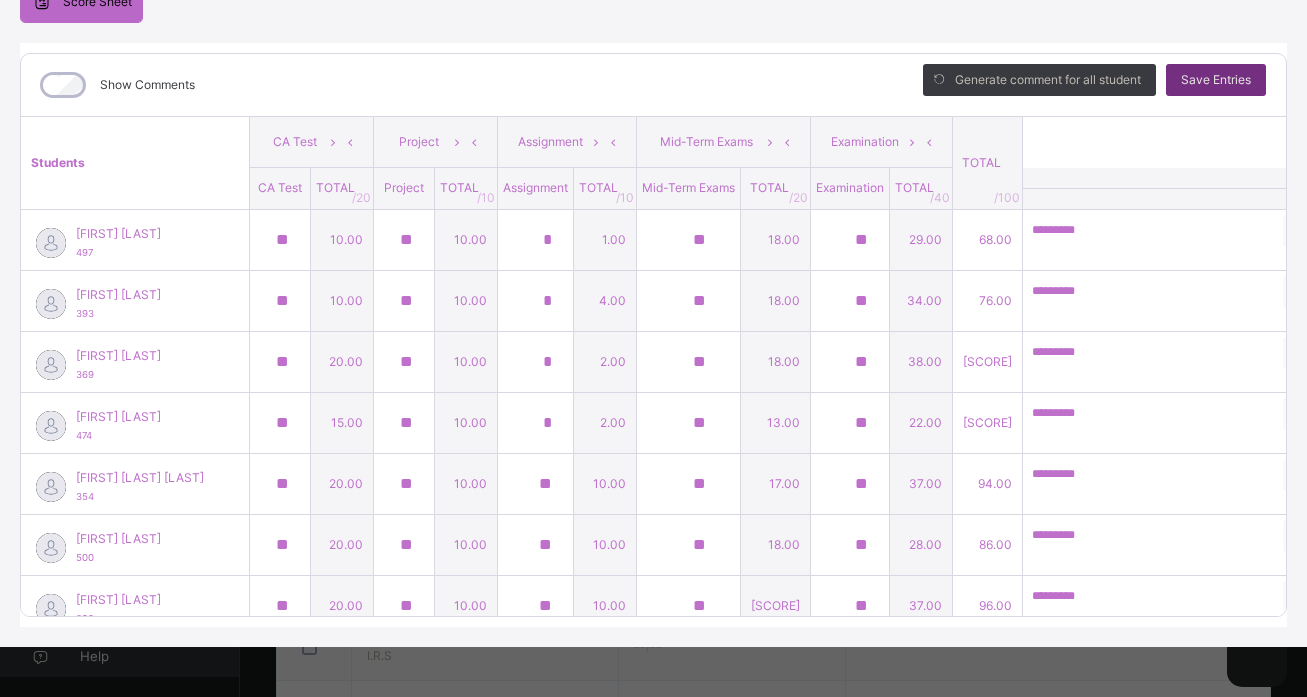 scroll, scrollTop: 225, scrollLeft: 0, axis: vertical 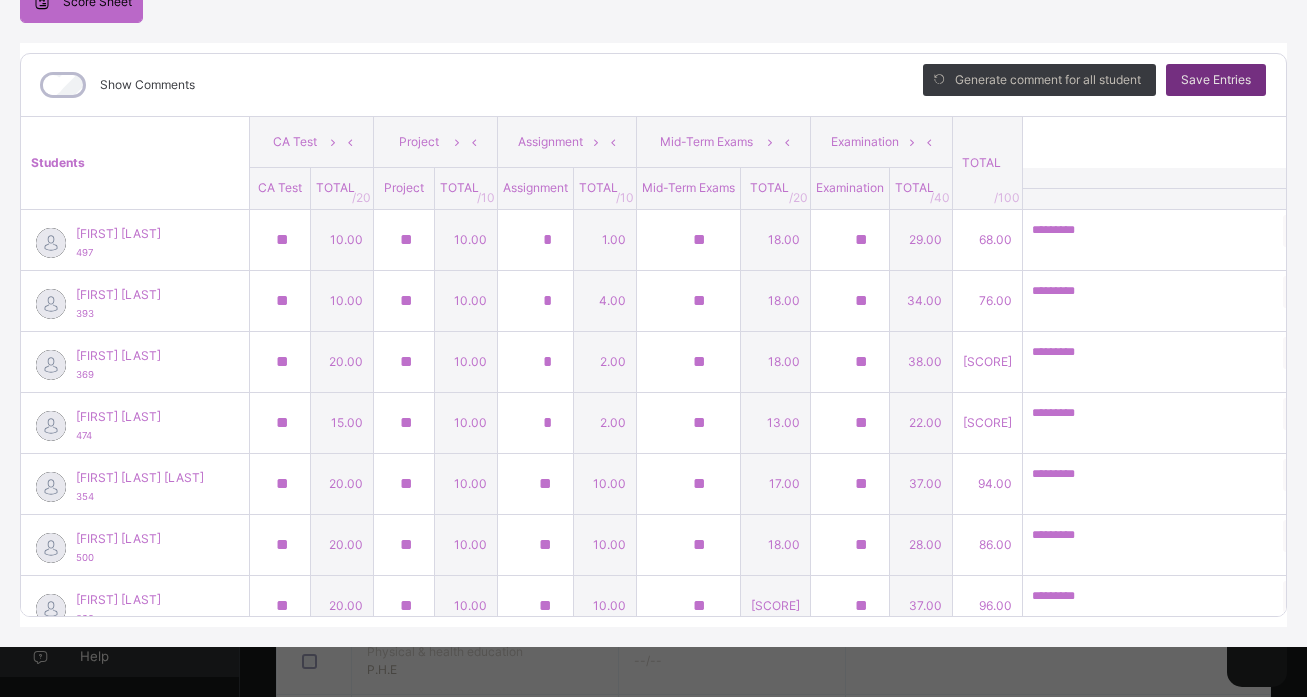 click on "Show Comments   Generate comment for all student   Save Entries Class Level:  DAOS grd8   Subject:  H/Econs Session:  2024/2025 Session Session:  3rd Term Students CA Test Project Assignment Mid-Term Exams Examination TOTAL /100 Comment CA Test TOTAL / 20 Project TOTAL / 10 Assignment TOTAL / 10 Mid-Term Exams TOTAL / 20 Examination TOTAL / 40 [FIRST] [LAST] 497 [FIRST] [LAST] 497 ** 10.00 ** 10.00 * 1.00 ** 18.00 ** 29.00 68.00 ********* Generate comment 9 / 250   ×   Subject Teacher’s Comment Generate and see in full the comment developed by the AI with an option to regenerate the comment JS [FIRST] [LAST]   497   Total 68.00  / 100.00 Sims Bot   Regenerate     Use this comment   [FIRST] [LAST] 393 [FIRST] [LAST] 393 ** 10.00 ** 10.00 * 4.00 ** 18.00 ** 34.00 76.00 ********* Generate comment 9 / 250   ×   Subject Teacher’s Comment Generate and see in full the comment developed by the AI with an option to regenerate the comment JS   393   Total" at bounding box center [653, 335] 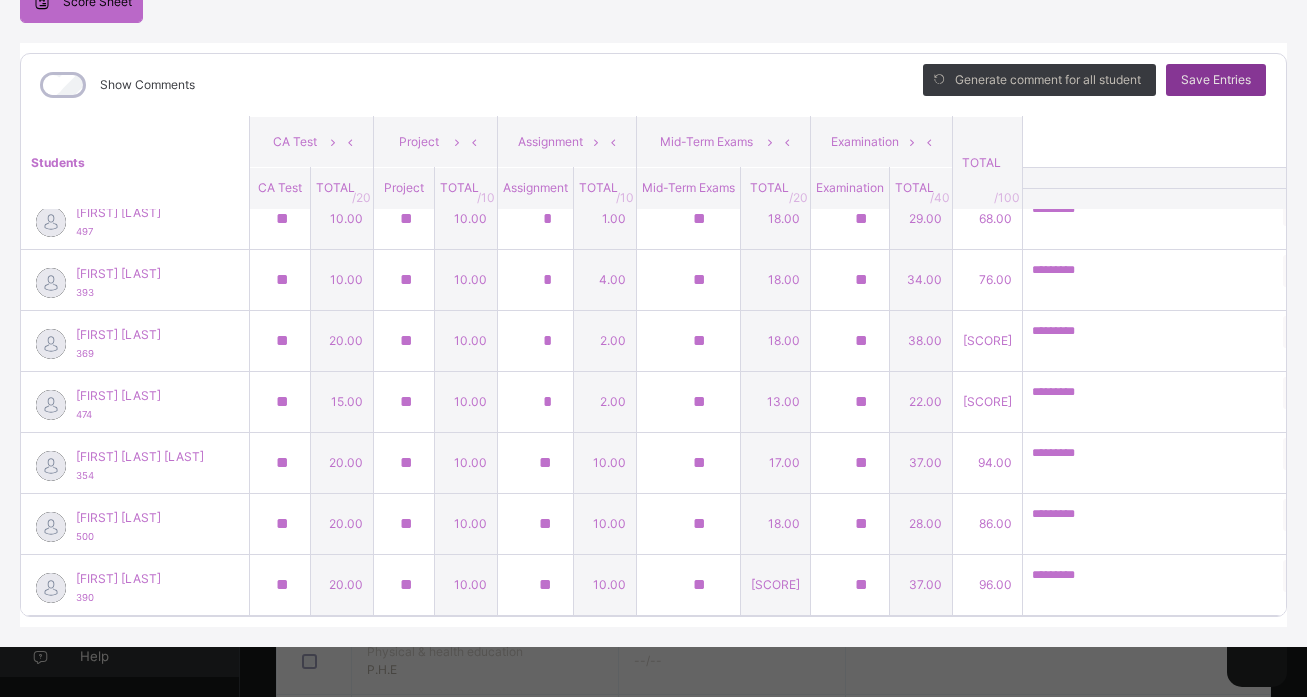 click on "Save Entries" at bounding box center (1216, 80) 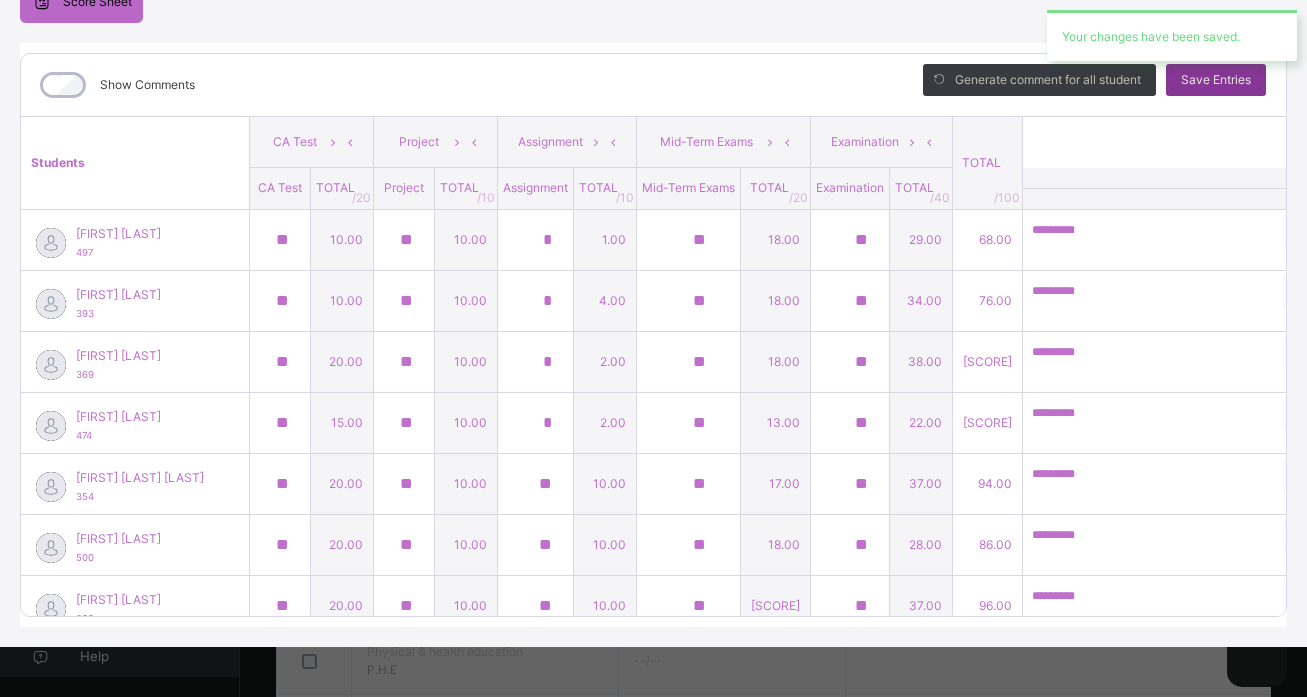 type on "**" 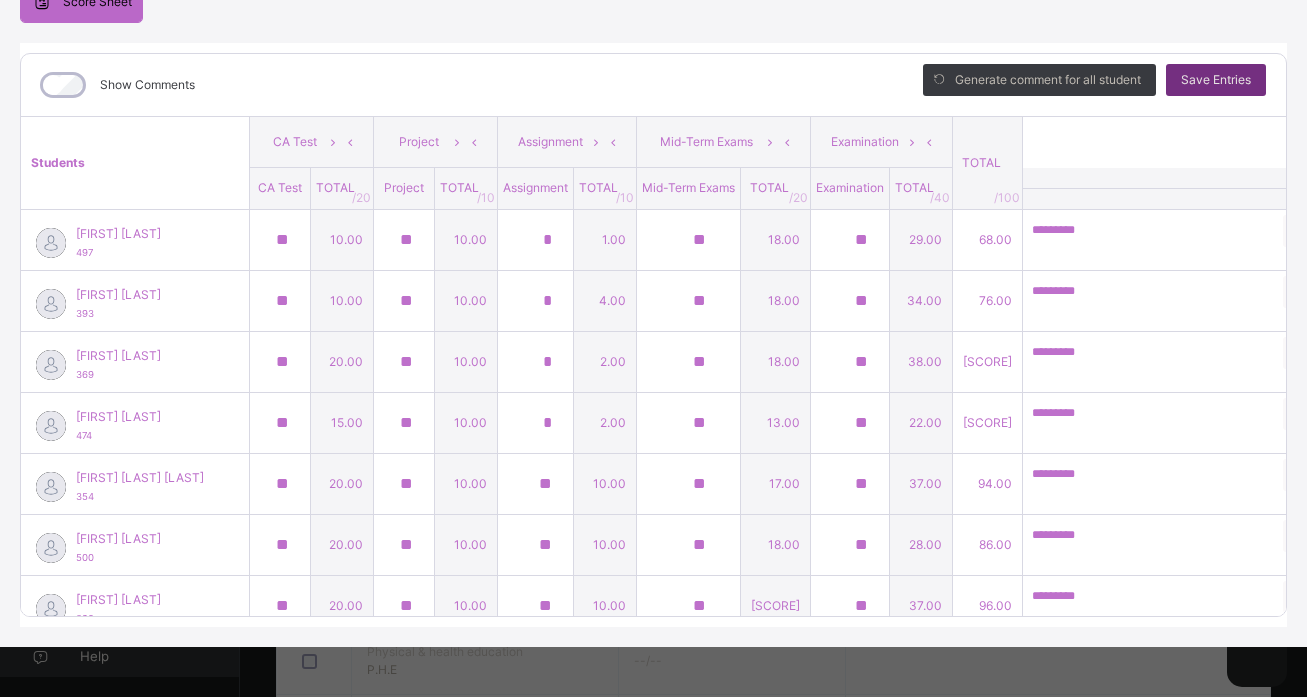 scroll, scrollTop: 0, scrollLeft: 0, axis: both 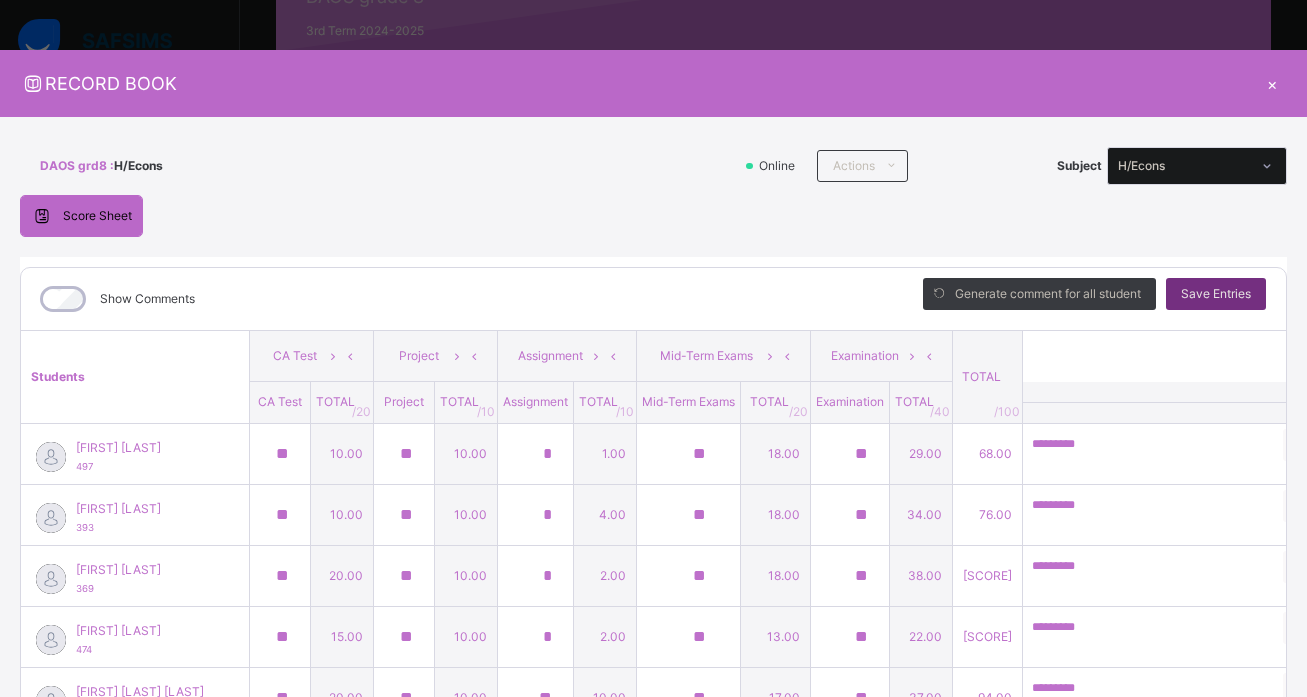 click 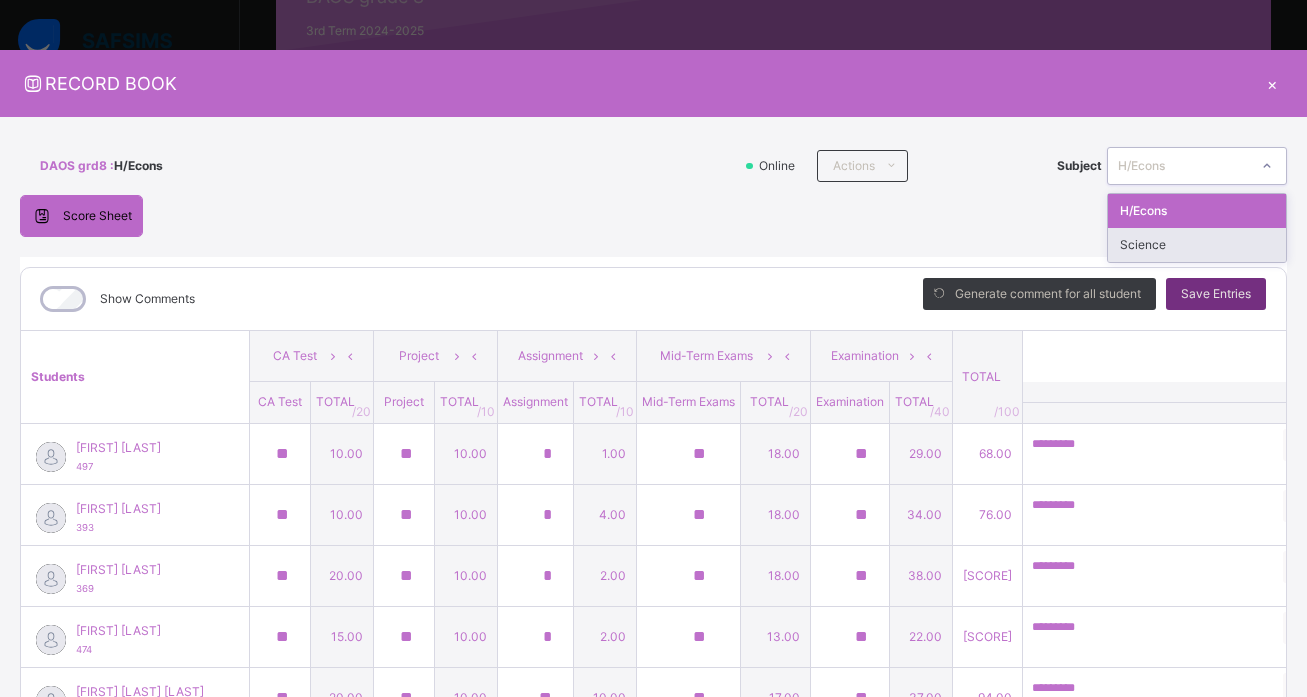 click on "Science" at bounding box center (1197, 245) 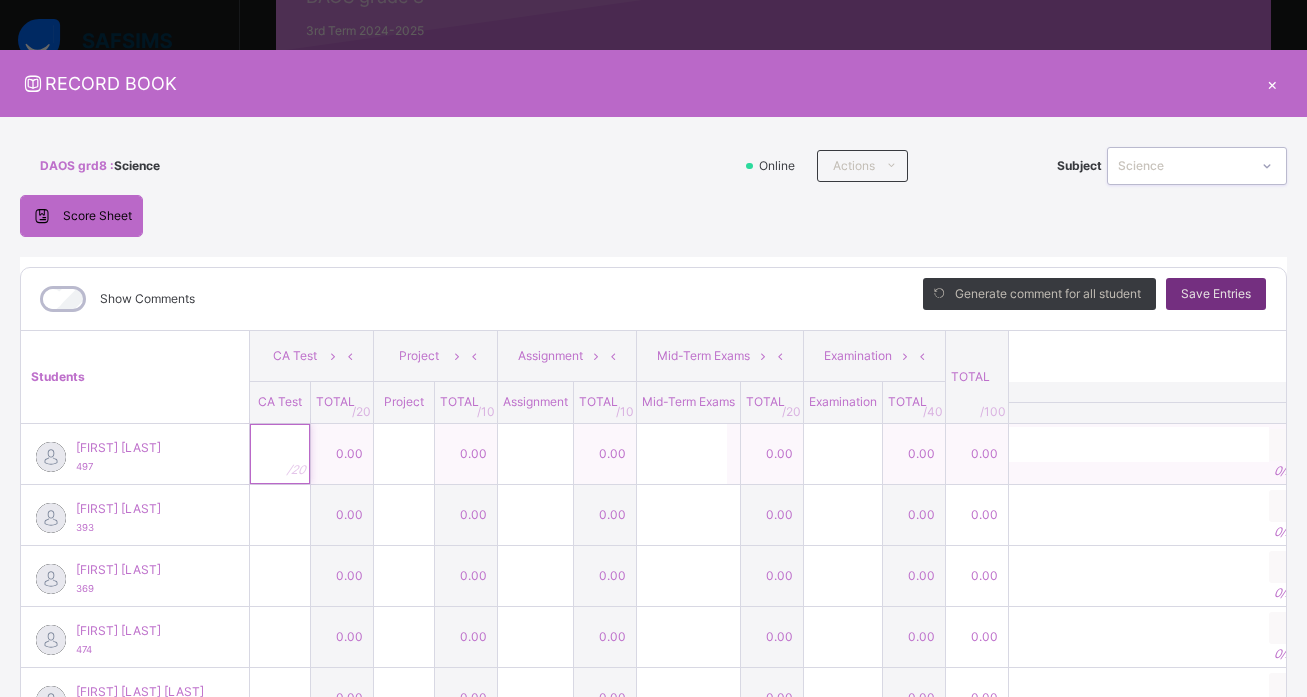 click at bounding box center (280, 454) 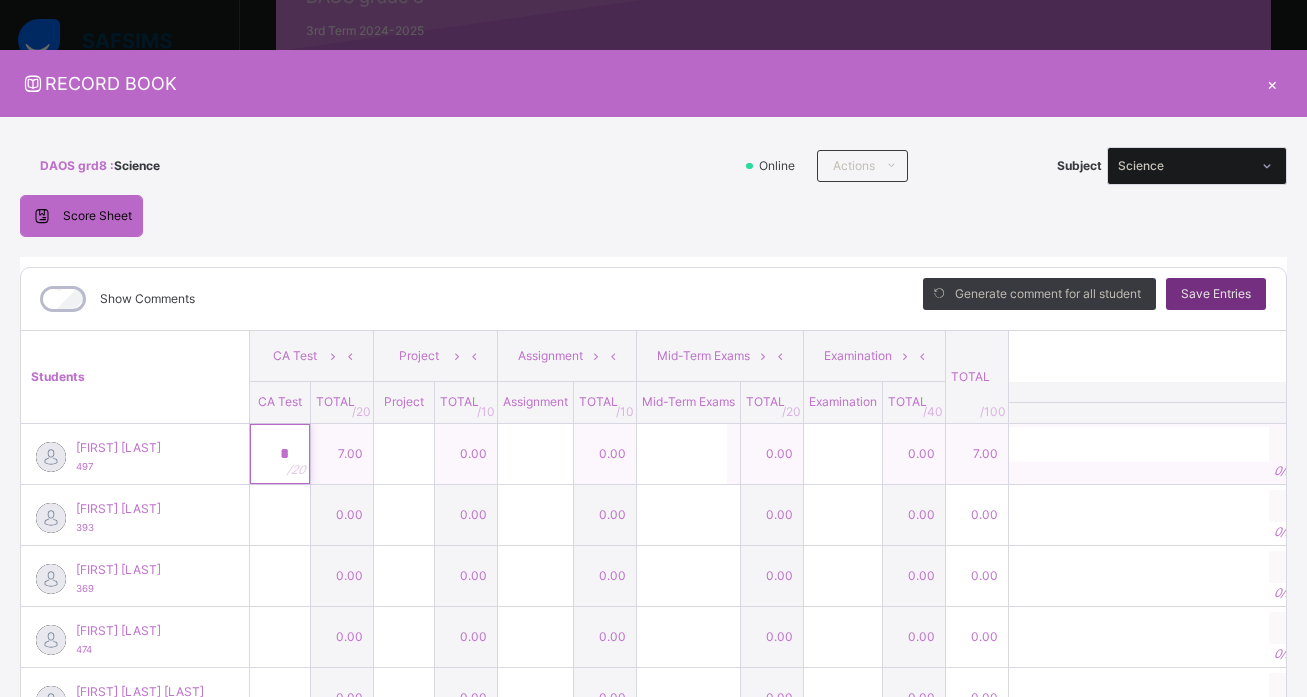 type on "*" 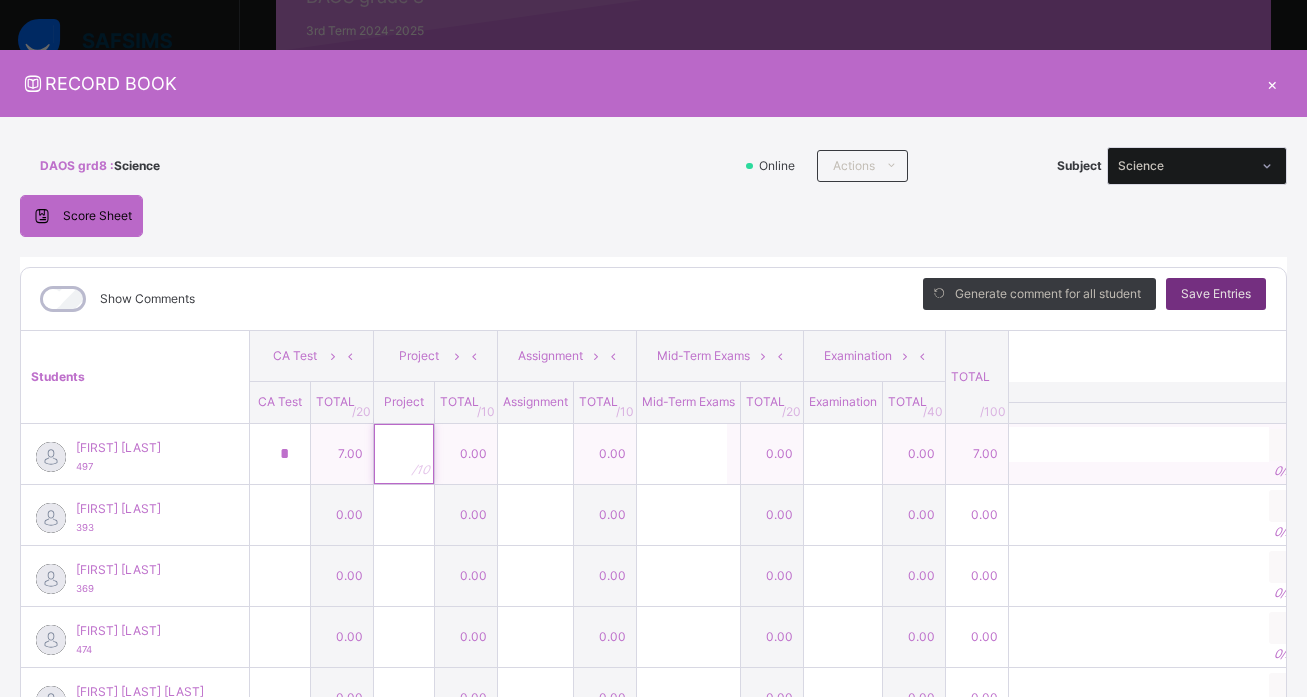 click at bounding box center (404, 454) 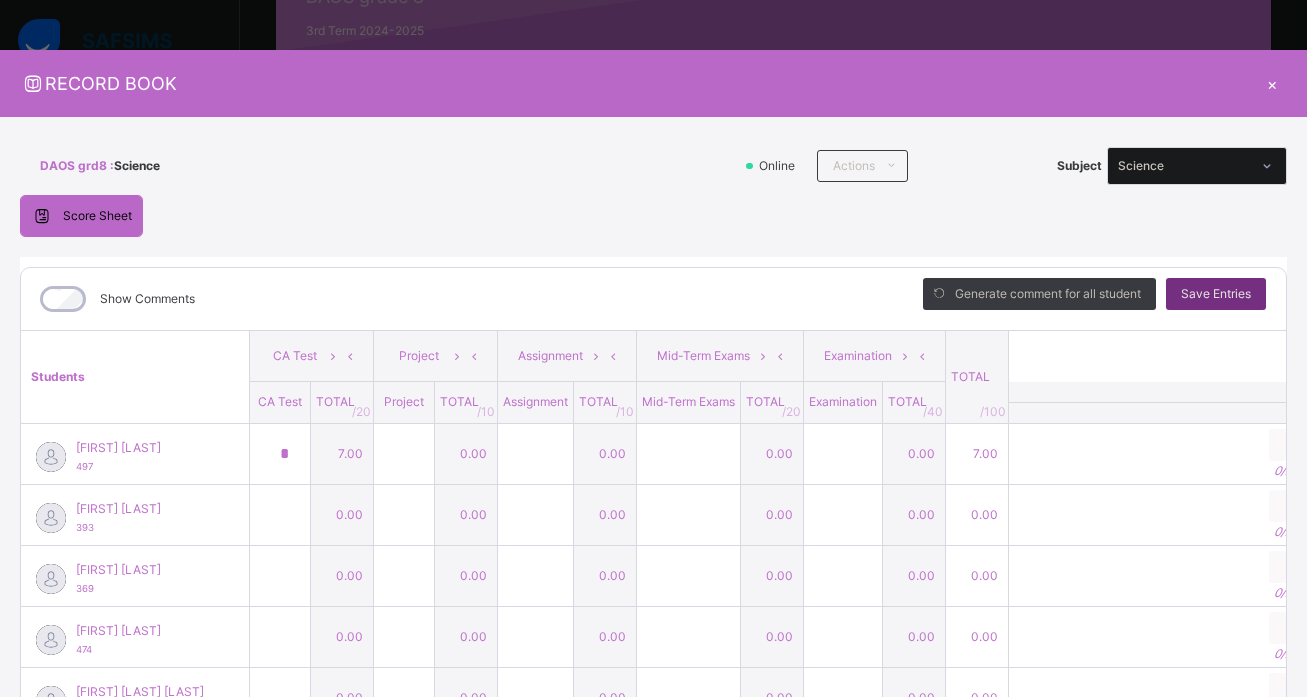 click on "Science" at bounding box center (1184, 166) 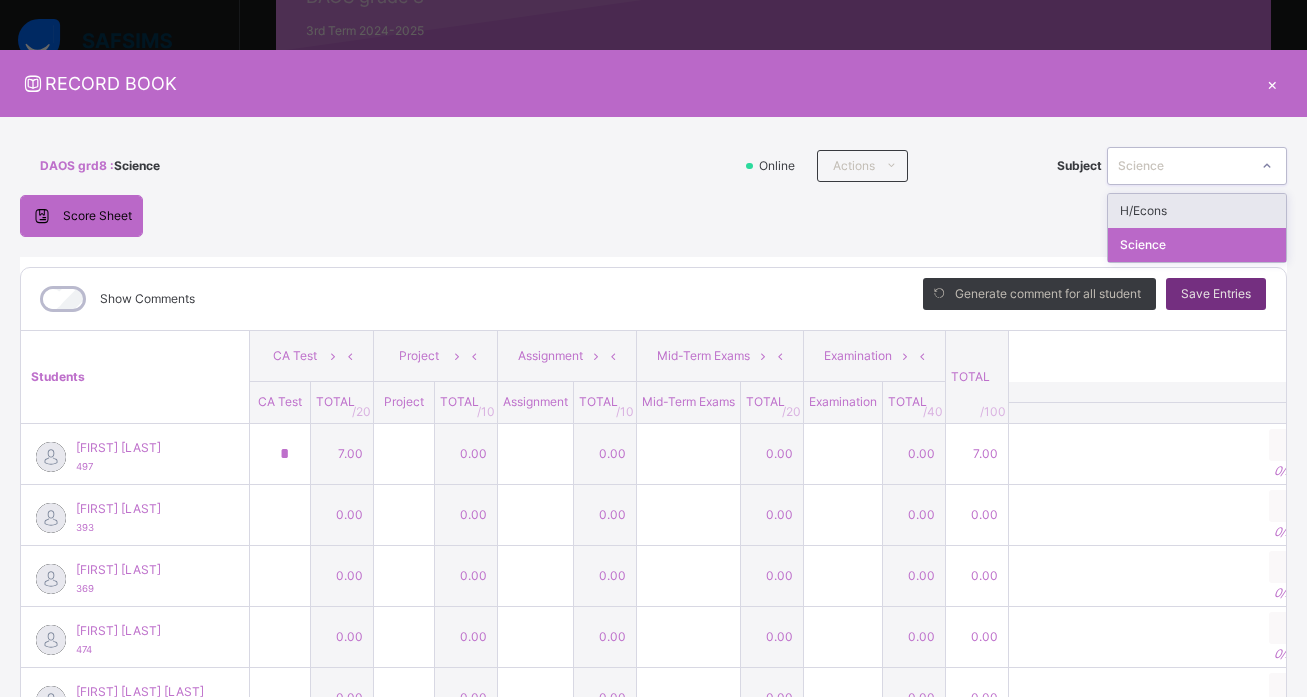 click on "H/Econs" at bounding box center [1197, 211] 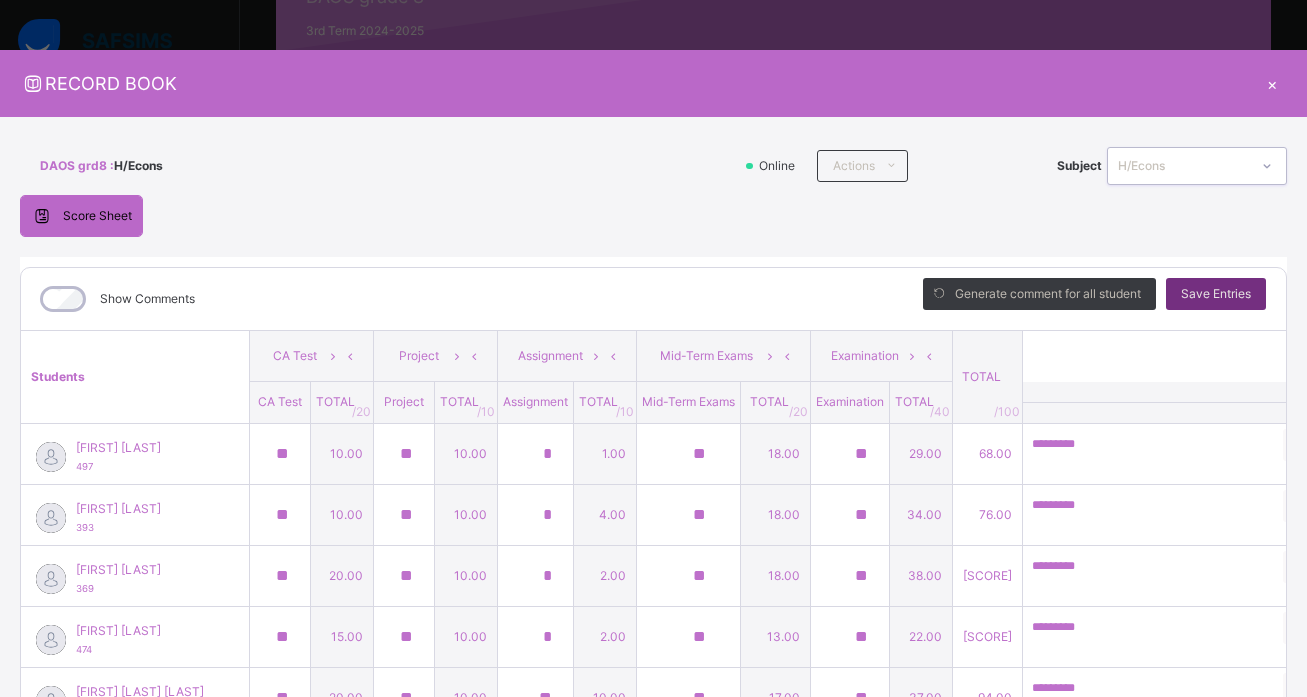 type on "**" 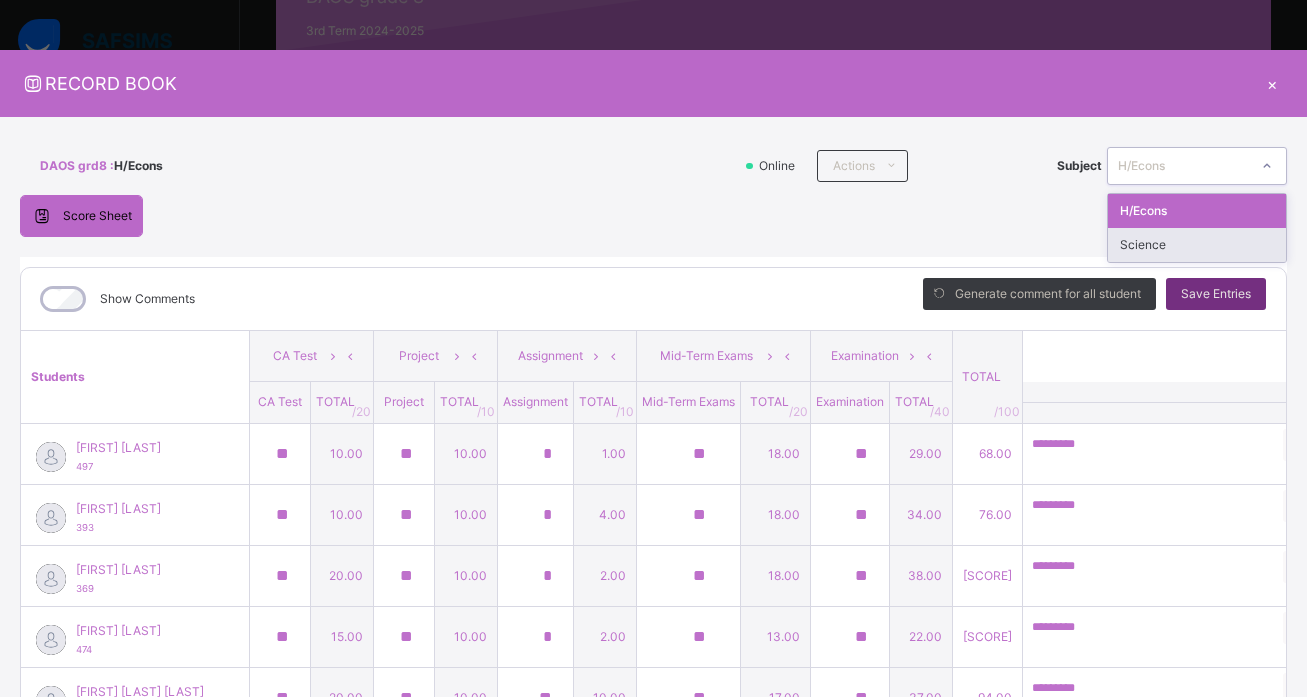 click on "Science" at bounding box center (1197, 245) 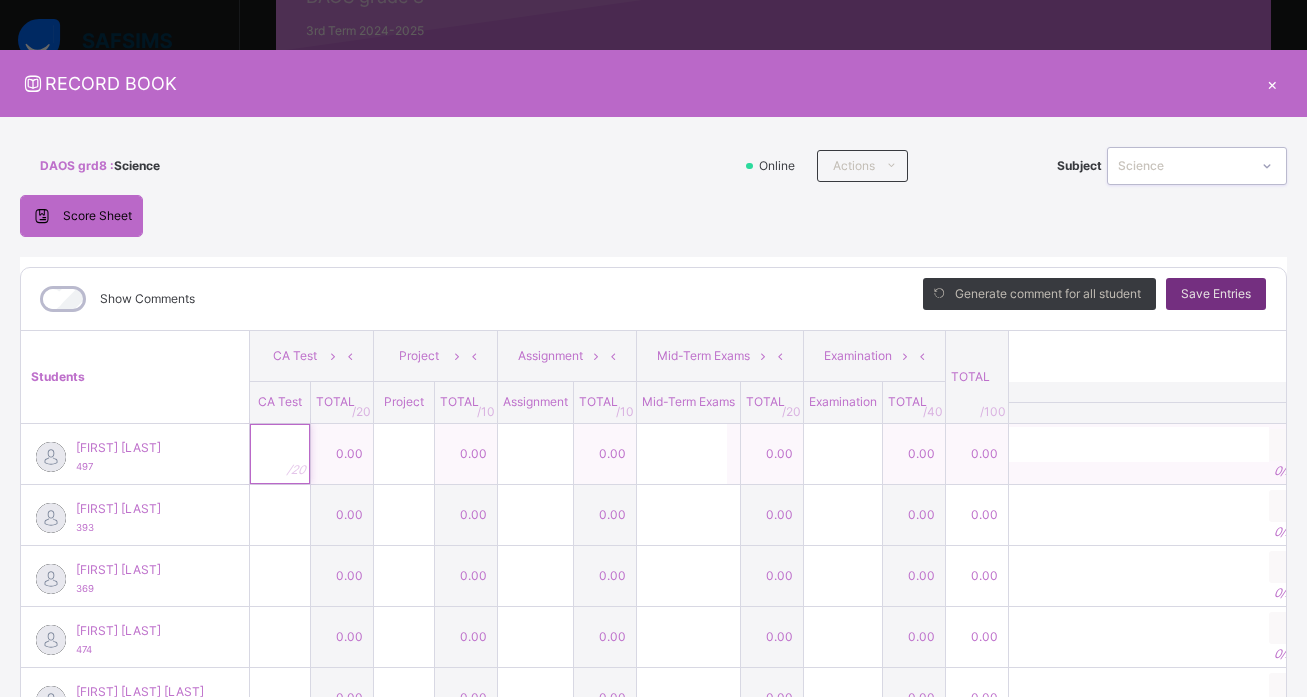 click at bounding box center (280, 454) 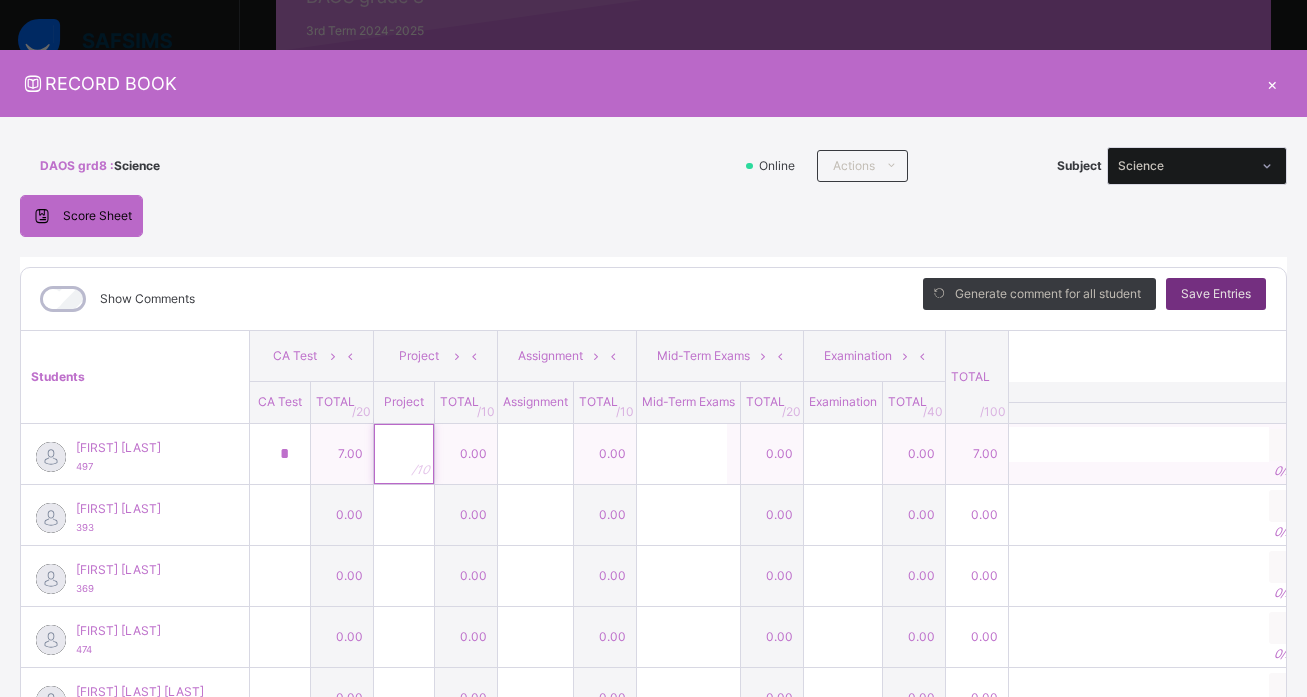 click at bounding box center [404, 454] 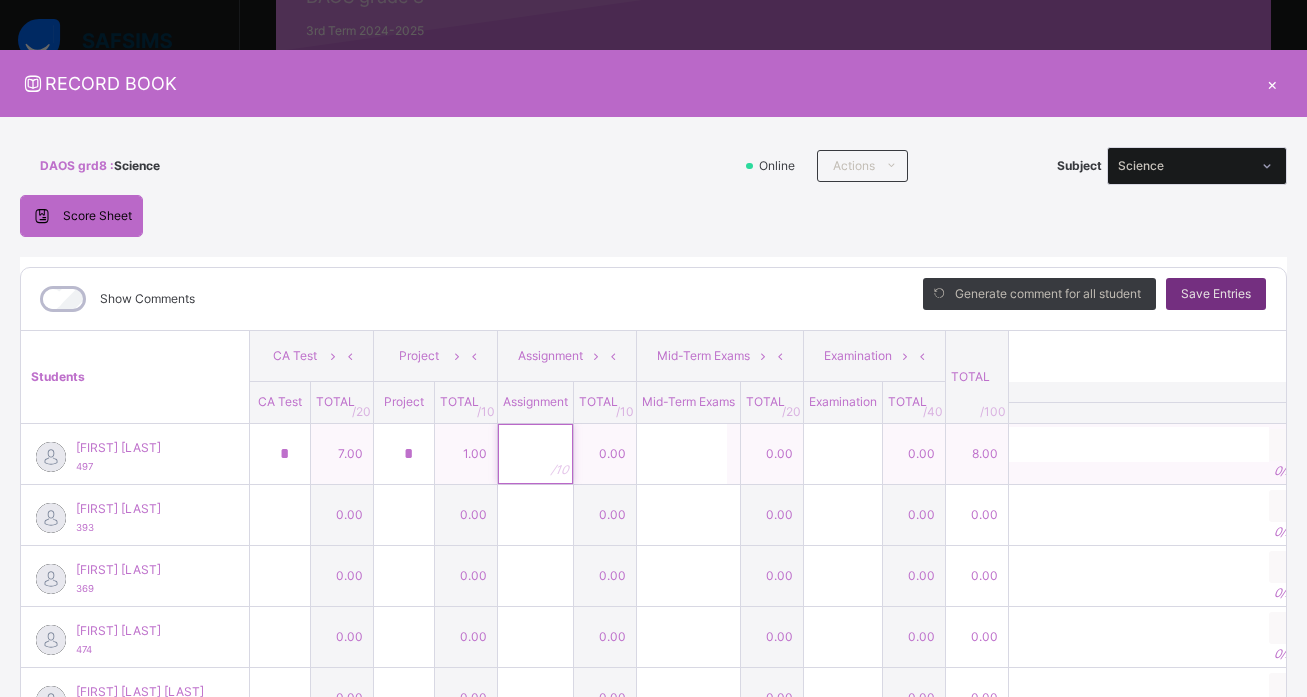 click at bounding box center (535, 454) 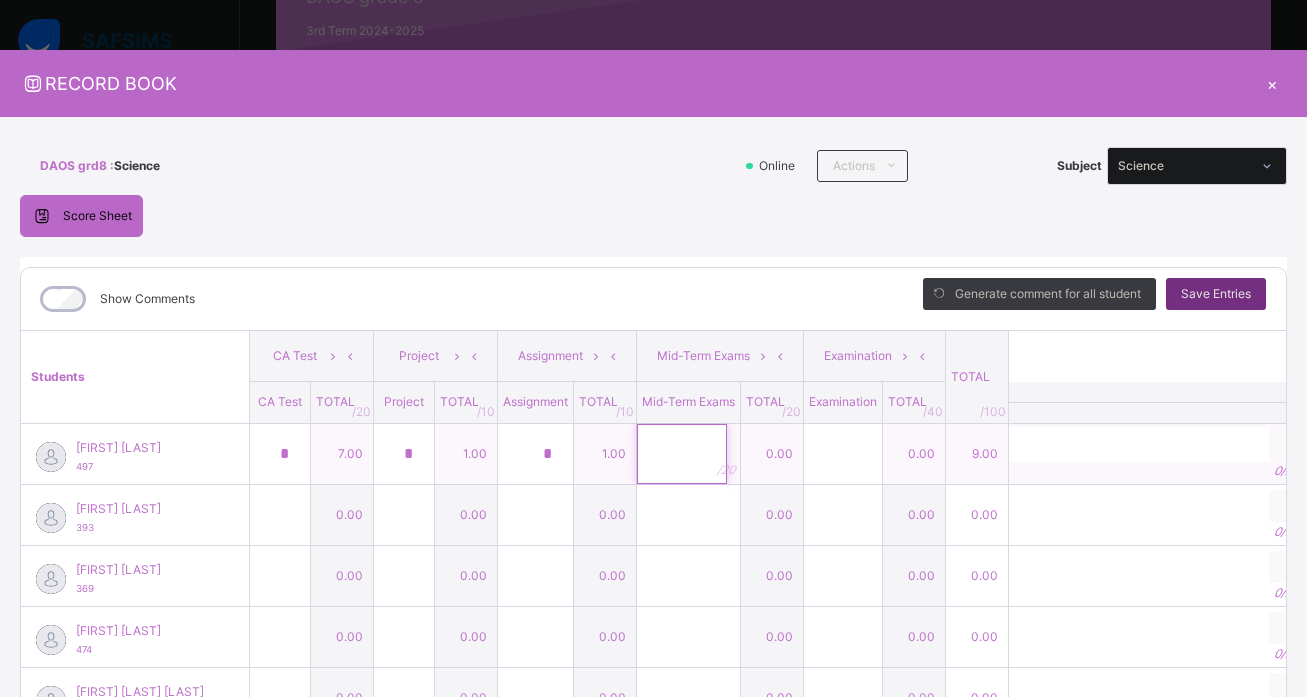 click at bounding box center (682, 454) 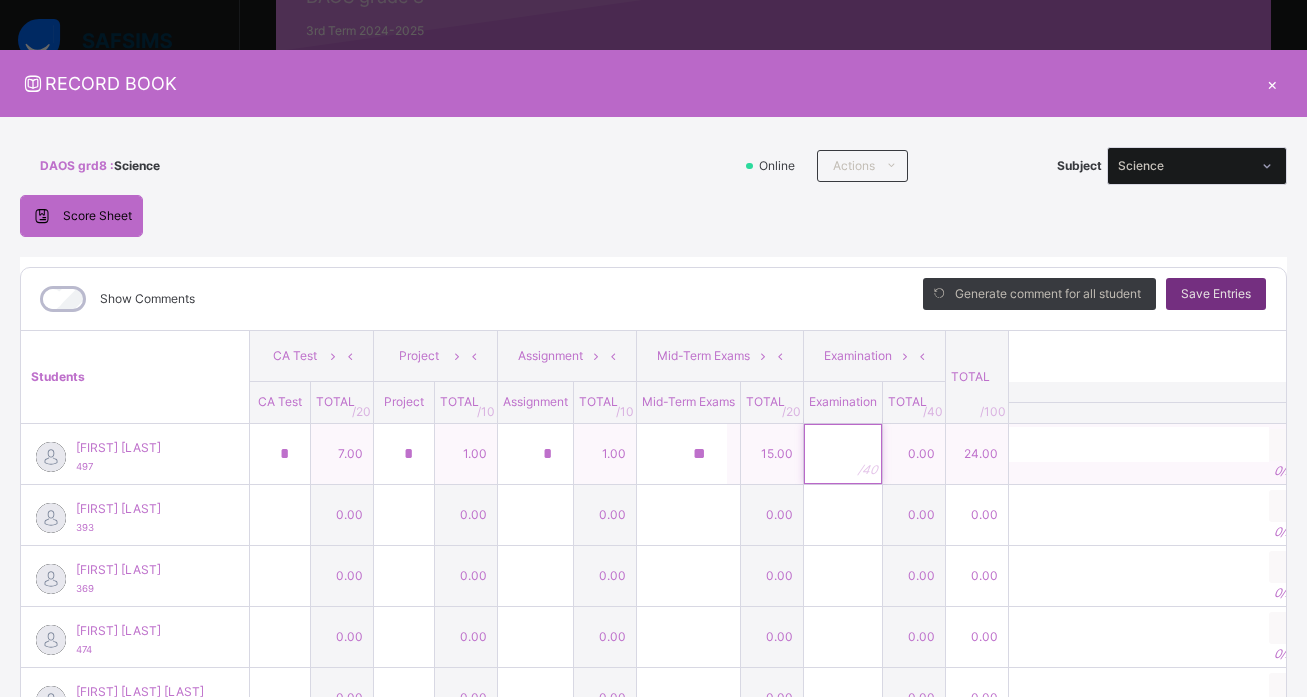 click at bounding box center [843, 454] 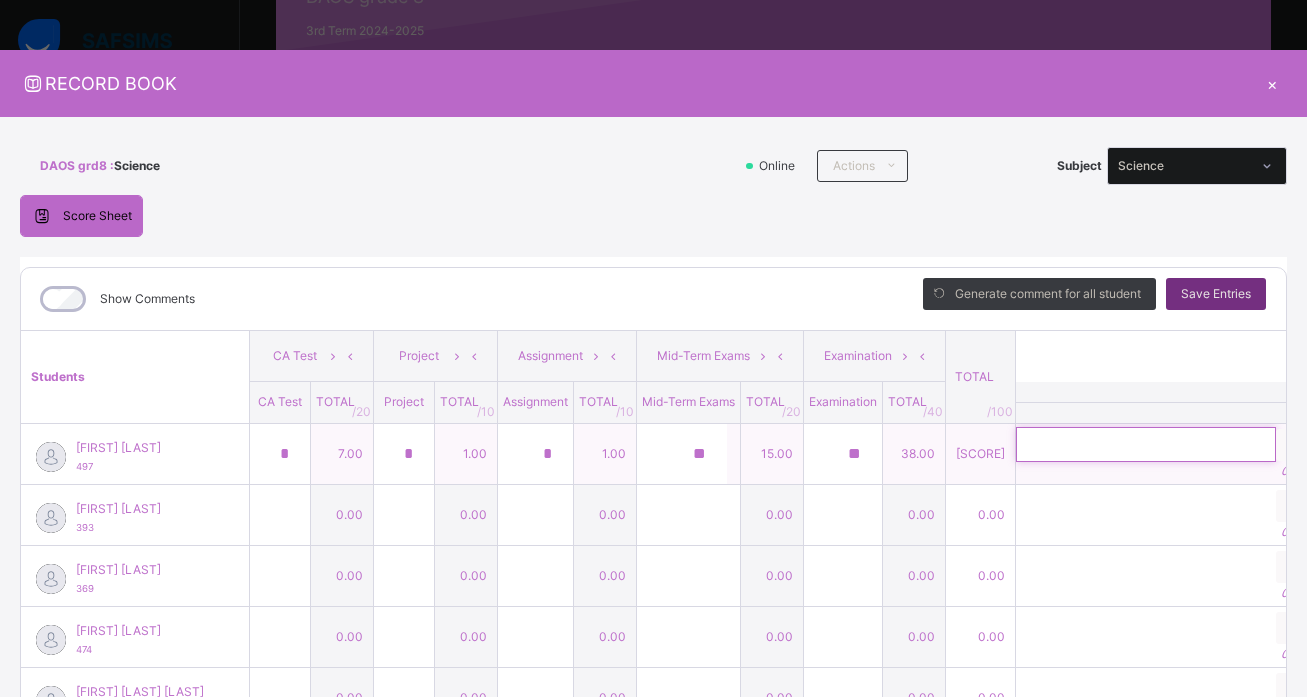 click at bounding box center (1146, 444) 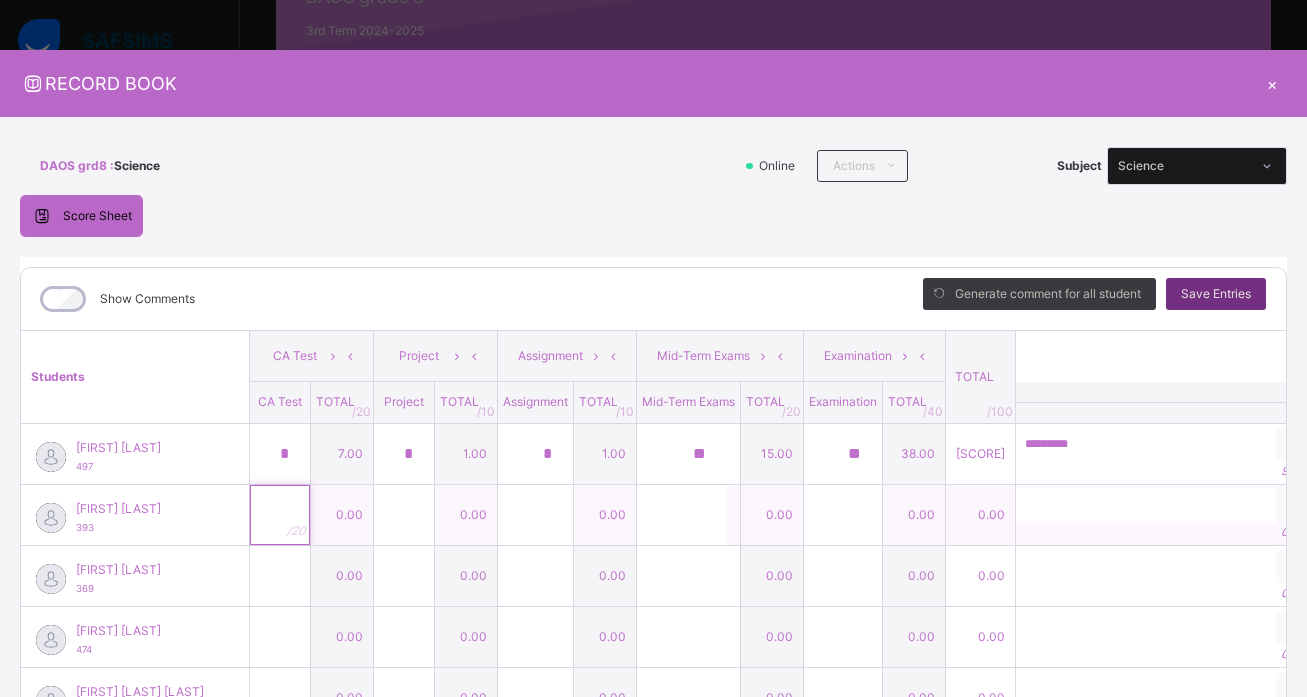 click at bounding box center [280, 515] 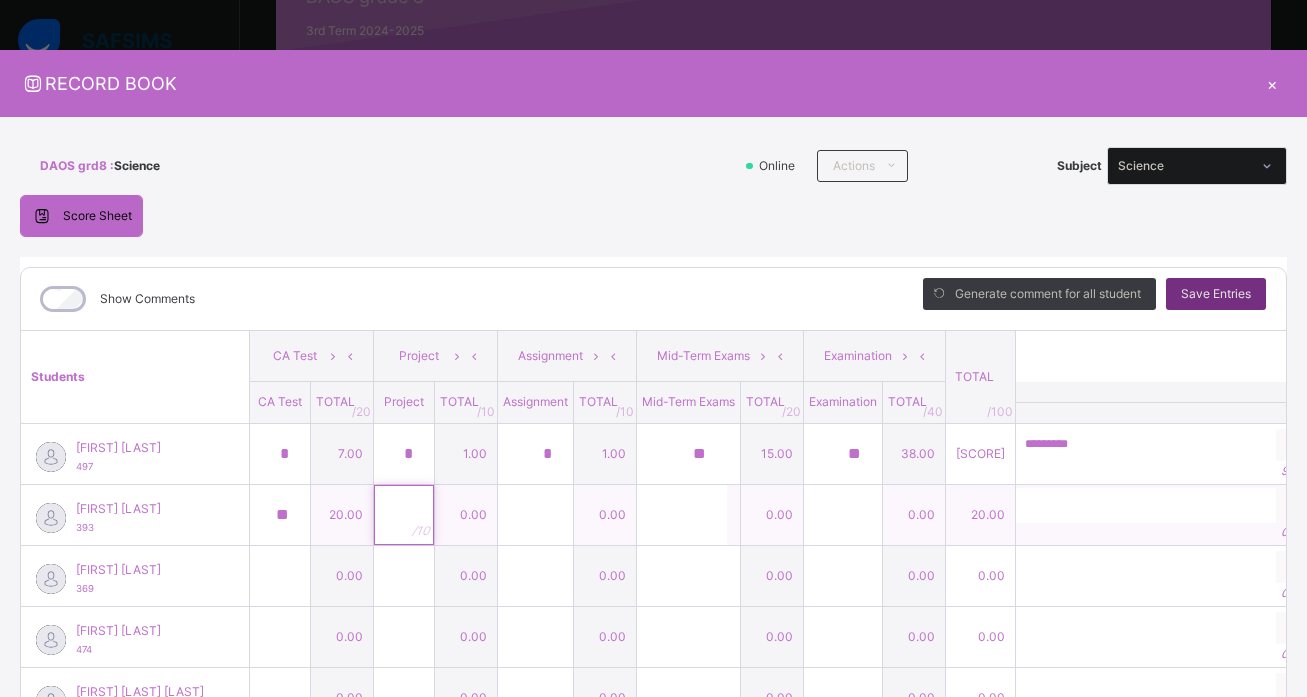 click at bounding box center [404, 515] 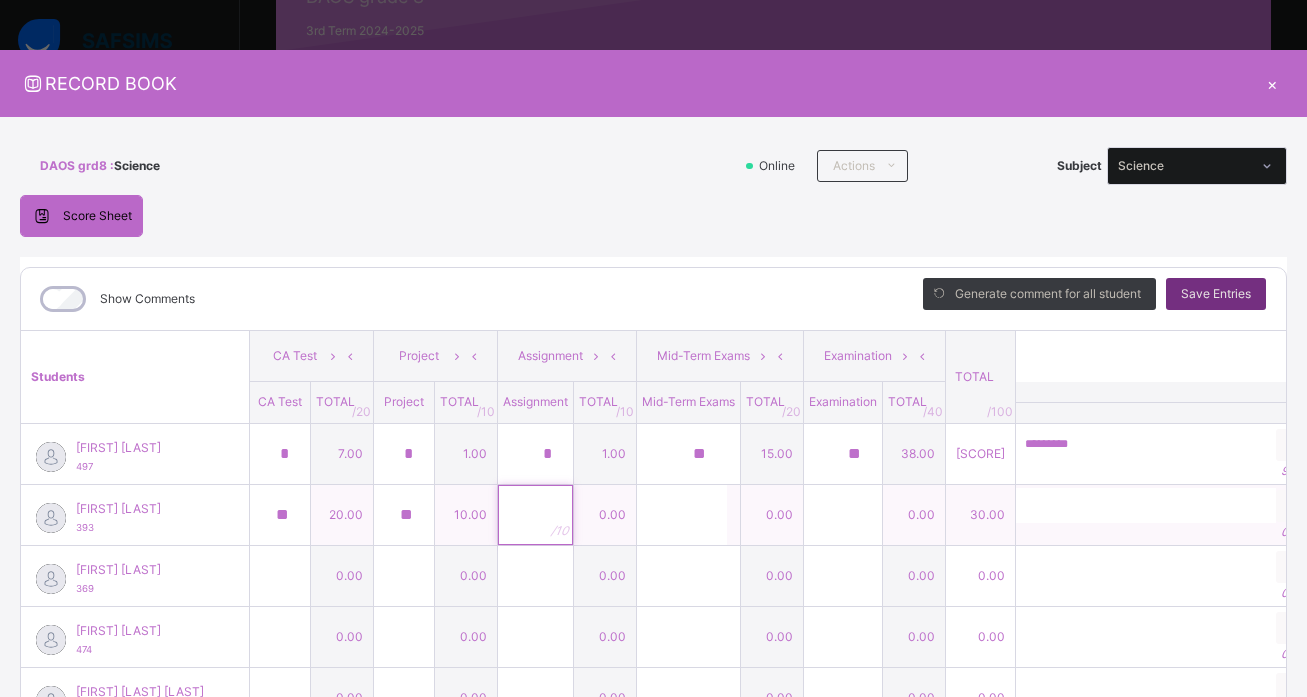 click at bounding box center [535, 515] 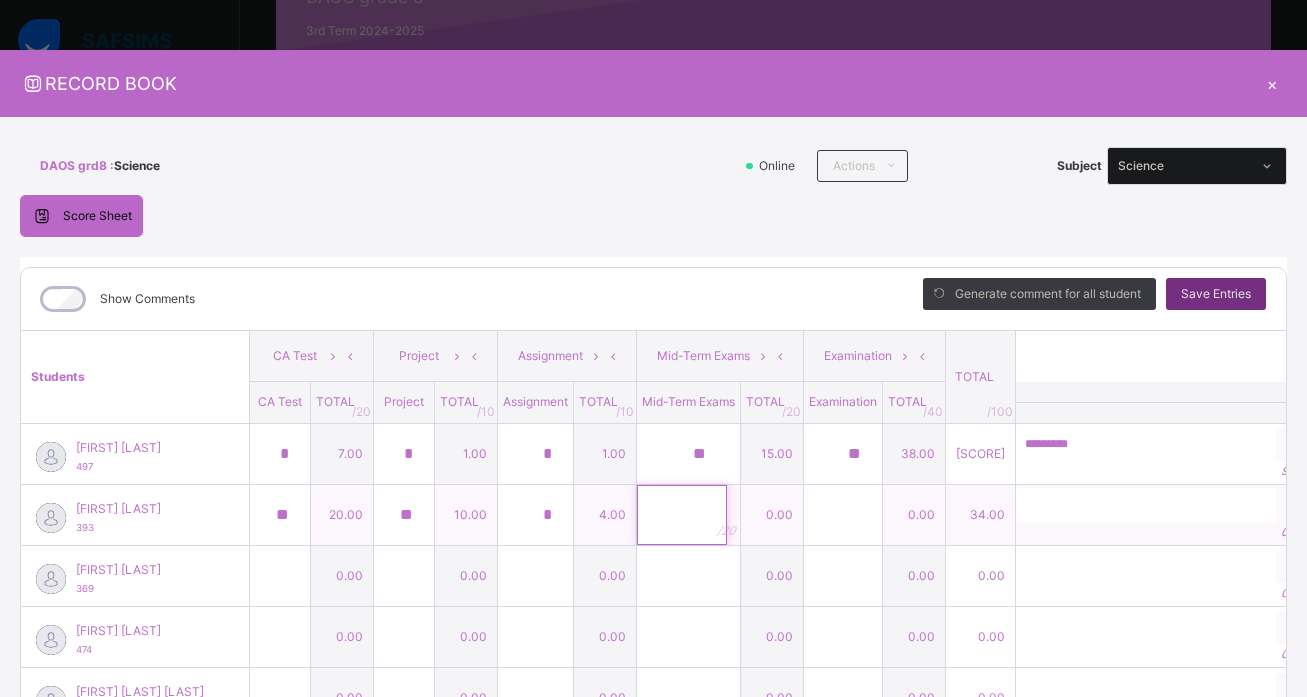 click at bounding box center (682, 515) 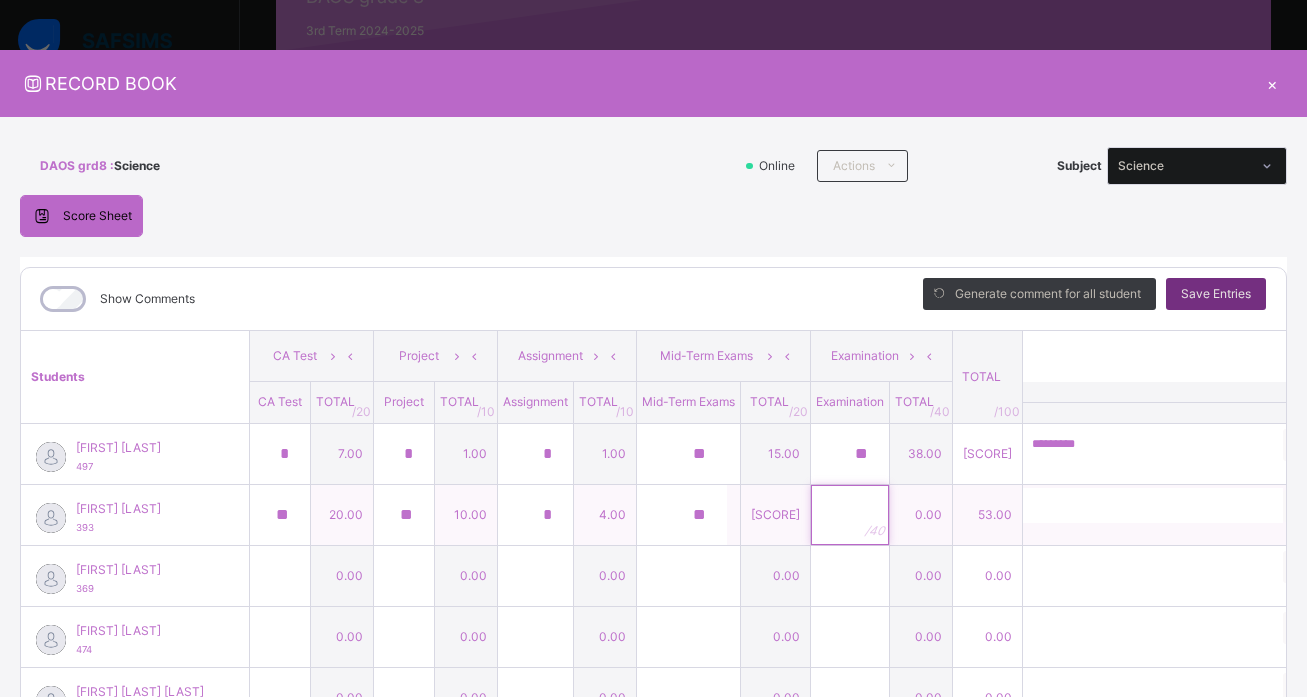 click at bounding box center (850, 515) 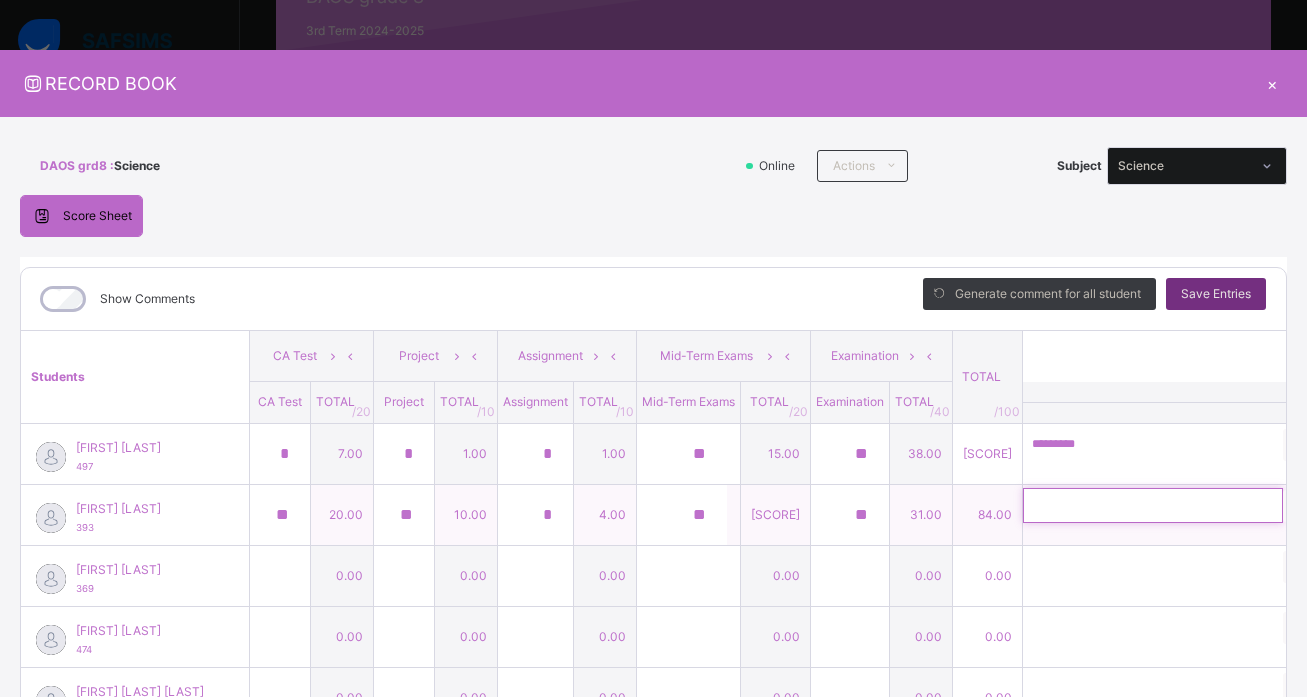 click at bounding box center [1153, 505] 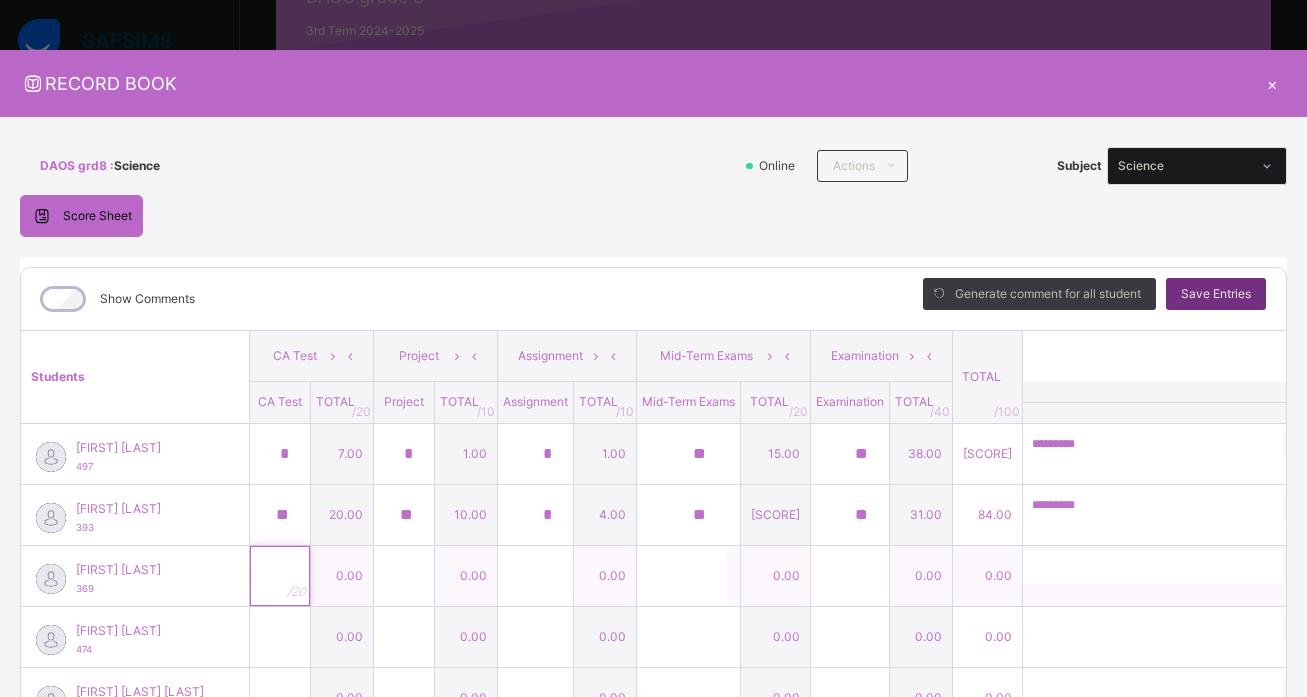 click at bounding box center [280, 576] 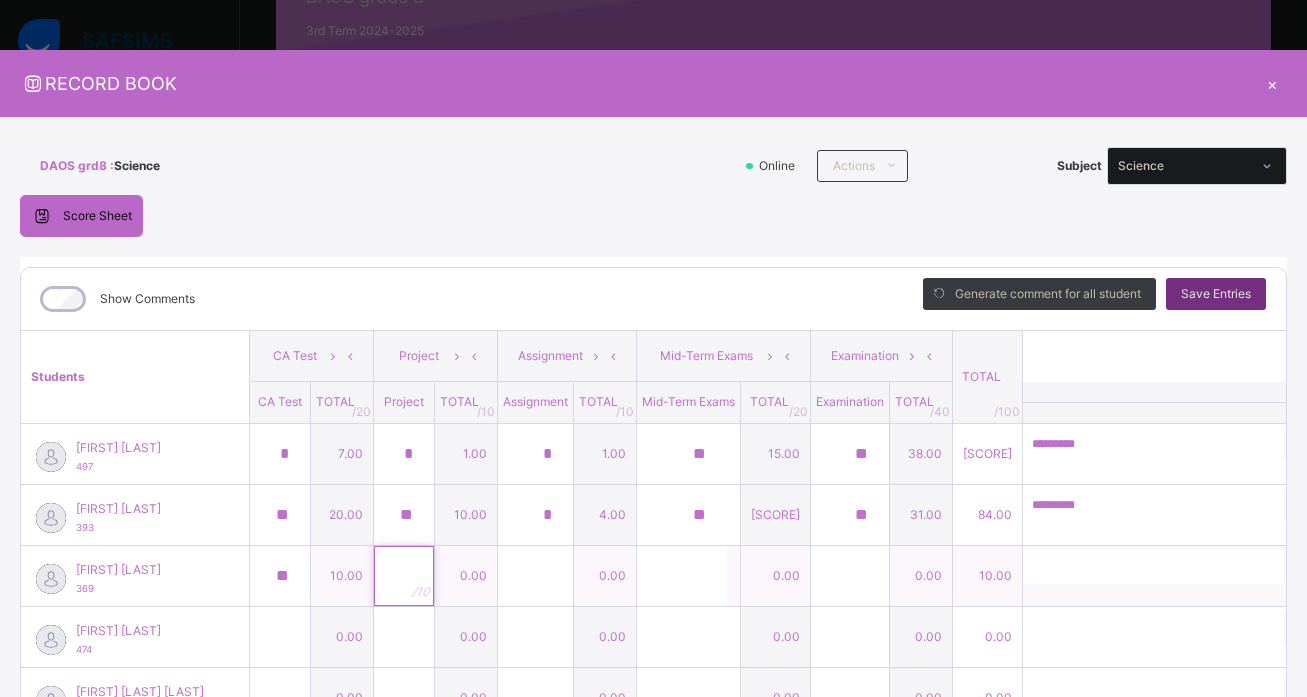 click at bounding box center [404, 576] 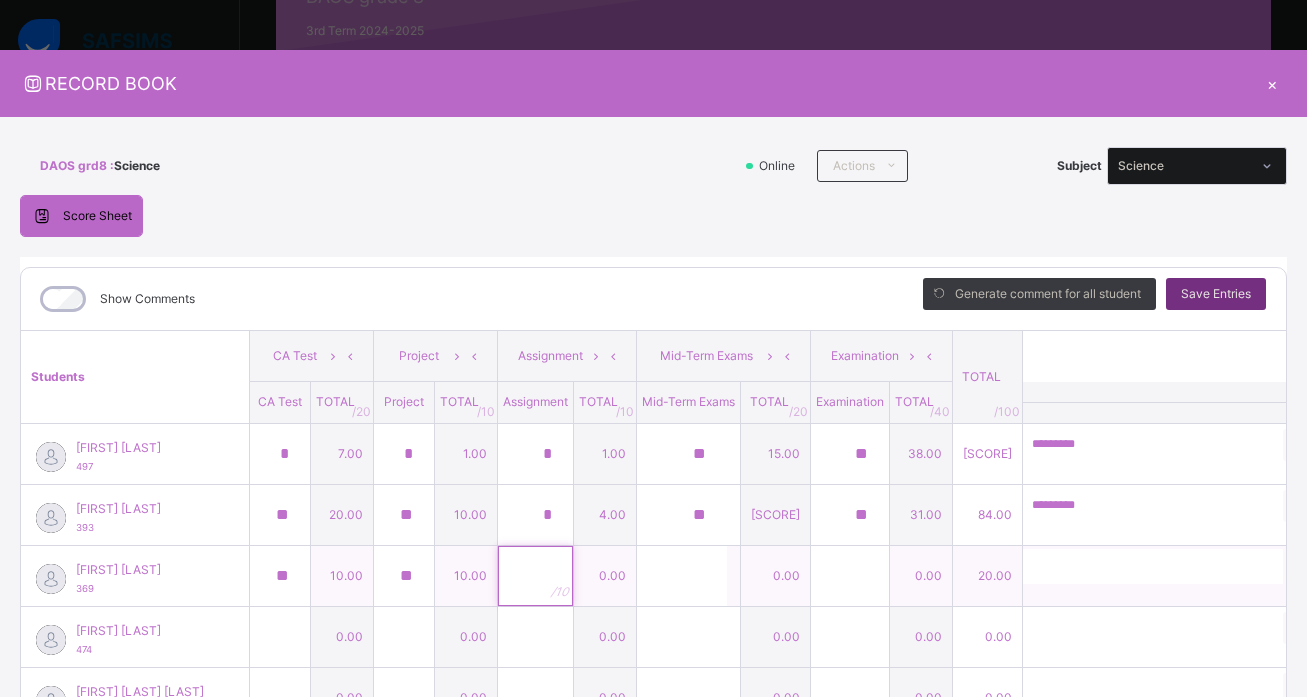 click at bounding box center (535, 576) 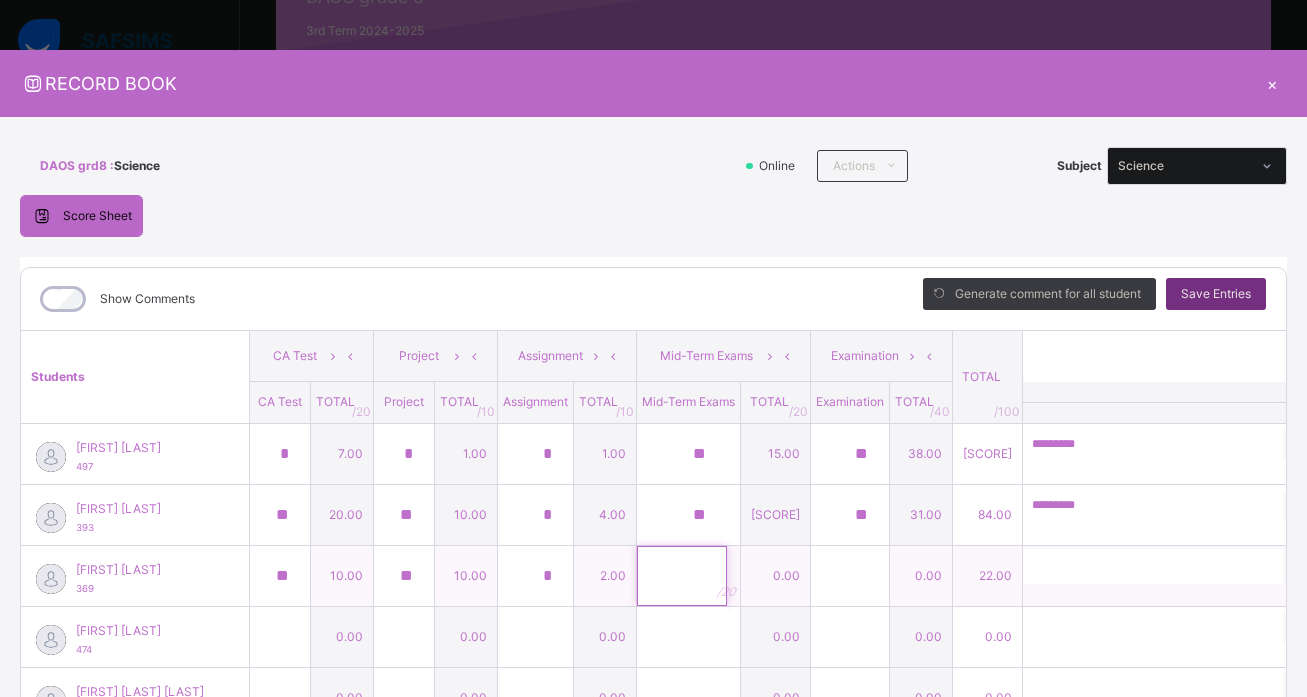 click at bounding box center [682, 576] 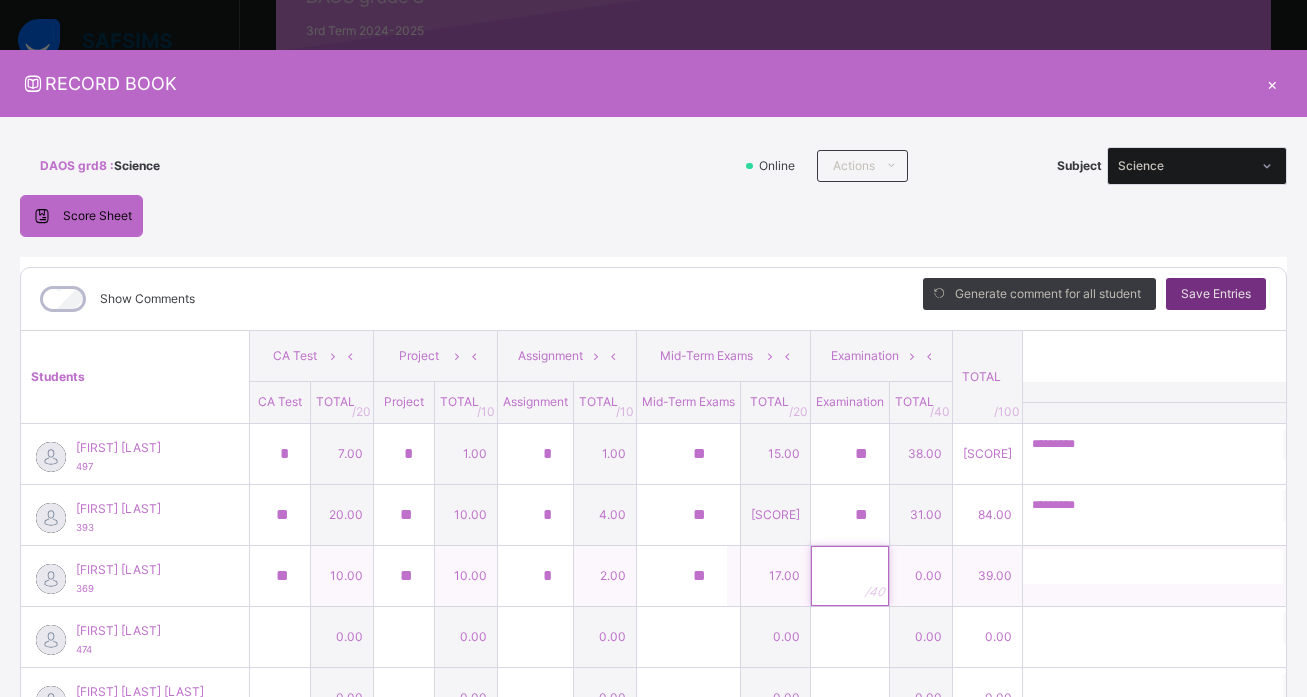 click at bounding box center [850, 576] 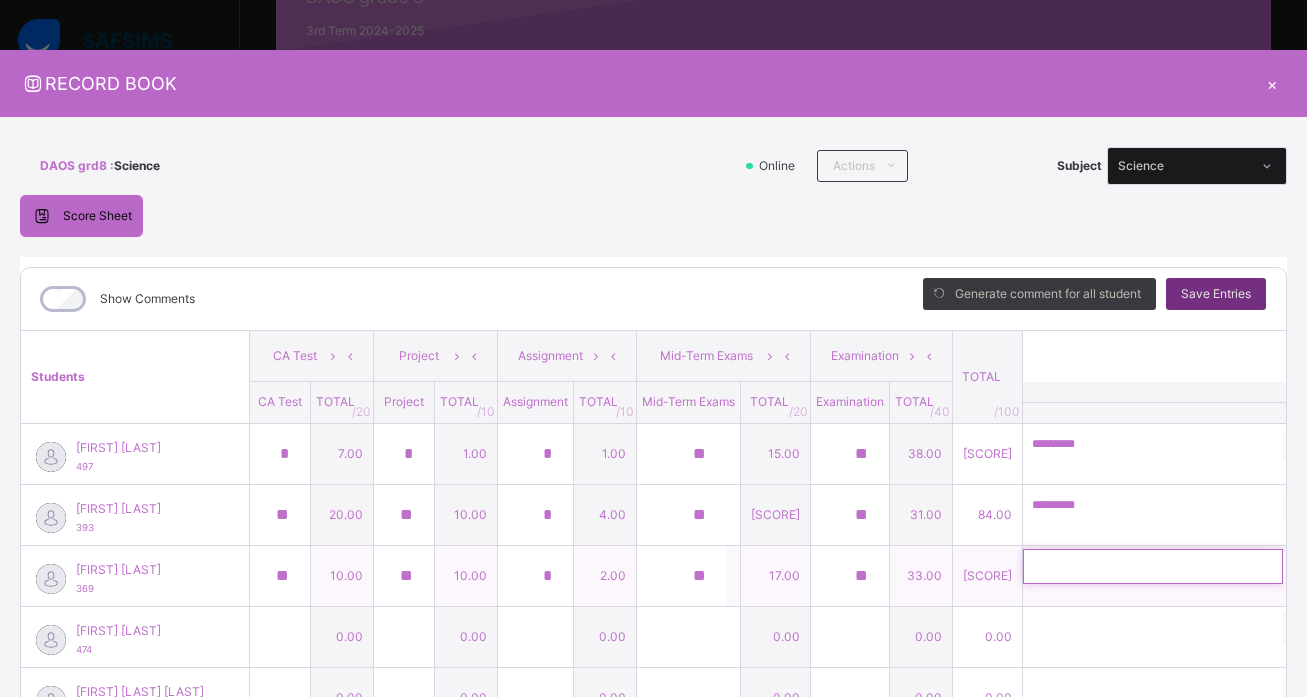click at bounding box center (1153, 566) 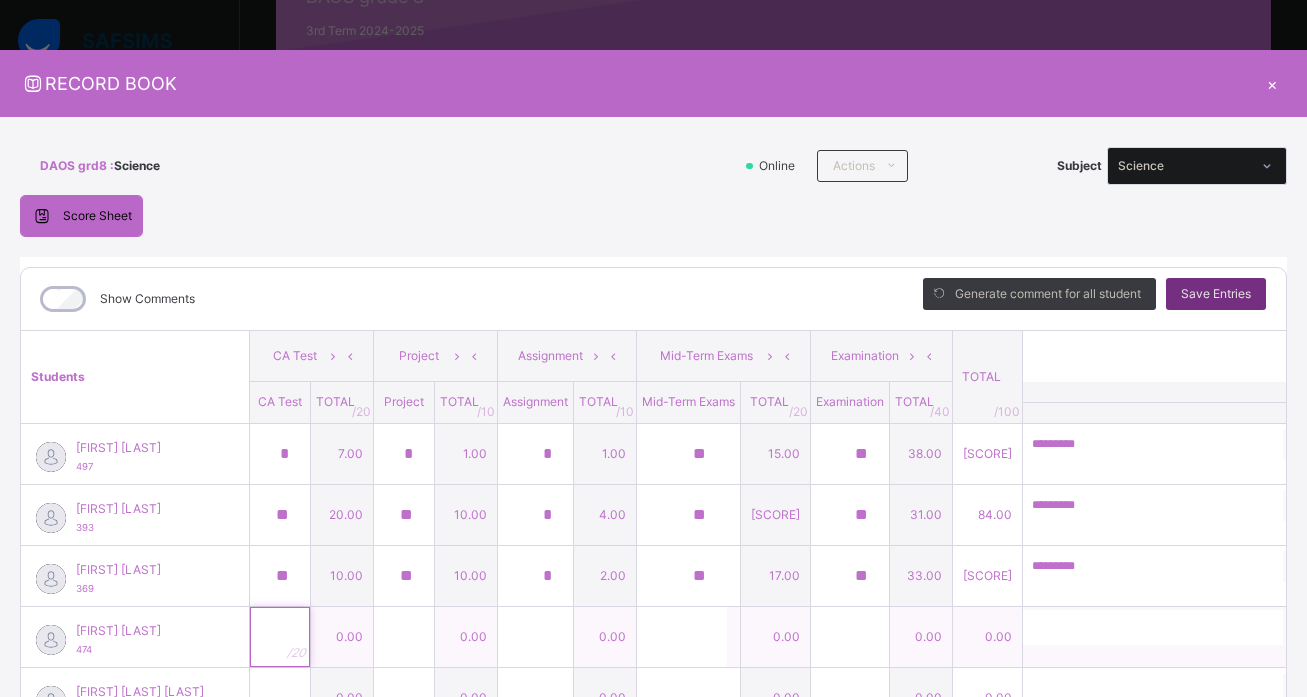 click at bounding box center [280, 637] 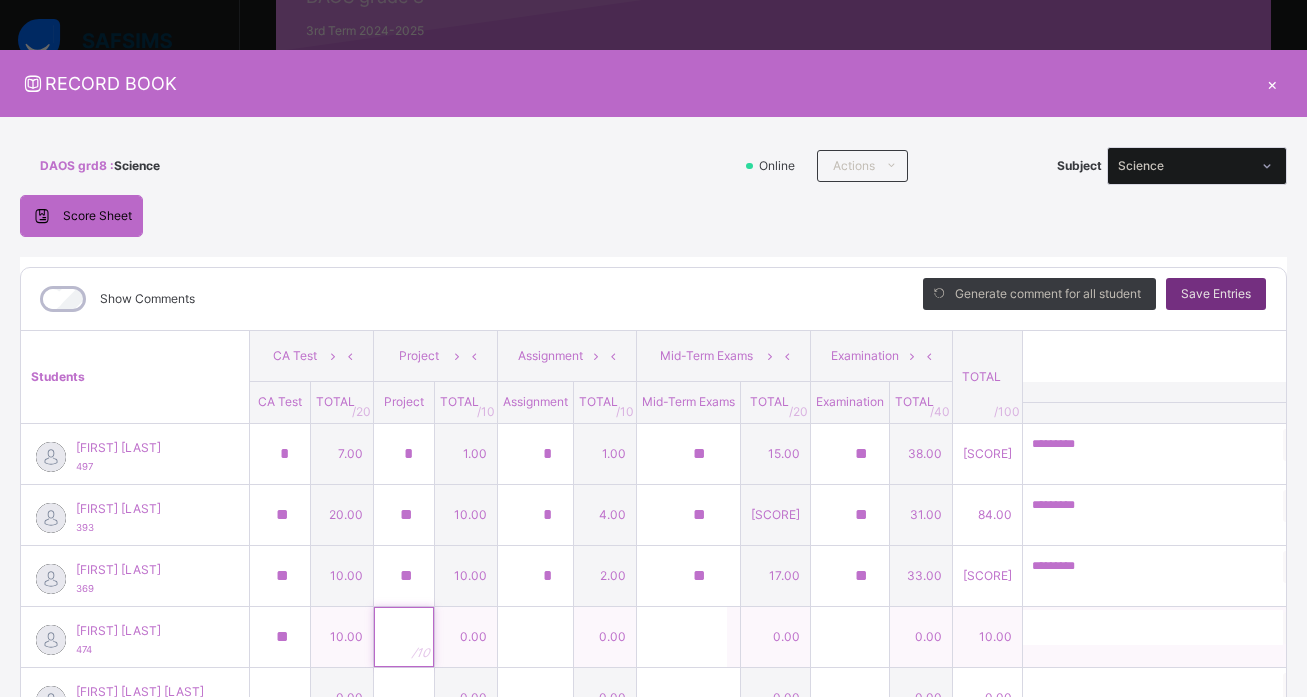 click at bounding box center [404, 637] 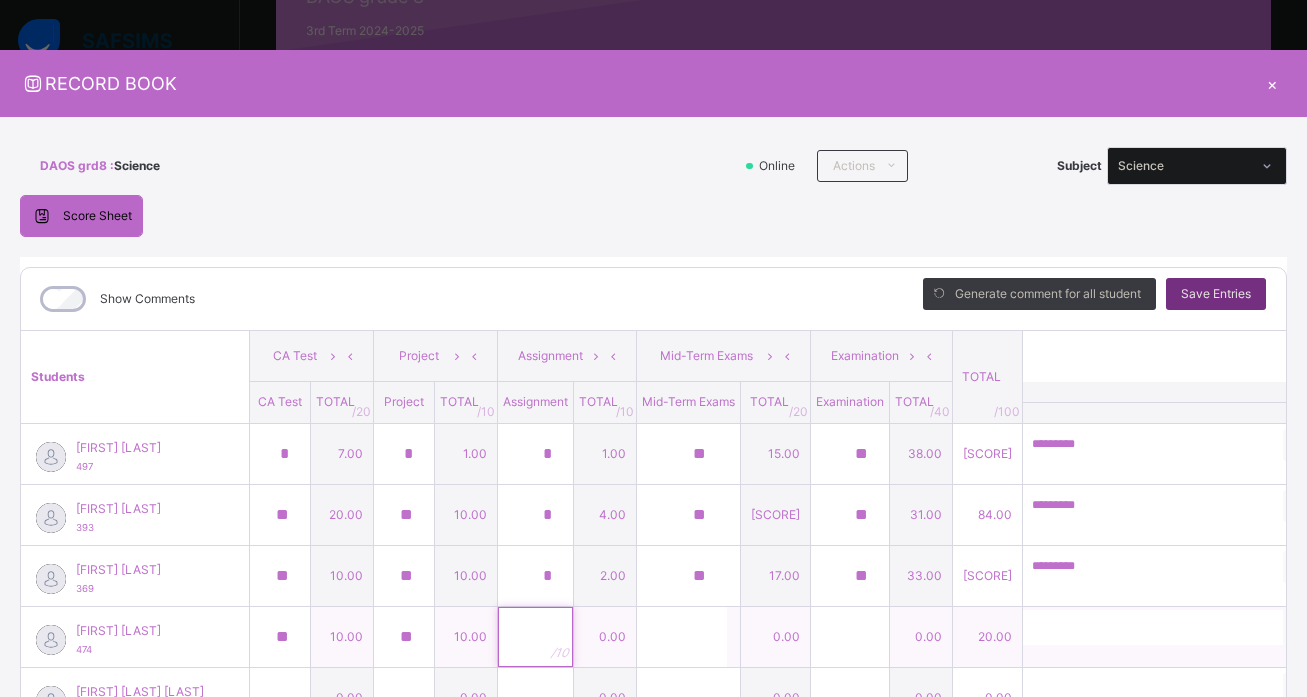 click at bounding box center [535, 637] 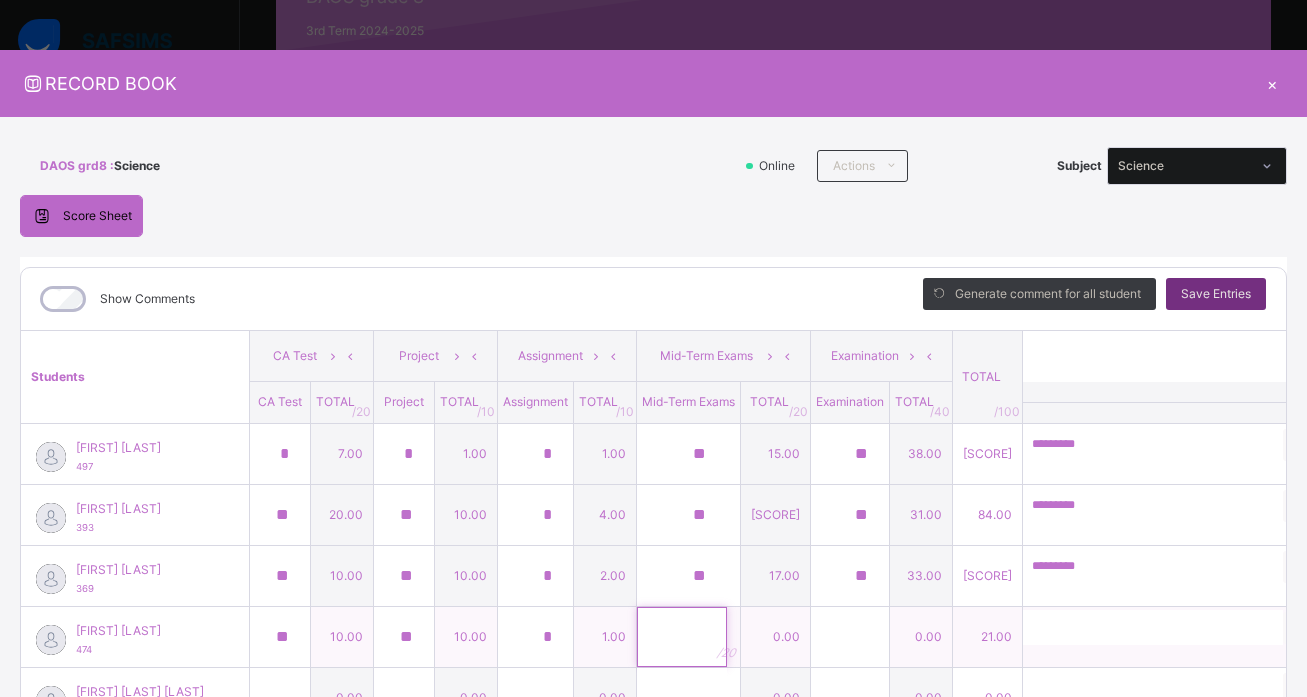 click at bounding box center [682, 637] 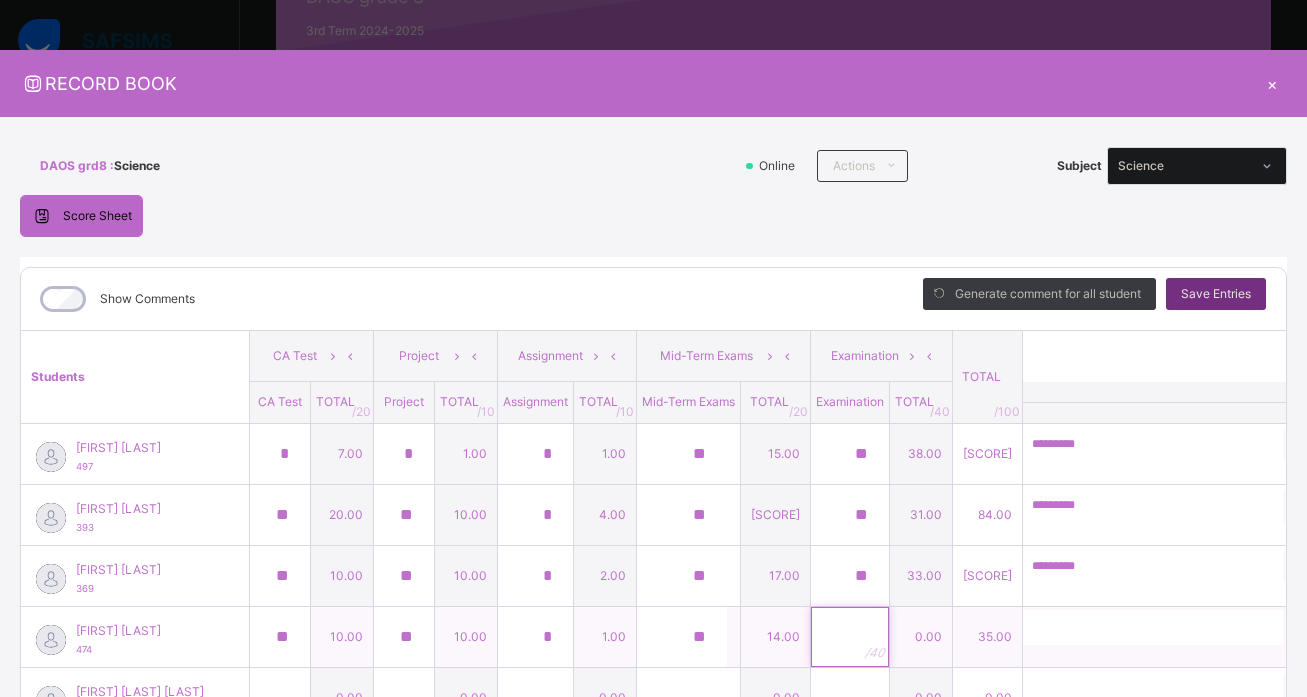 click at bounding box center [850, 637] 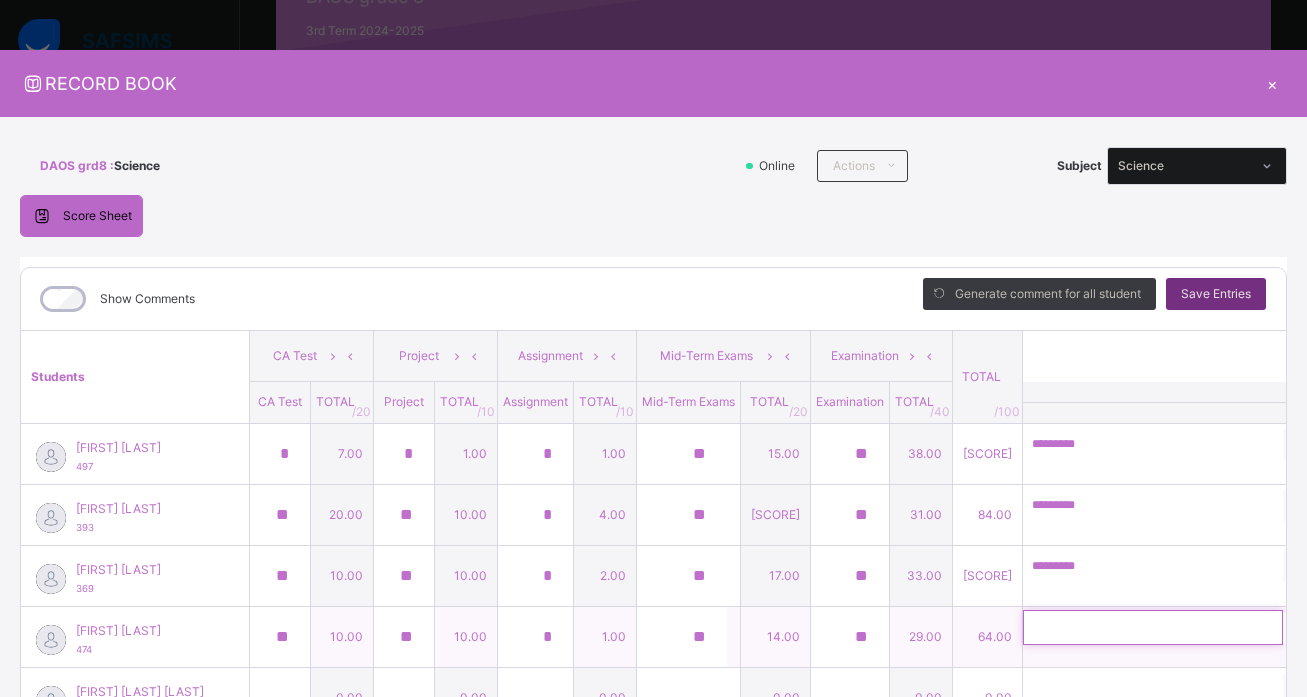 click at bounding box center (1153, 627) 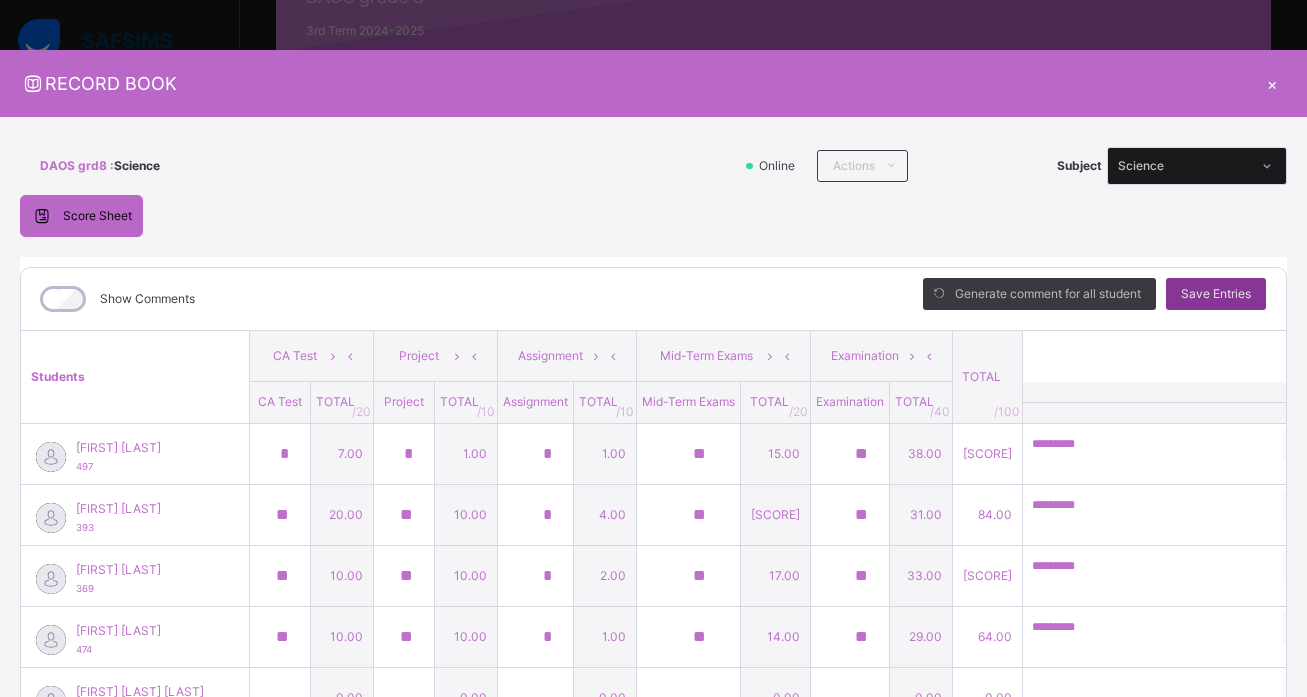 click on "Save Entries" at bounding box center [1216, 294] 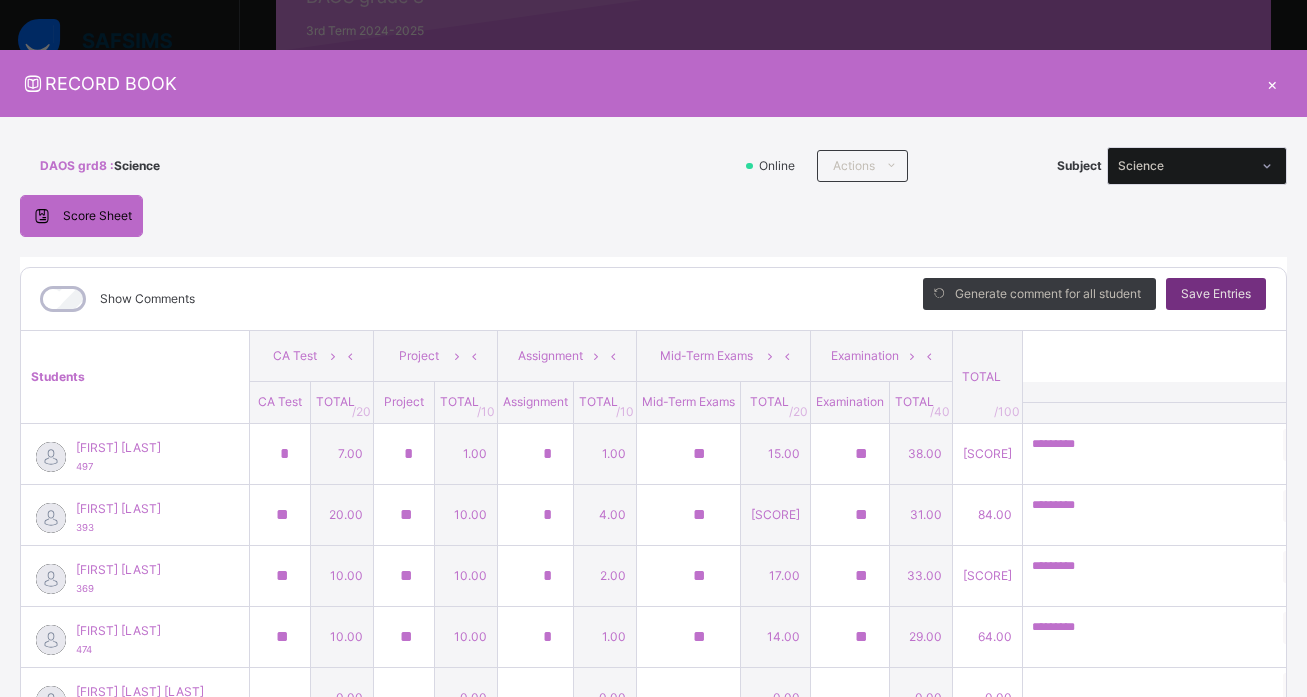 scroll, scrollTop: 225, scrollLeft: 0, axis: vertical 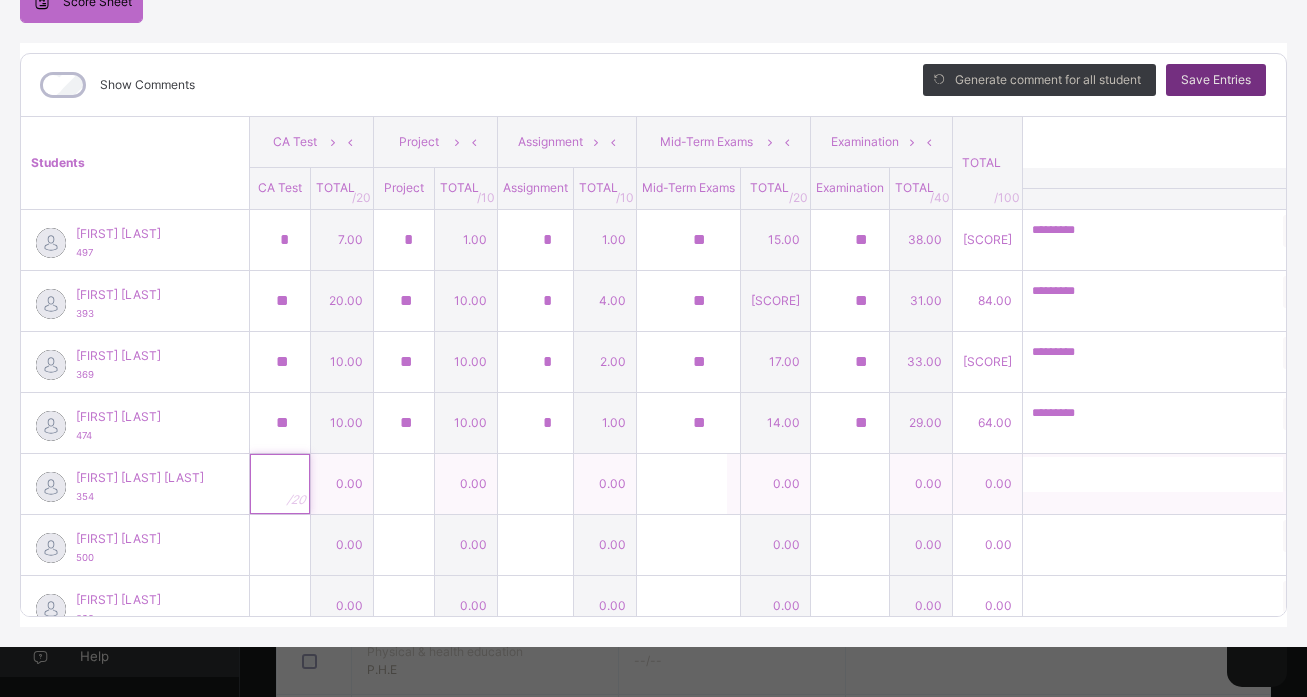 click at bounding box center (280, 484) 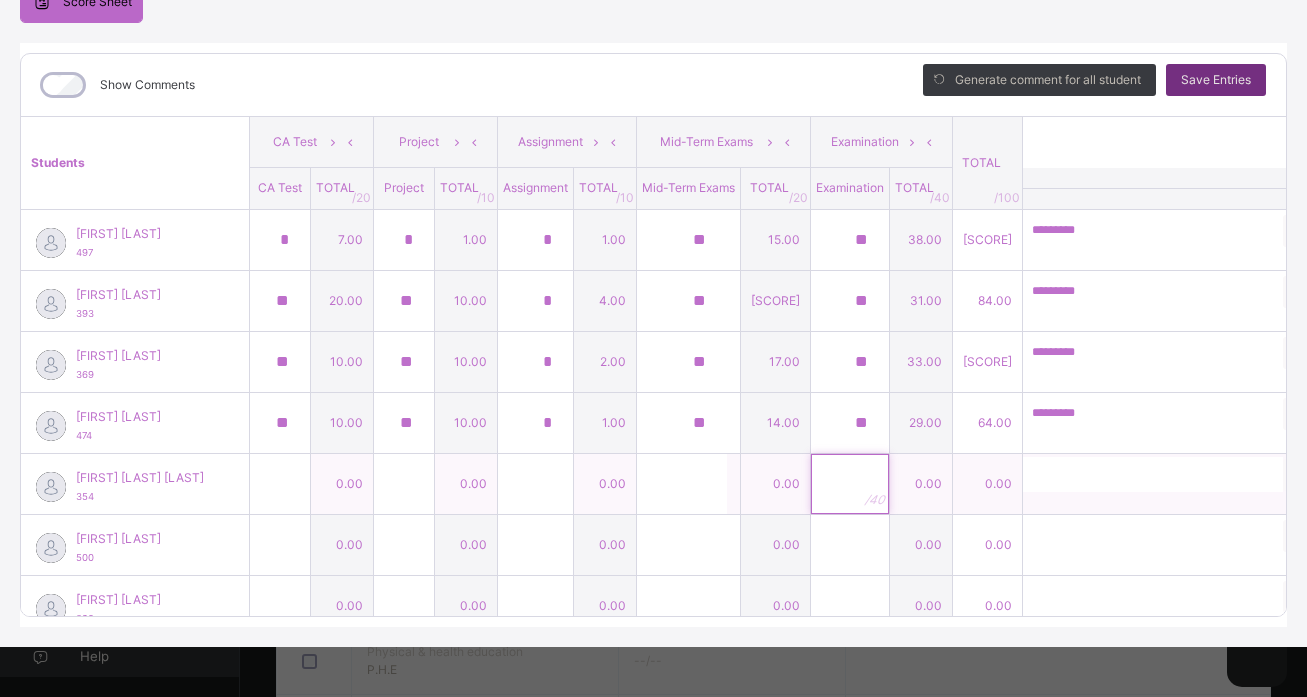 click at bounding box center (850, 484) 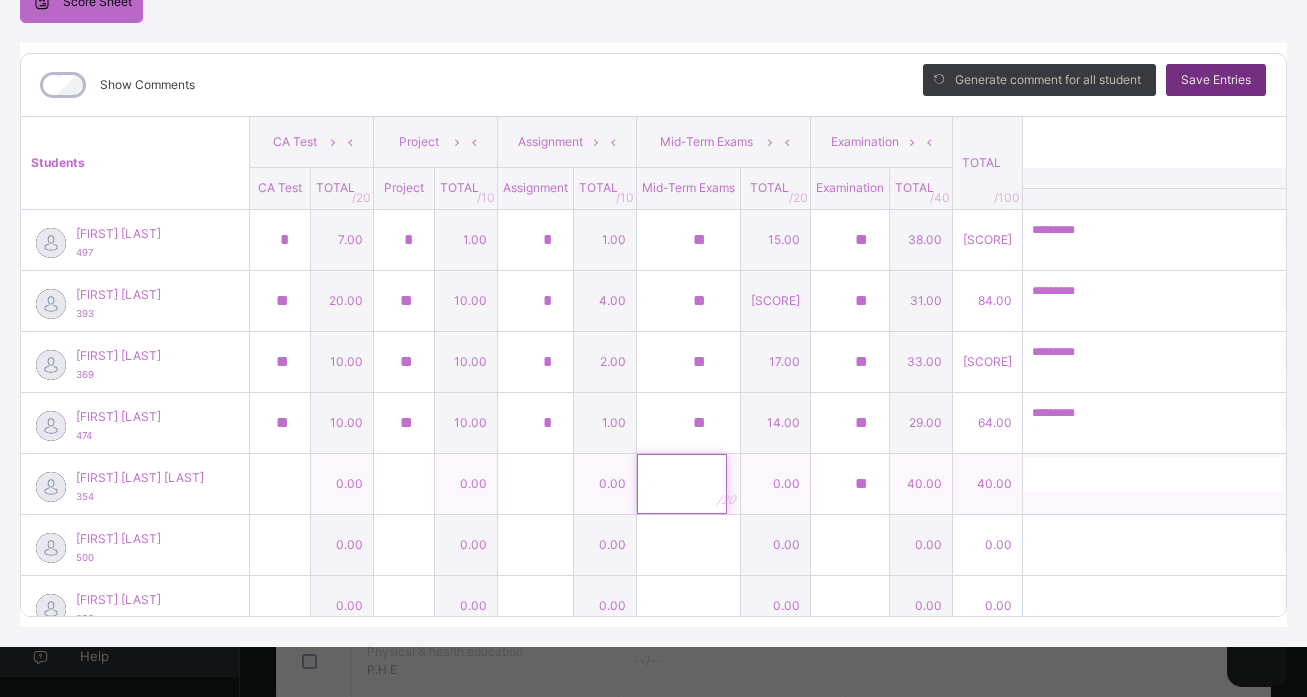 click at bounding box center [682, 484] 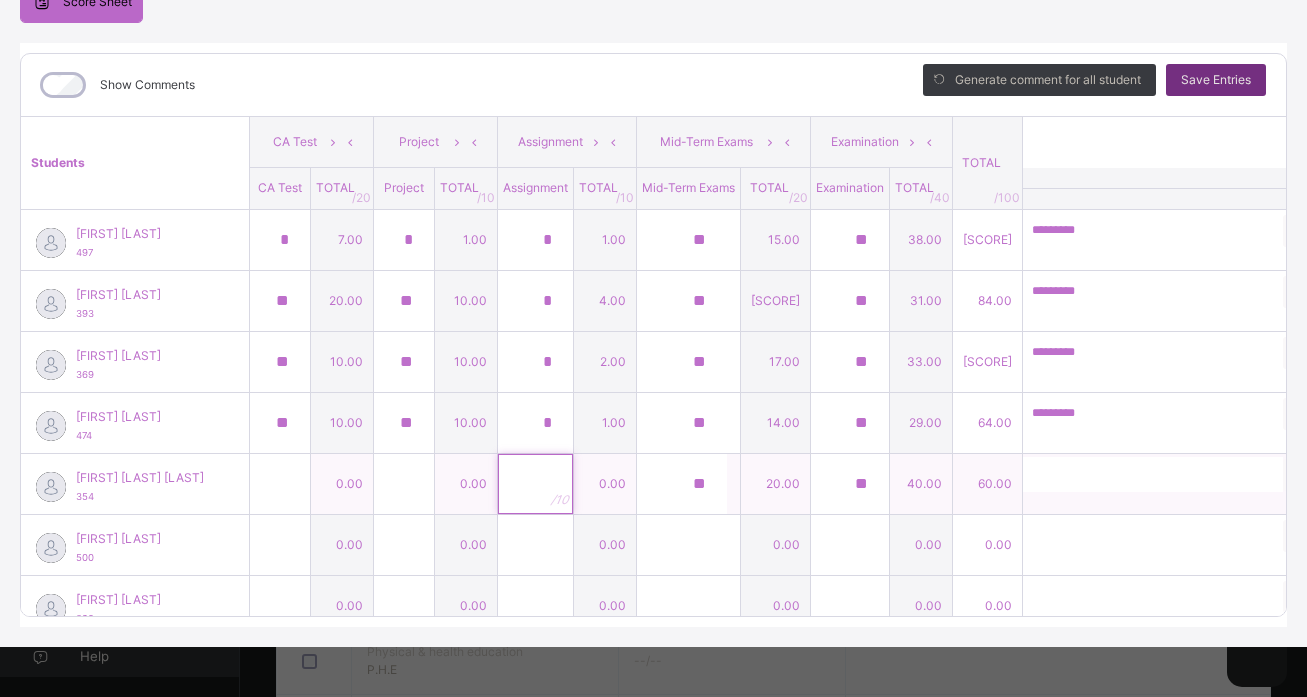 click at bounding box center [535, 484] 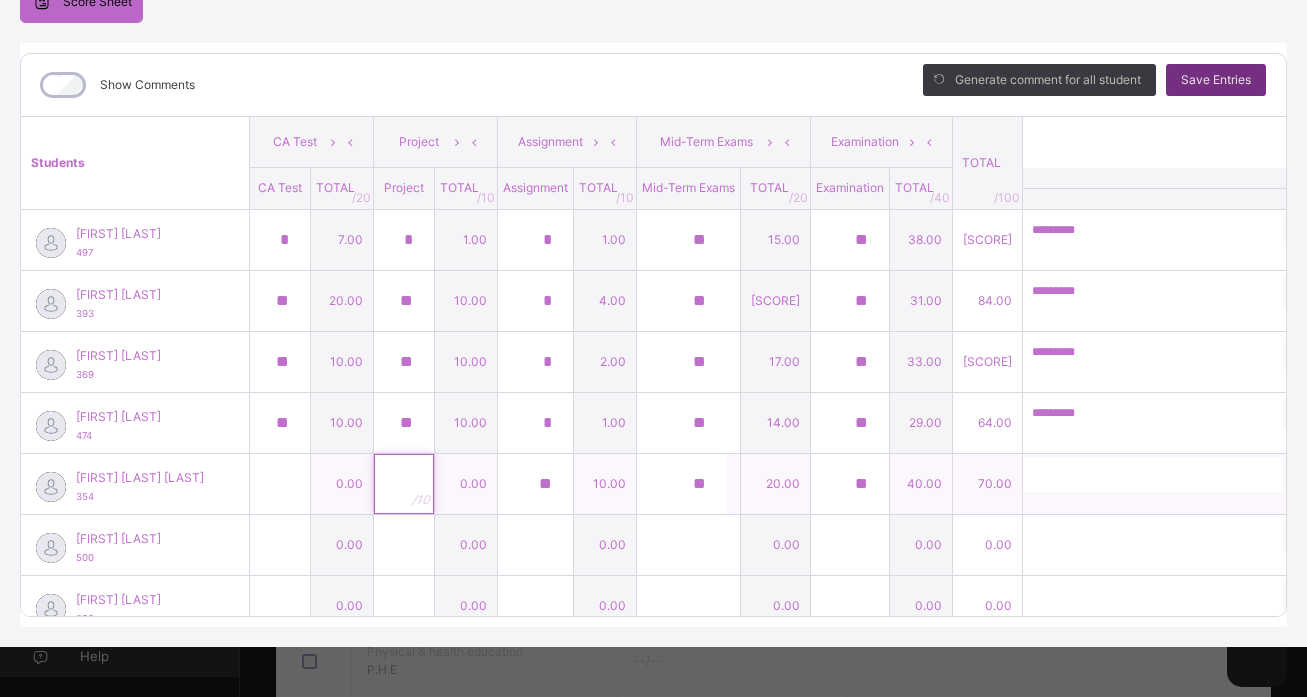 click at bounding box center [404, 484] 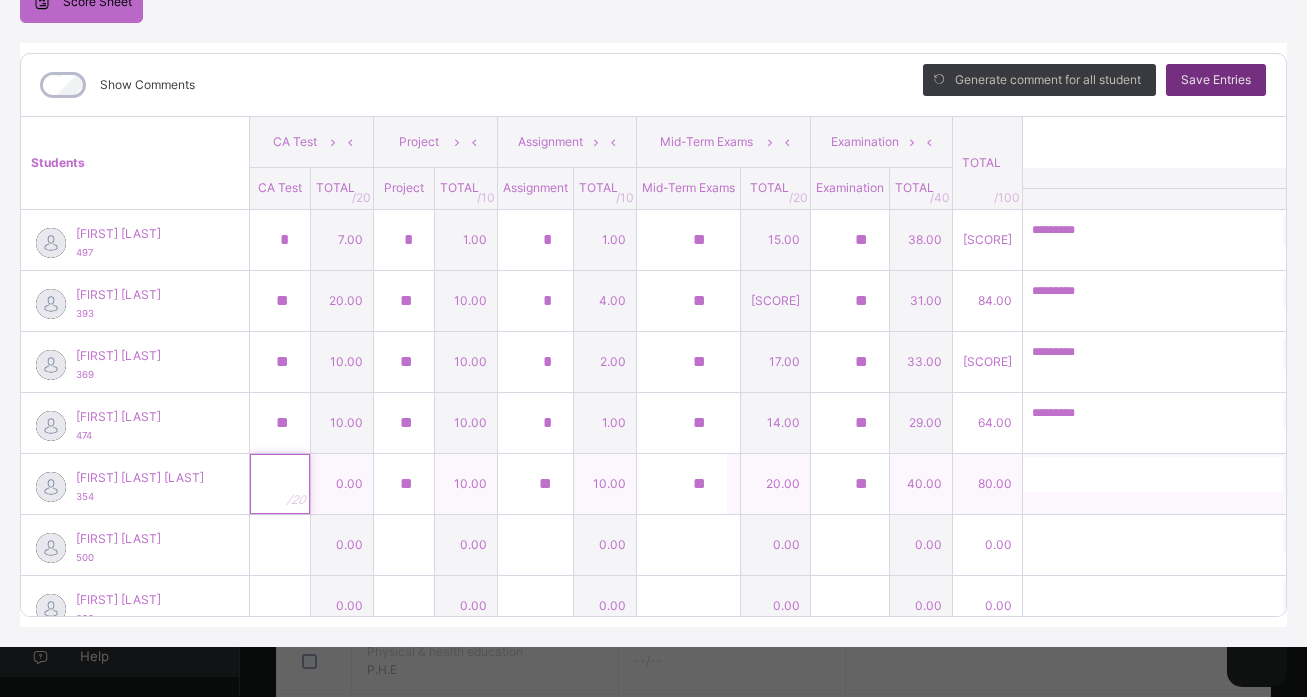 click at bounding box center (280, 484) 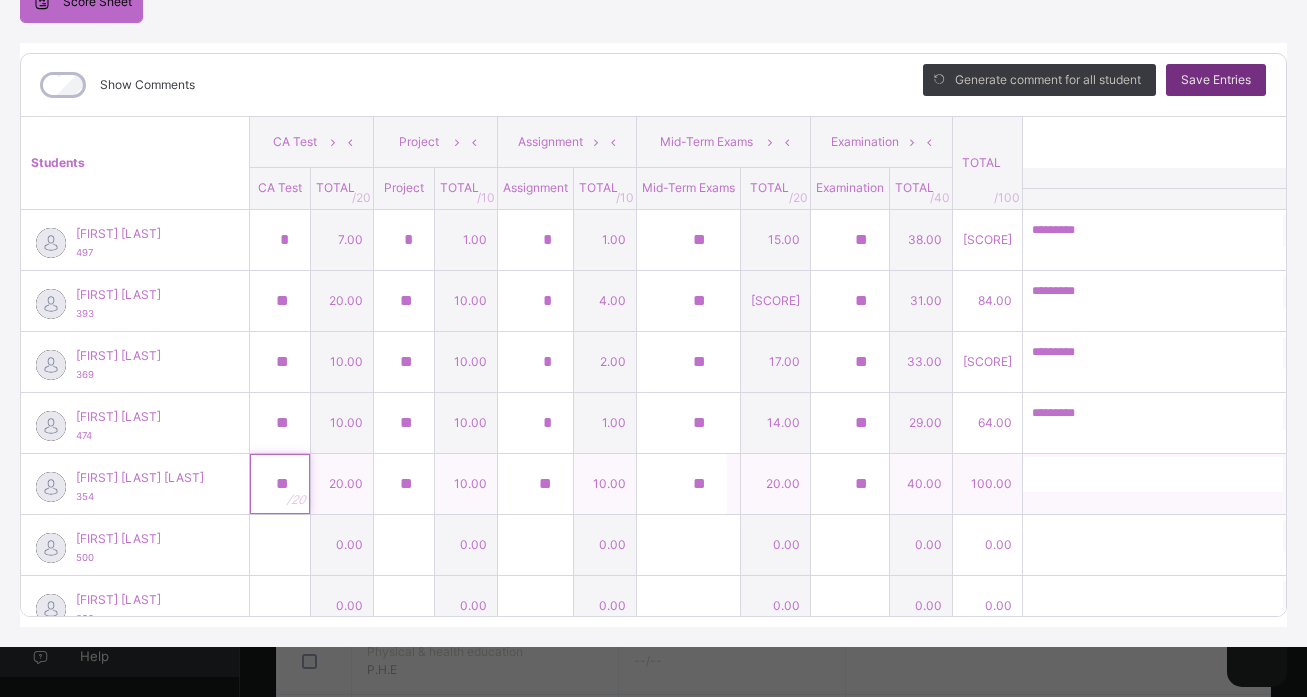 paste 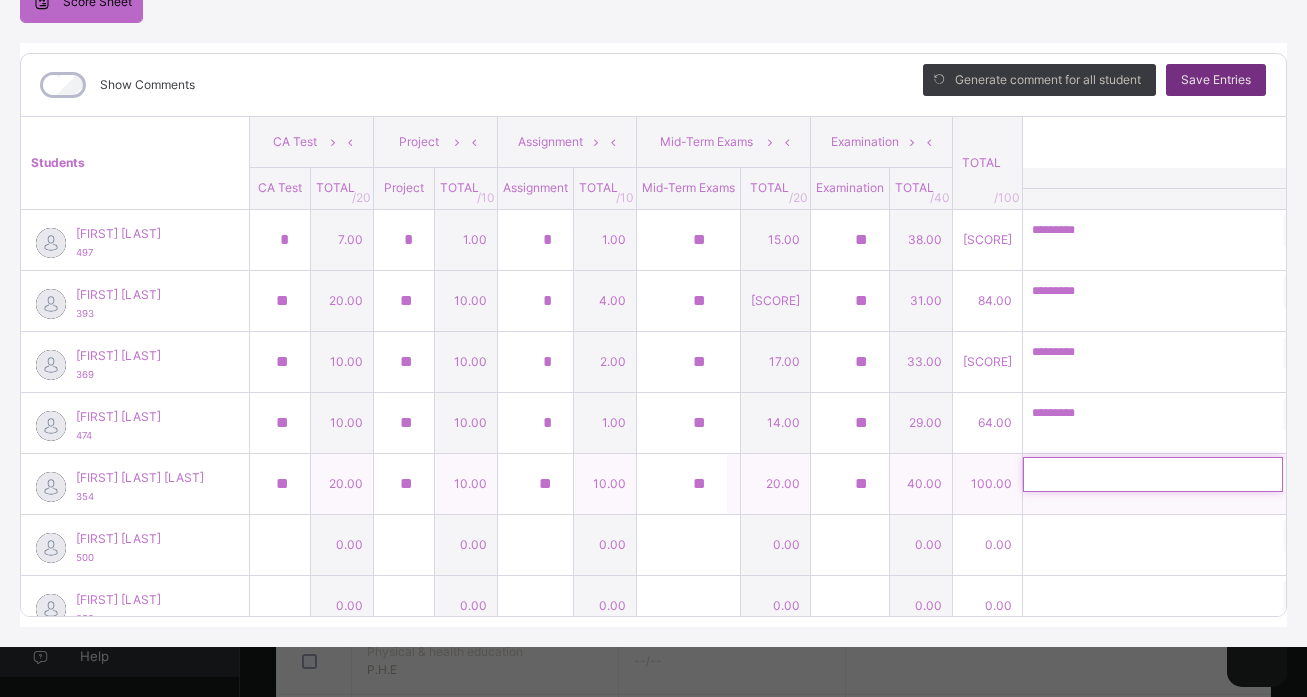 click at bounding box center [1153, 474] 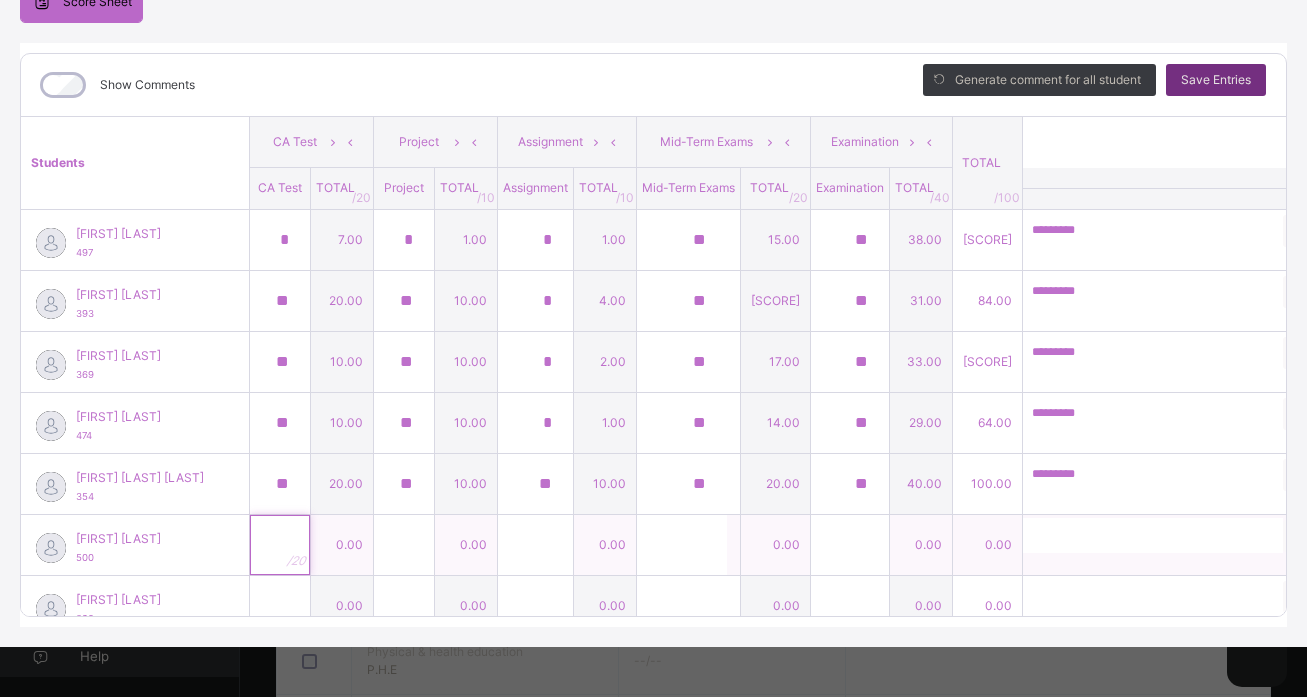 click at bounding box center [280, 545] 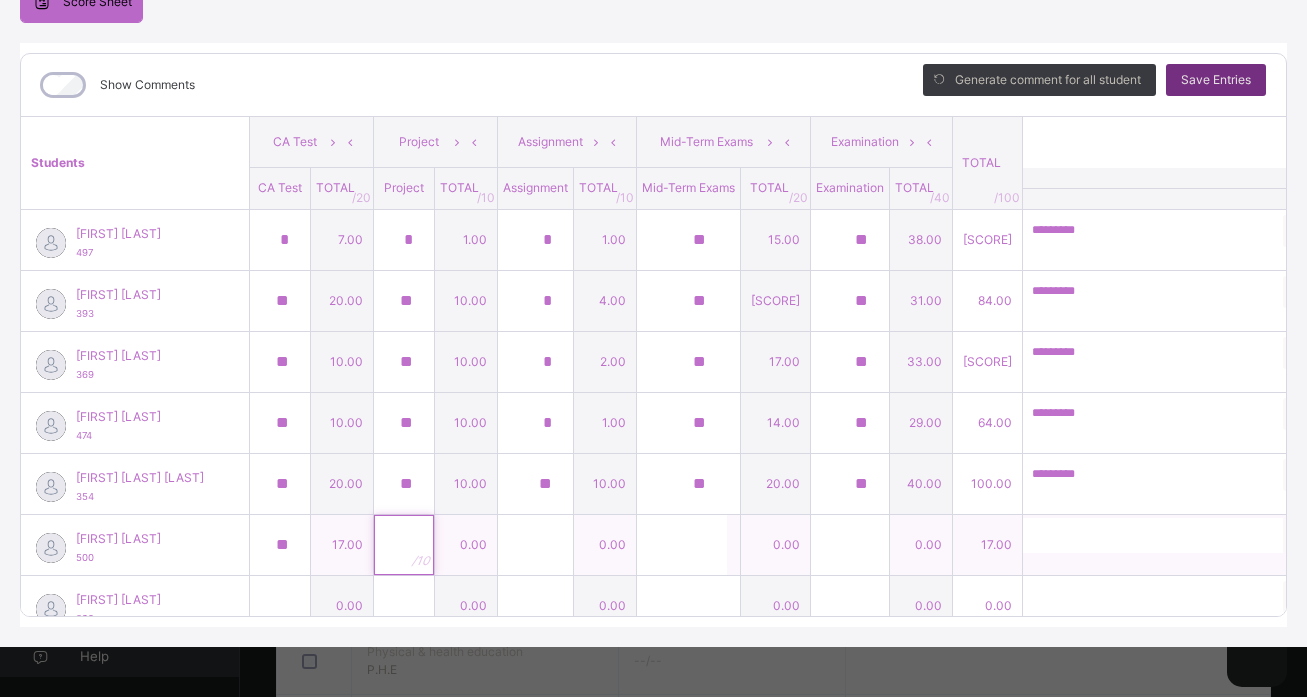 click at bounding box center [404, 545] 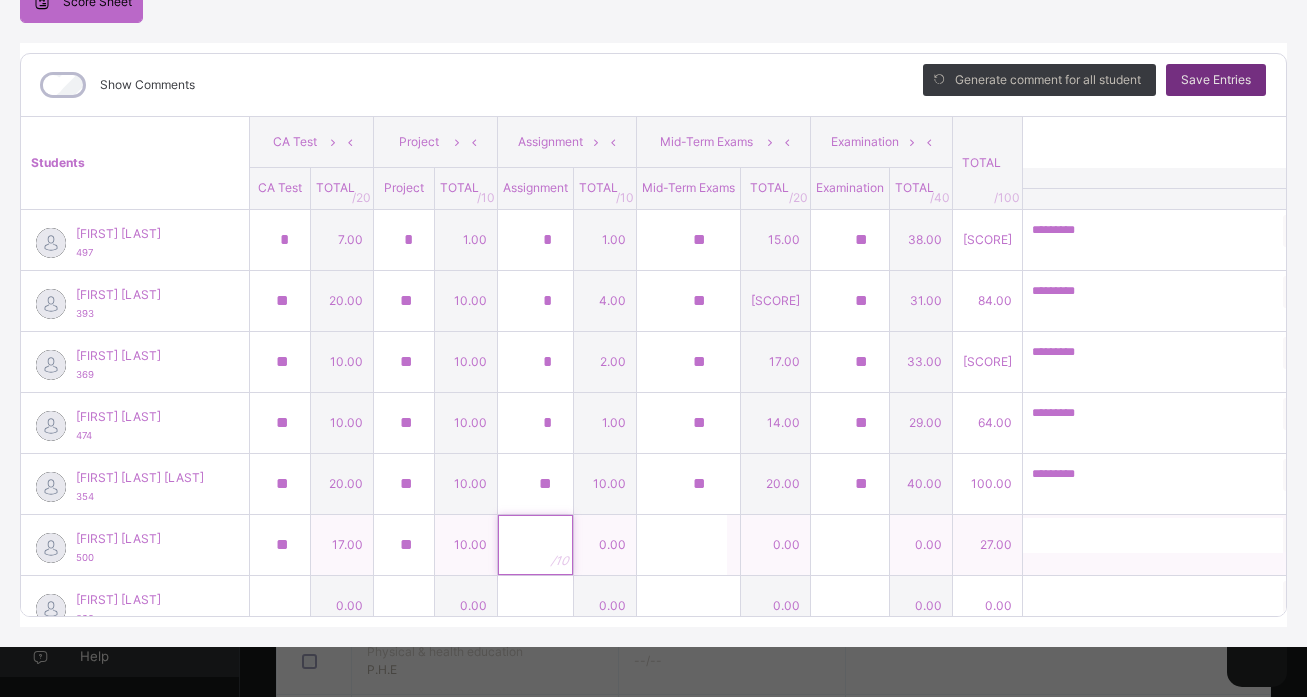 click at bounding box center [535, 545] 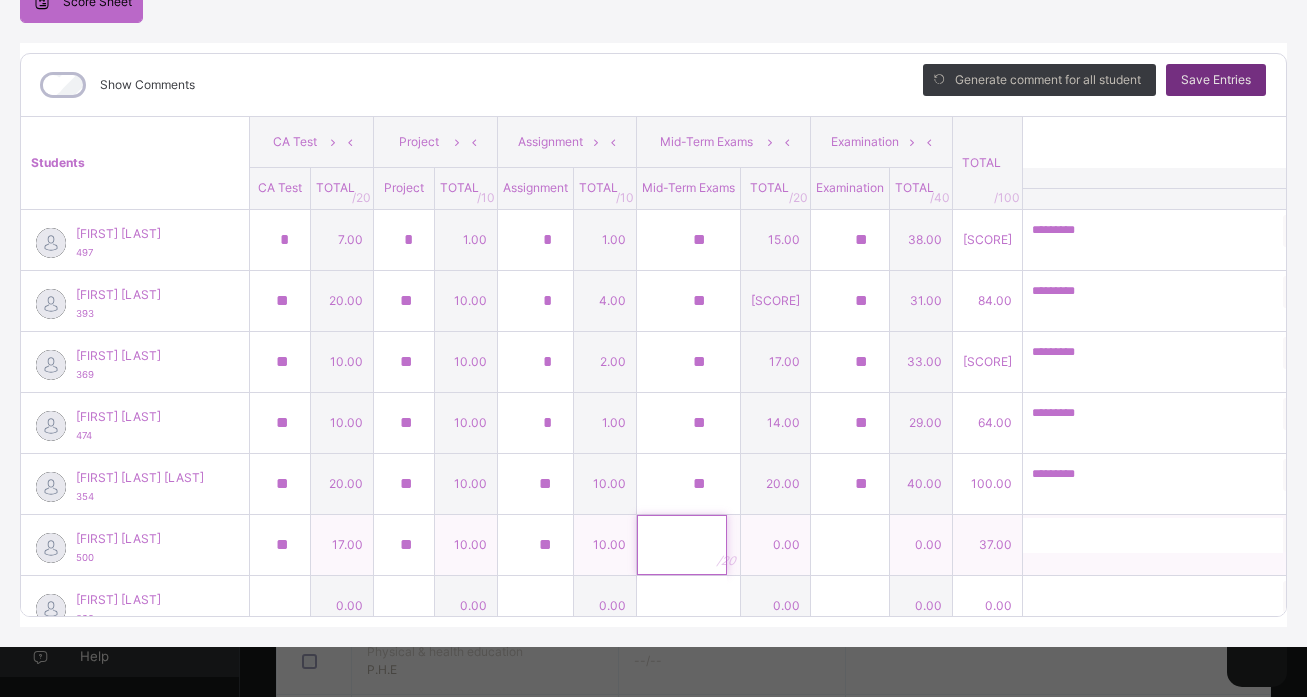 click at bounding box center (682, 545) 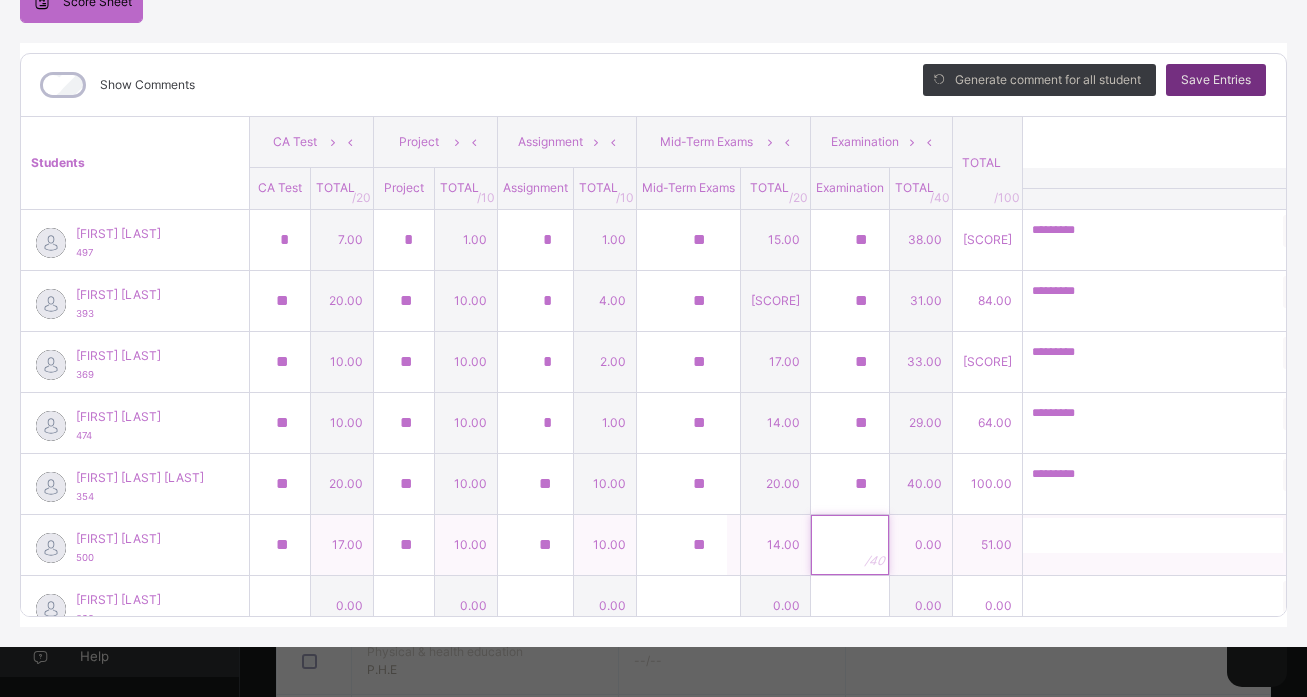 click at bounding box center (850, 545) 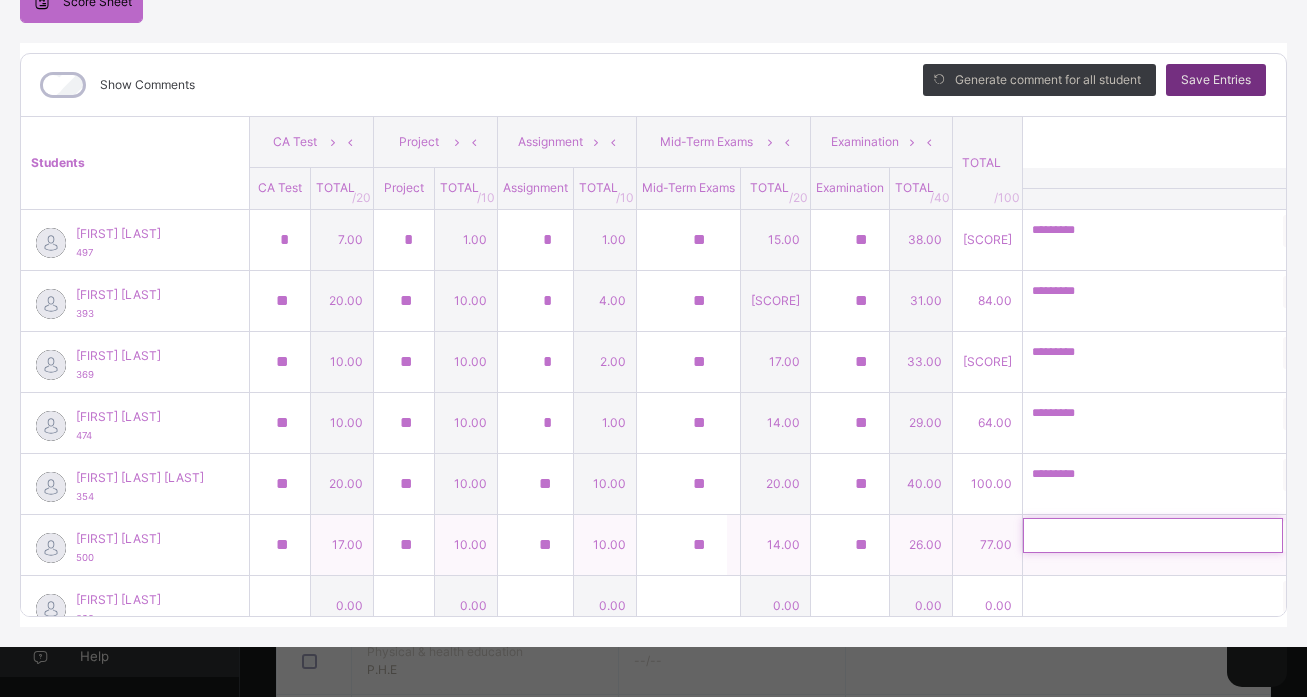 click at bounding box center (1153, 535) 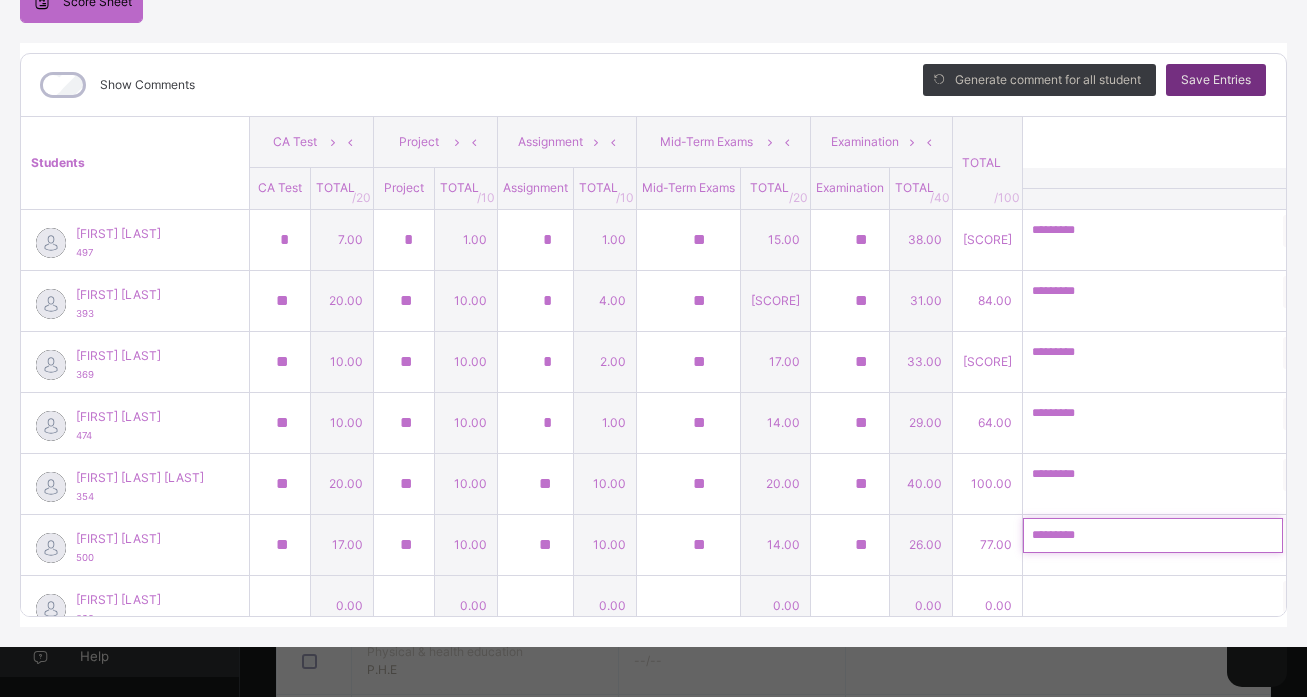scroll, scrollTop: 32, scrollLeft: 0, axis: vertical 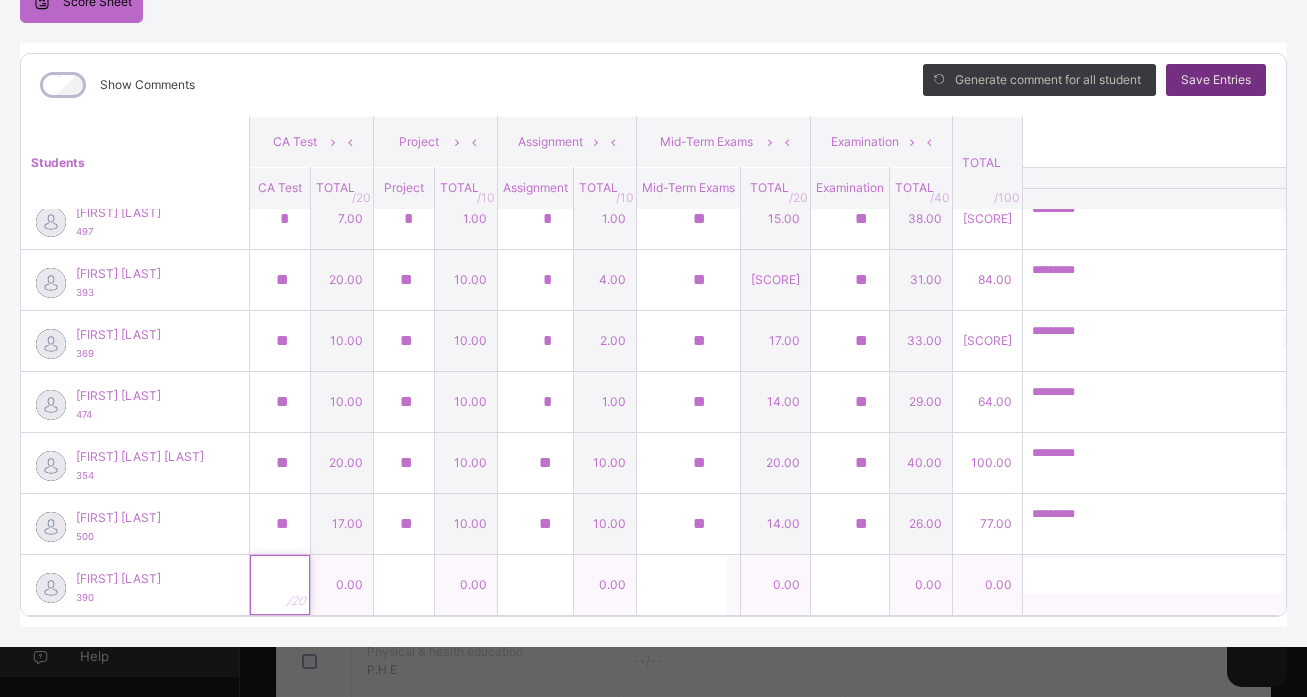 click at bounding box center [280, 585] 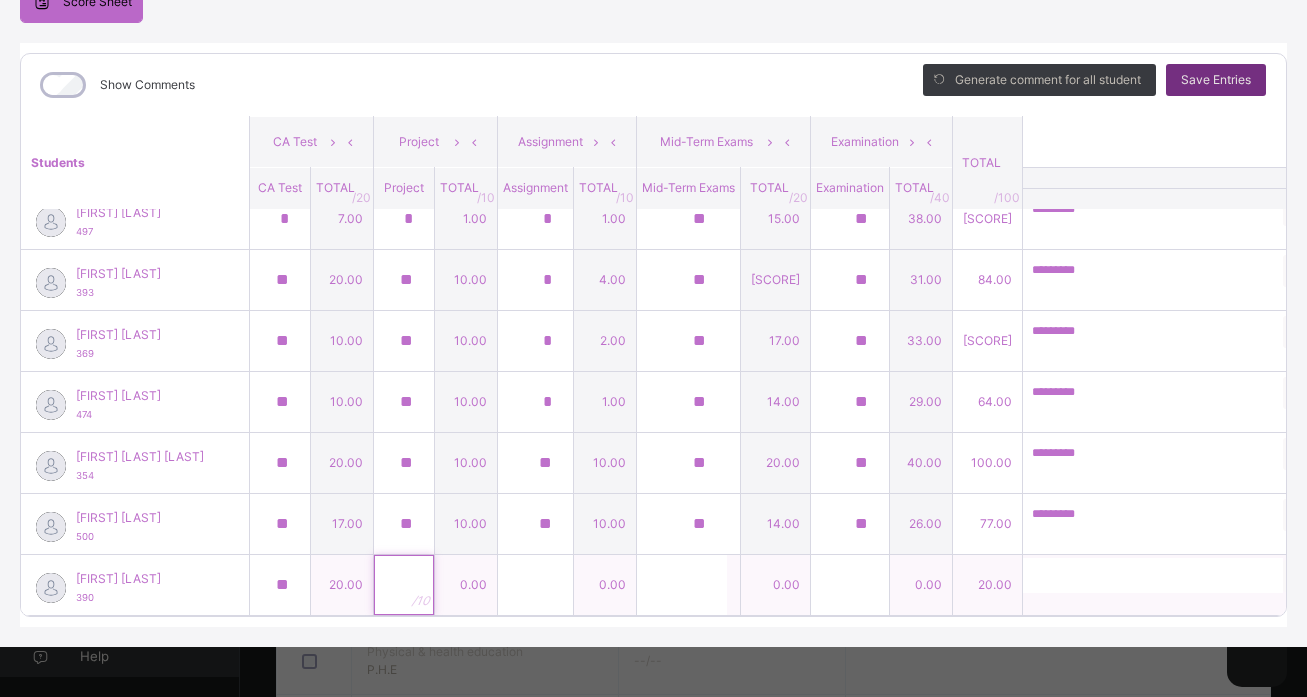 click at bounding box center (404, 585) 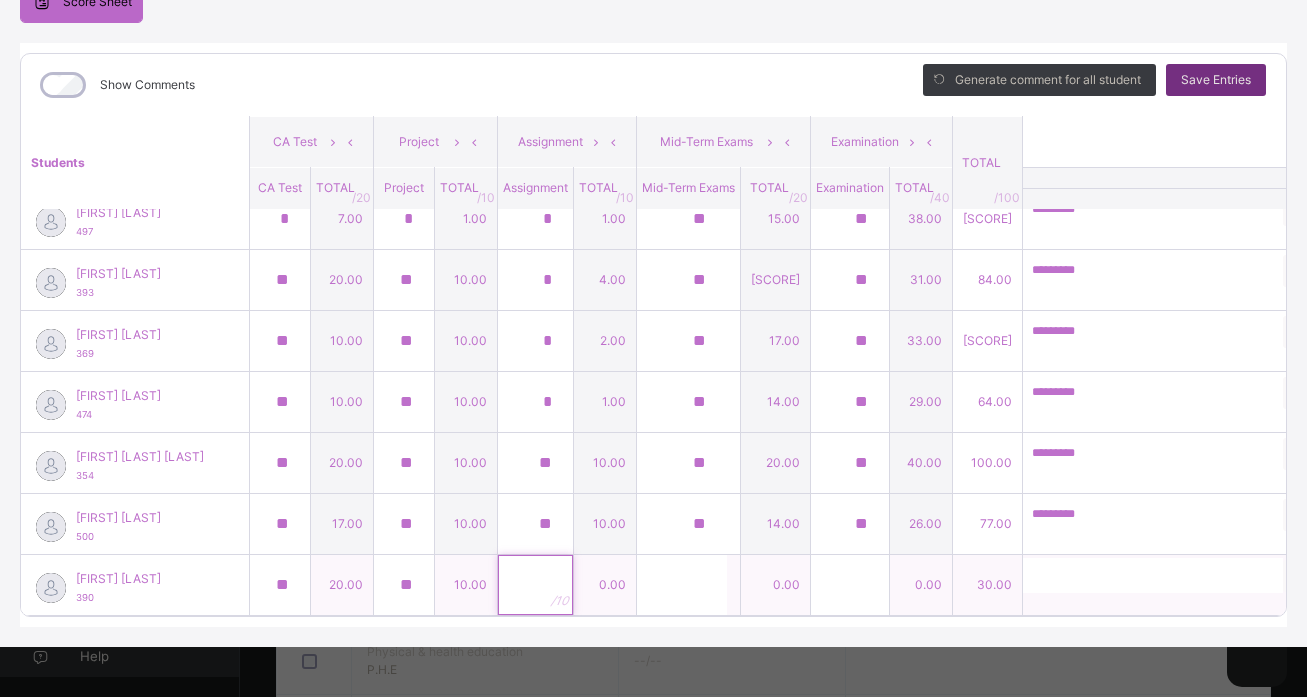 click at bounding box center (535, 585) 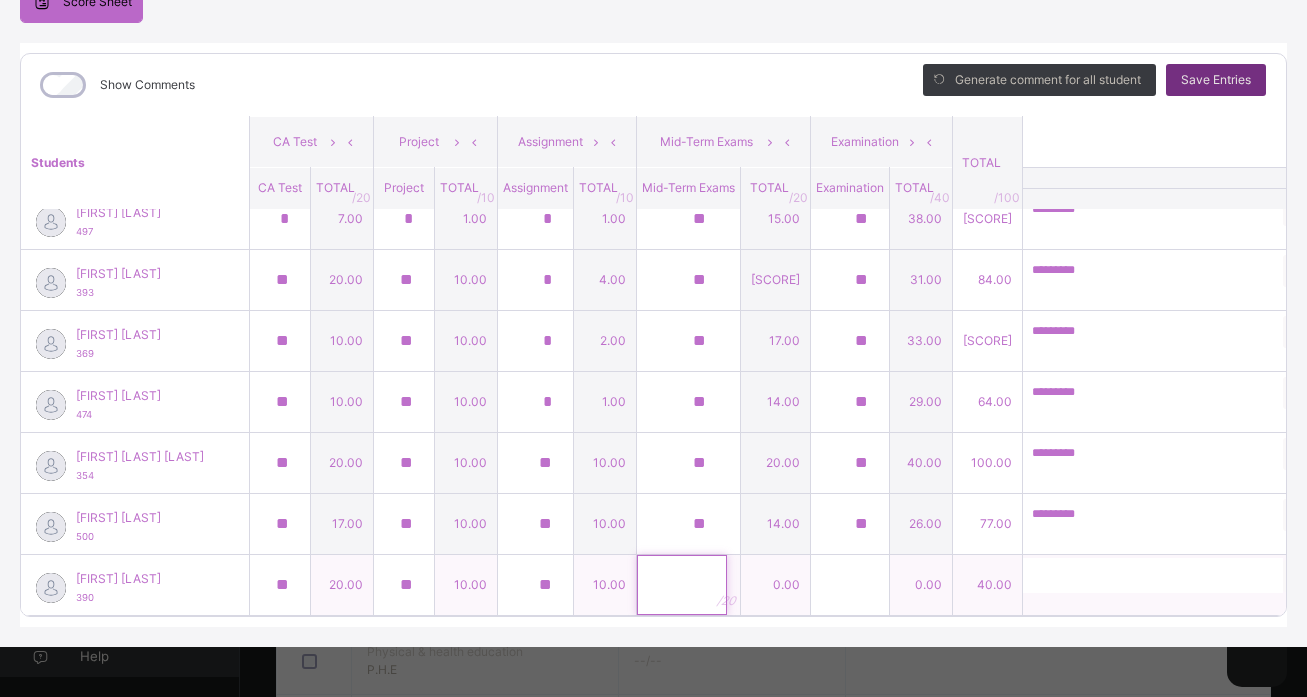 click at bounding box center [682, 585] 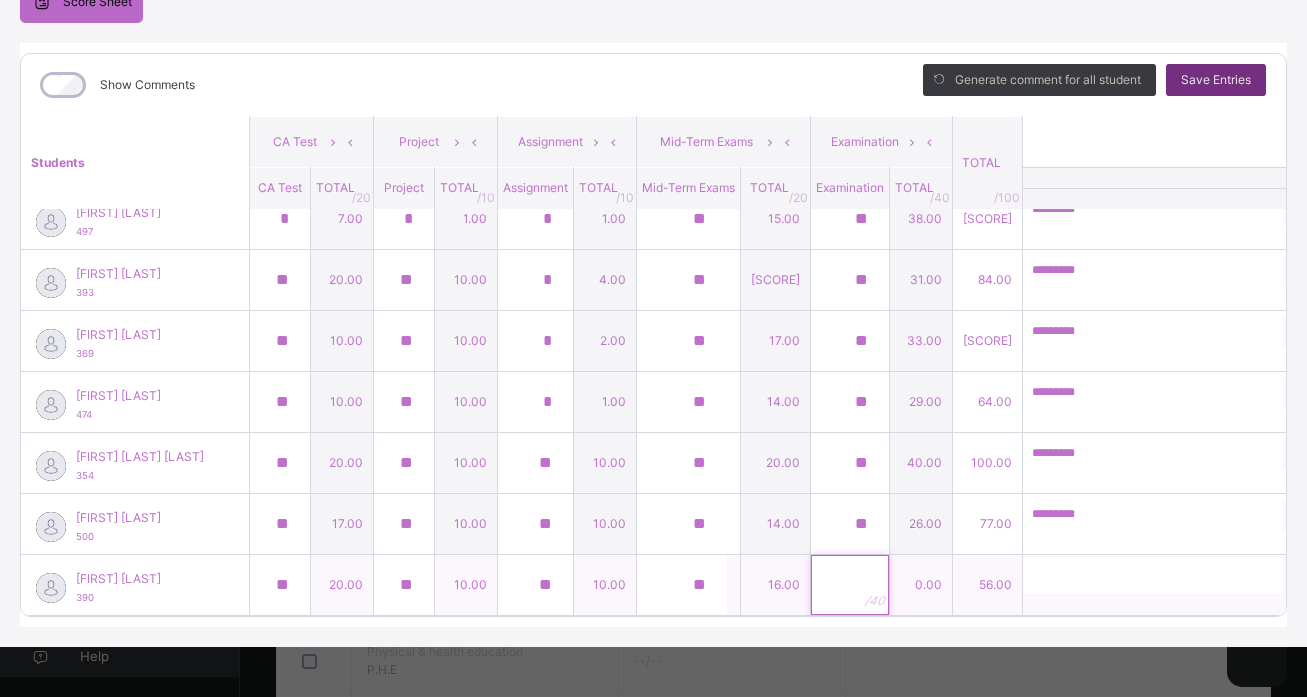 click at bounding box center (850, 585) 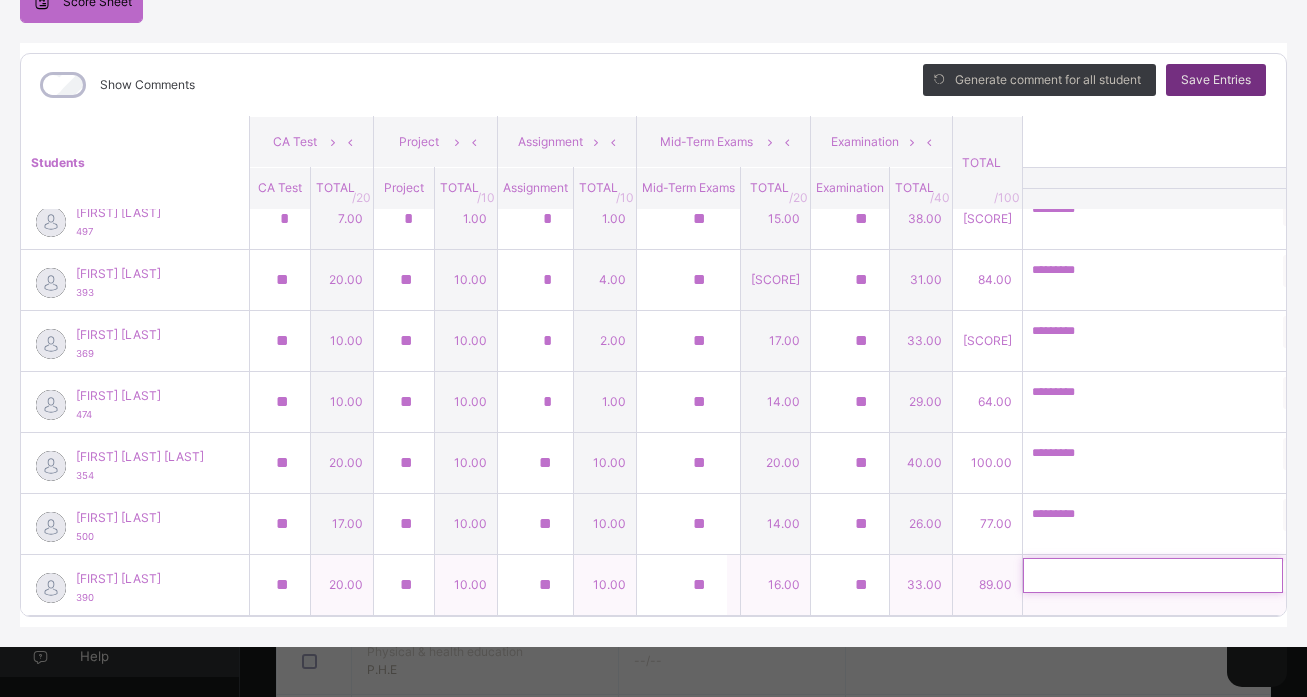 click at bounding box center (1153, 575) 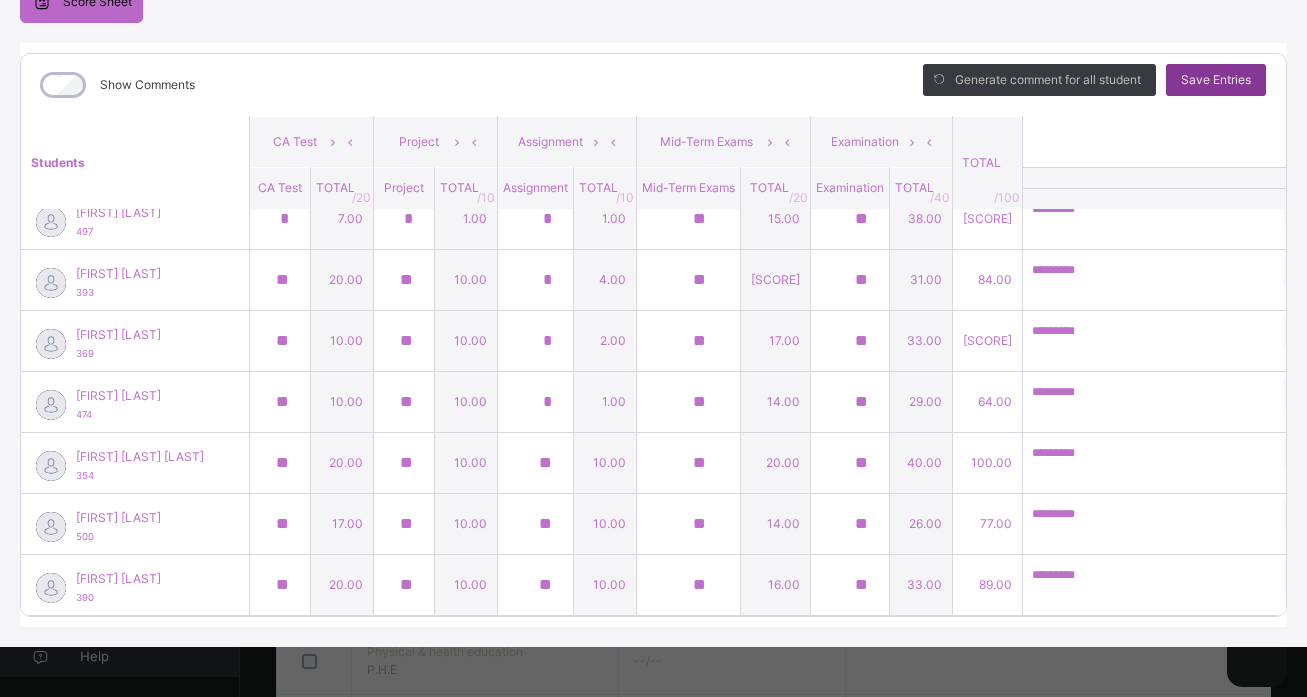 click on "Save Entries" at bounding box center (1216, 80) 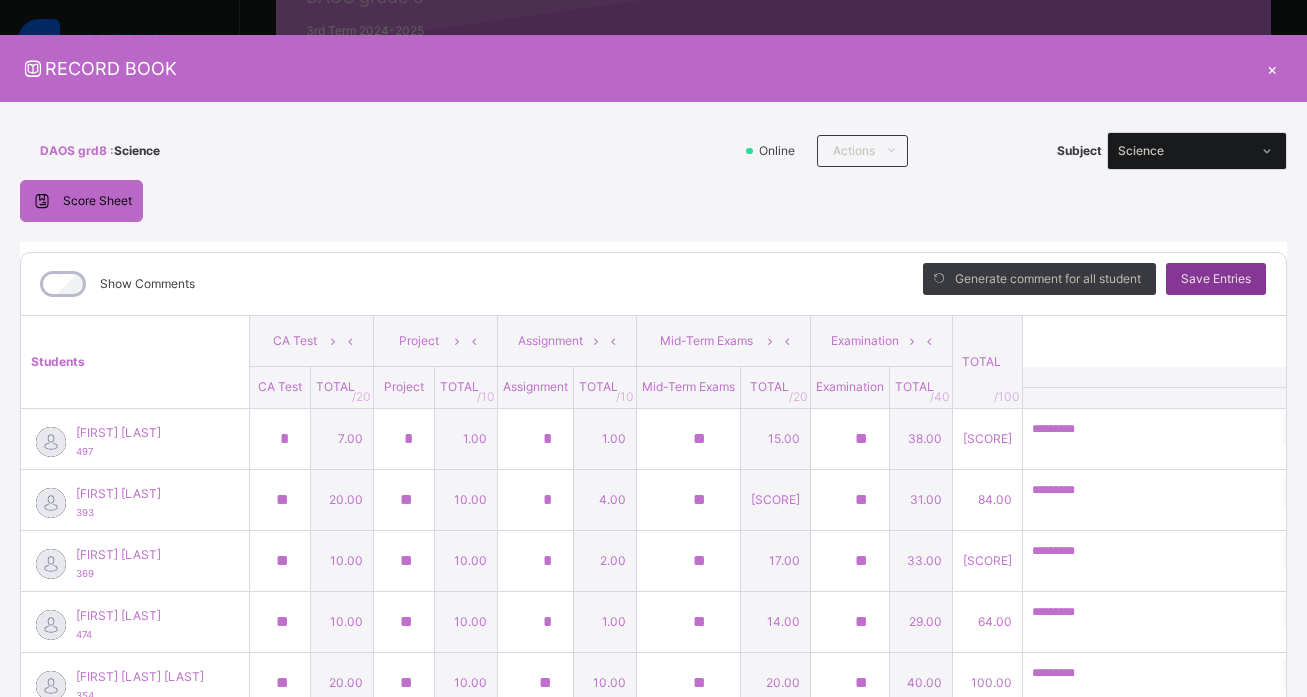 scroll, scrollTop: 0, scrollLeft: 0, axis: both 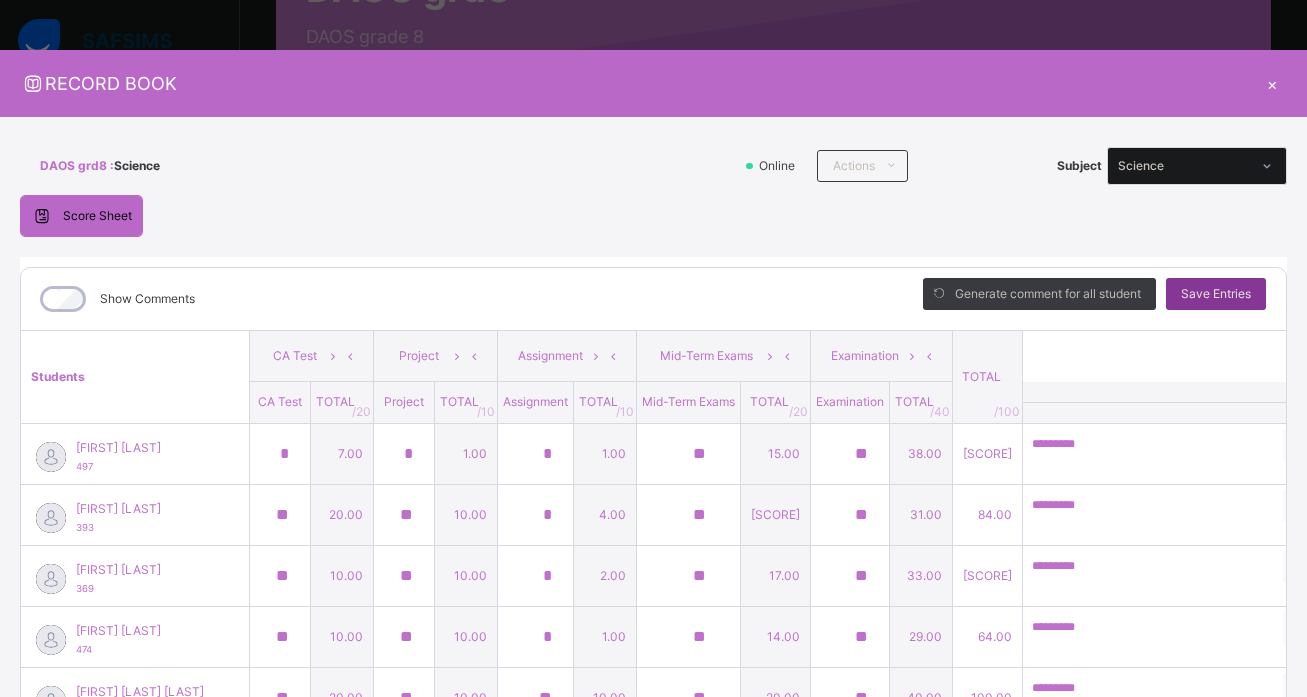 click on "Save Entries" at bounding box center (1216, 294) 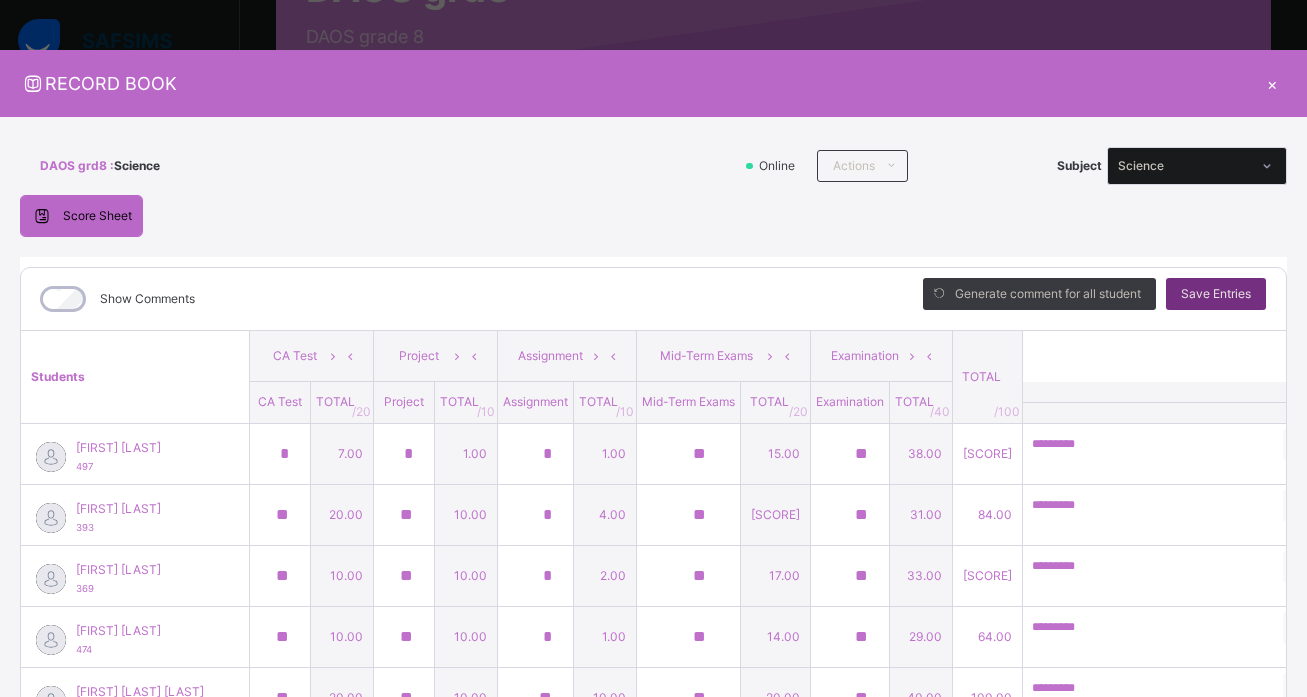 click on "×" at bounding box center [1272, 83] 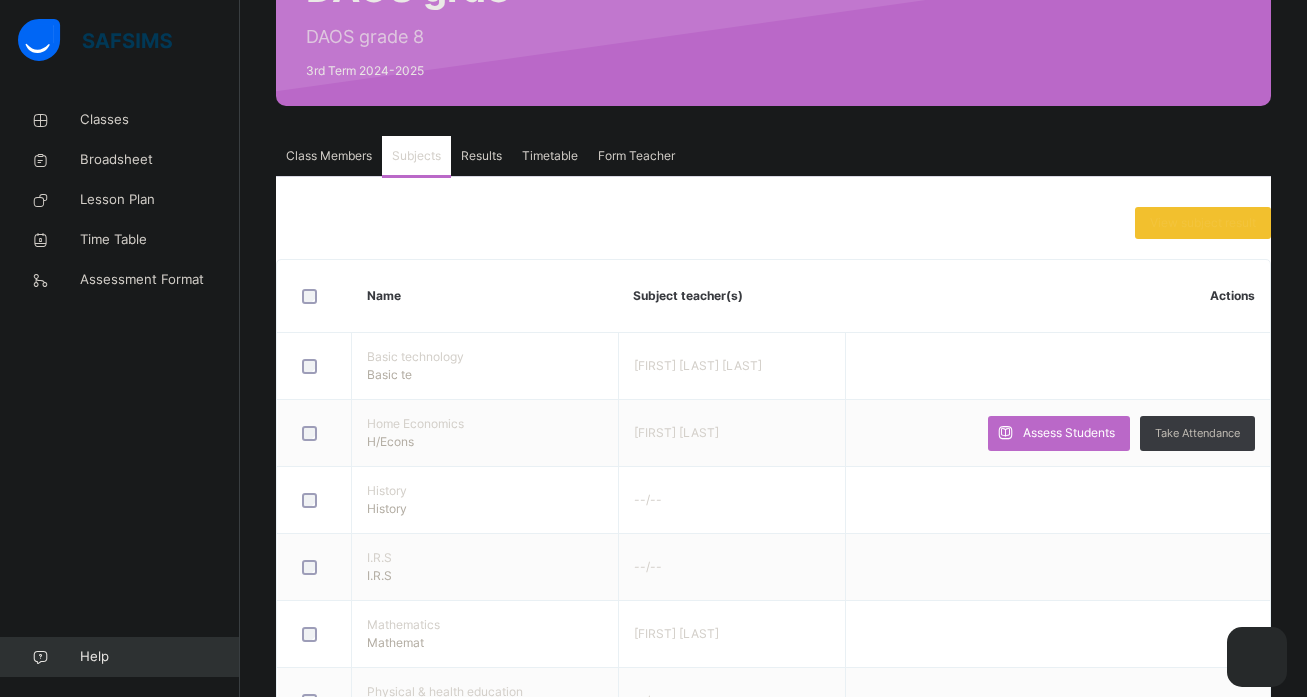 click on "Results" at bounding box center [481, 156] 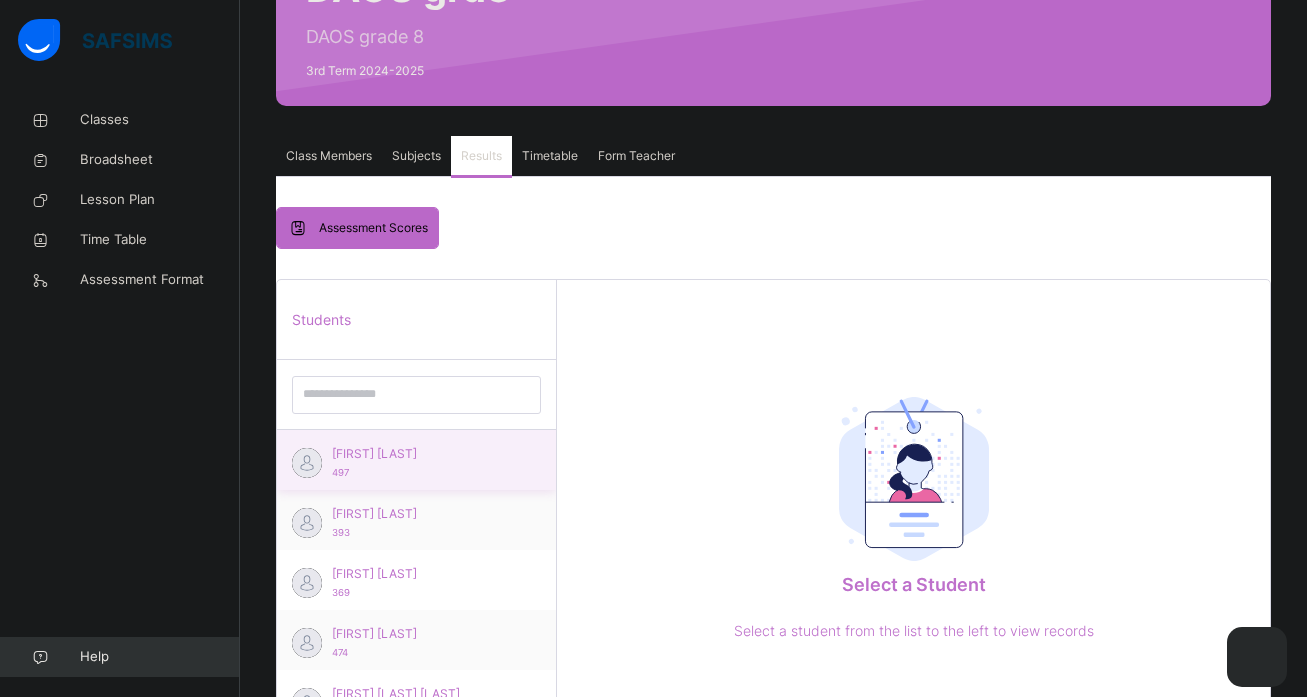 click on "[FIRST] [LAST]" at bounding box center [421, 454] 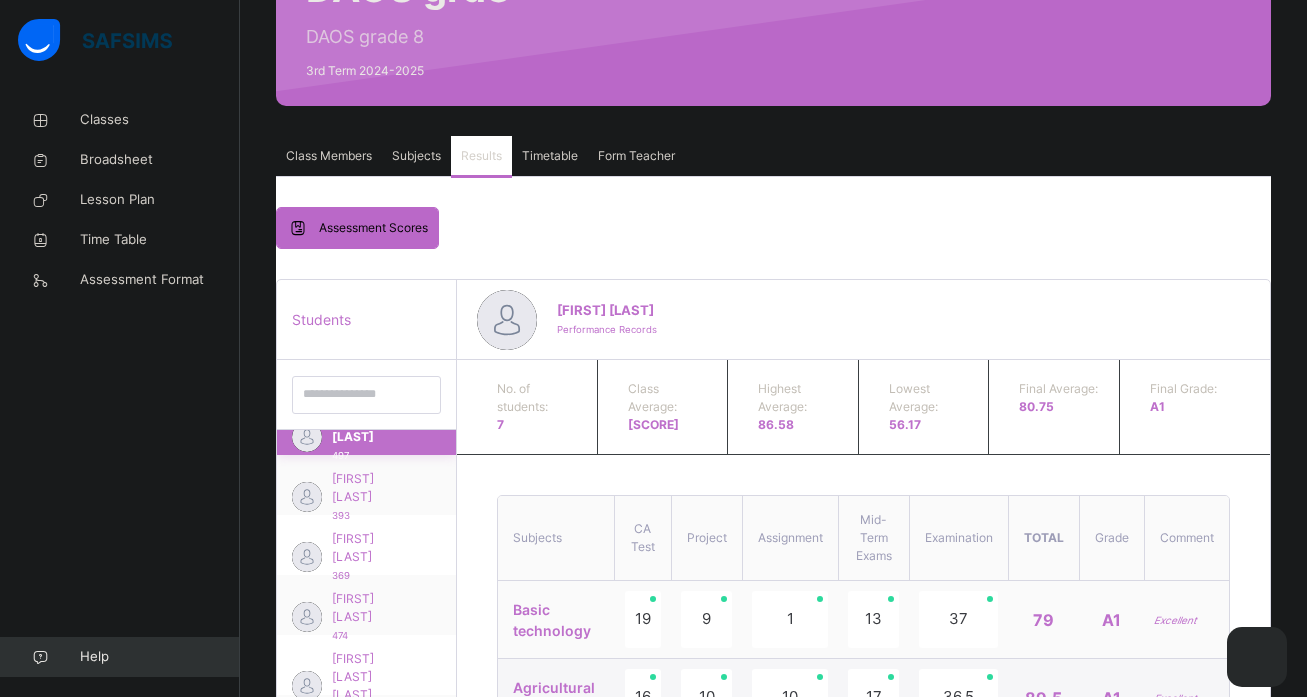 scroll, scrollTop: 40, scrollLeft: 0, axis: vertical 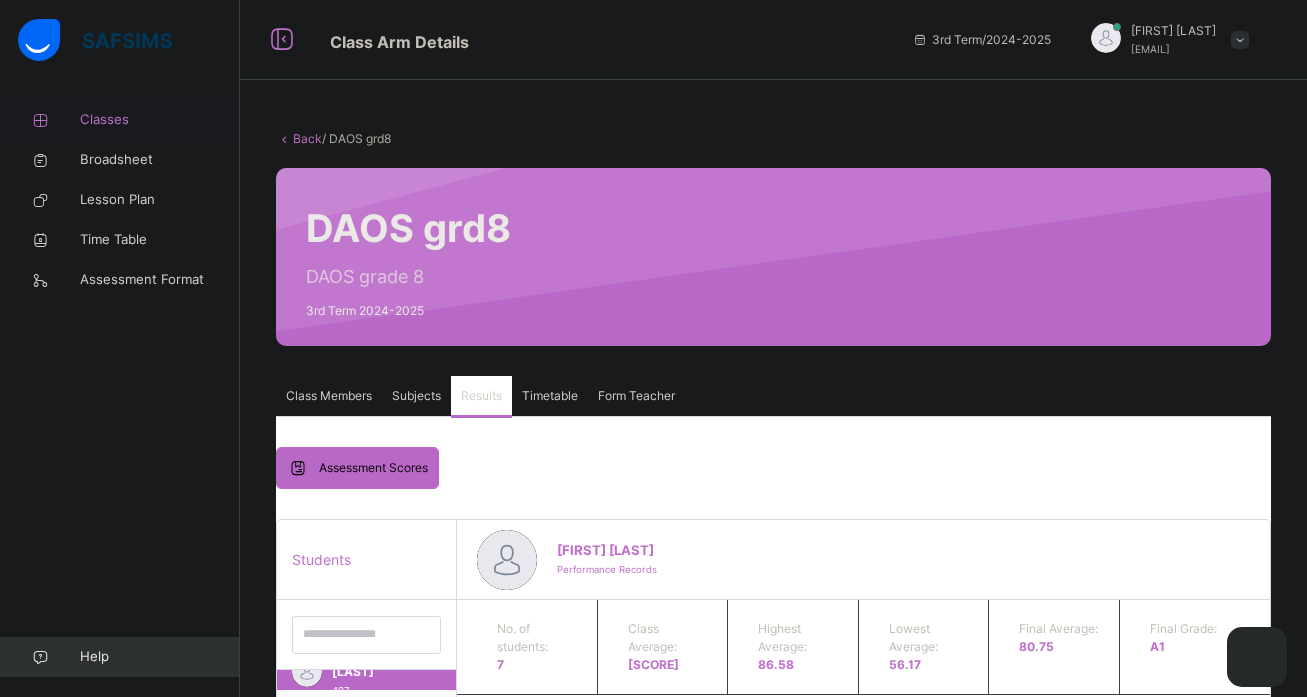 click on "Classes" at bounding box center [160, 120] 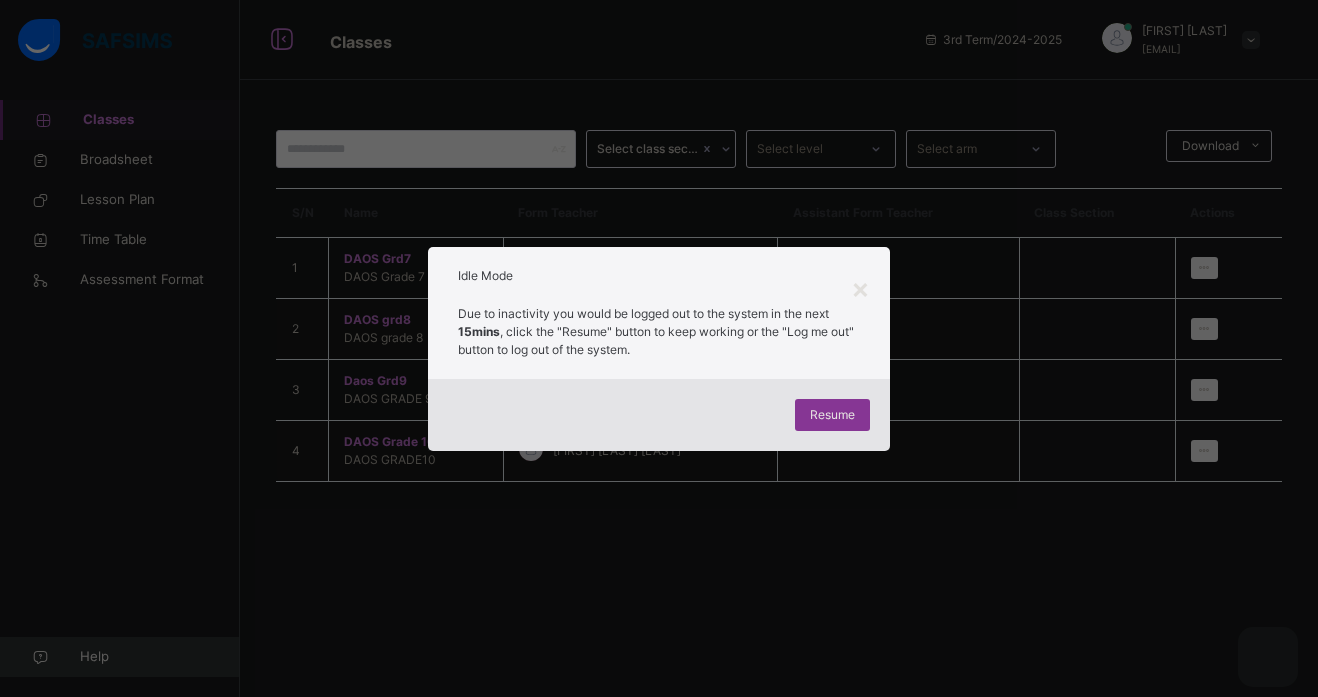click on "Resume" at bounding box center (832, 415) 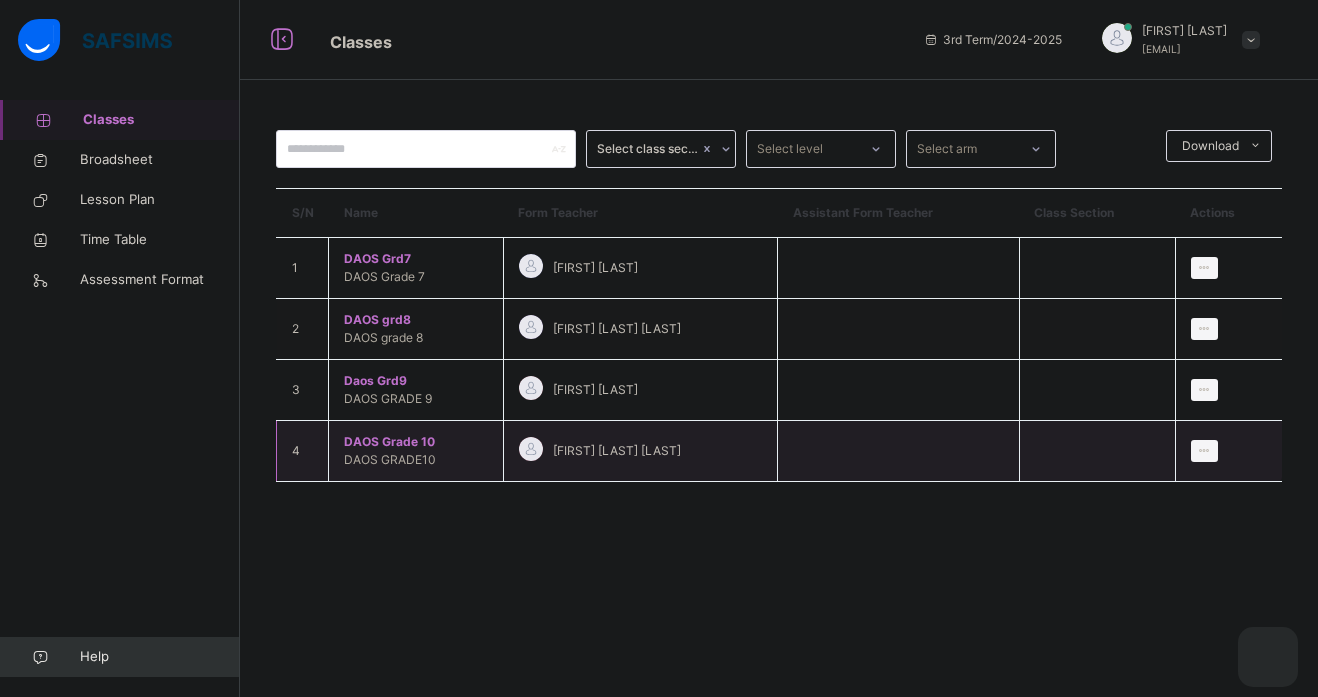 click on "DAOS Grade 10" at bounding box center [416, 442] 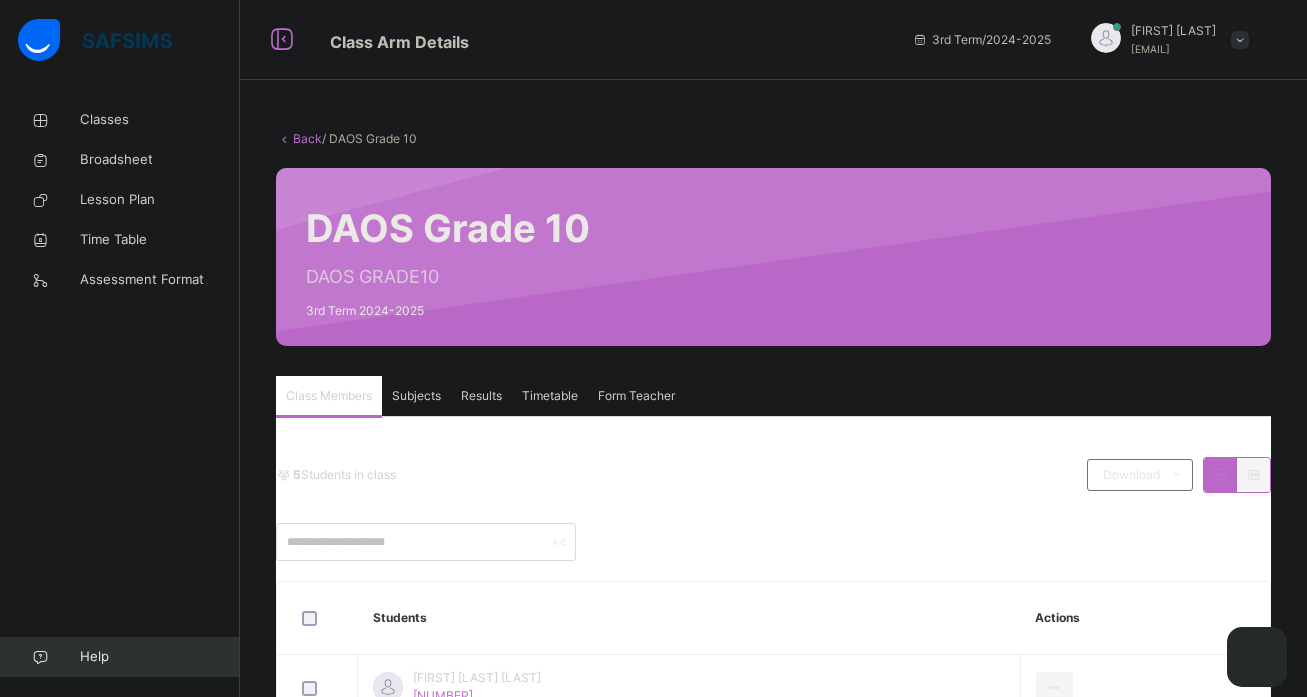click on "Subjects" at bounding box center (416, 396) 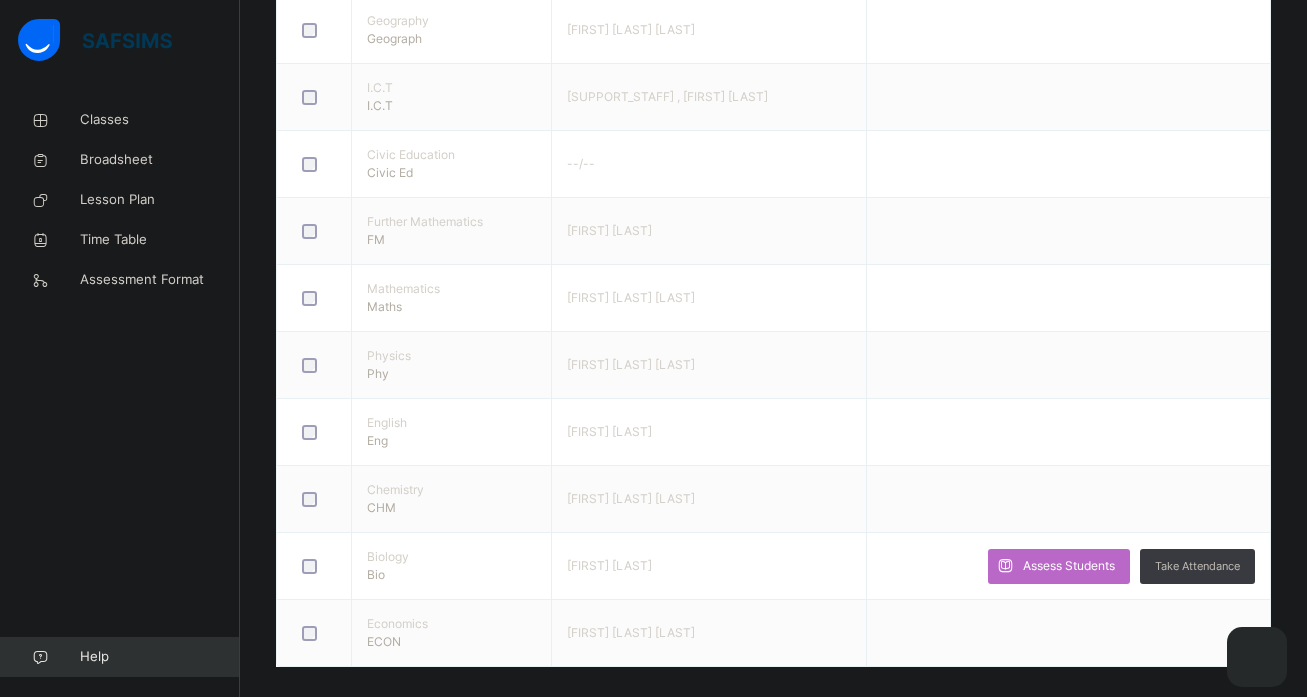 scroll, scrollTop: 596, scrollLeft: 0, axis: vertical 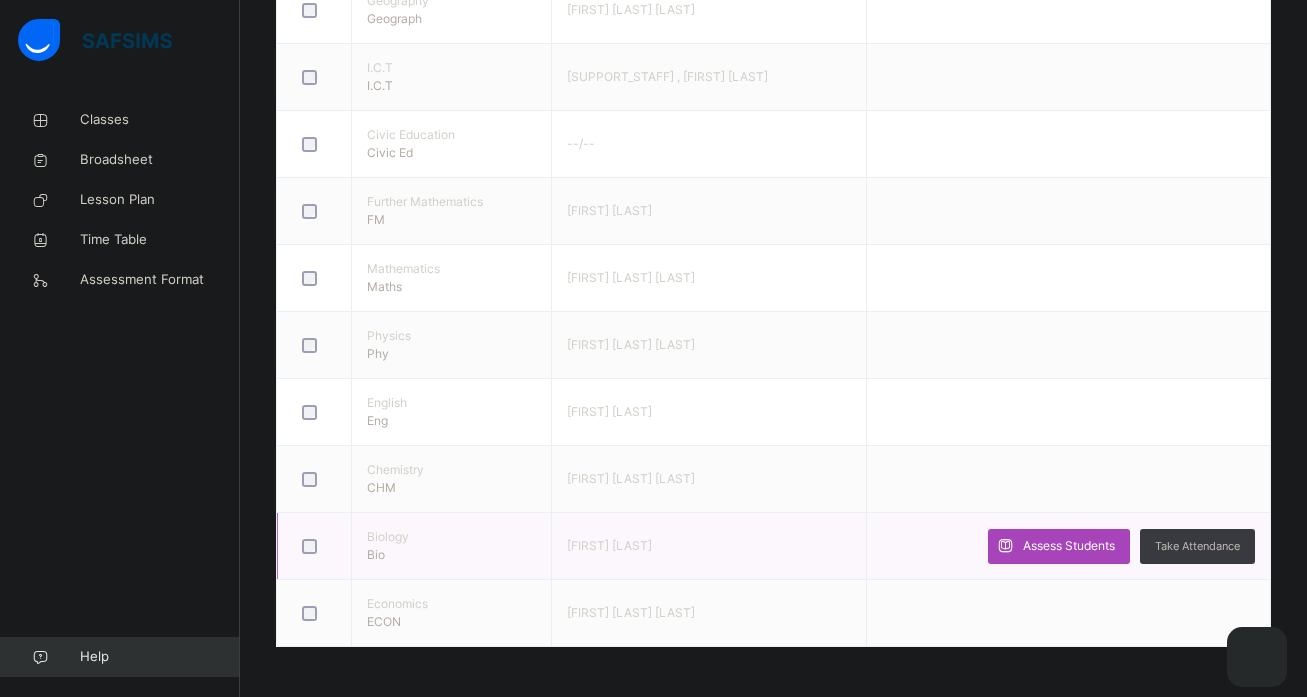 click on "Assess Students" at bounding box center (1059, 546) 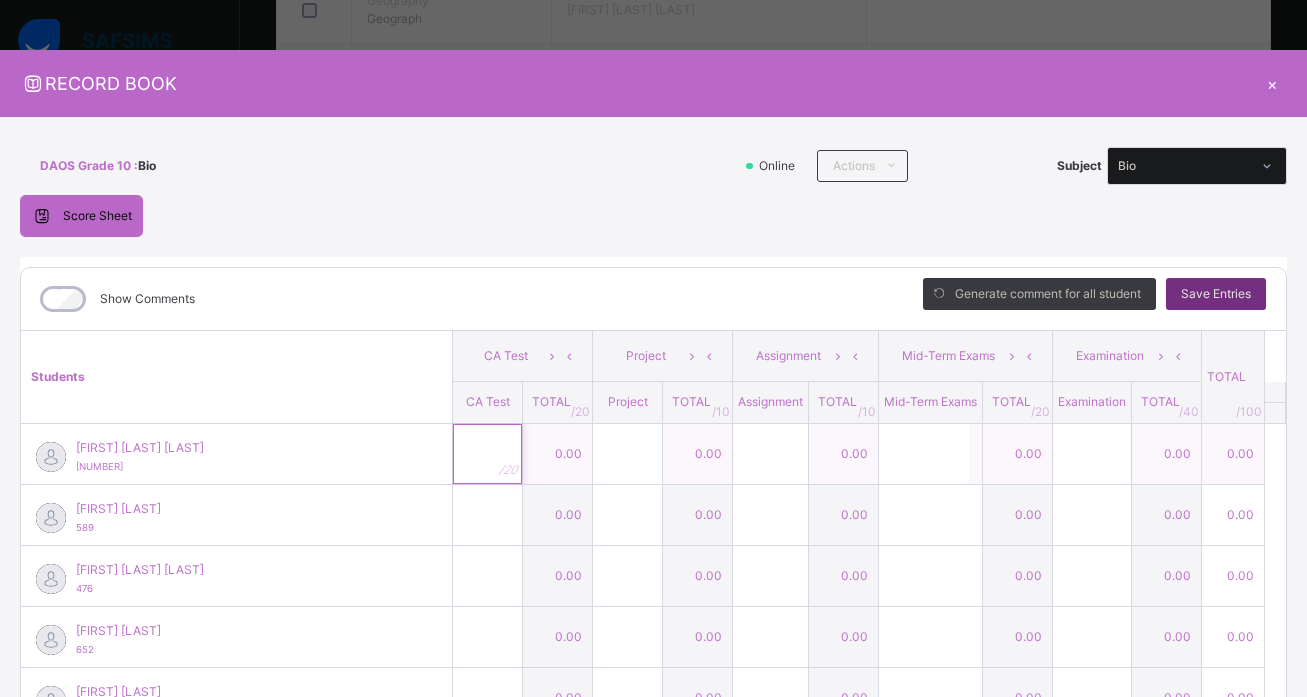 click at bounding box center [487, 454] 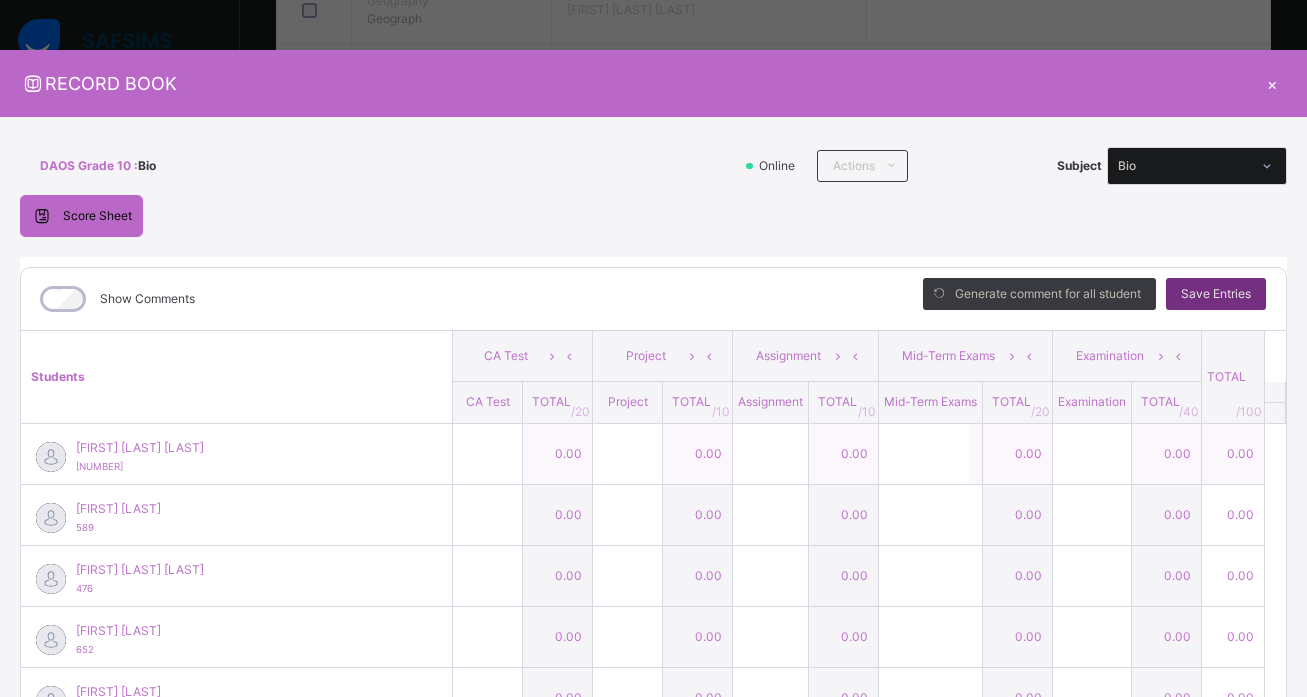 click on "[FIRST] [LAST] 476" at bounding box center [236, 576] 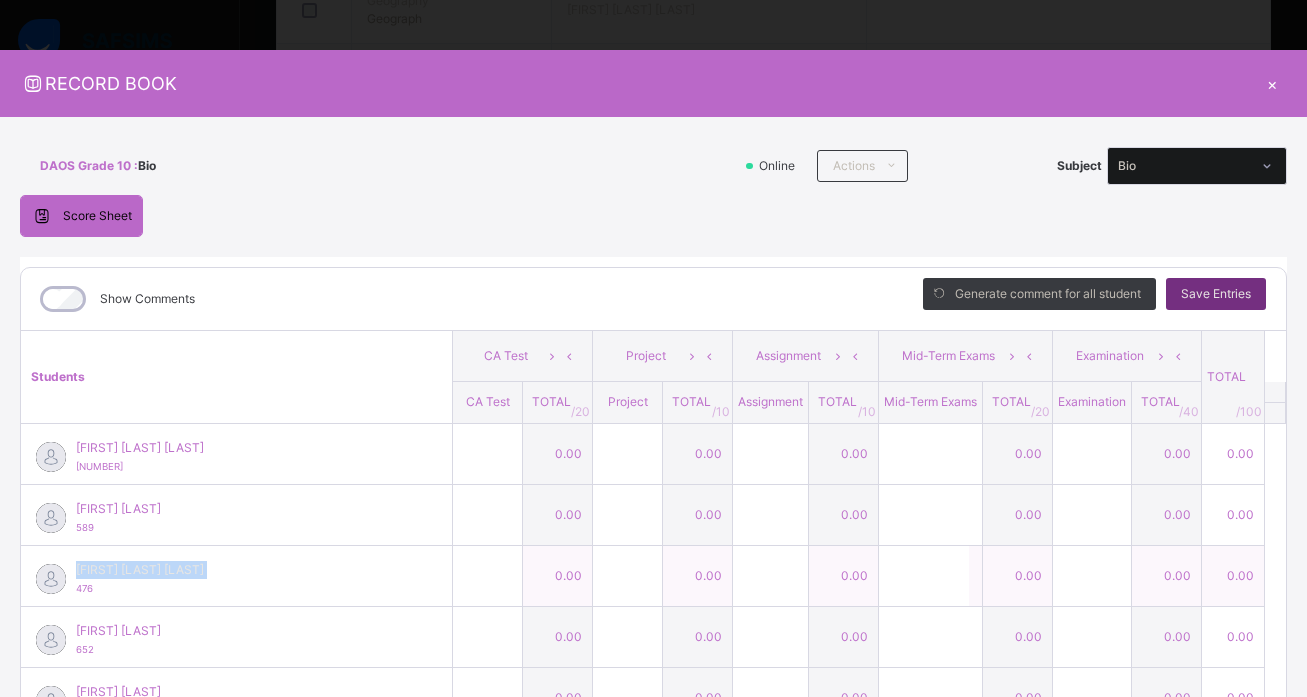 scroll, scrollTop: 113, scrollLeft: 0, axis: vertical 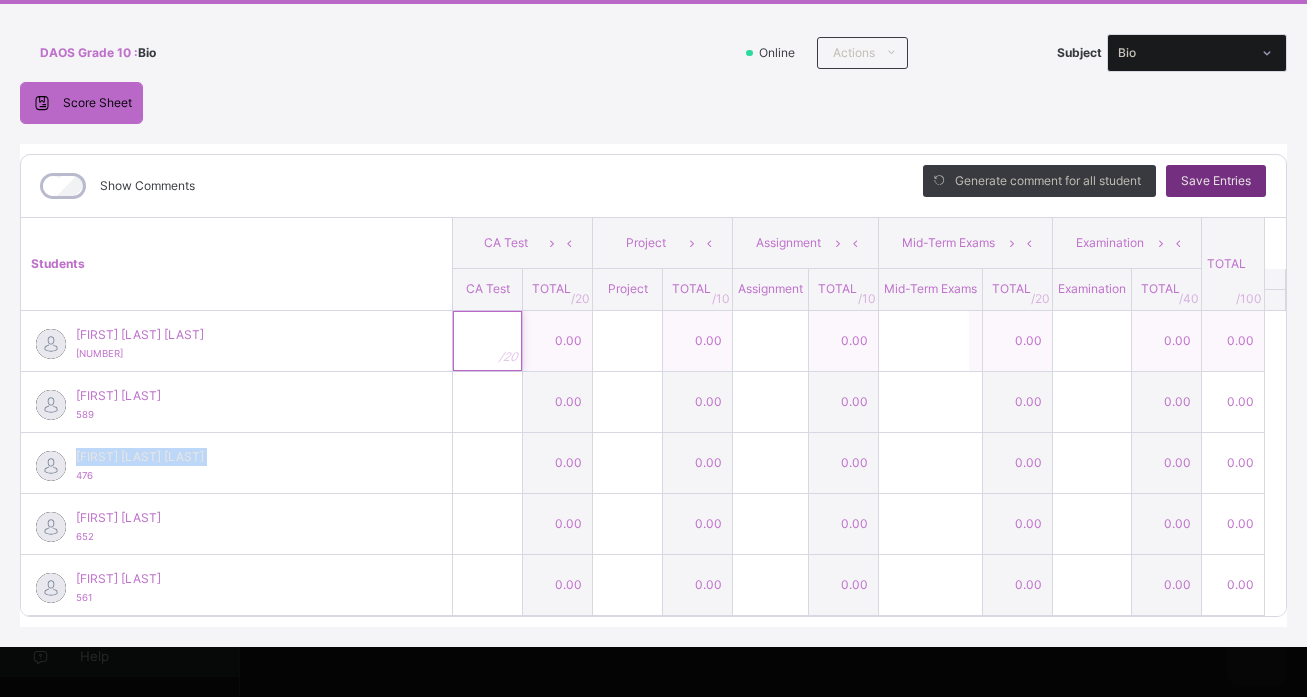 click at bounding box center [487, 341] 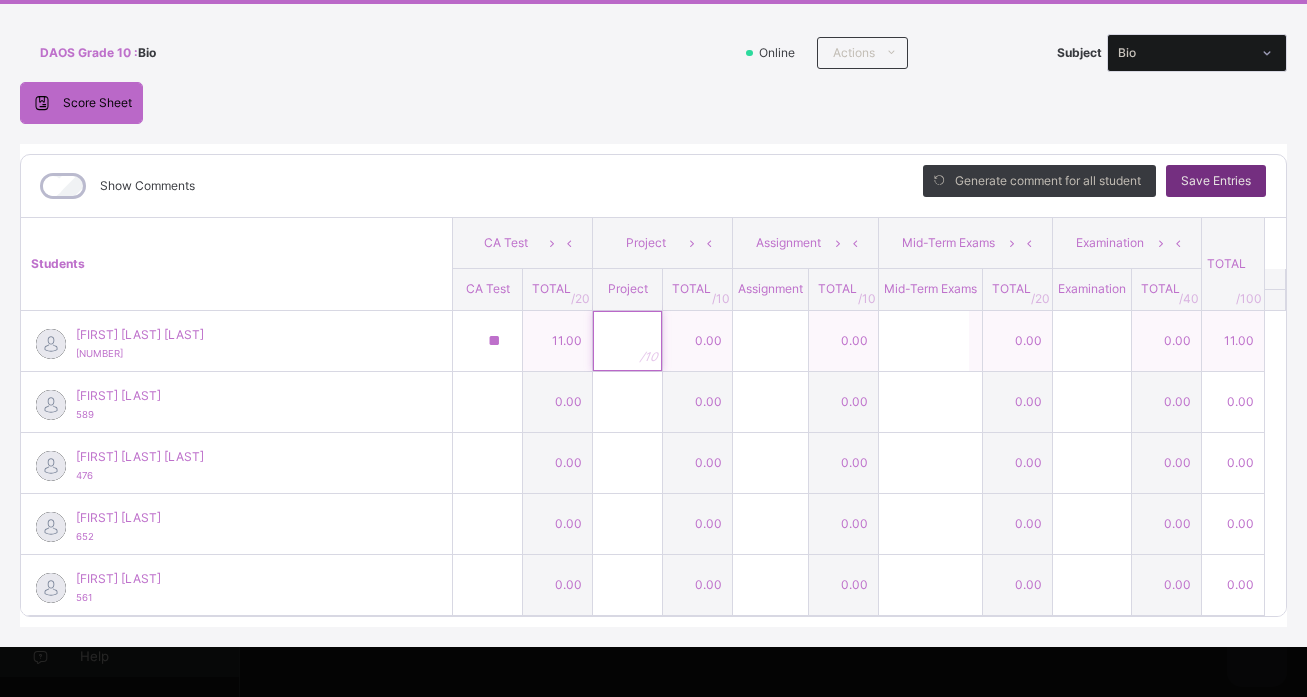 click at bounding box center [627, 341] 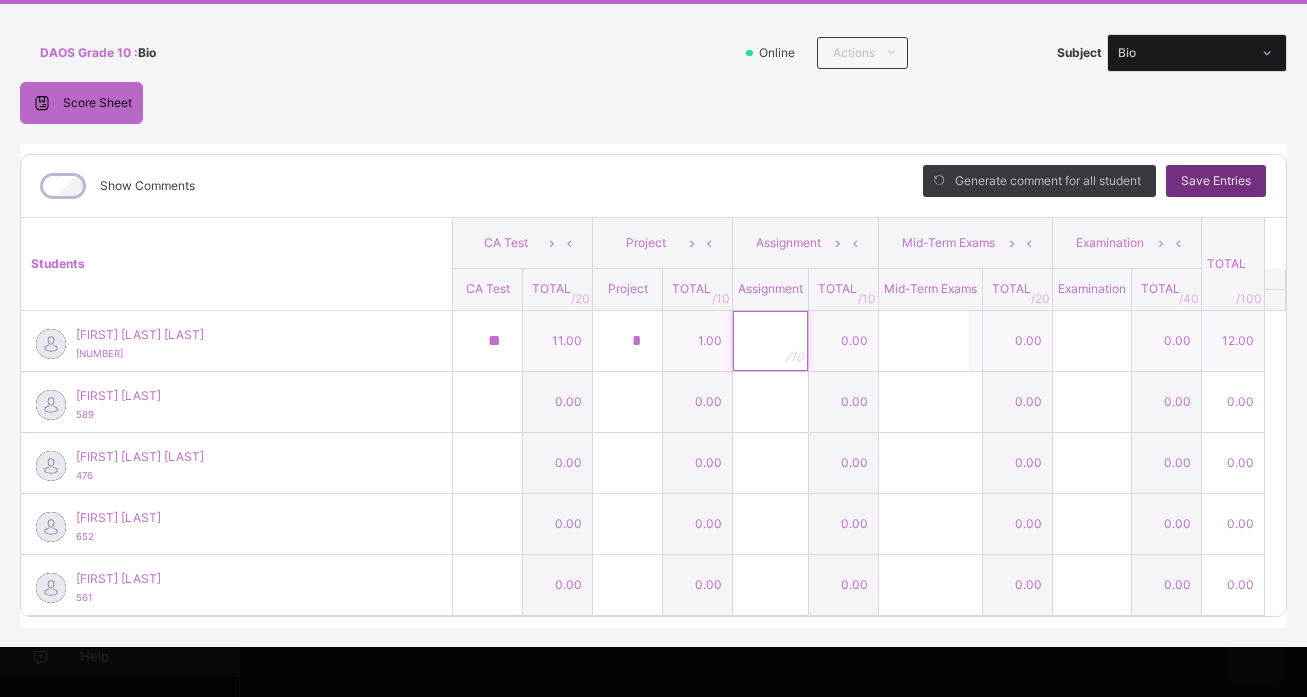 click at bounding box center [770, 341] 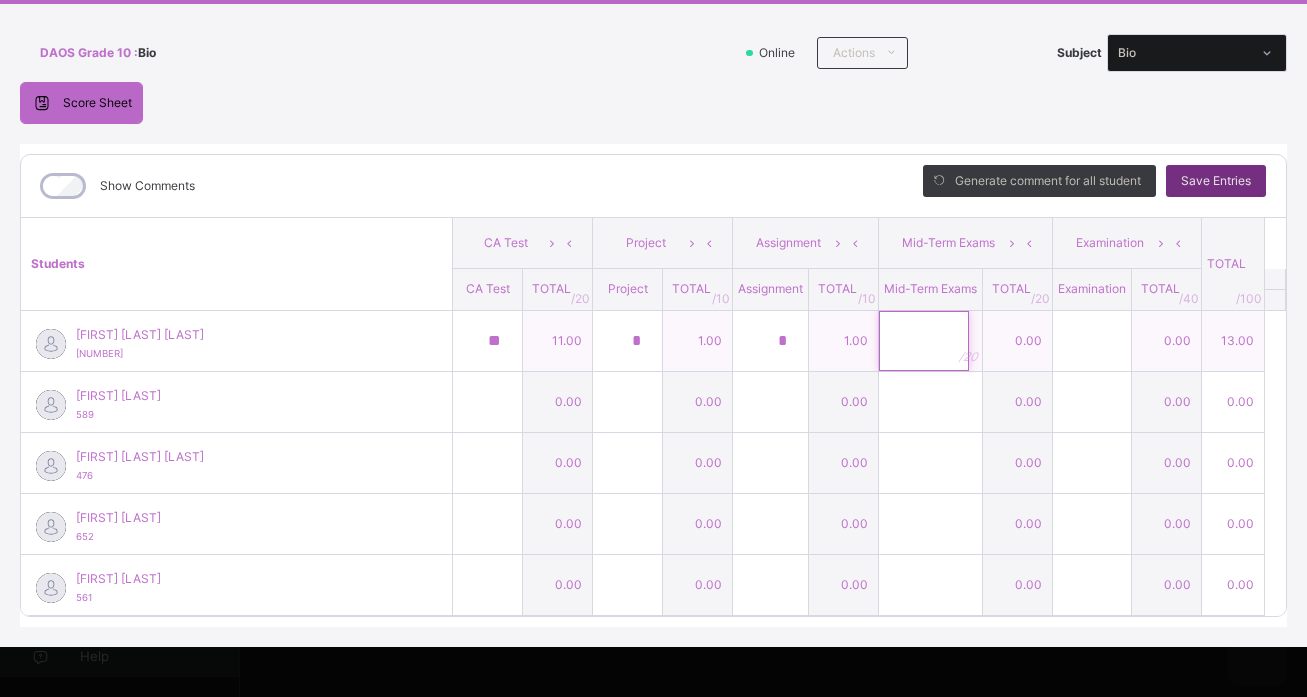 click at bounding box center [924, 341] 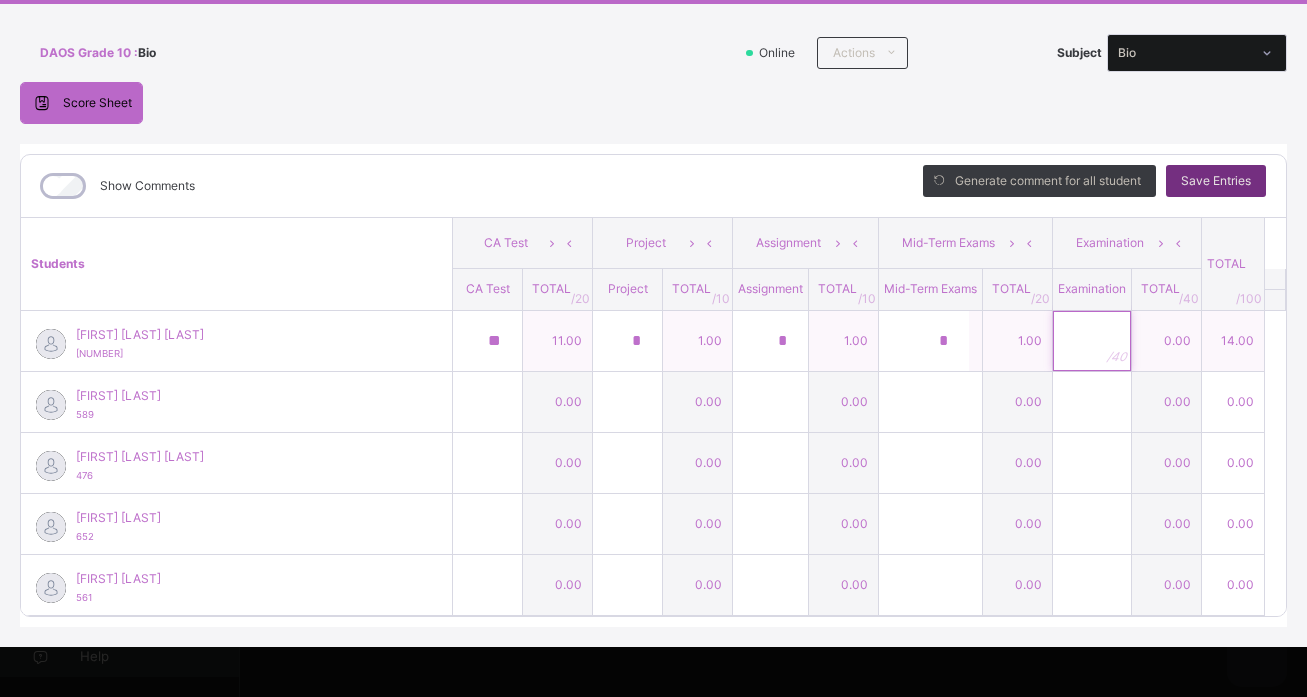 click at bounding box center [1092, 341] 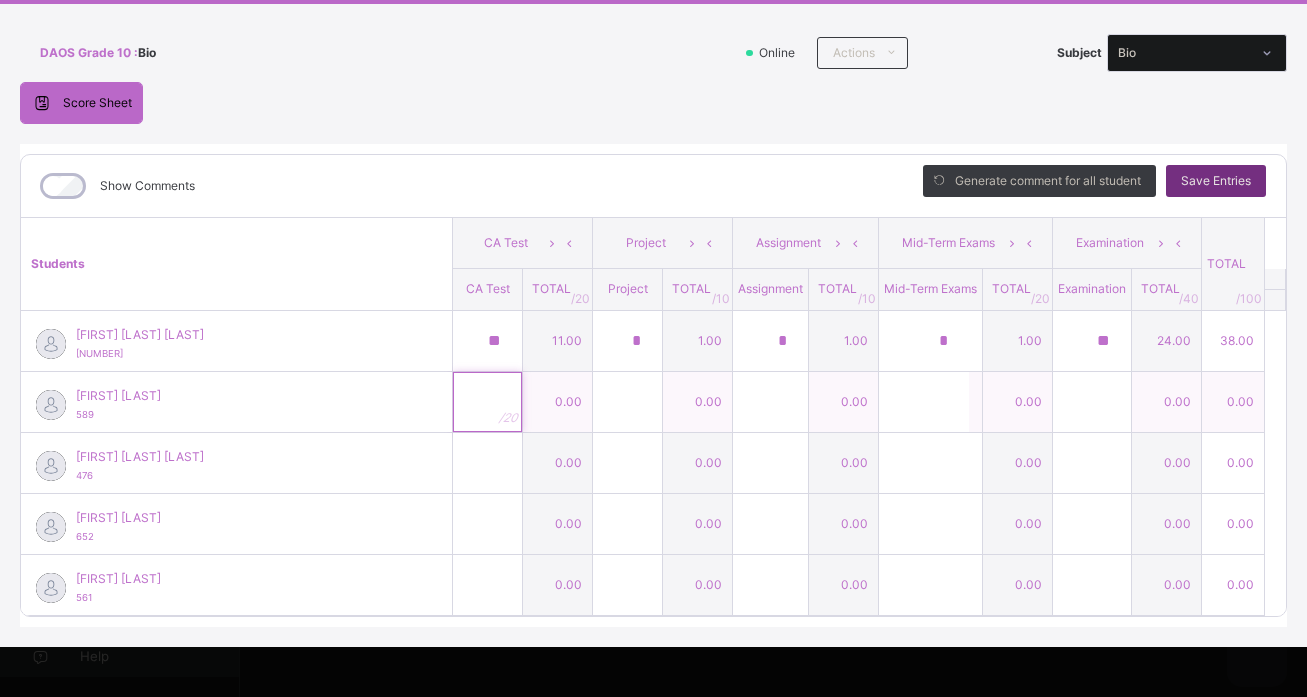 click at bounding box center [487, 402] 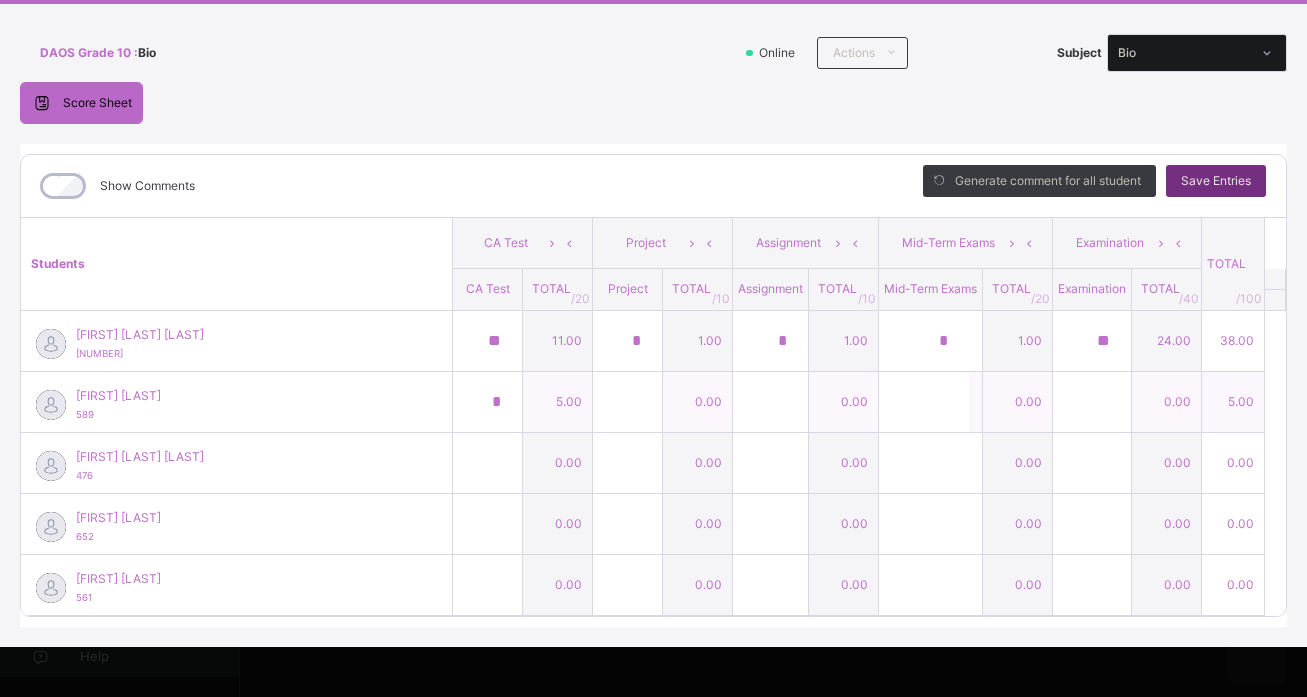 click on "5.00" at bounding box center [558, 401] 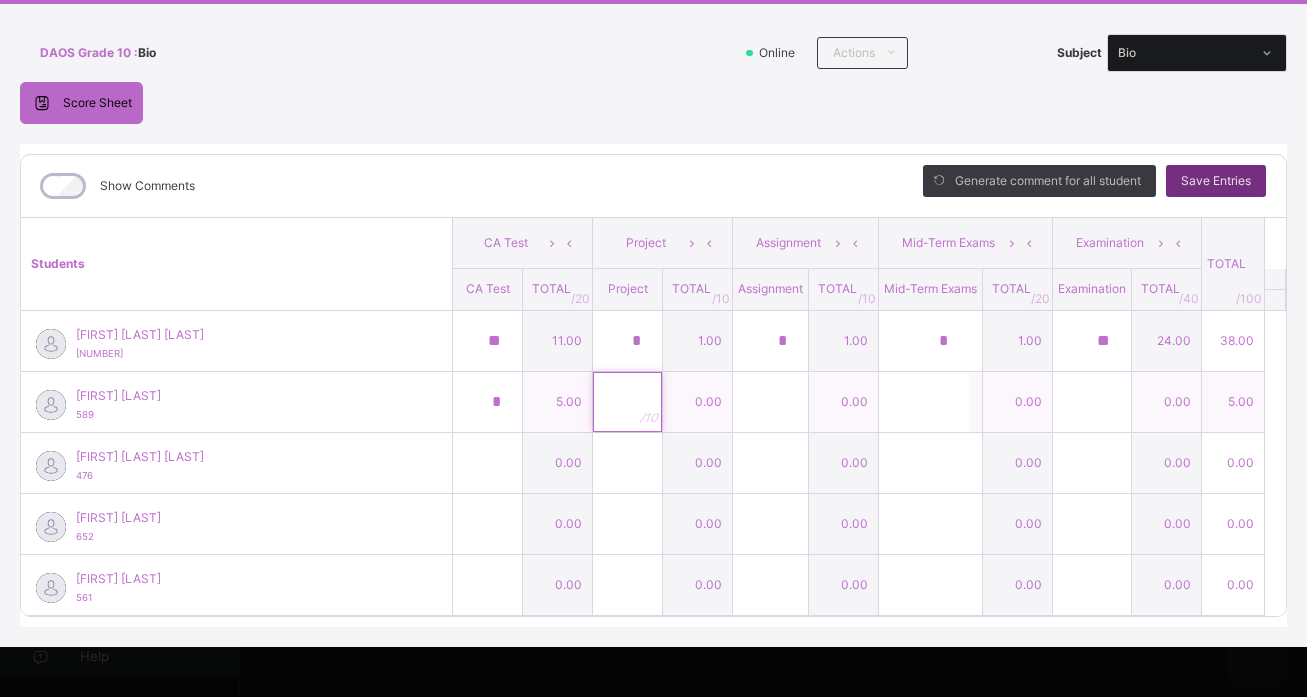 click at bounding box center [627, 402] 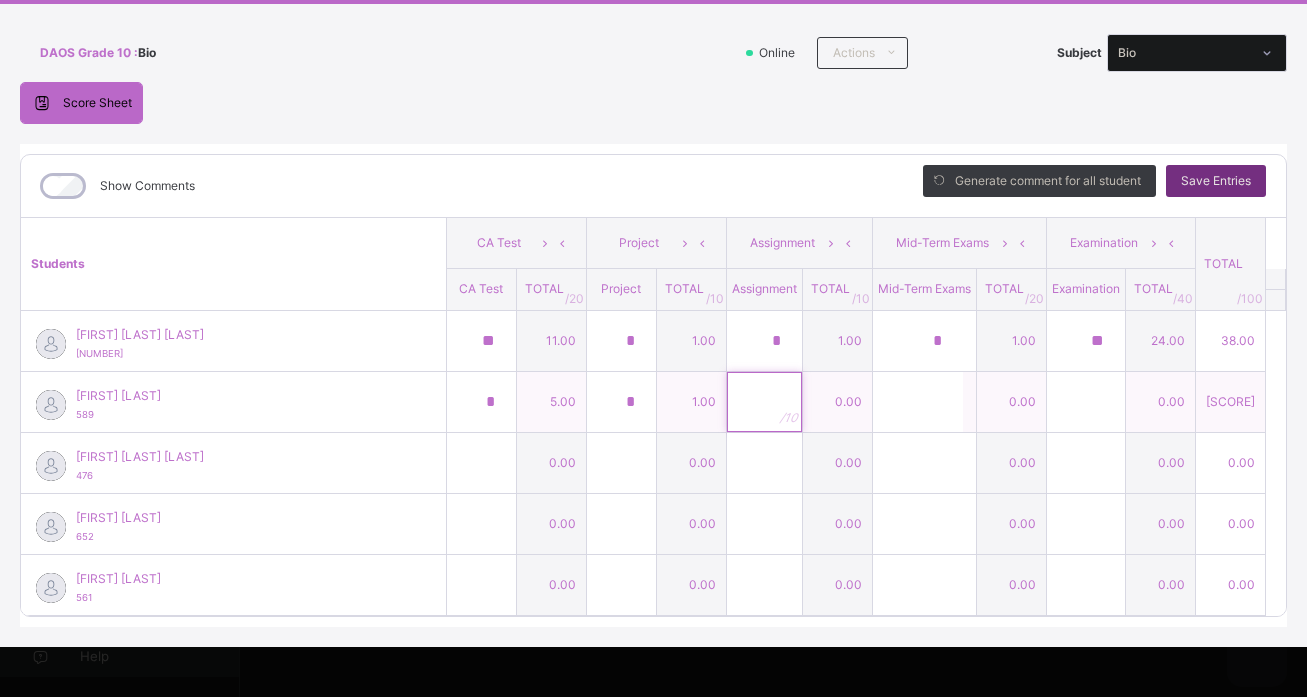click at bounding box center [764, 402] 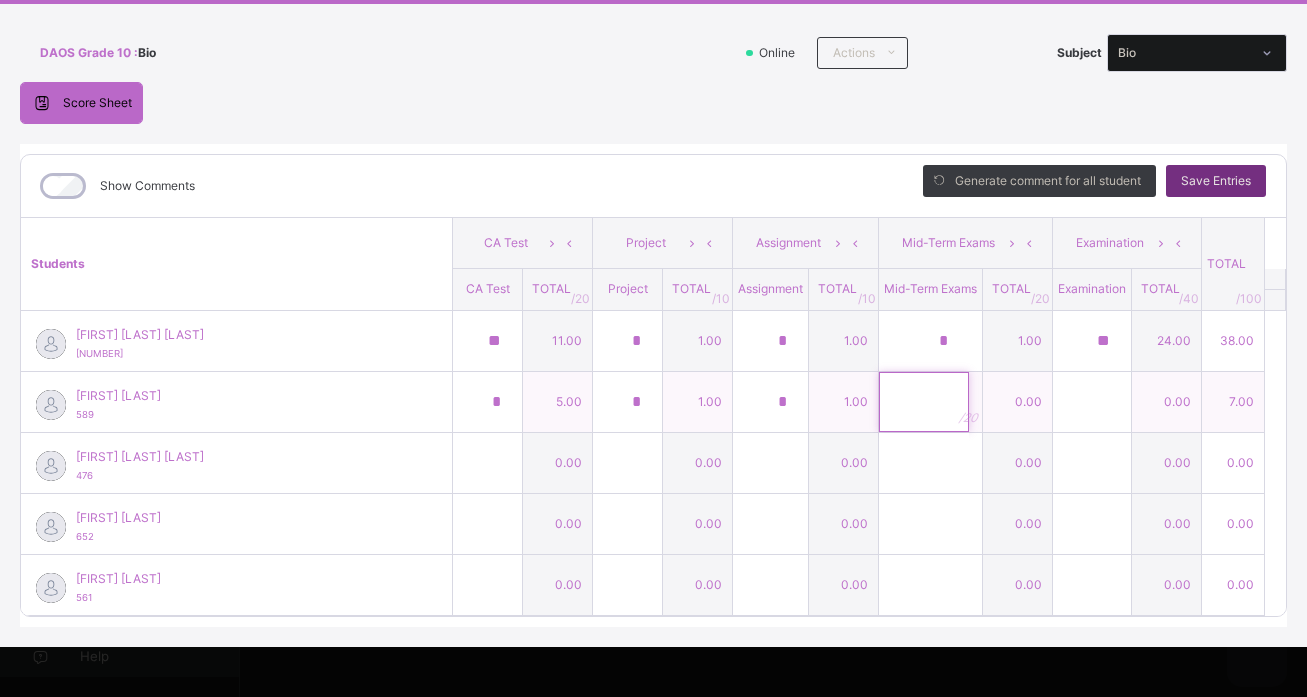 click at bounding box center (930, 402) 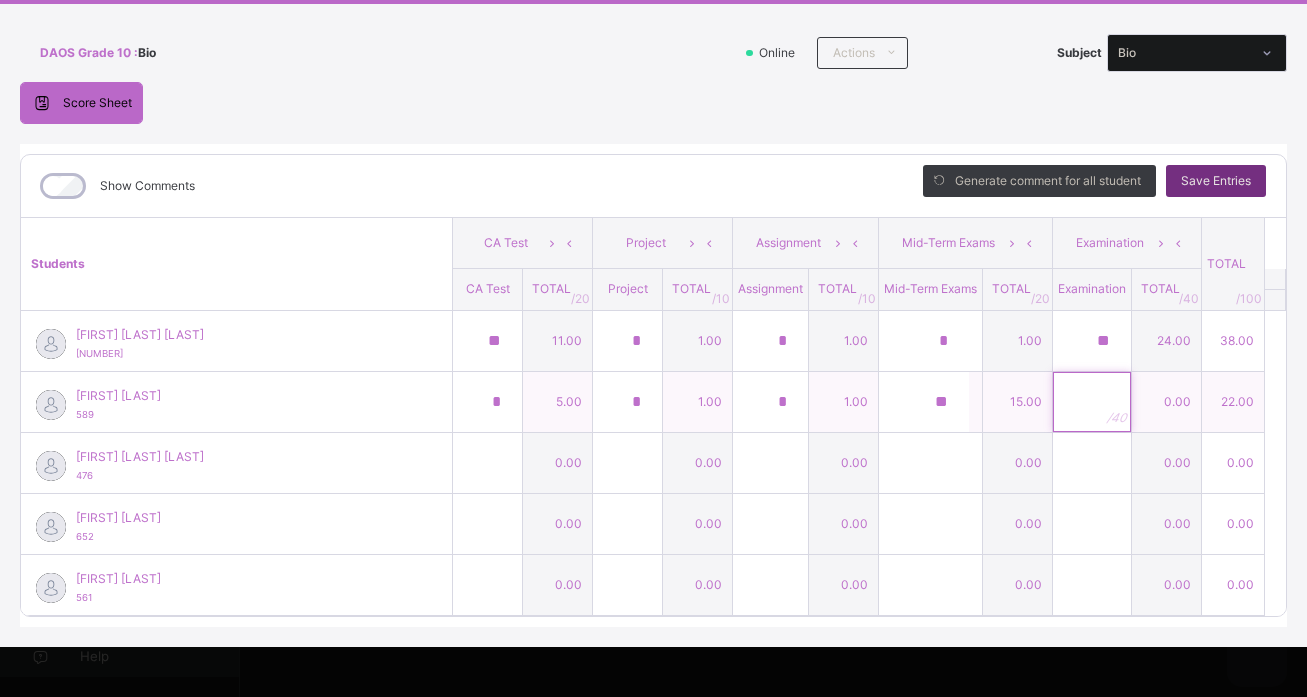 click at bounding box center (1092, 402) 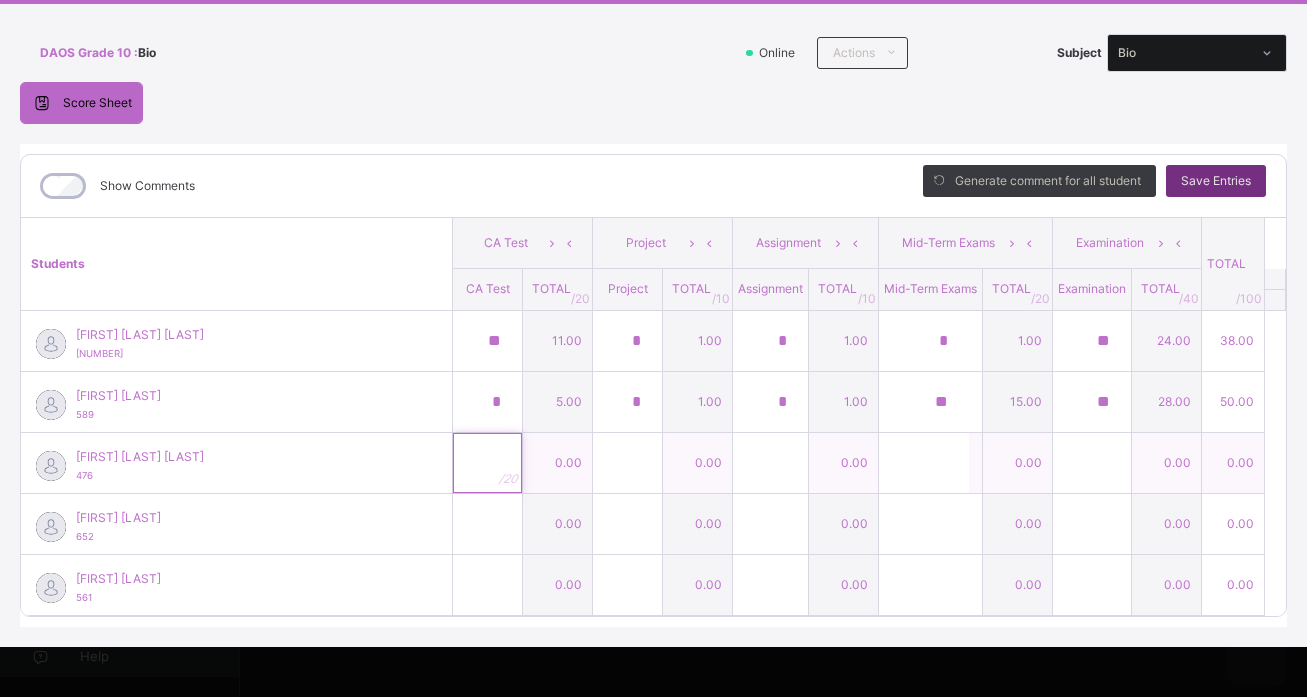 click at bounding box center (487, 463) 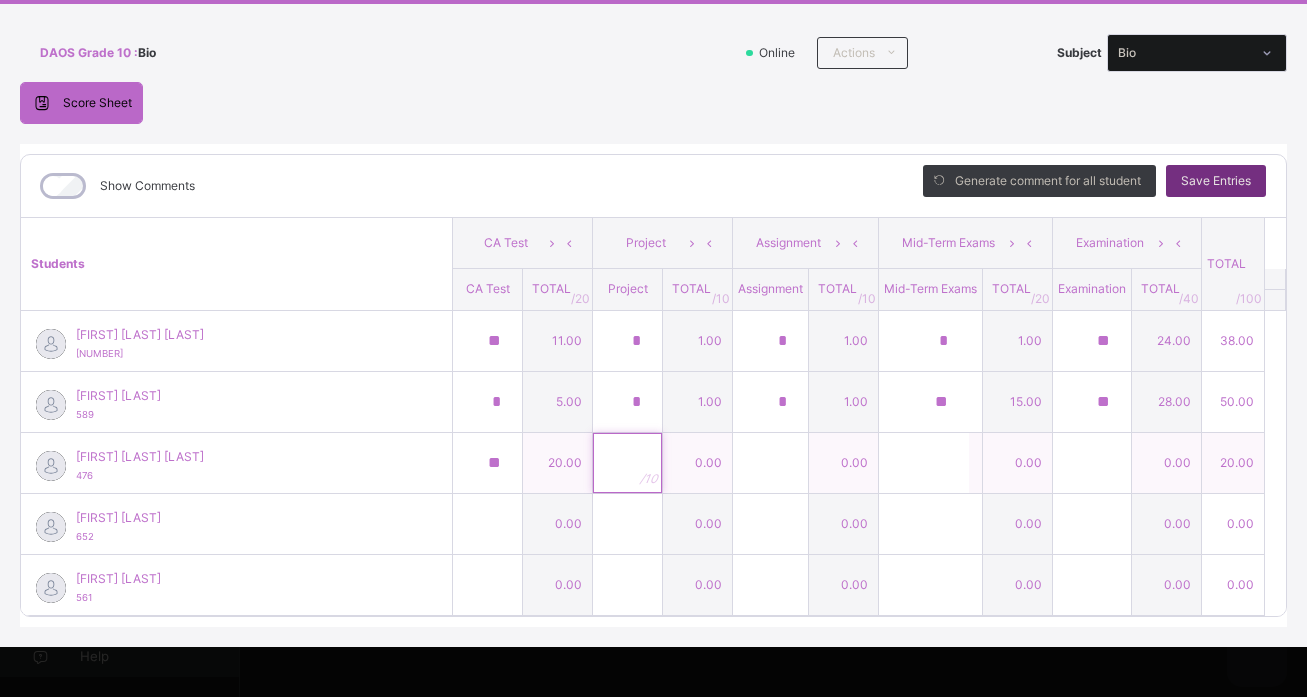 click at bounding box center [627, 463] 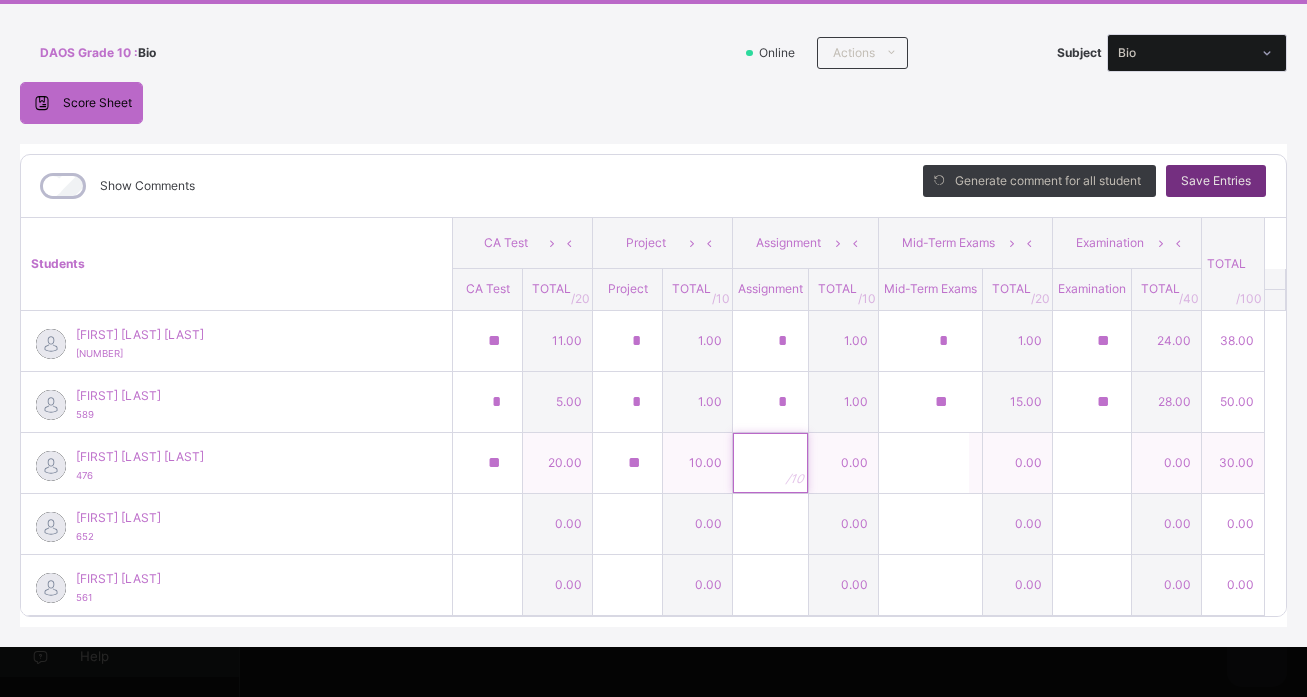 click at bounding box center (770, 463) 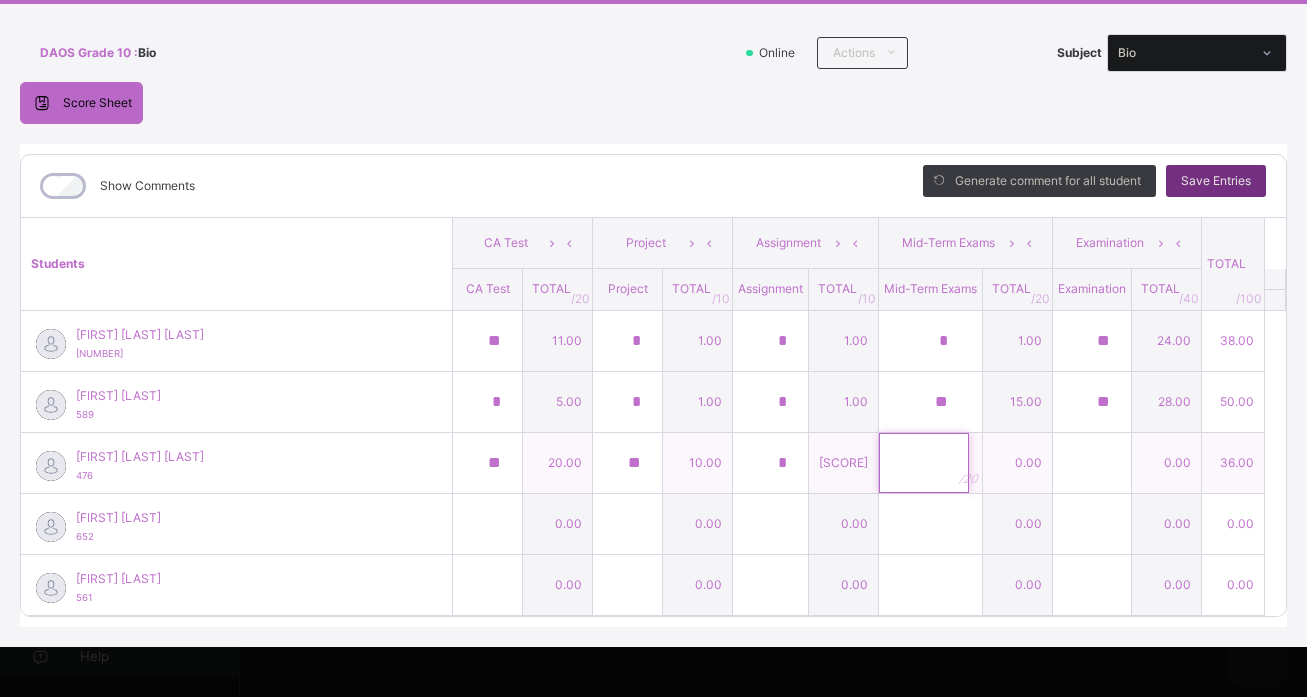 click at bounding box center (924, 463) 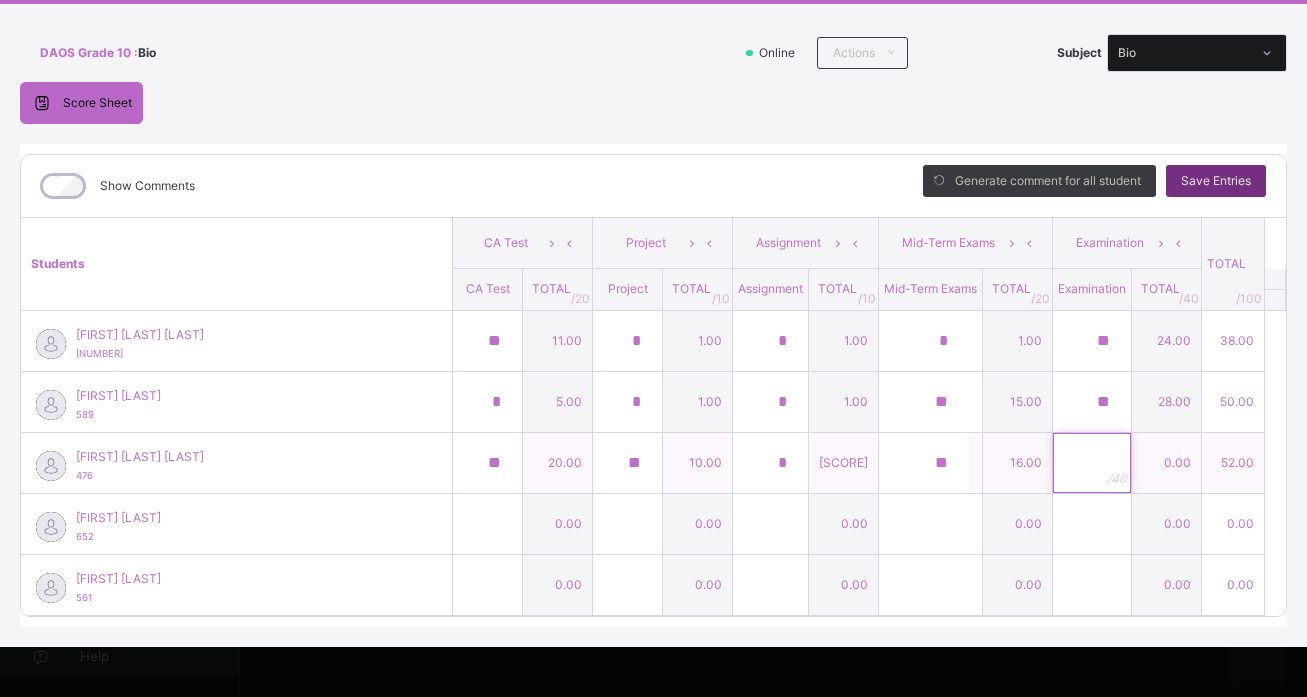 click at bounding box center (1092, 463) 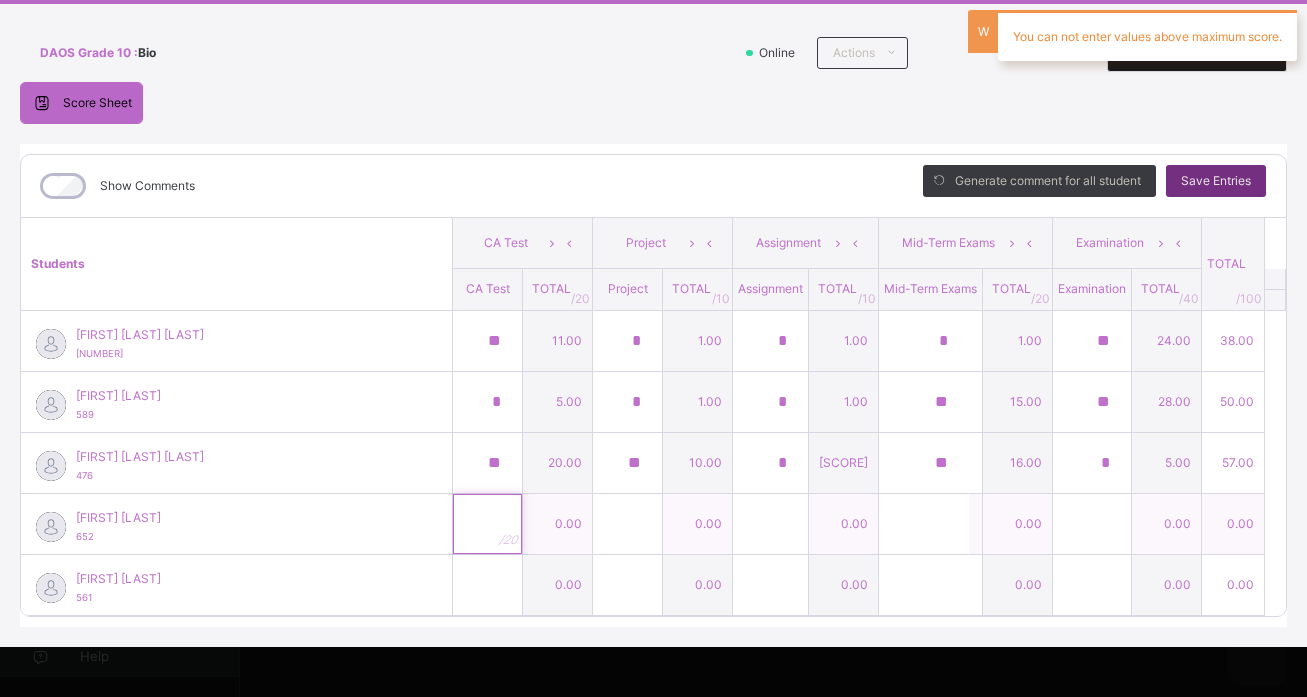click at bounding box center (487, 524) 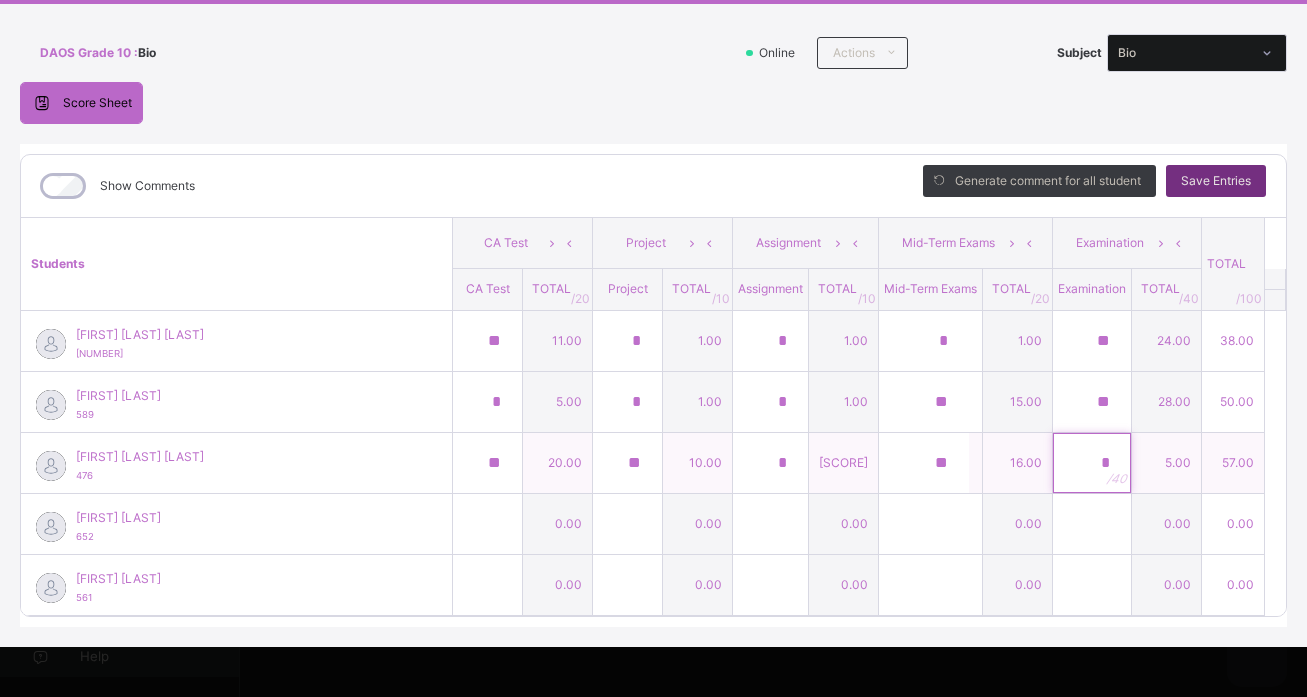 click on "*" at bounding box center [1092, 463] 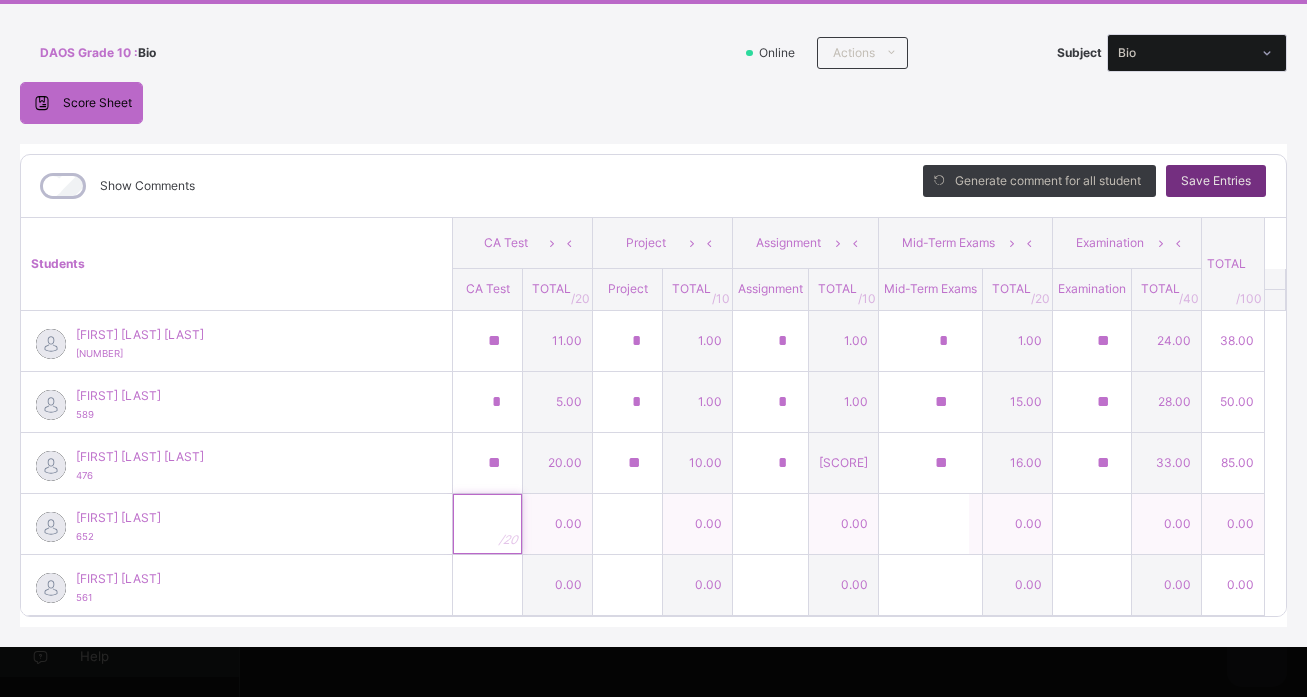 click at bounding box center [487, 524] 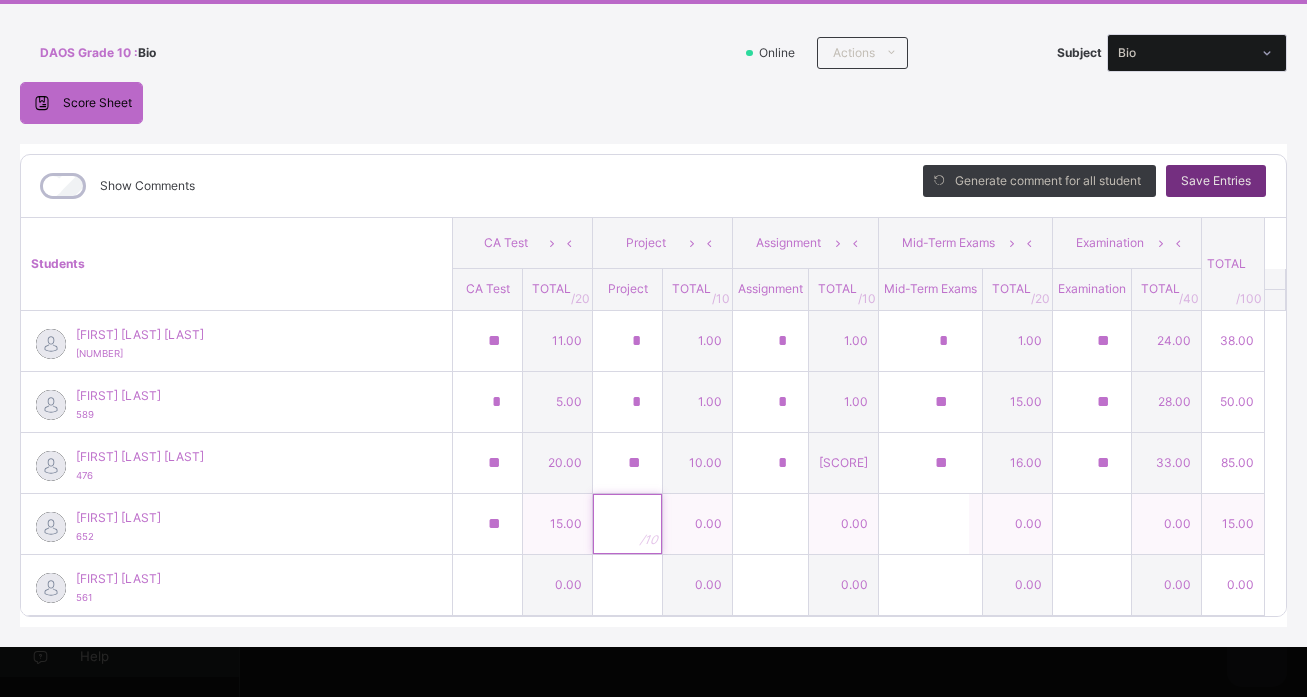 click at bounding box center [627, 524] 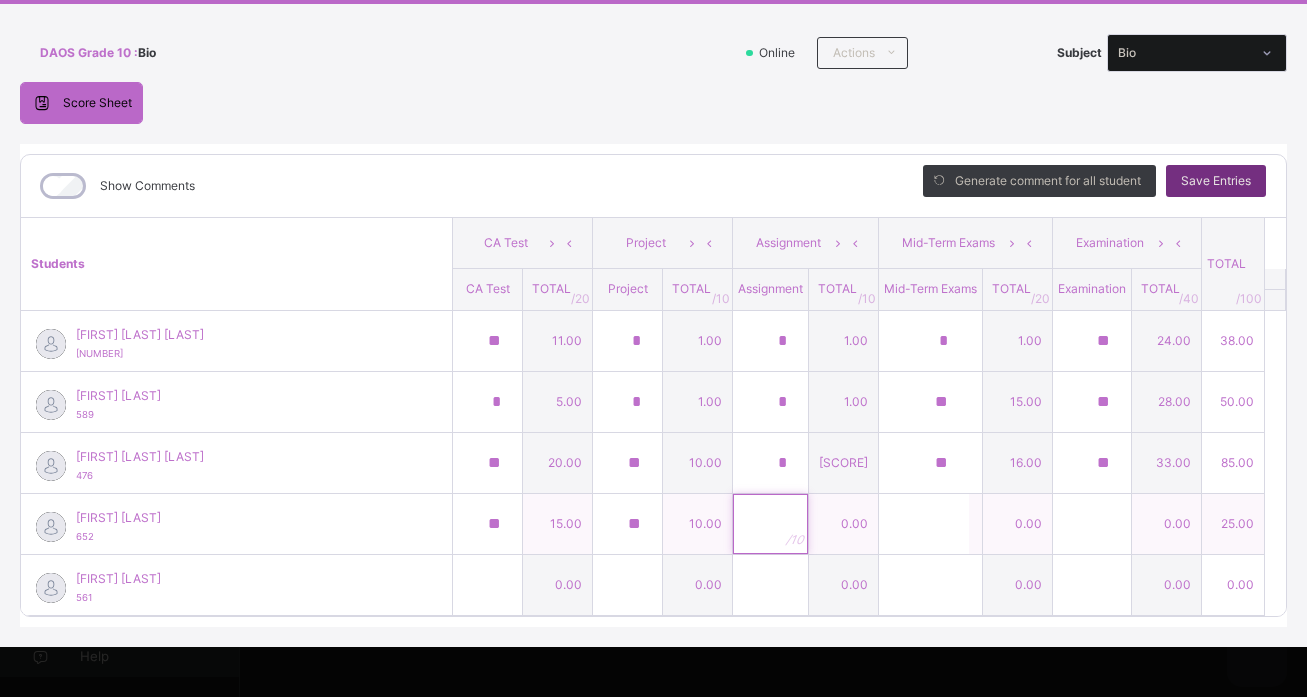 click at bounding box center (770, 524) 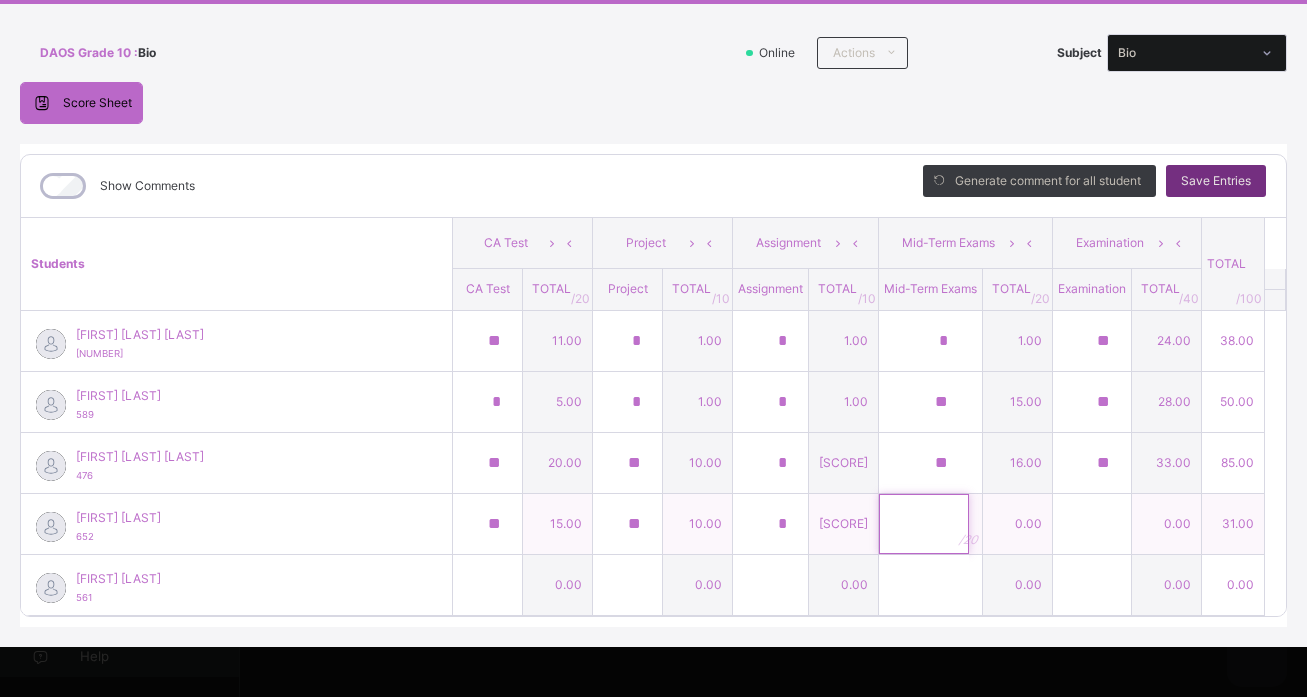 click at bounding box center (924, 524) 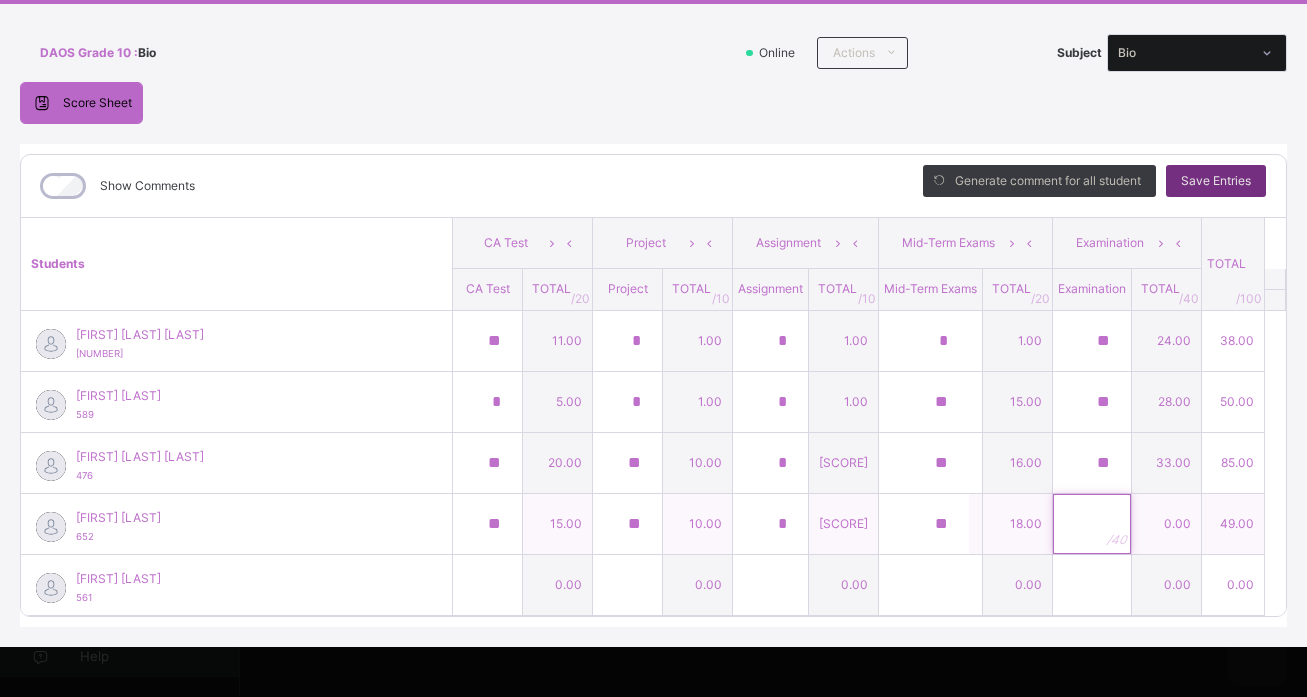 click at bounding box center [1092, 524] 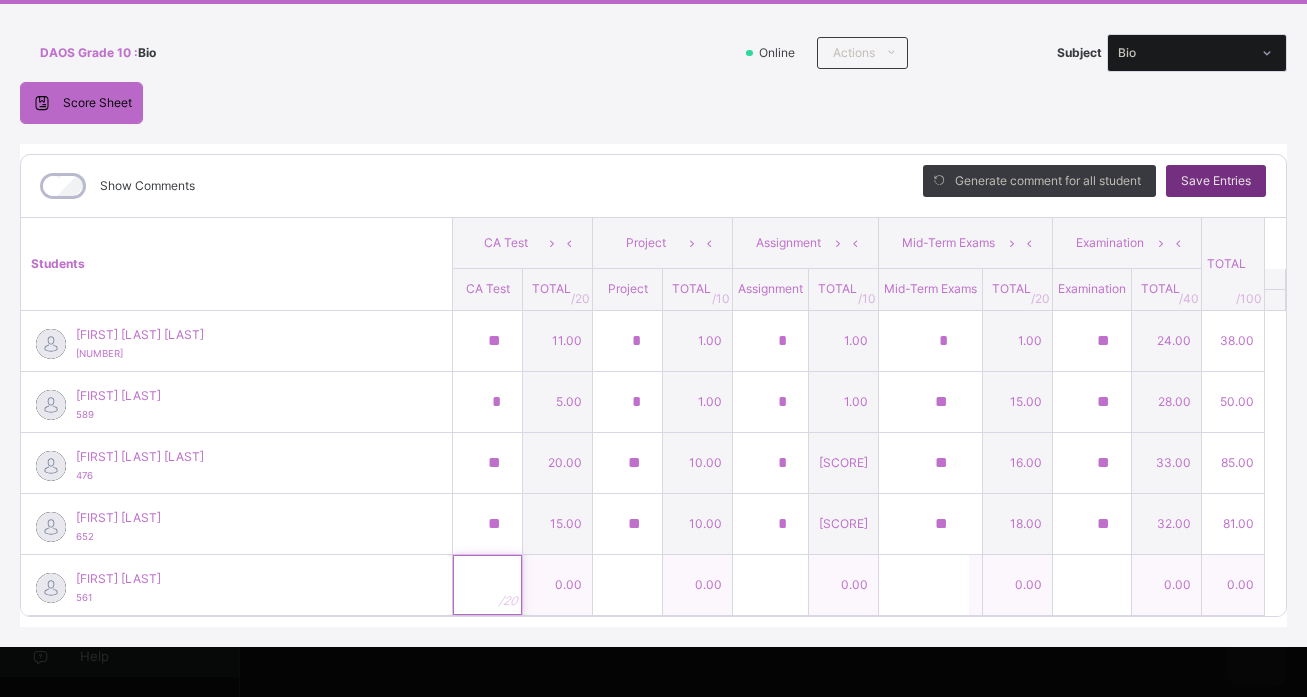 click at bounding box center (487, 585) 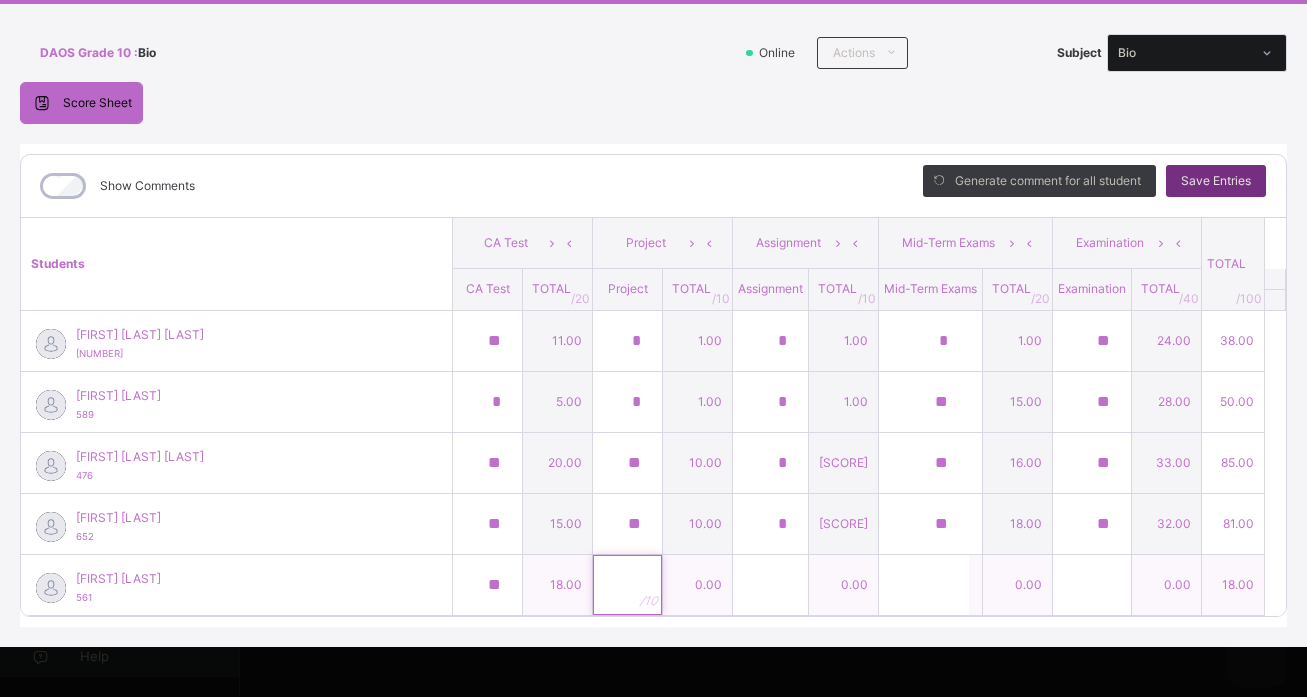 click at bounding box center [627, 585] 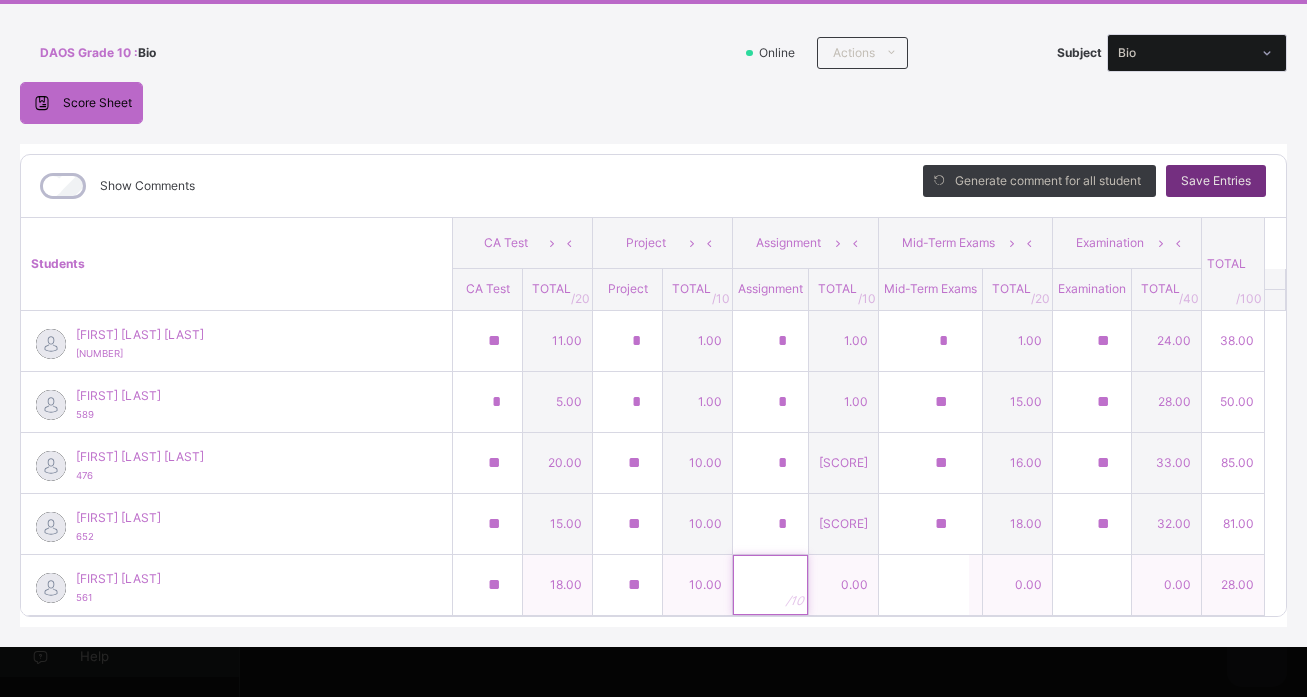 click at bounding box center [770, 585] 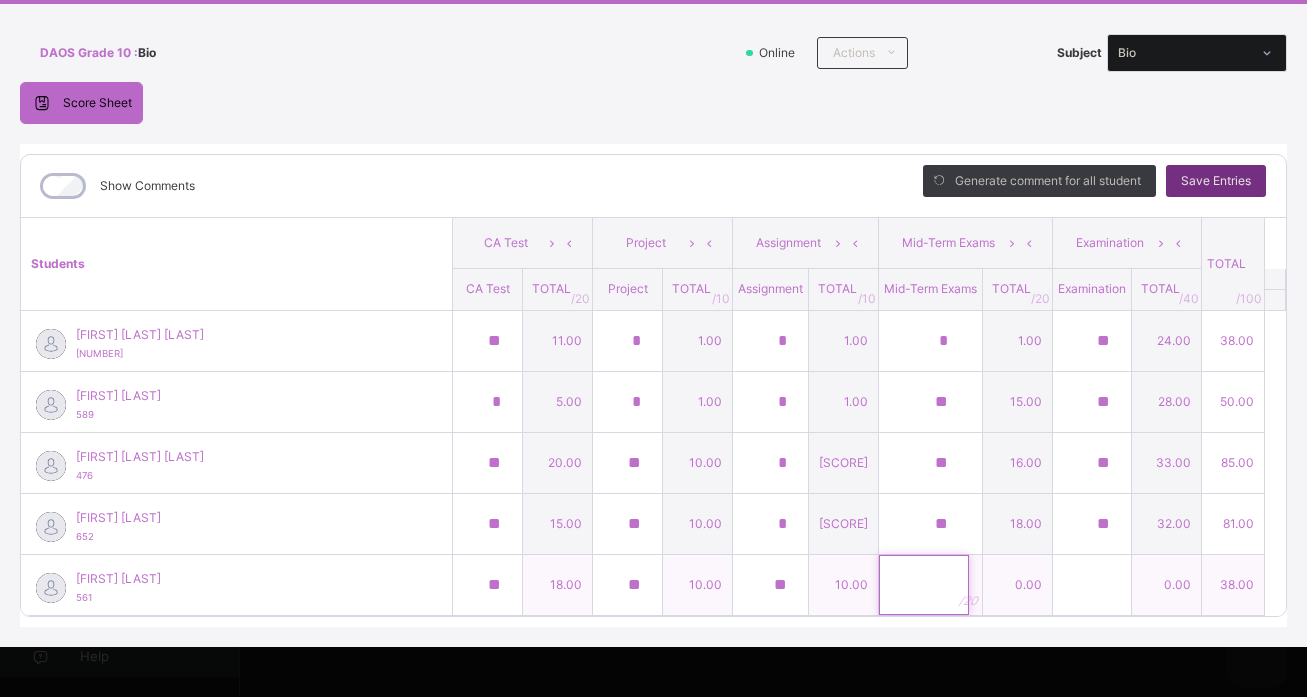 click at bounding box center (924, 585) 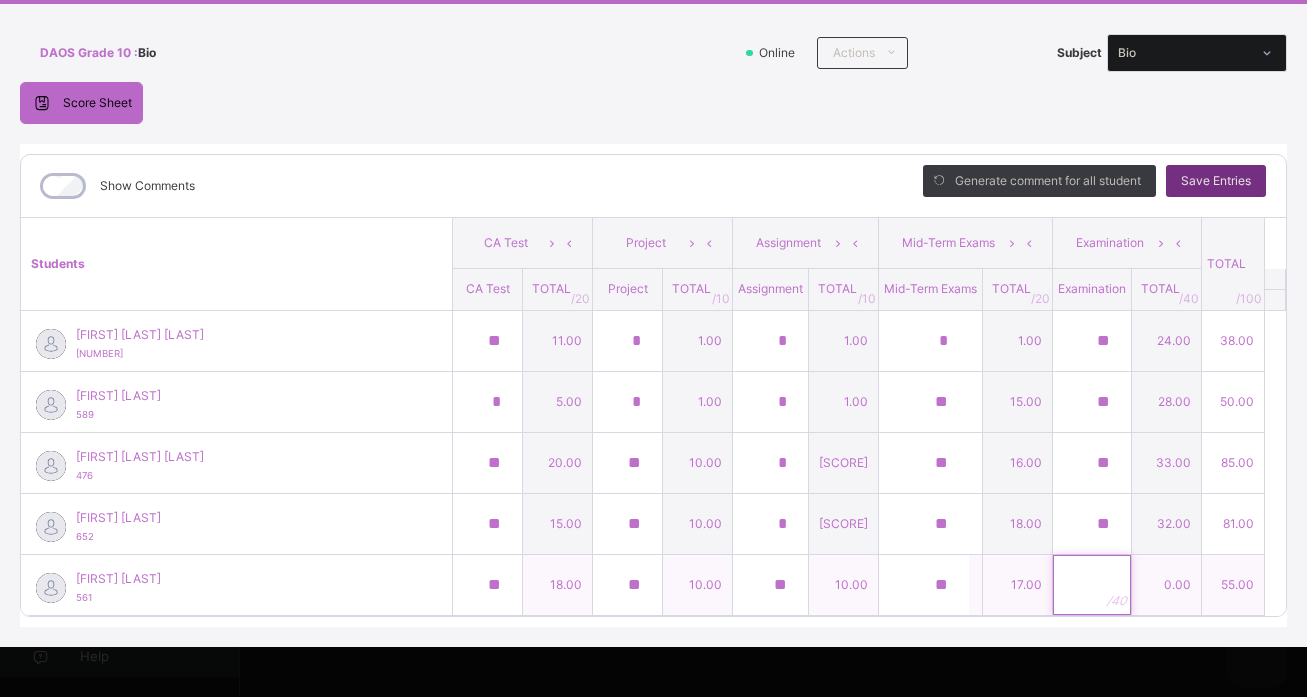 click at bounding box center [1092, 585] 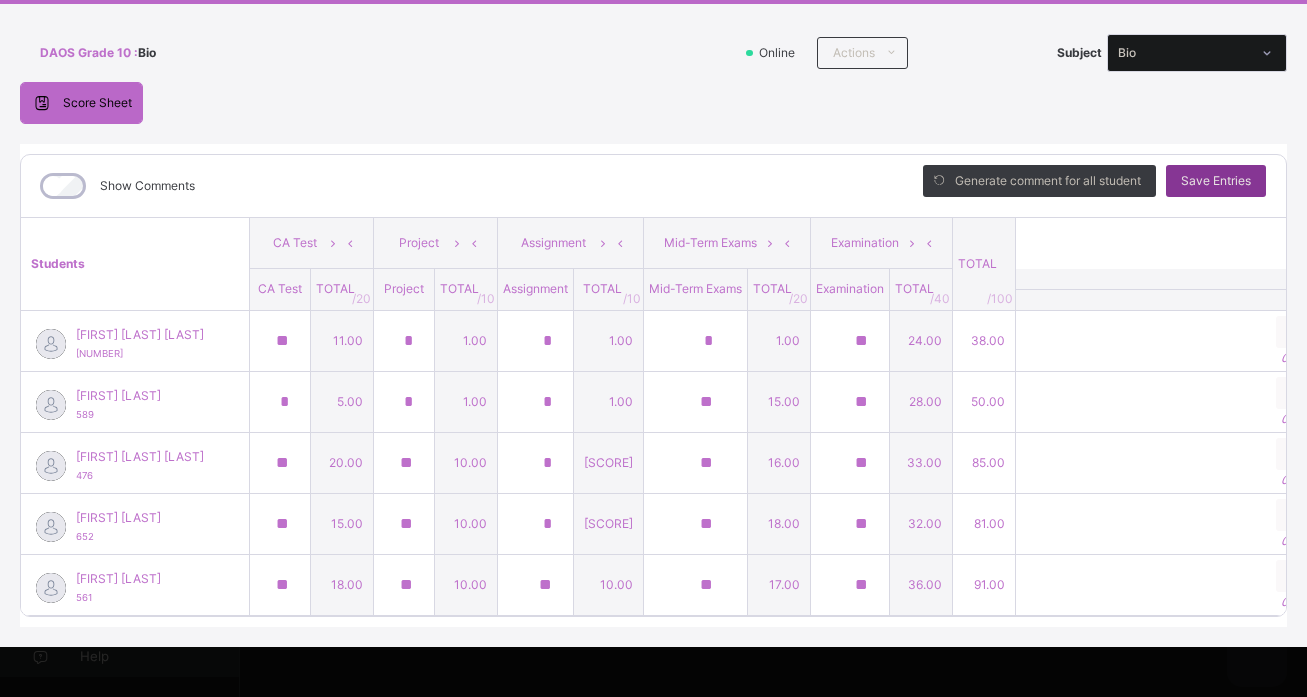 click on "Save Entries" at bounding box center [1216, 181] 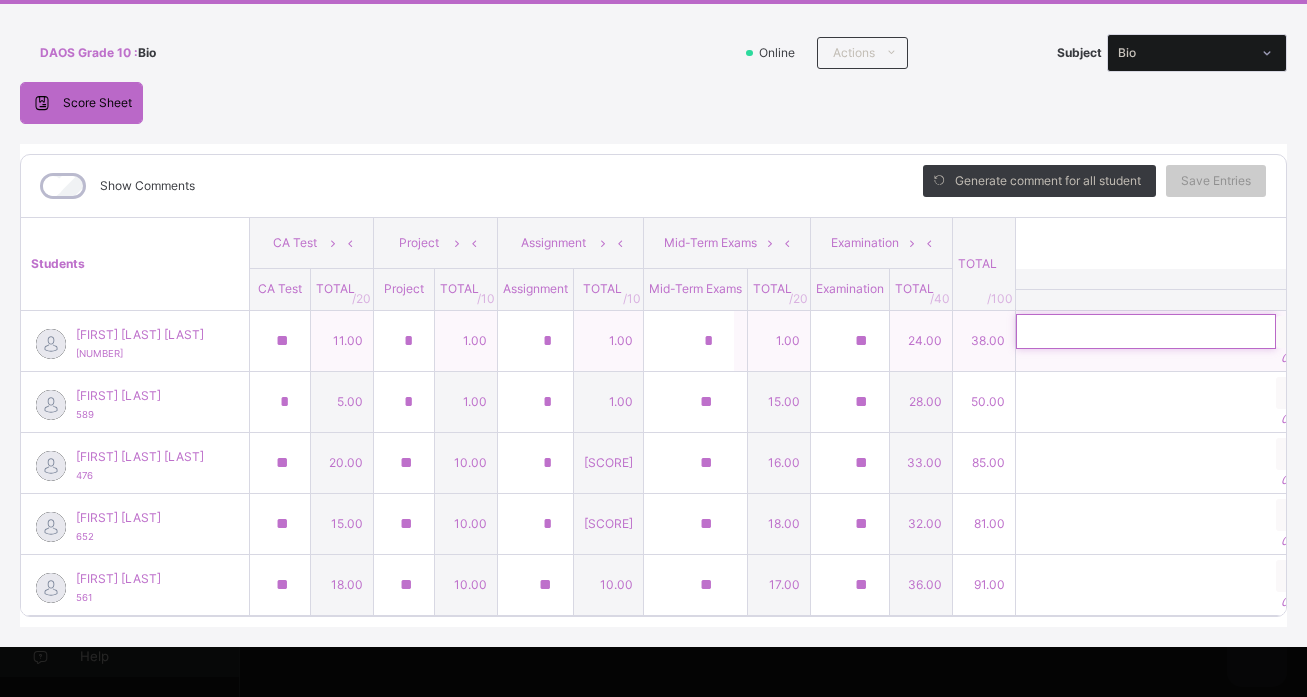 click at bounding box center [1146, 331] 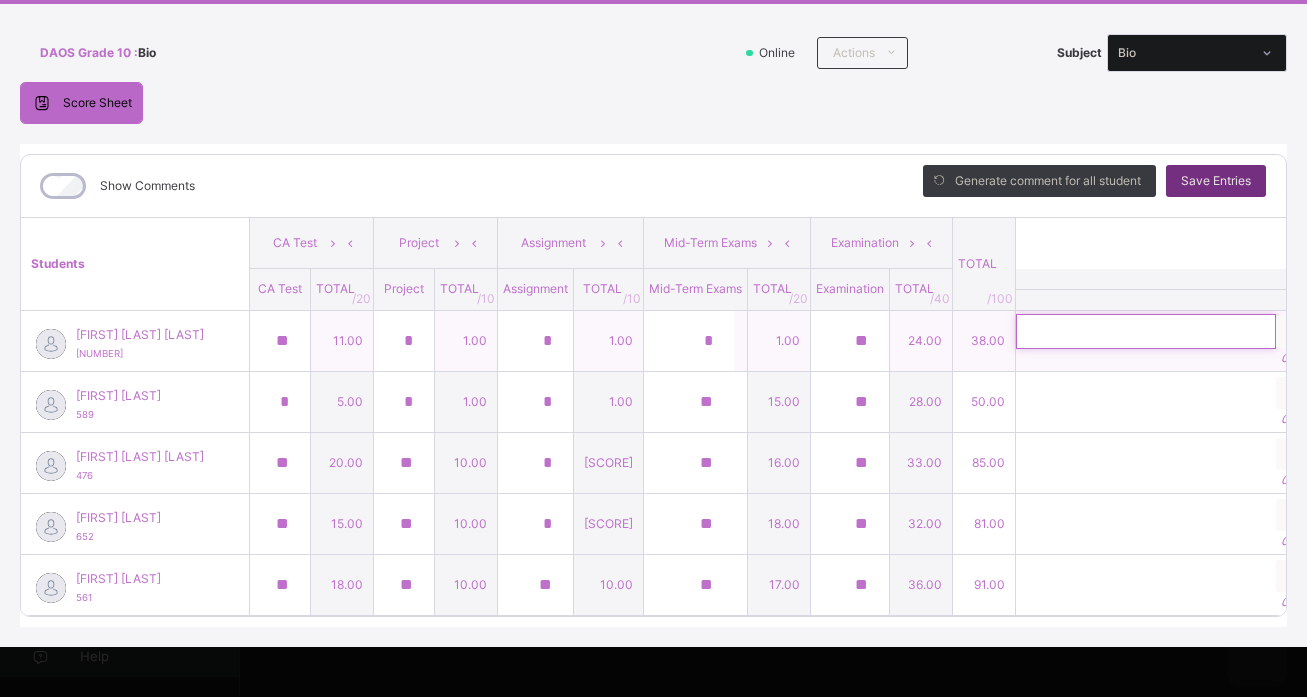 click at bounding box center [1146, 331] 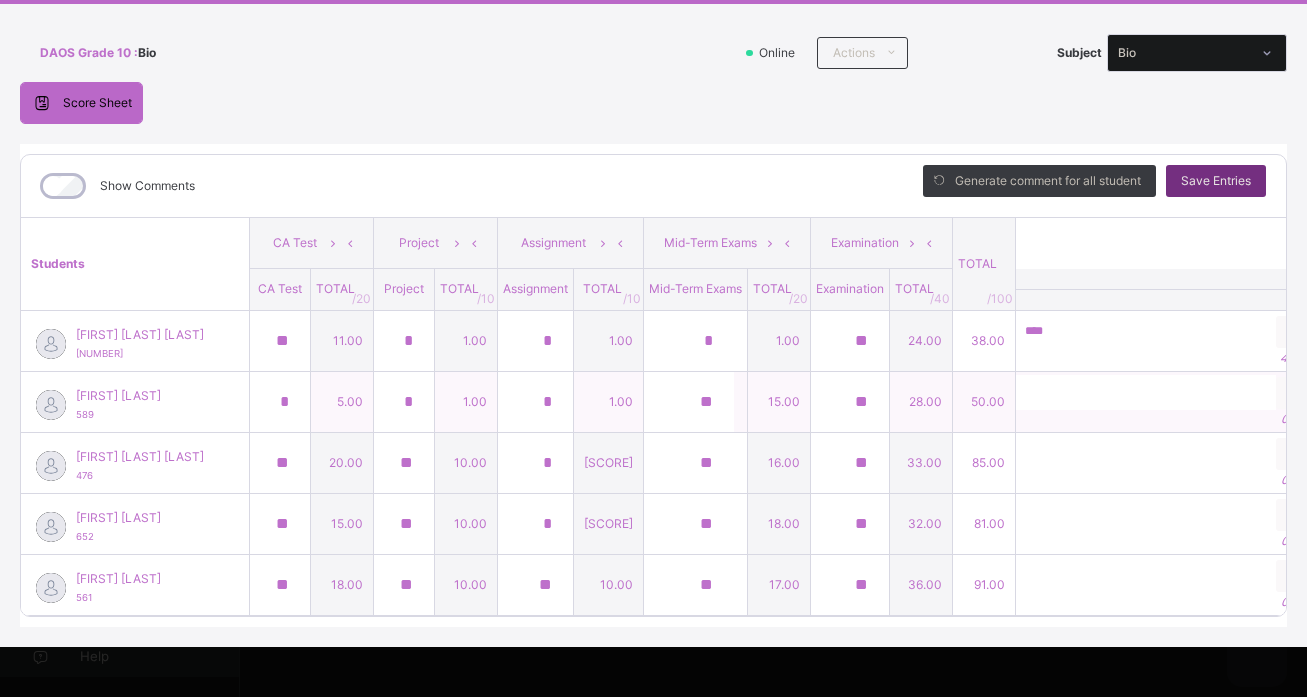 click on "0 / 250" at bounding box center [1169, 419] 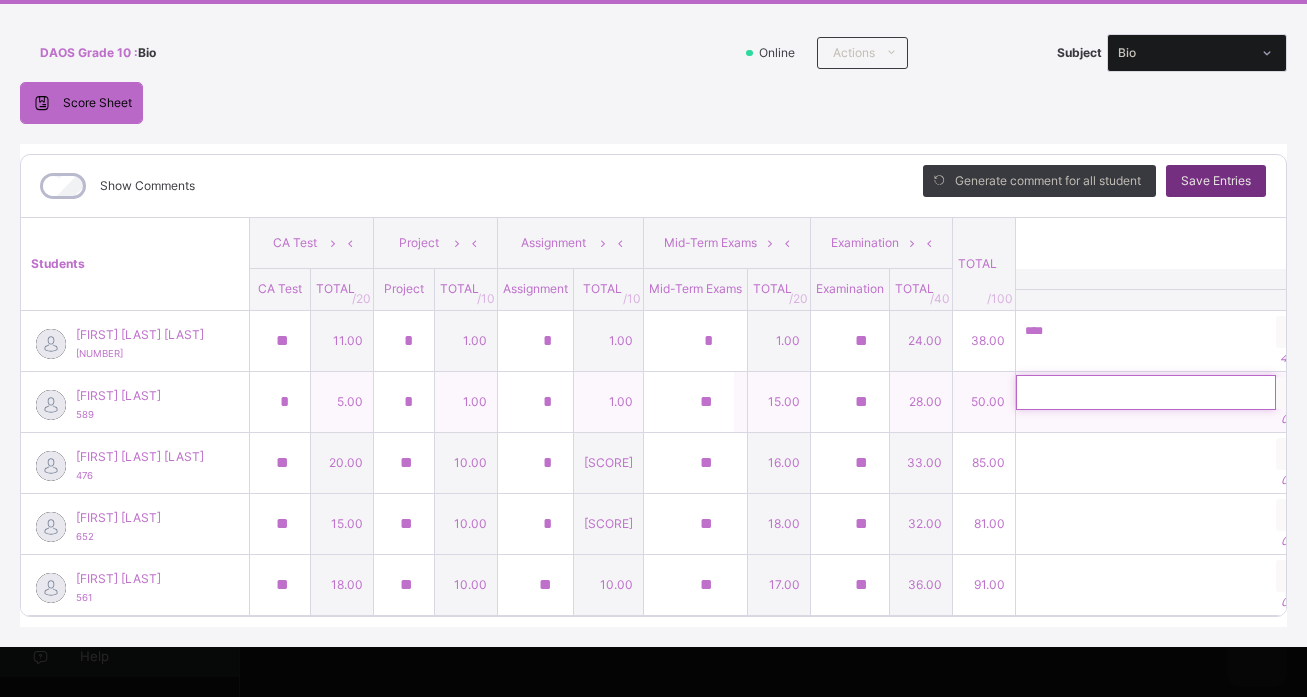 click at bounding box center (1146, 392) 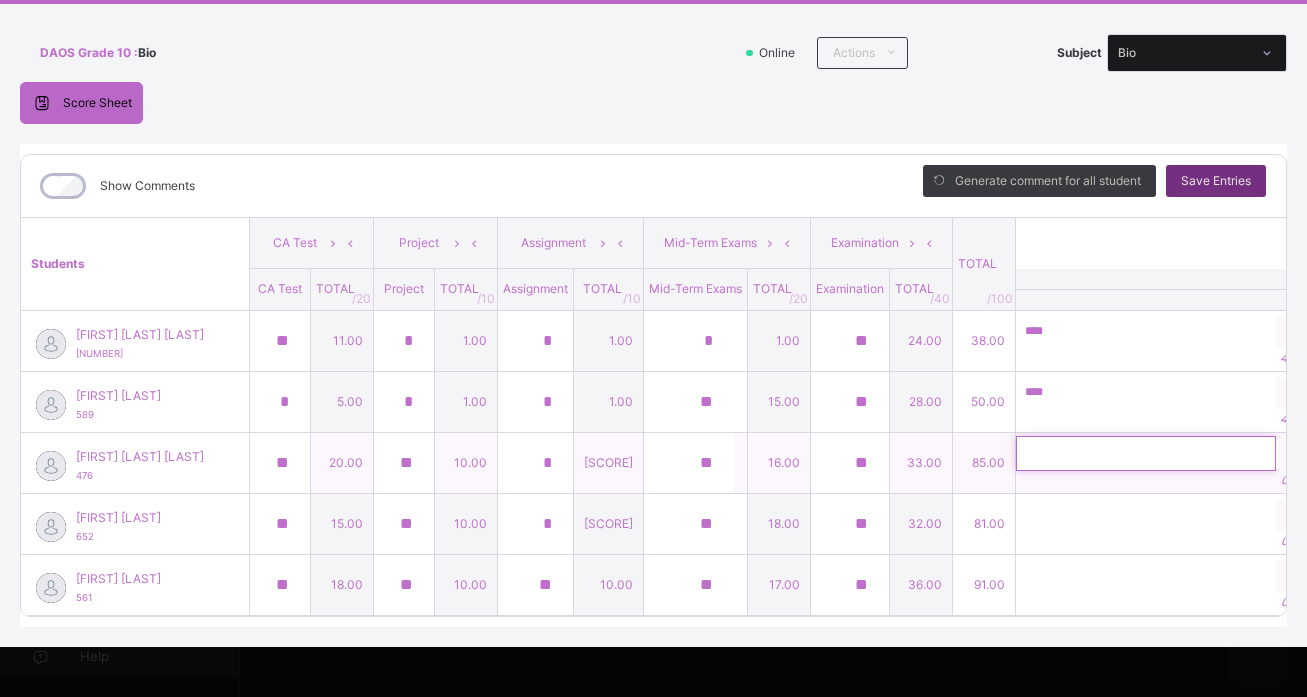 click at bounding box center [1146, 453] 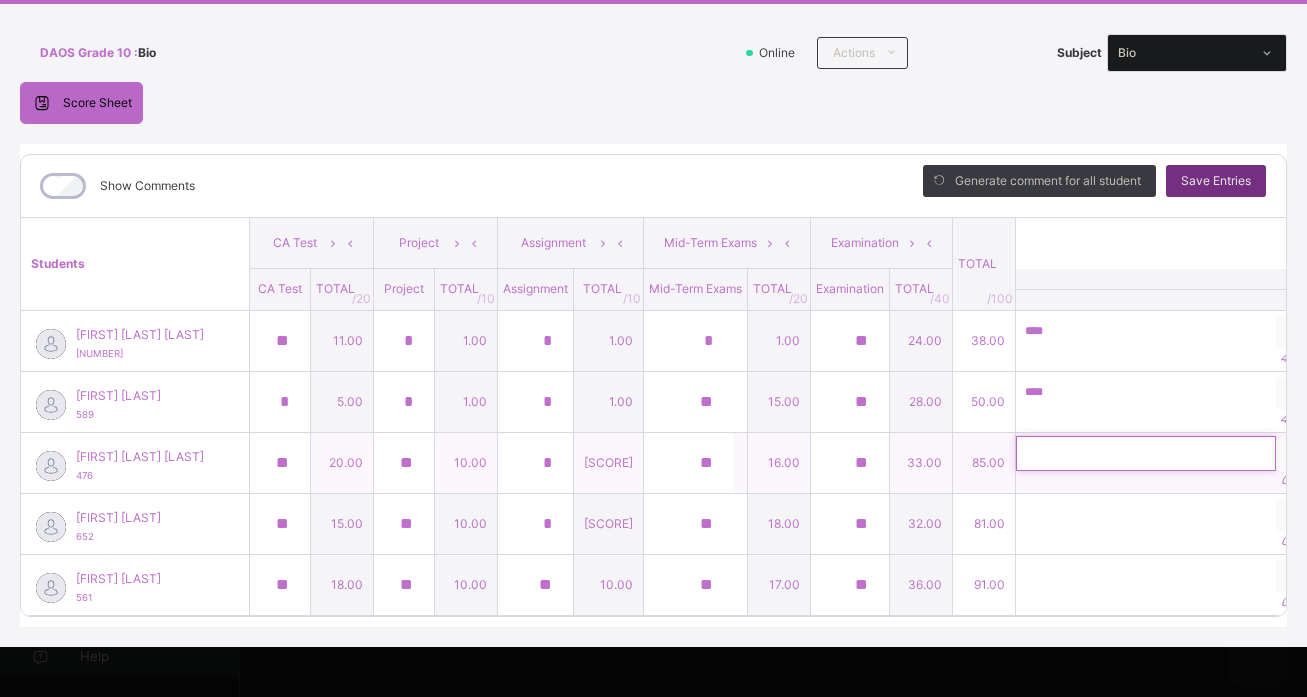 paste on "*********" 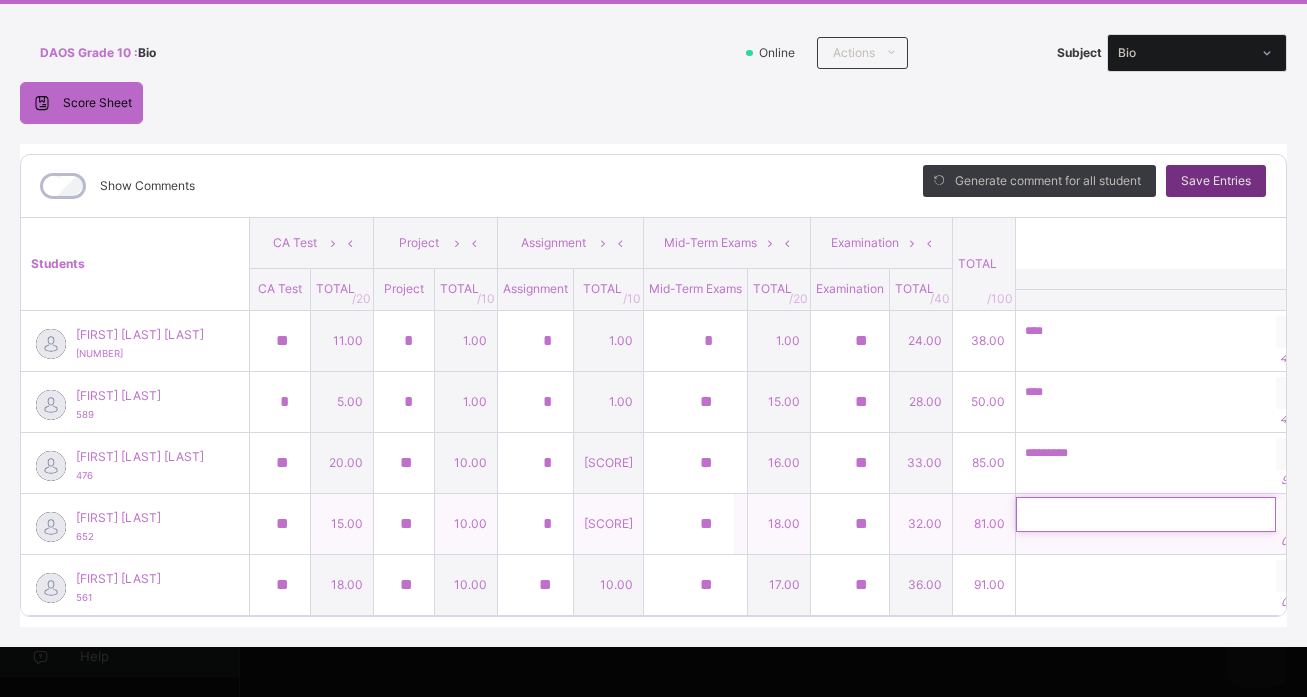 click at bounding box center [1146, 514] 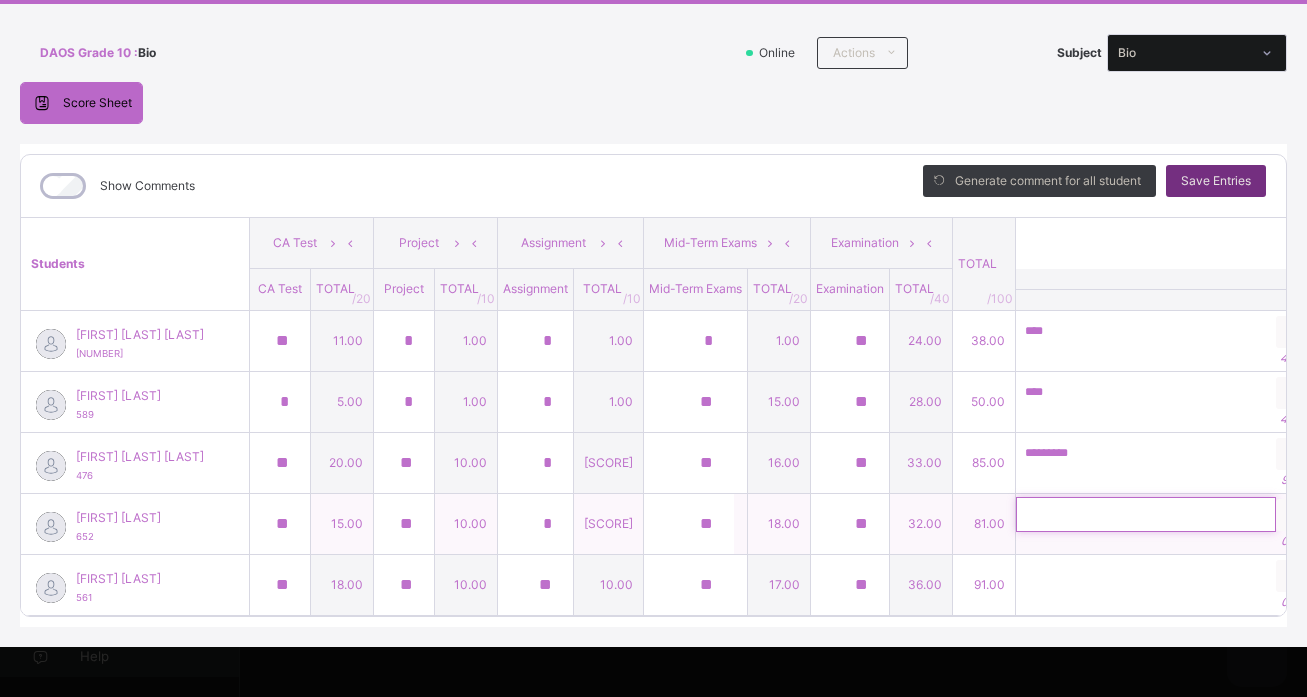 paste on "*********" 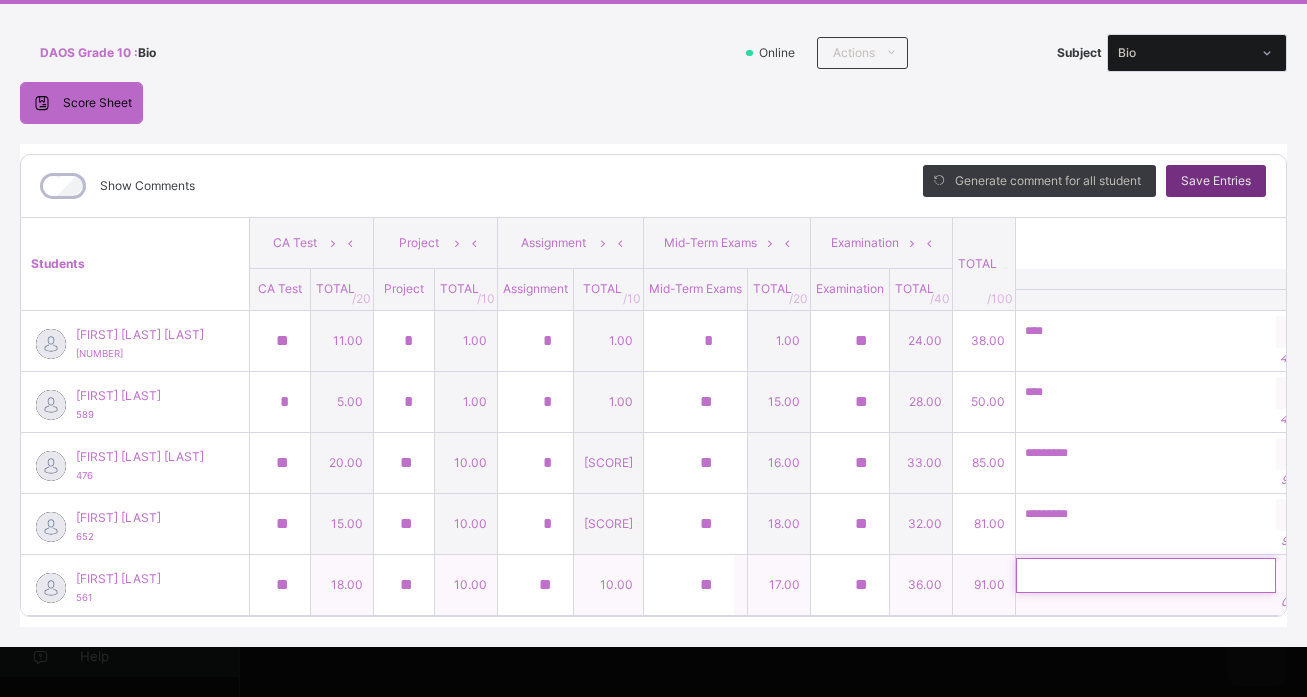 click at bounding box center (1146, 575) 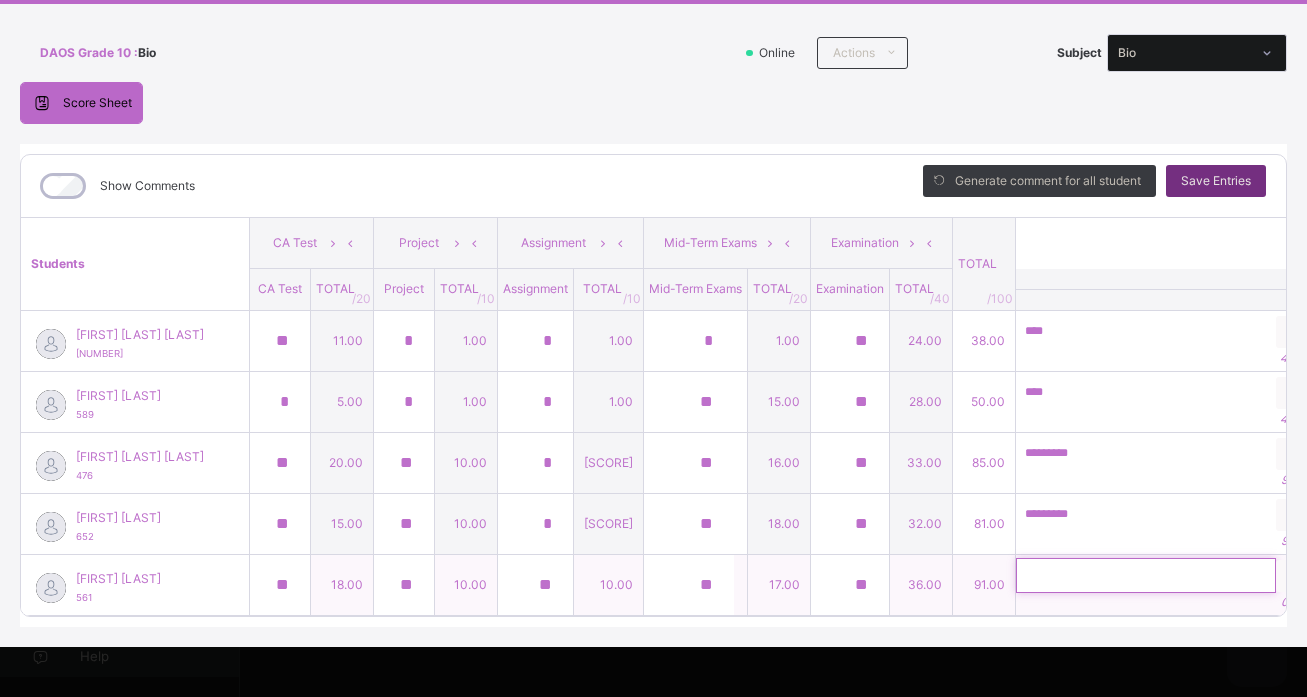 click at bounding box center [1146, 575] 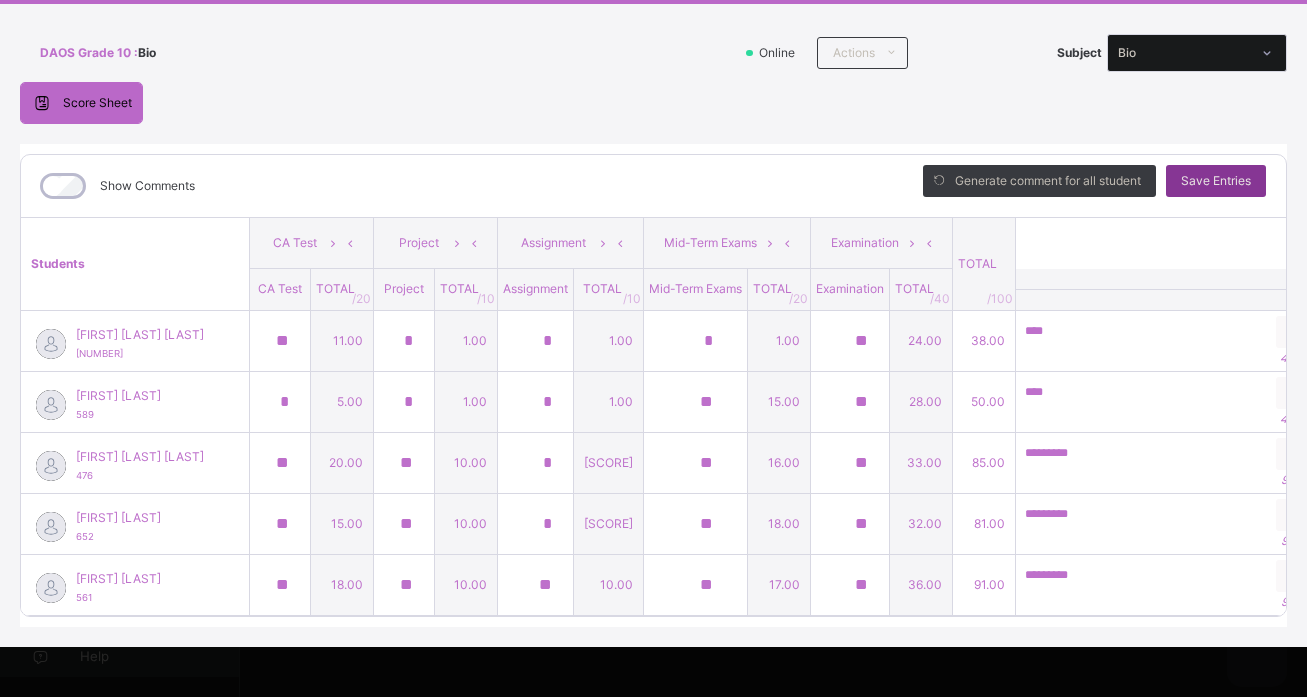 click on "Save Entries" at bounding box center (1216, 181) 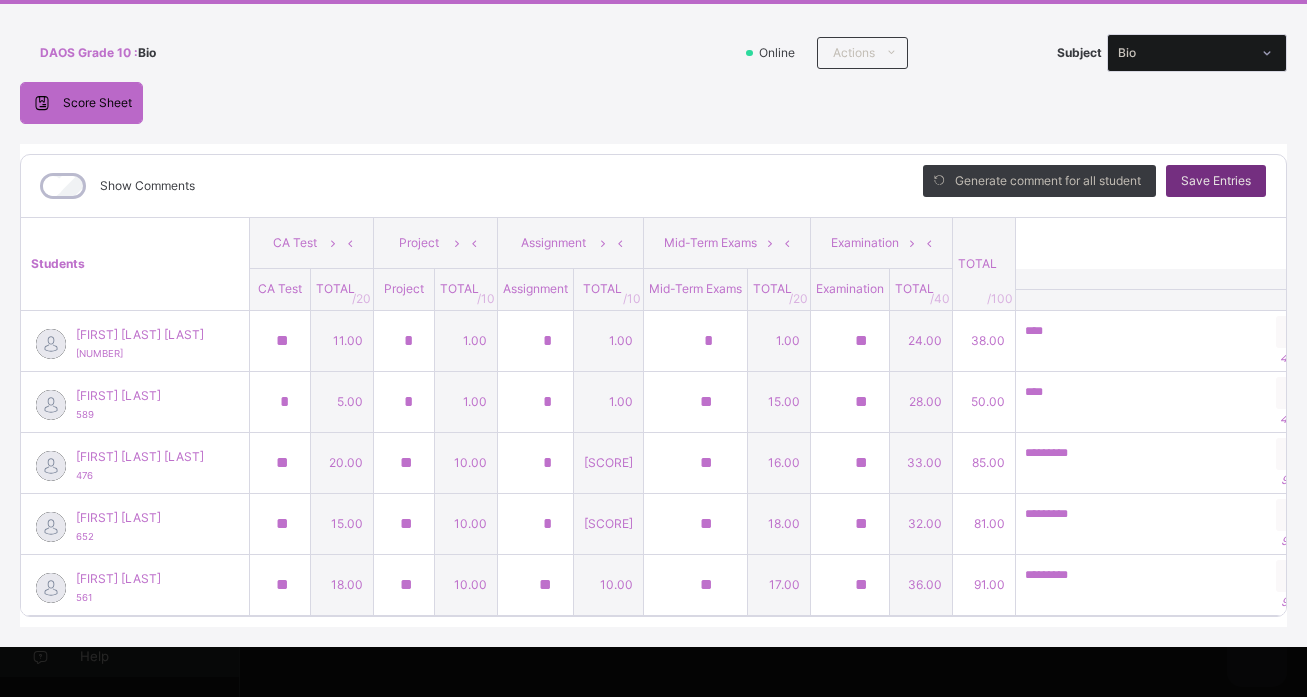 scroll, scrollTop: 113, scrollLeft: 21, axis: both 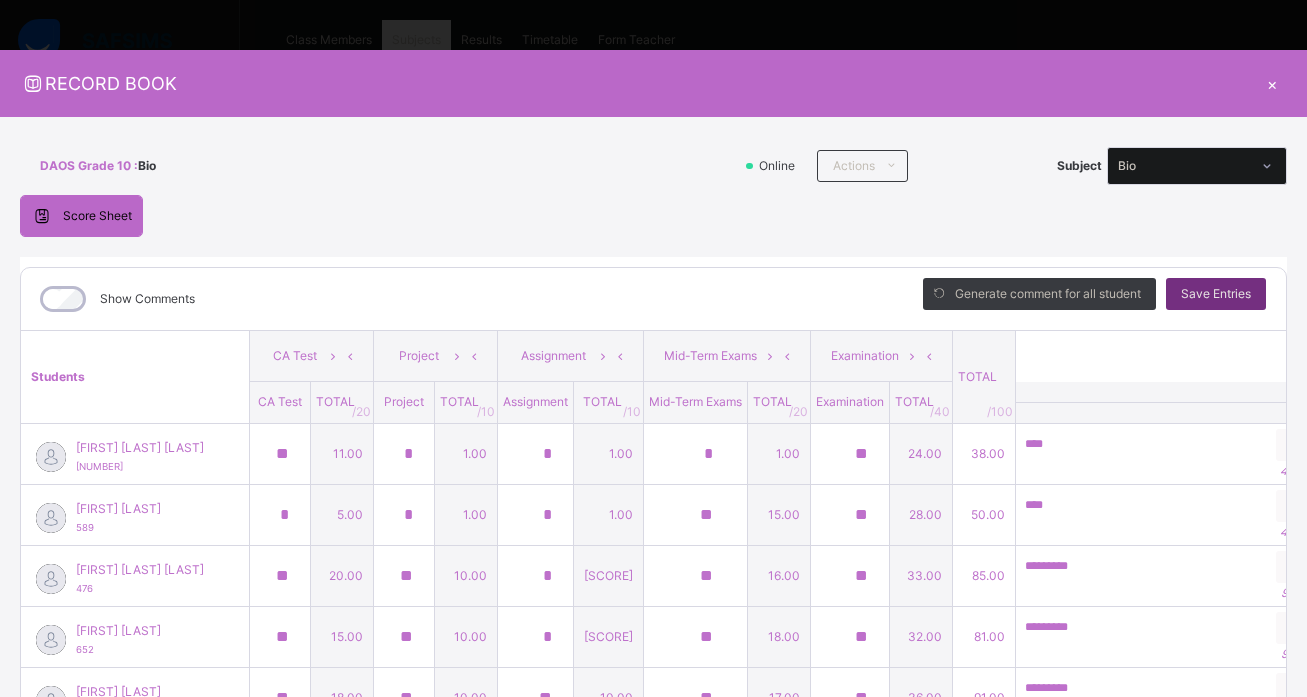 click on "×" at bounding box center [1272, 83] 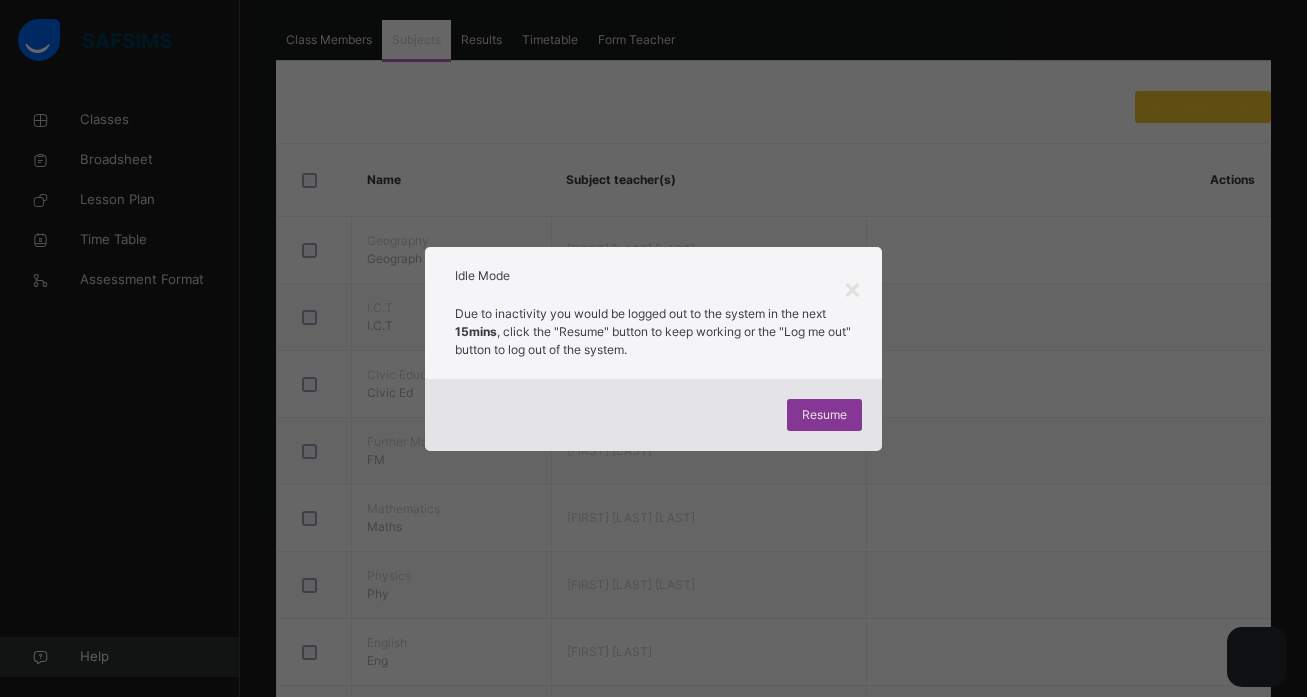 click on "Resume" at bounding box center [824, 415] 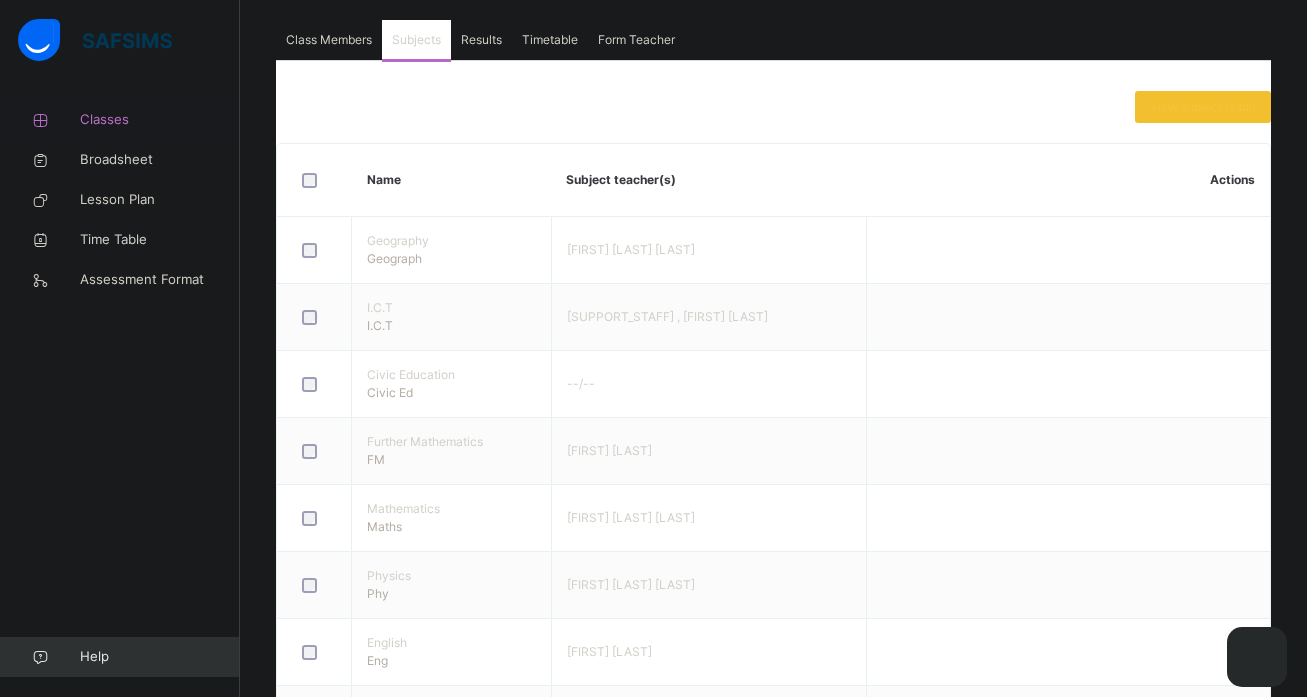 click on "Classes" at bounding box center (120, 120) 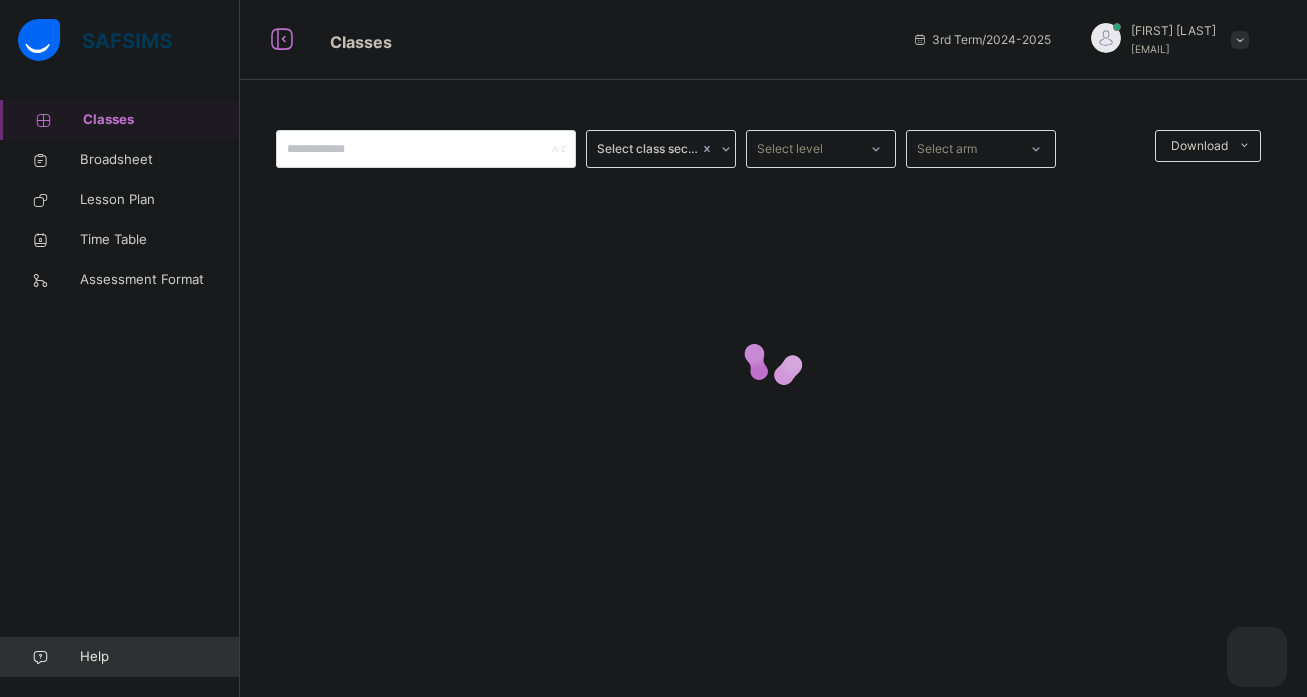 click on "Classes" at bounding box center (161, 120) 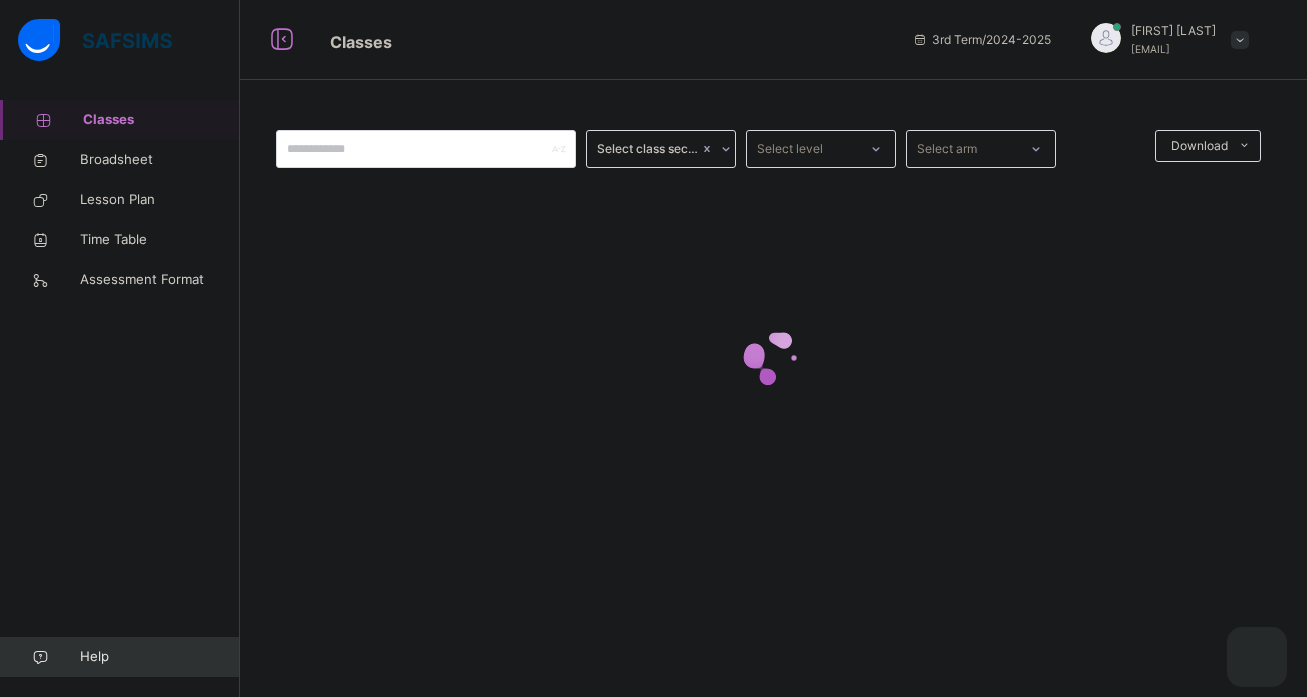scroll, scrollTop: 0, scrollLeft: 0, axis: both 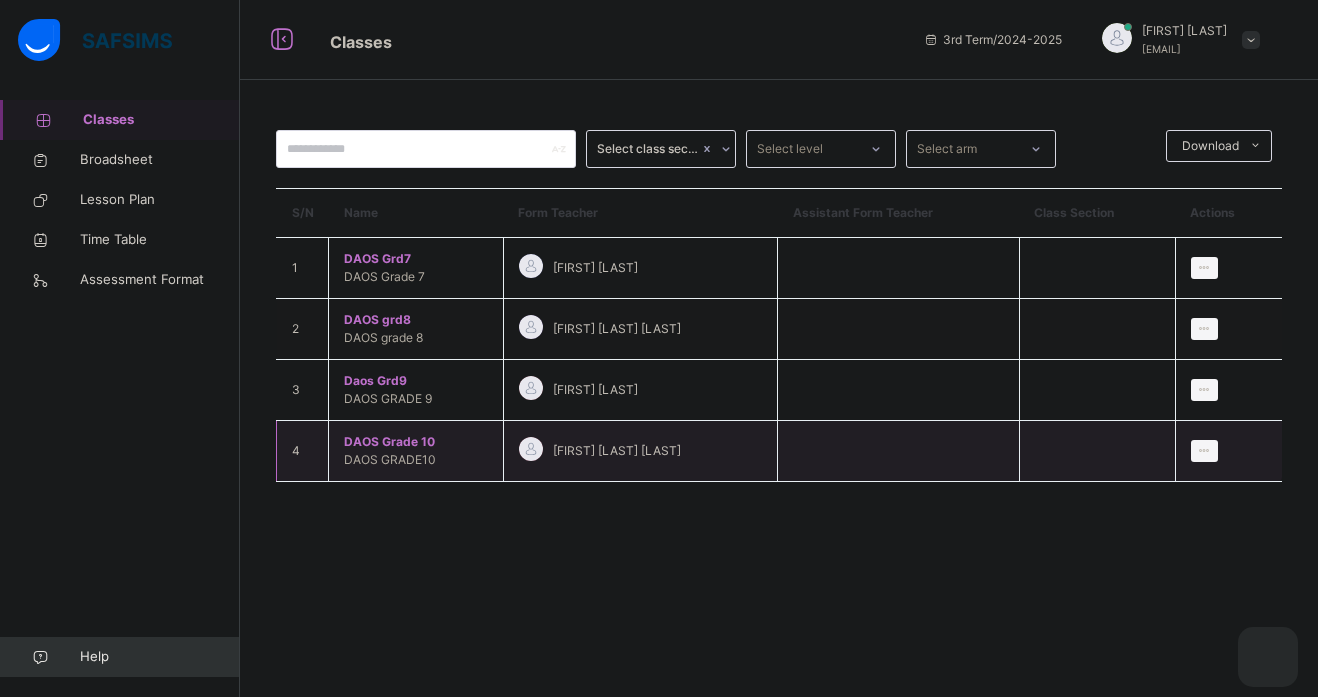 click on "DAOS Grade 10" at bounding box center [416, 442] 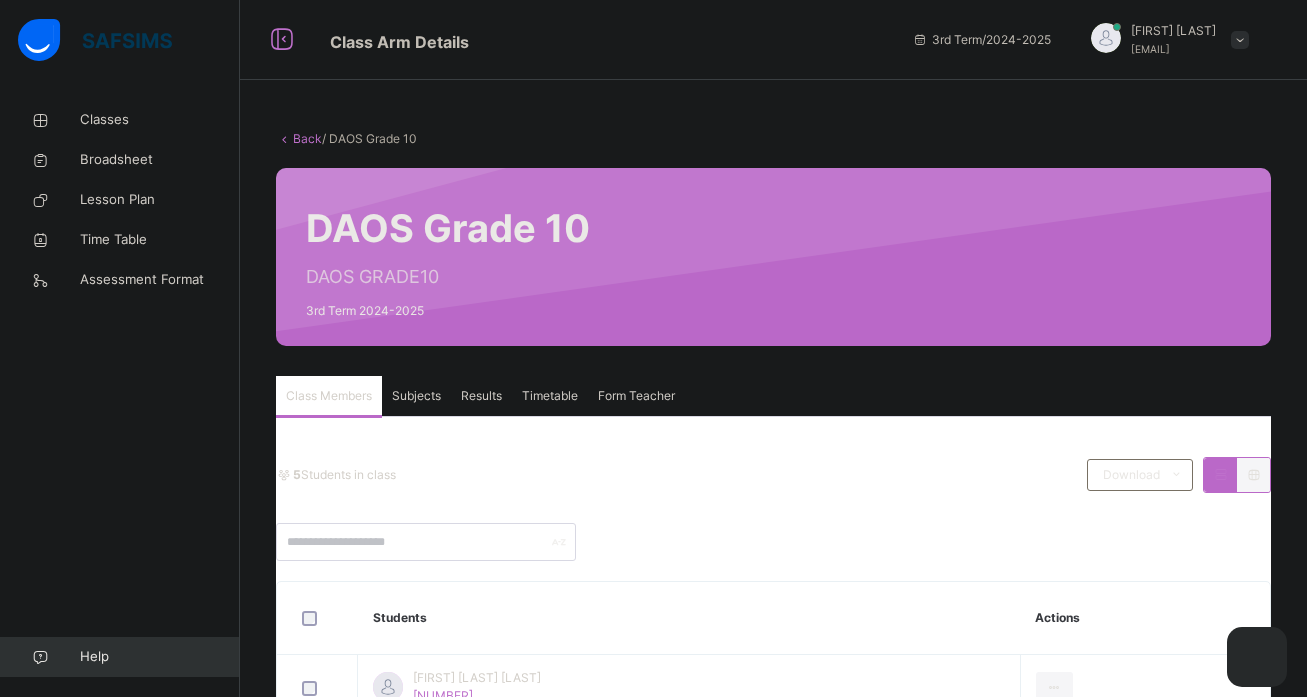 click on "Results" at bounding box center (481, 396) 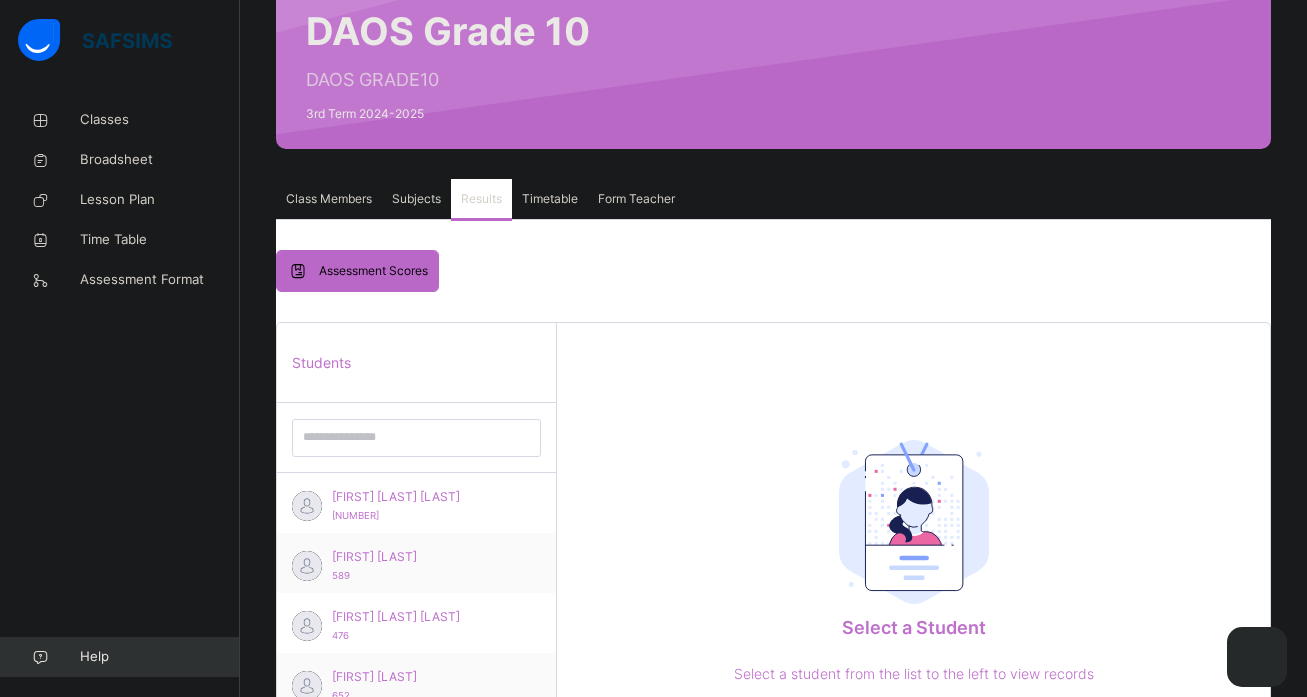 scroll, scrollTop: 200, scrollLeft: 0, axis: vertical 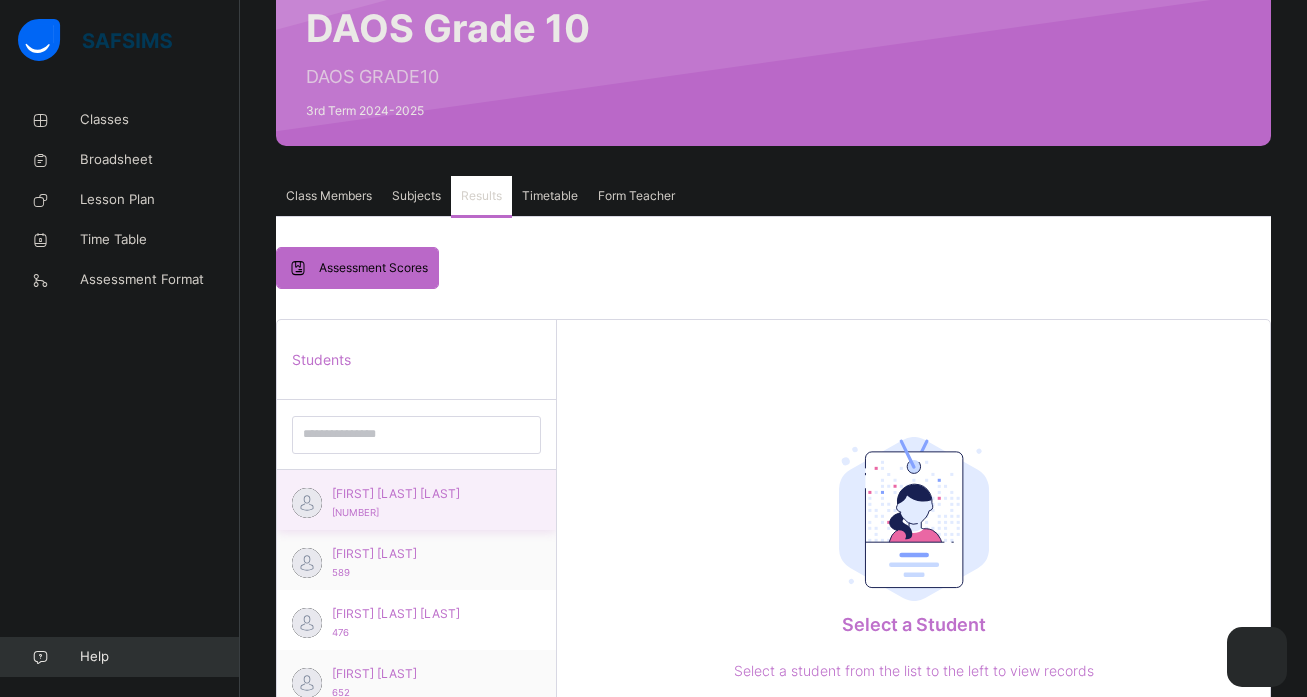 click at bounding box center (307, 503) 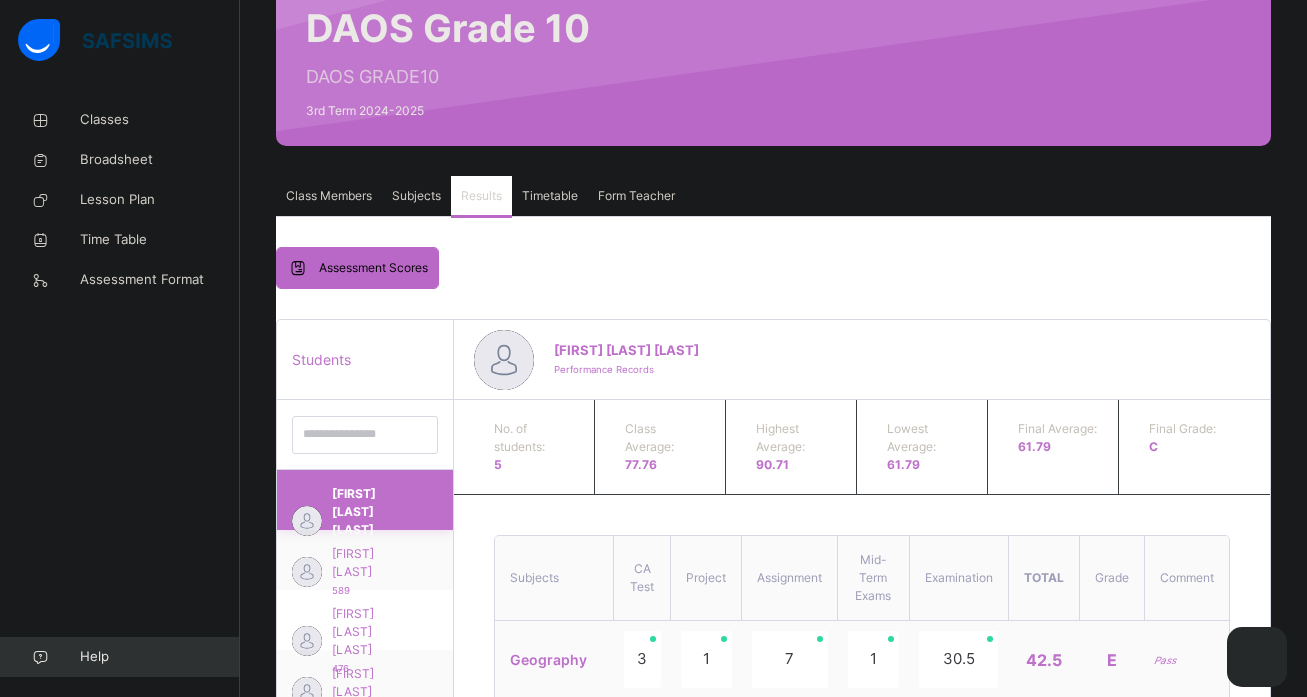 scroll, scrollTop: 9, scrollLeft: 0, axis: vertical 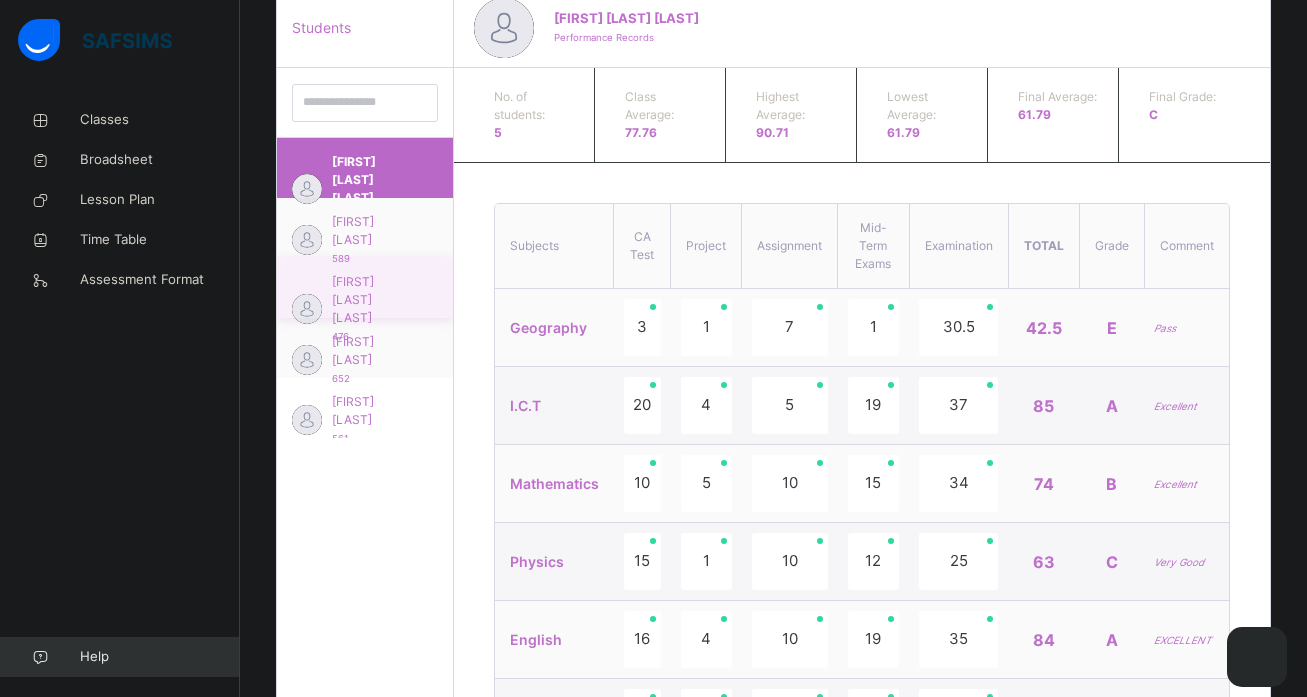click on "[FIRST] [LAST] 476" at bounding box center [365, 288] 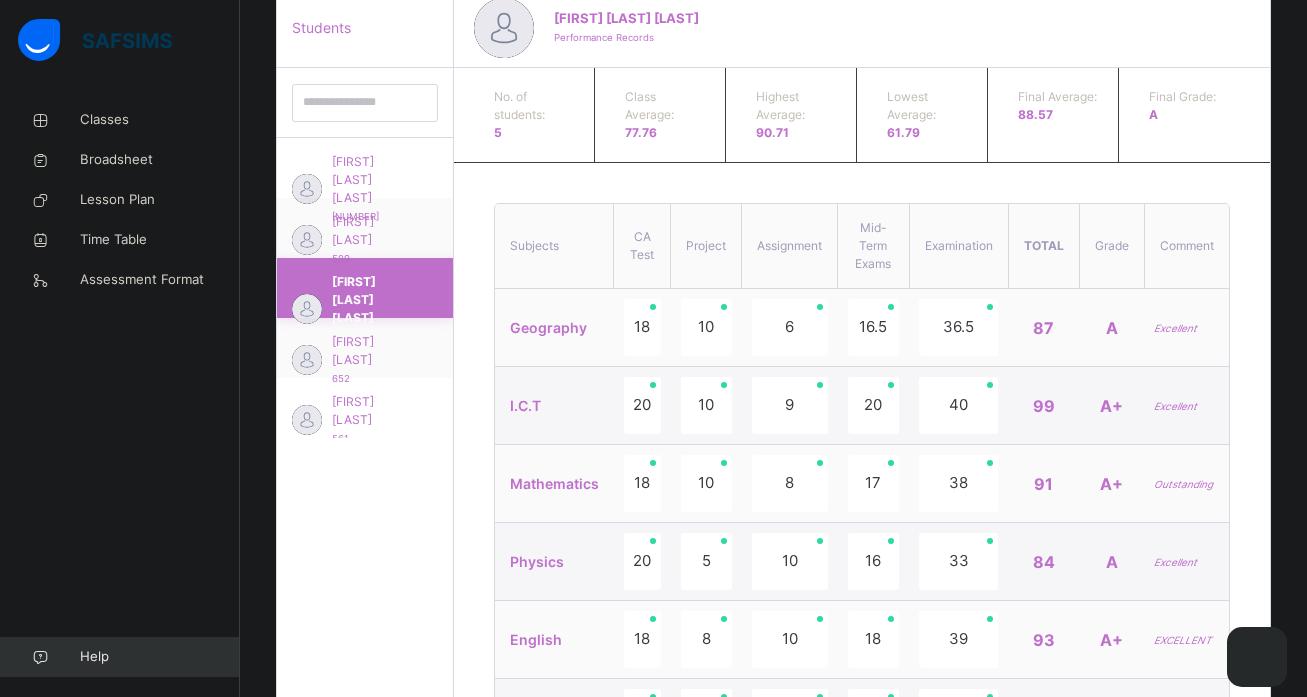 scroll, scrollTop: 9, scrollLeft: 0, axis: vertical 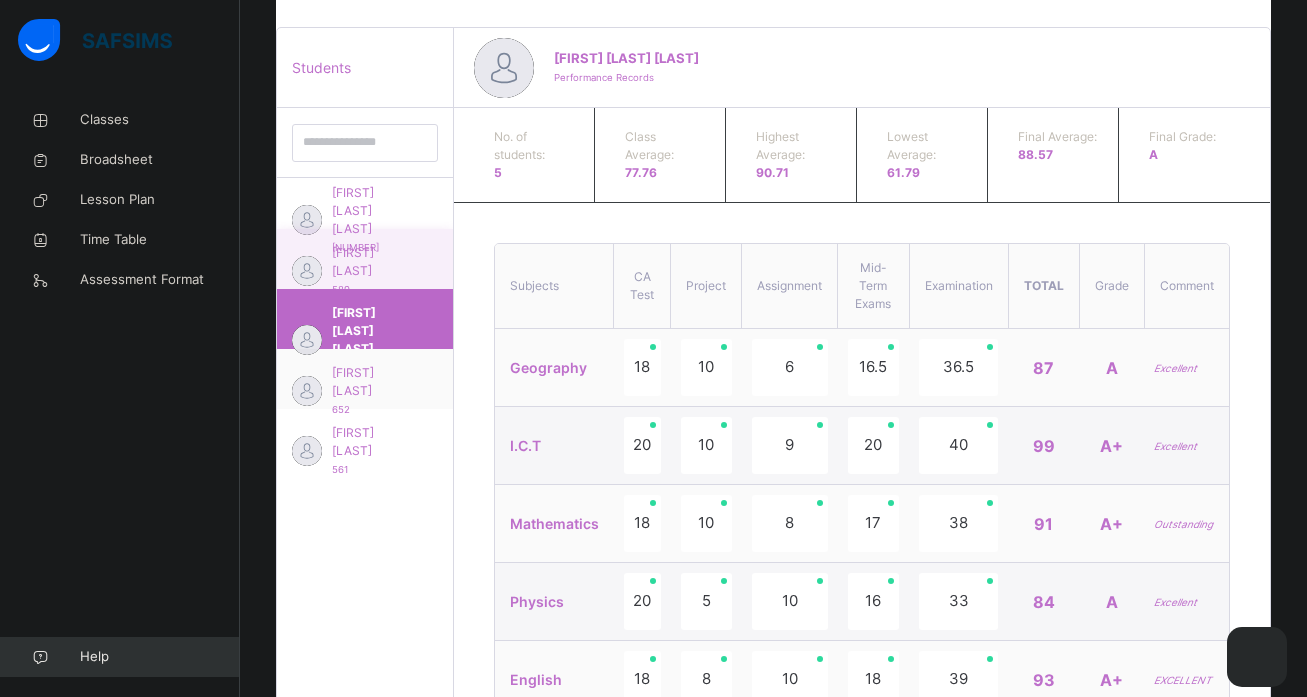click on "[FIRST] [LAST]" at bounding box center (370, 262) 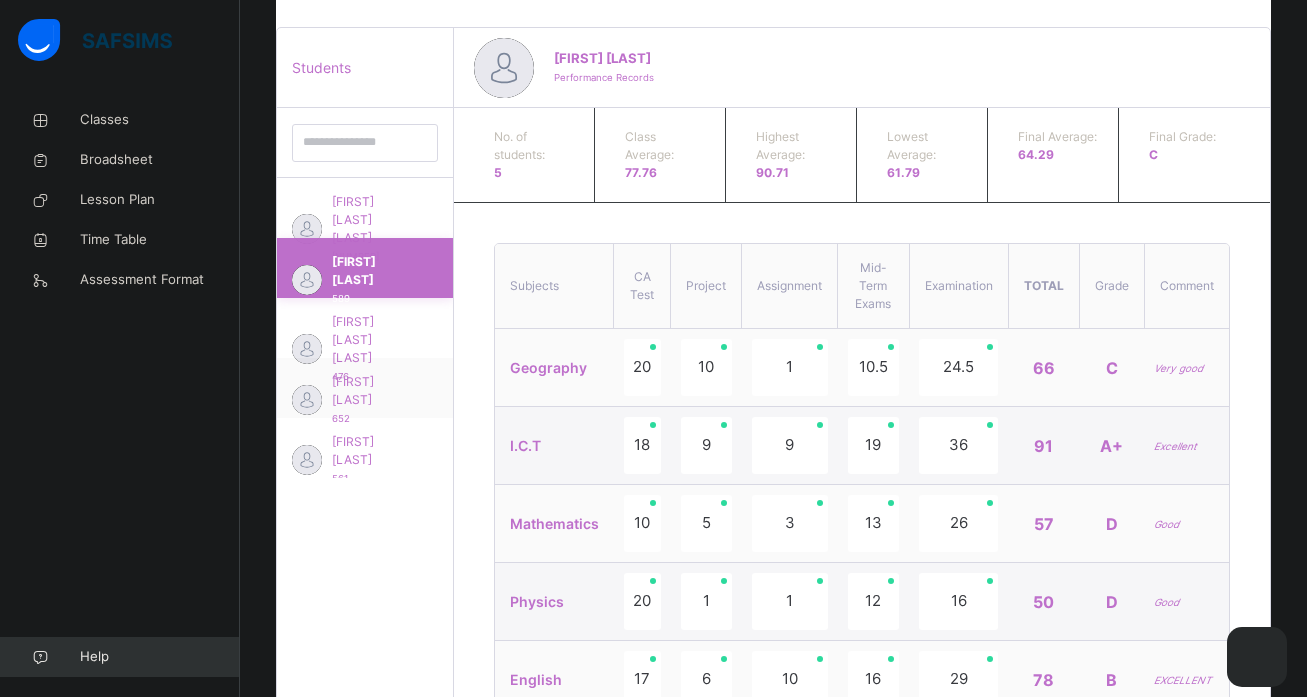 scroll, scrollTop: 9, scrollLeft: 0, axis: vertical 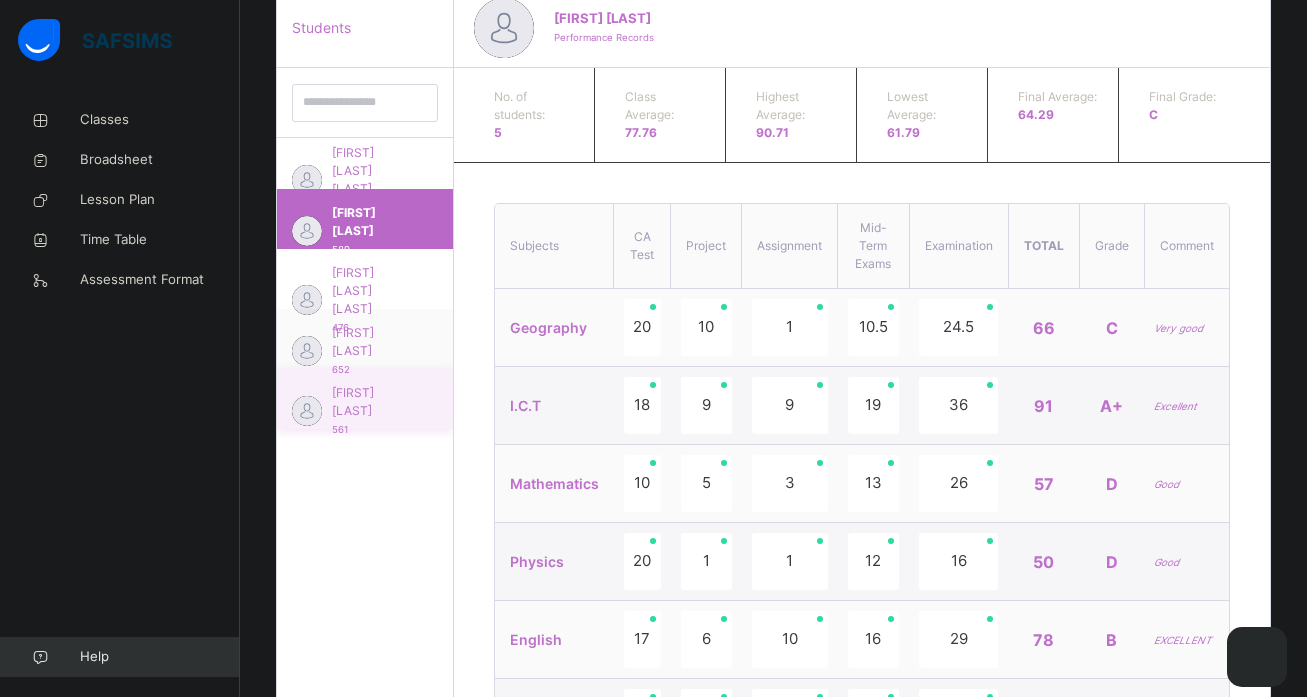 click on "[FIRST] [LAST]" at bounding box center [370, 402] 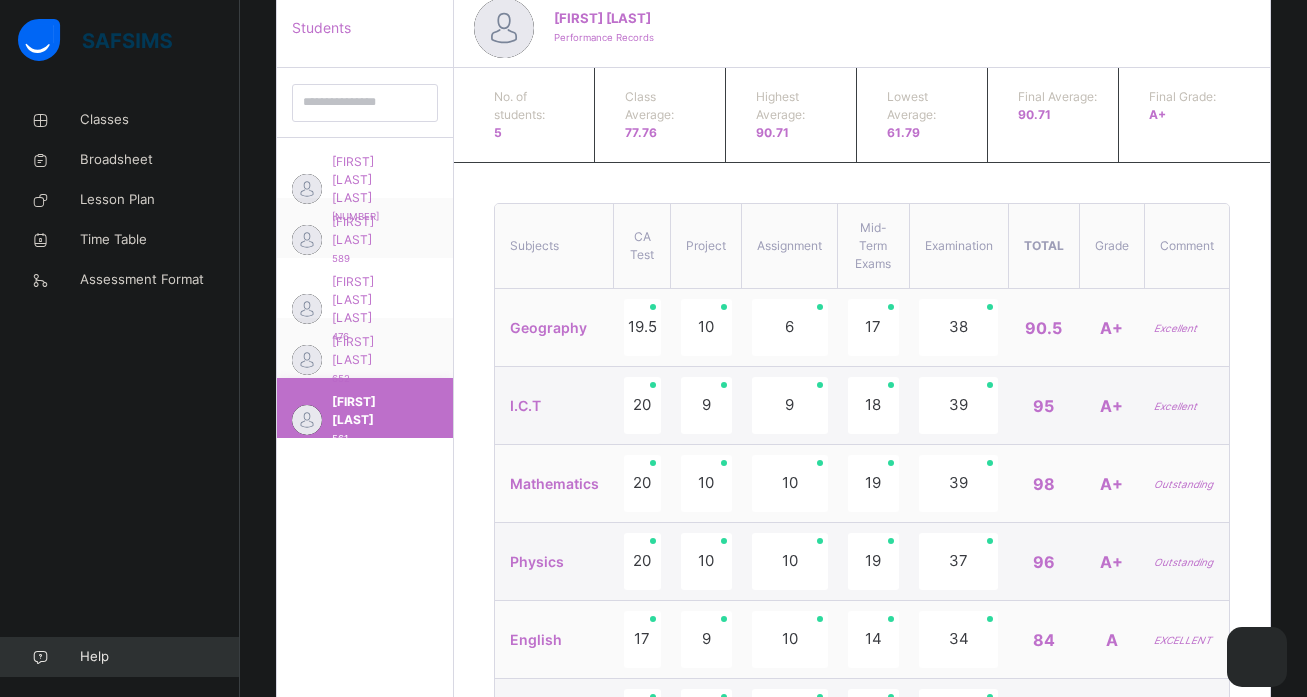 scroll, scrollTop: 9, scrollLeft: 0, axis: vertical 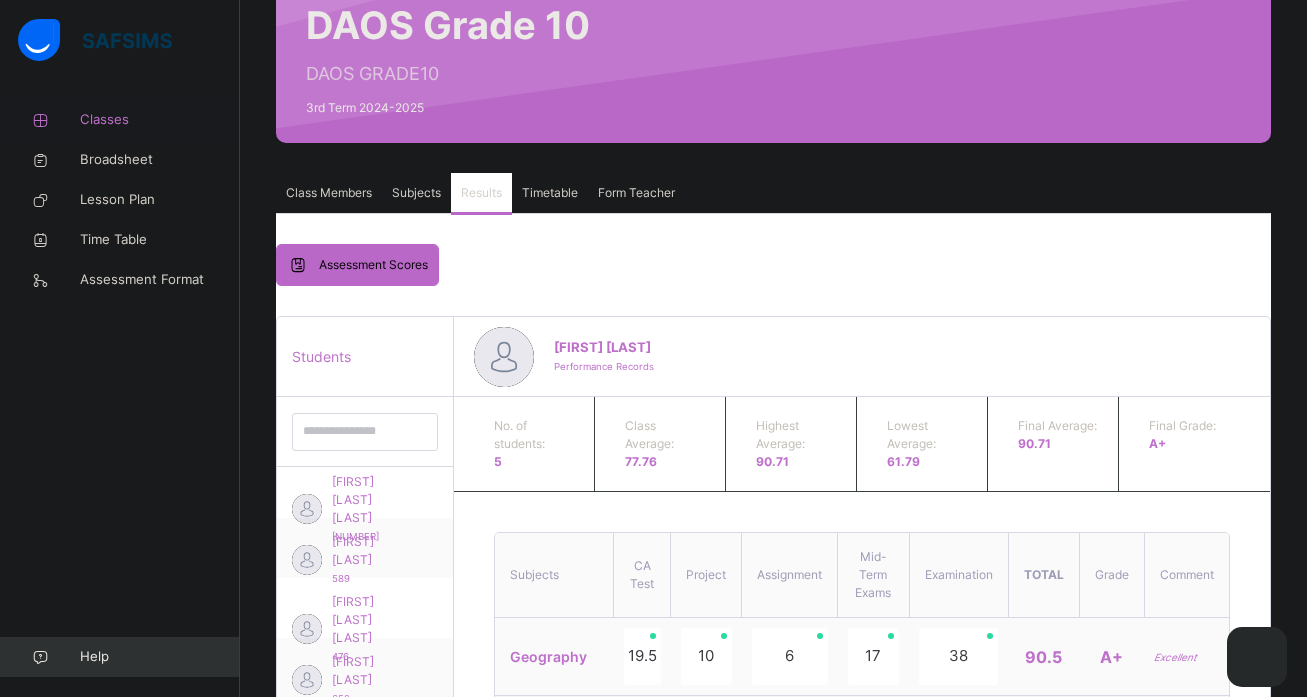click on "Classes" at bounding box center [160, 120] 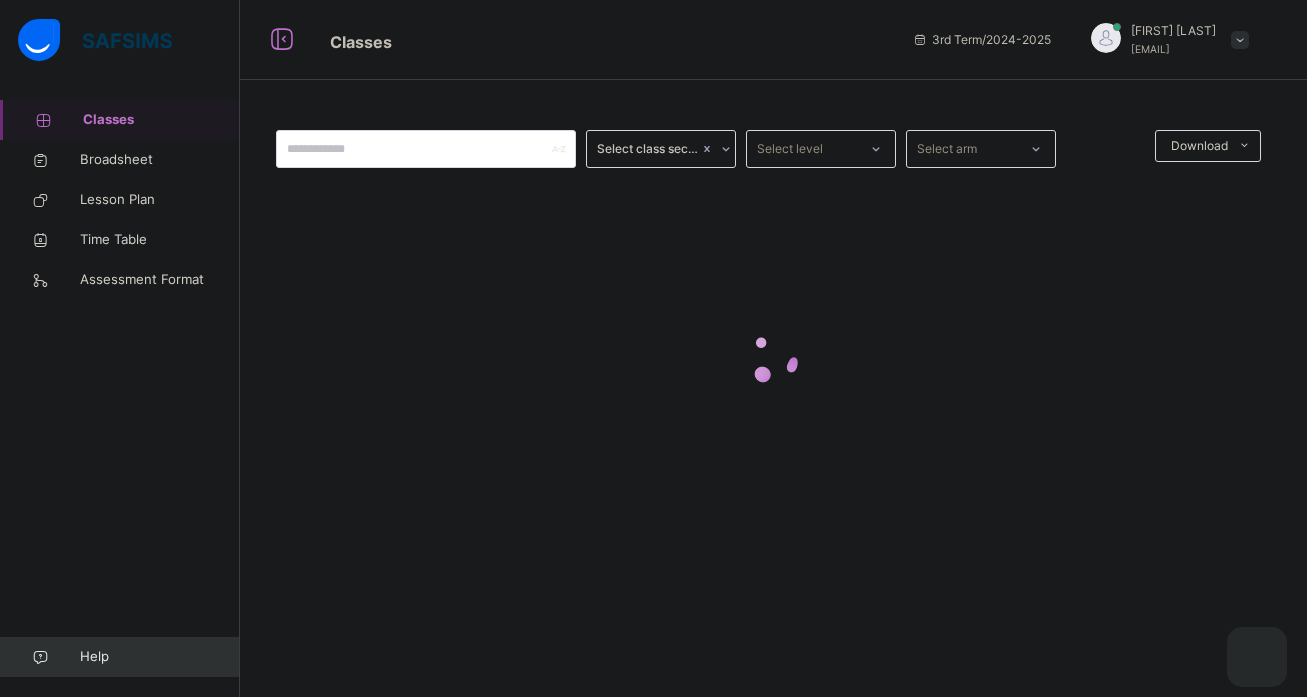 scroll, scrollTop: 0, scrollLeft: 0, axis: both 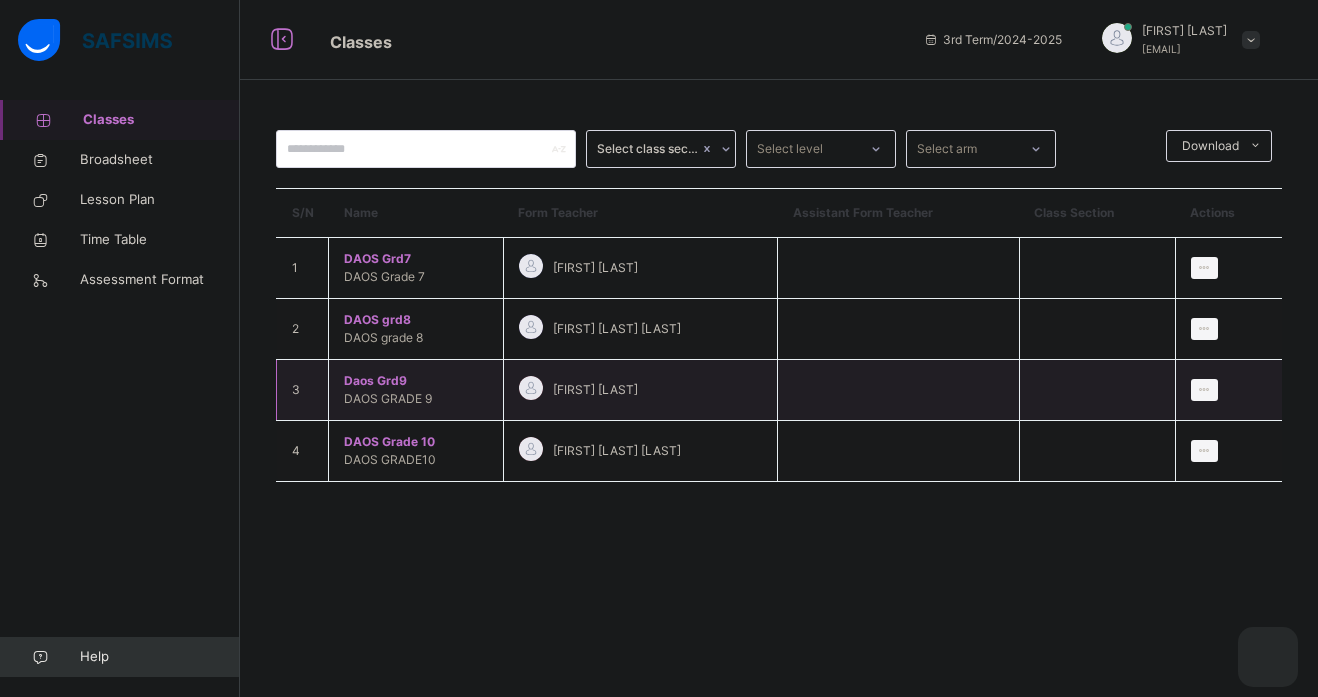 click on "DAOS GRADE 9" at bounding box center (388, 398) 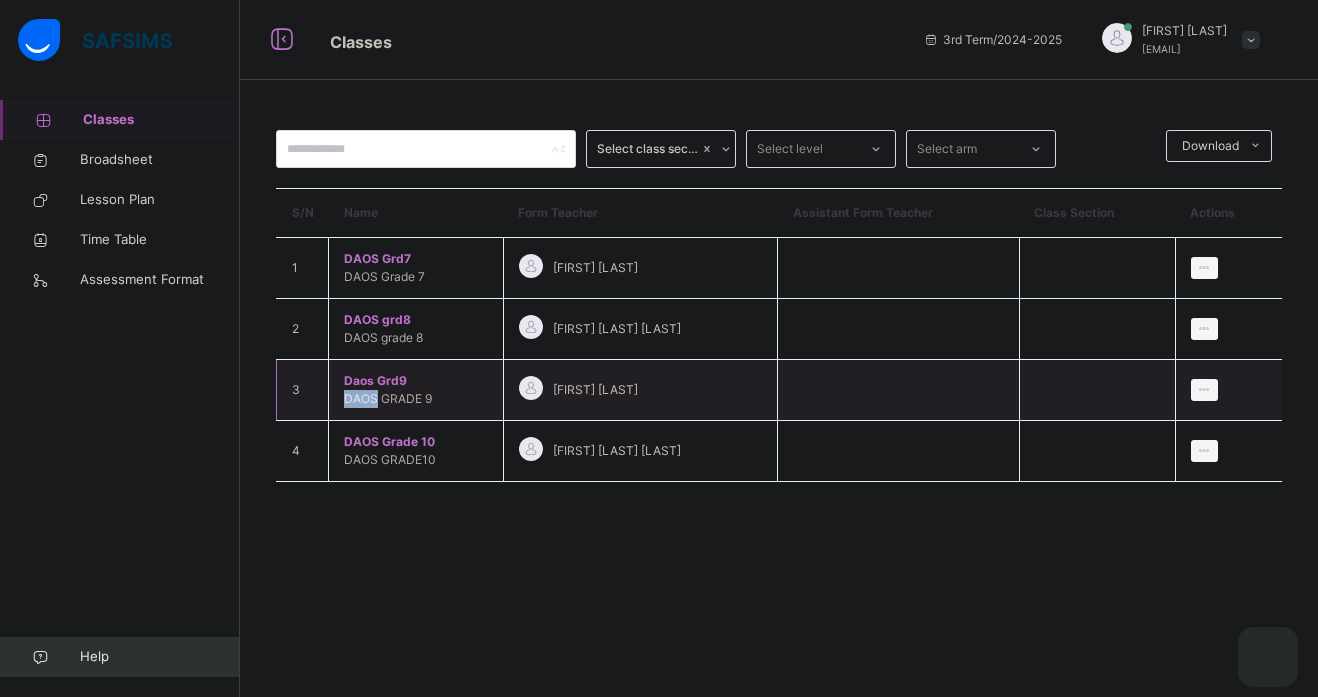 click on "Daos Grd9" at bounding box center (416, 381) 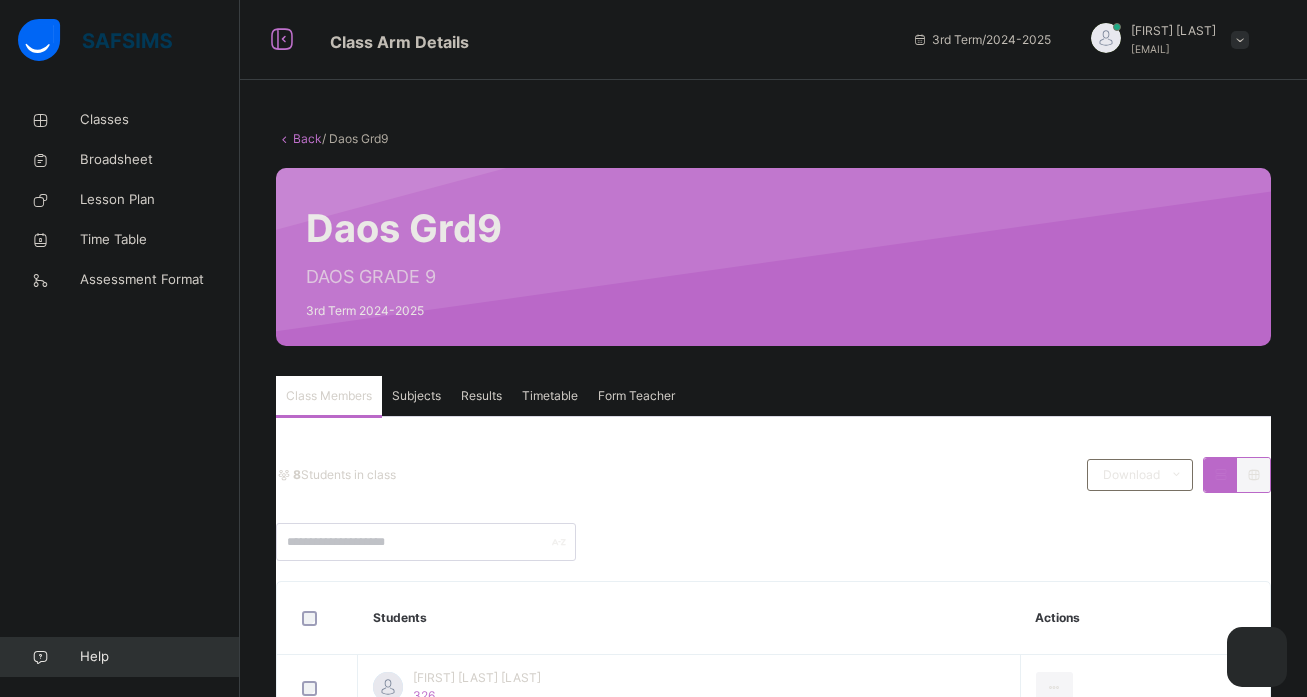 click on "Subjects" at bounding box center (416, 396) 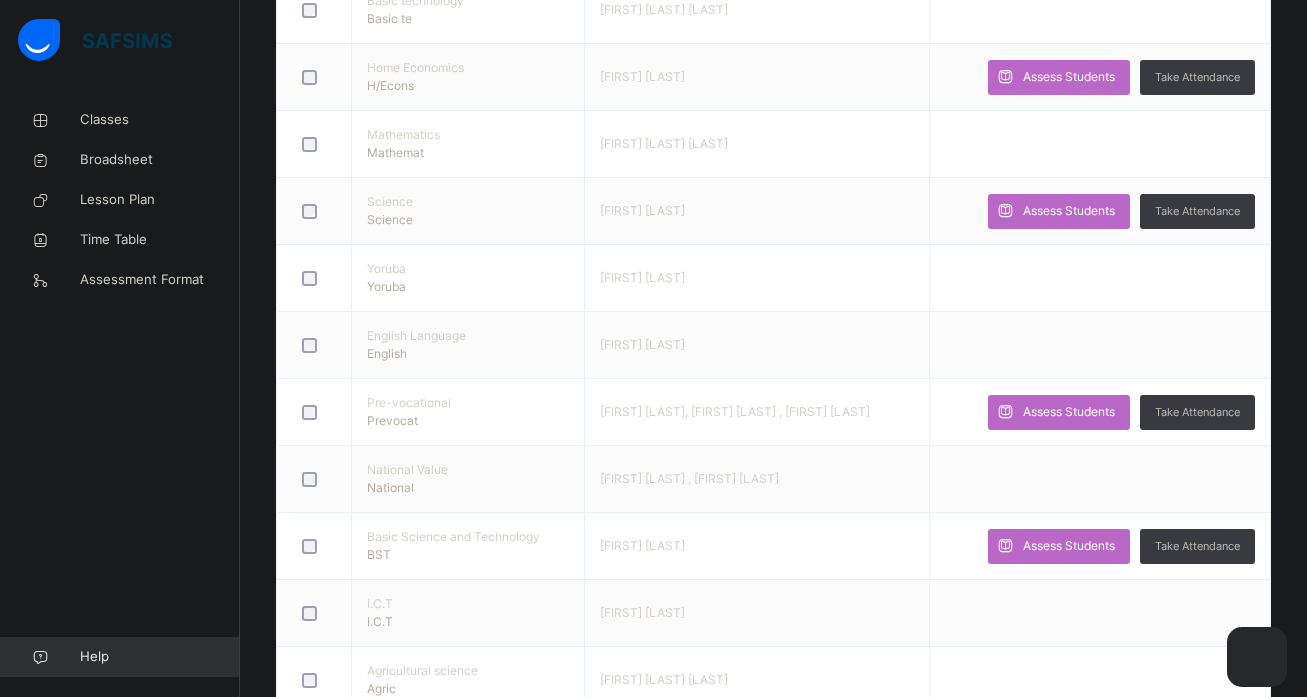 scroll, scrollTop: 640, scrollLeft: 0, axis: vertical 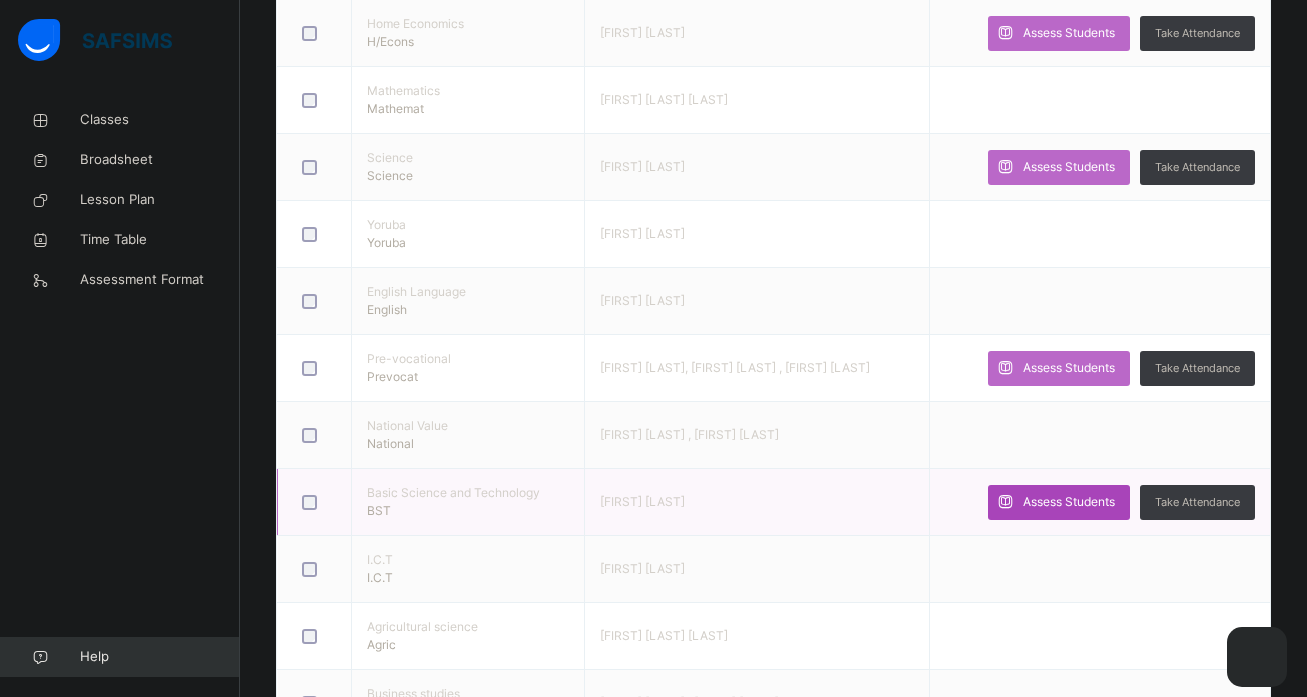 click at bounding box center [1005, 502] 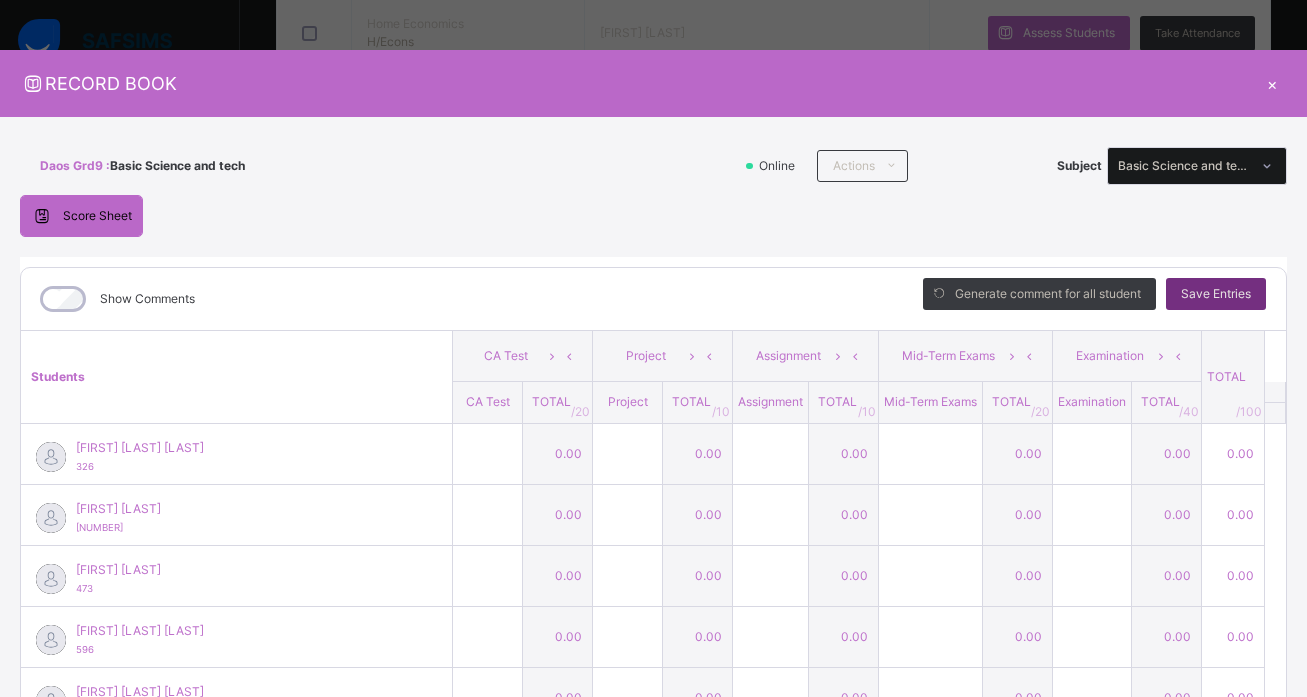 click on "×" at bounding box center [1272, 83] 